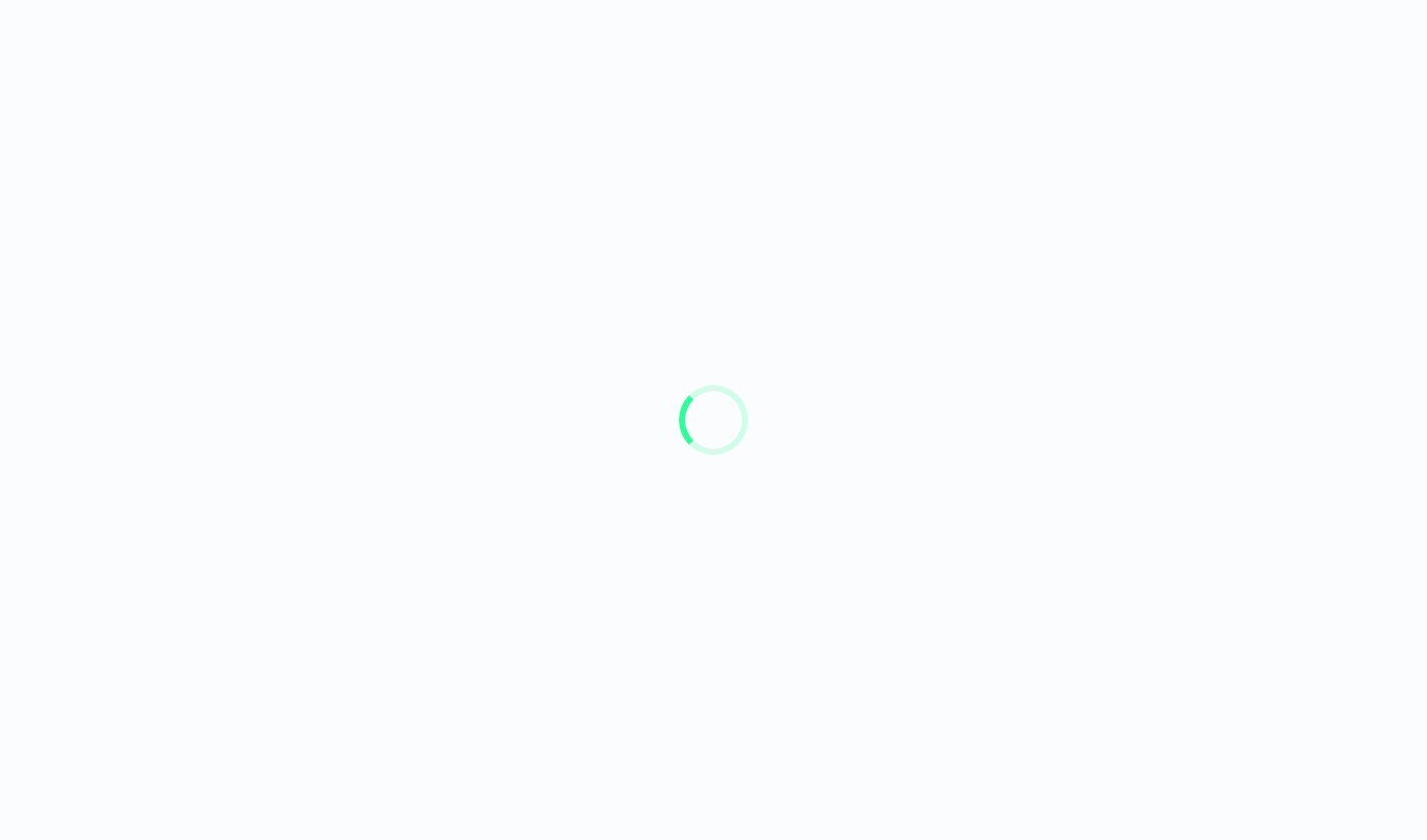 scroll, scrollTop: 0, scrollLeft: 0, axis: both 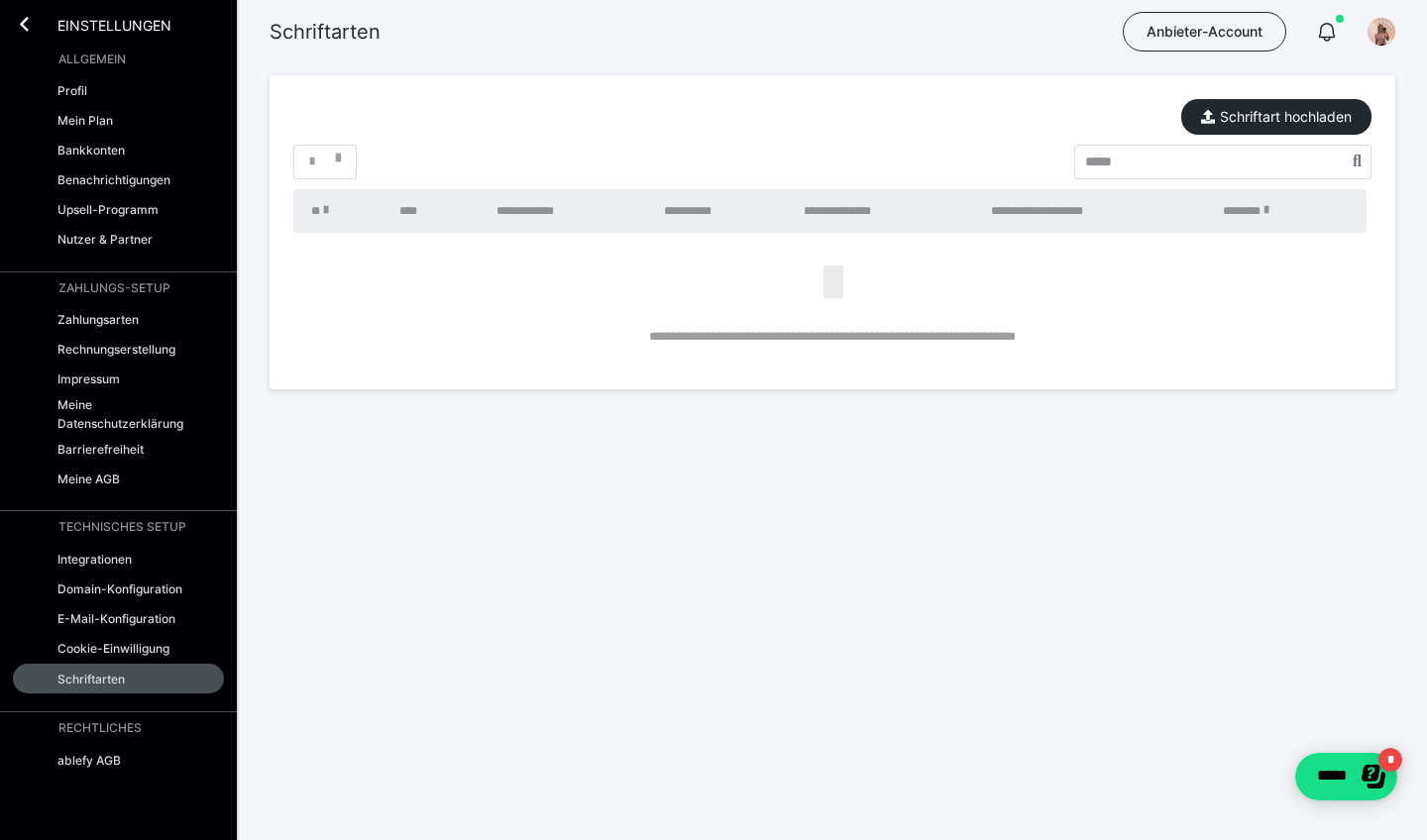 click on "Einstellungen" at bounding box center (100, 24) 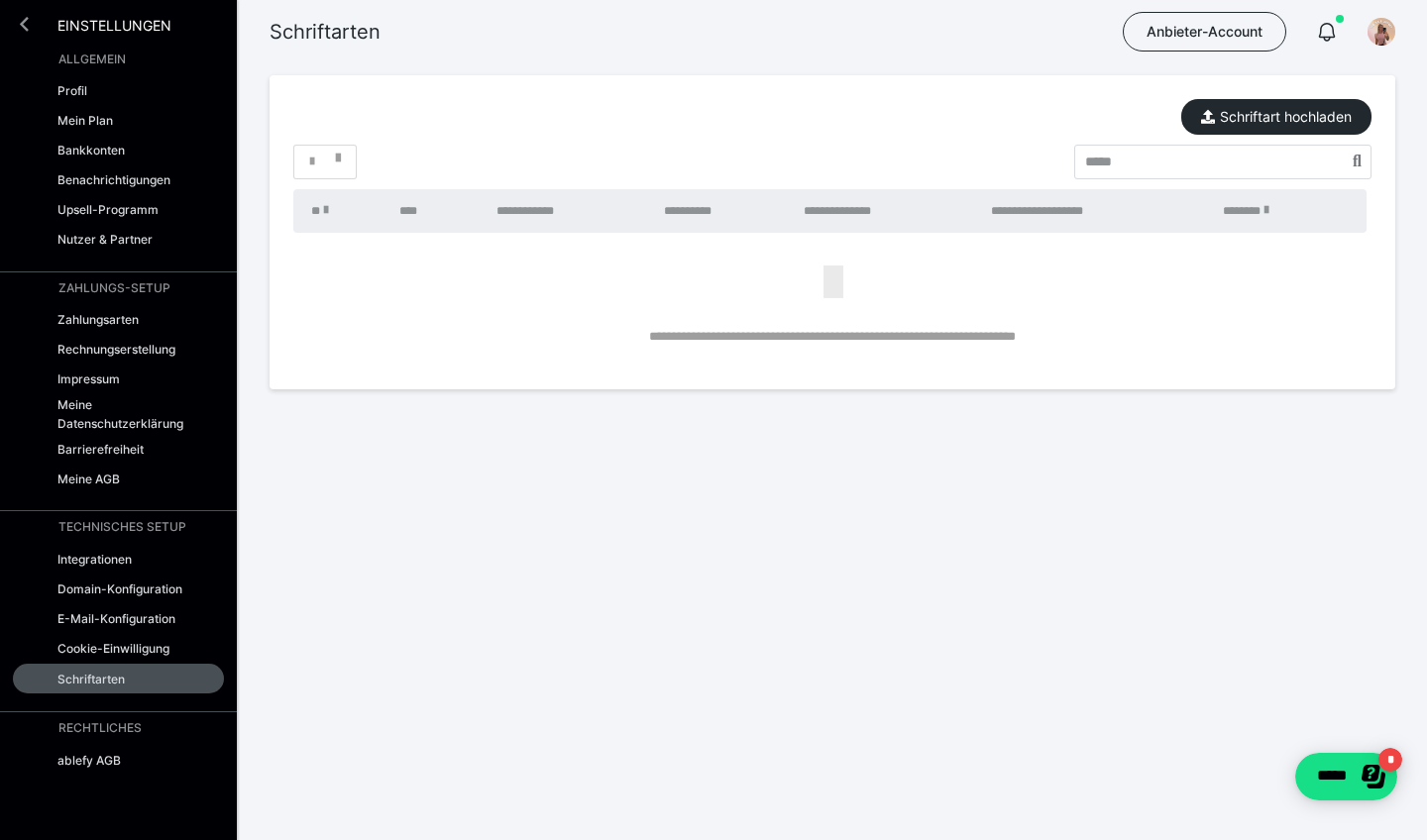 click at bounding box center [24, 24] 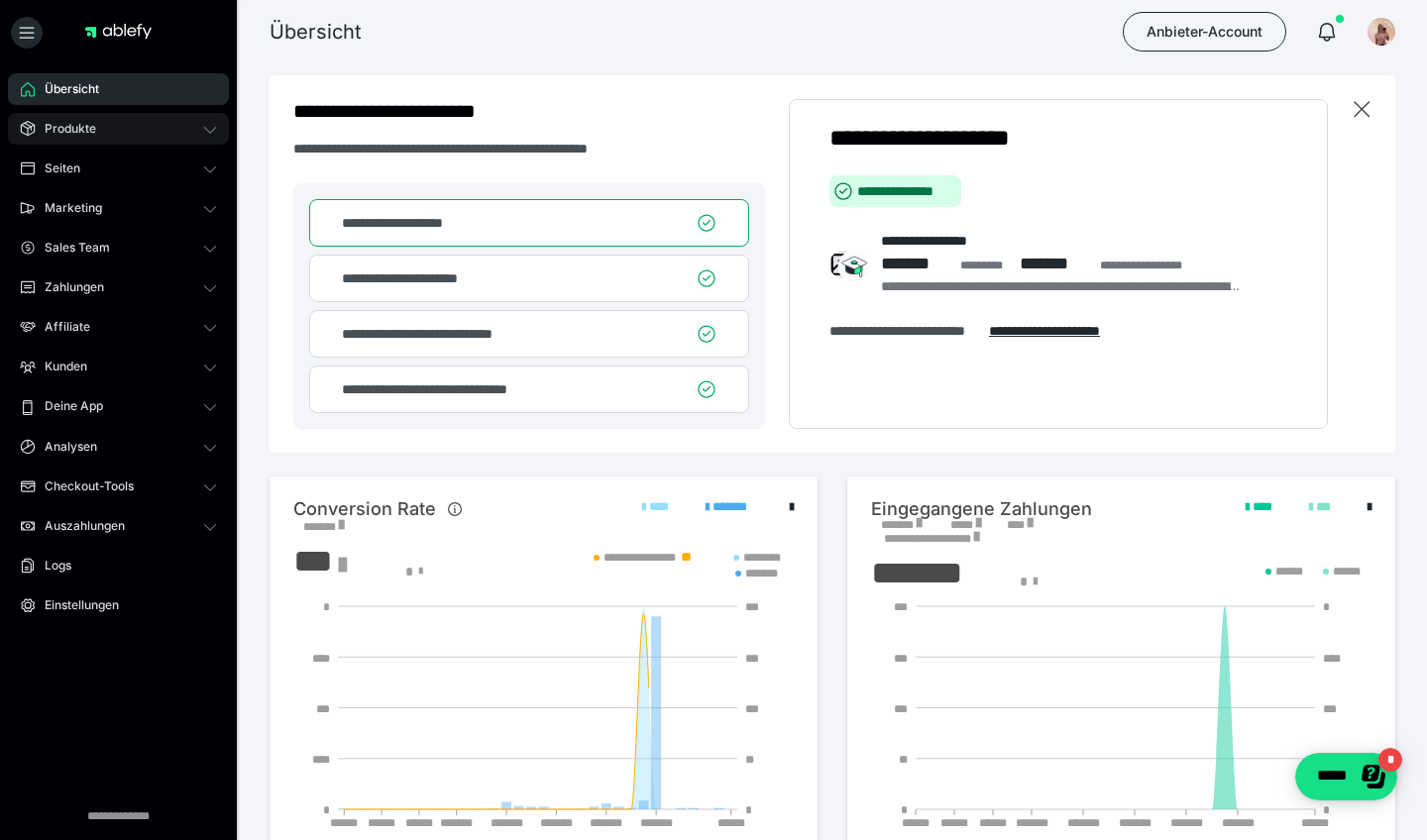 click on "Produkte" at bounding box center [118, 129] 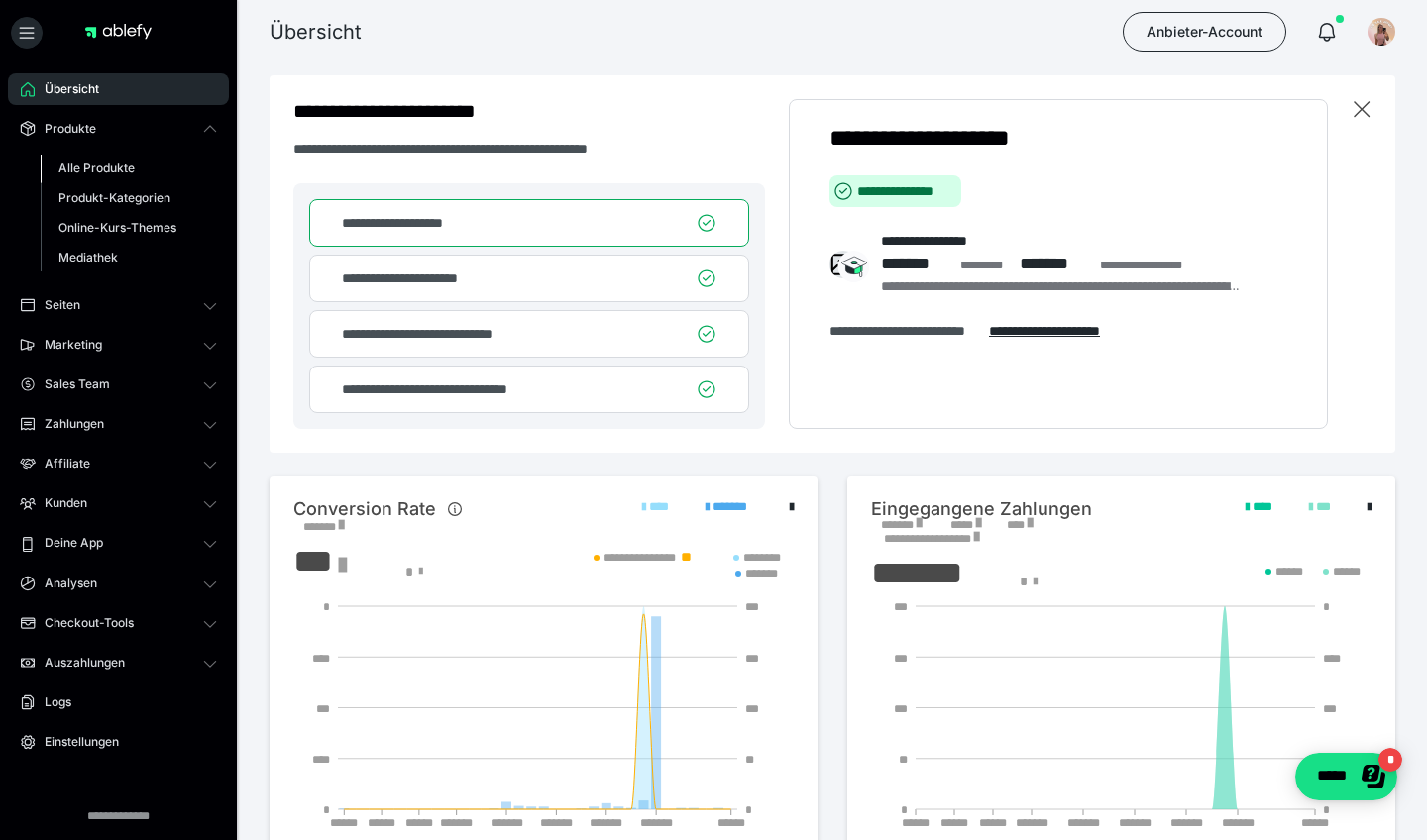 click on "Alle Produkte" at bounding box center (96, 167) 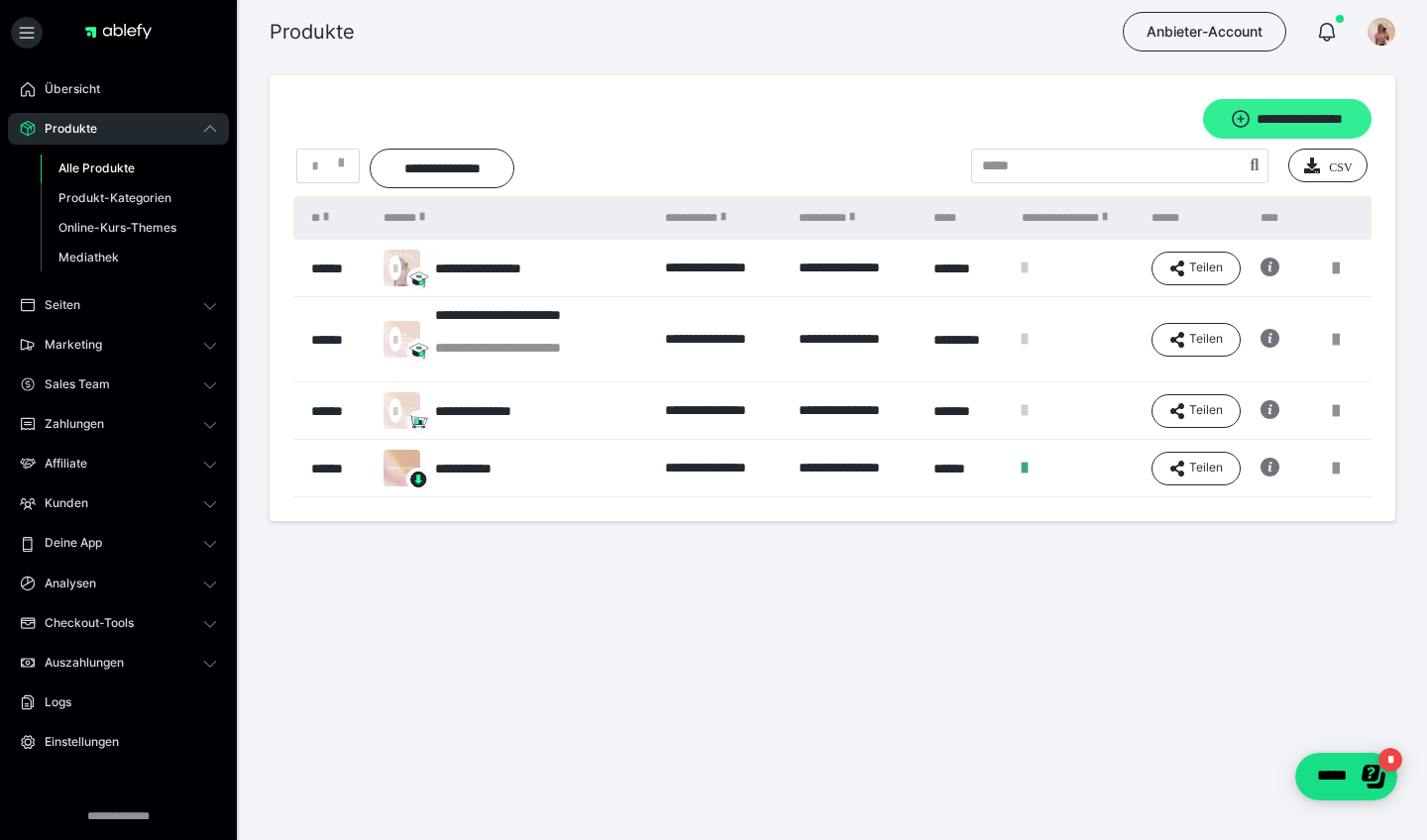 click on "**********" at bounding box center [1287, 119] 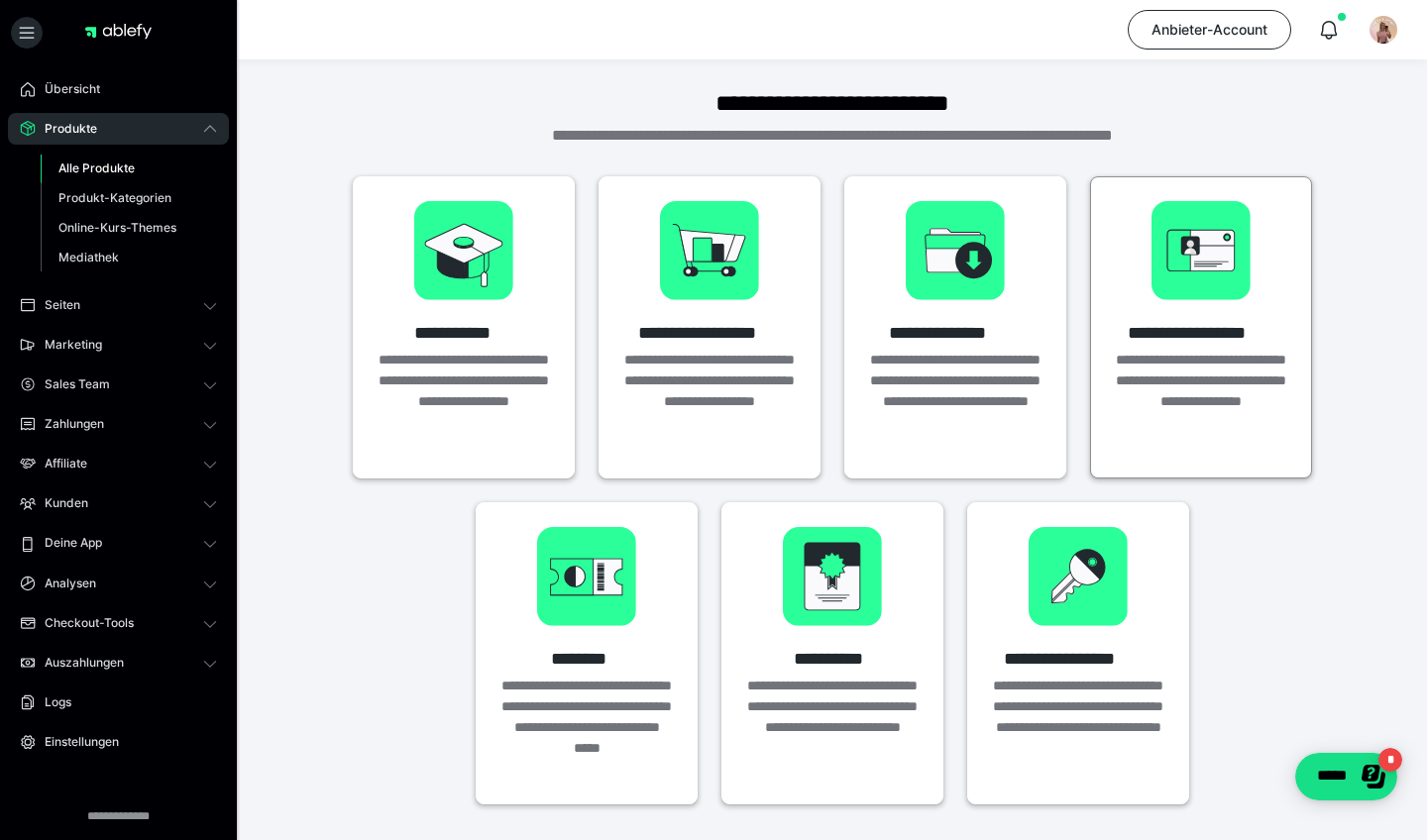 click on "**********" at bounding box center (1201, 327) 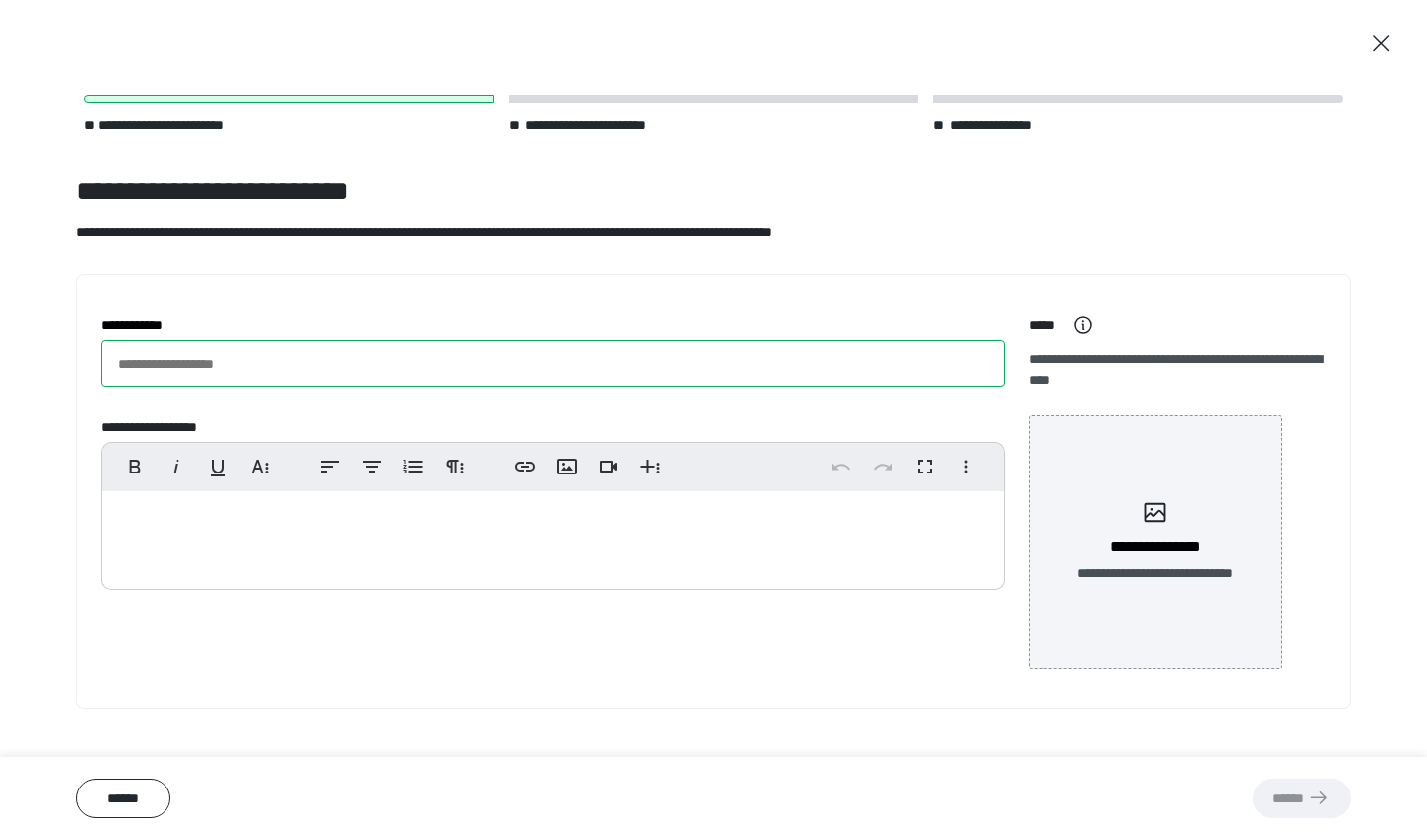 click on "**********" at bounding box center (553, 364) 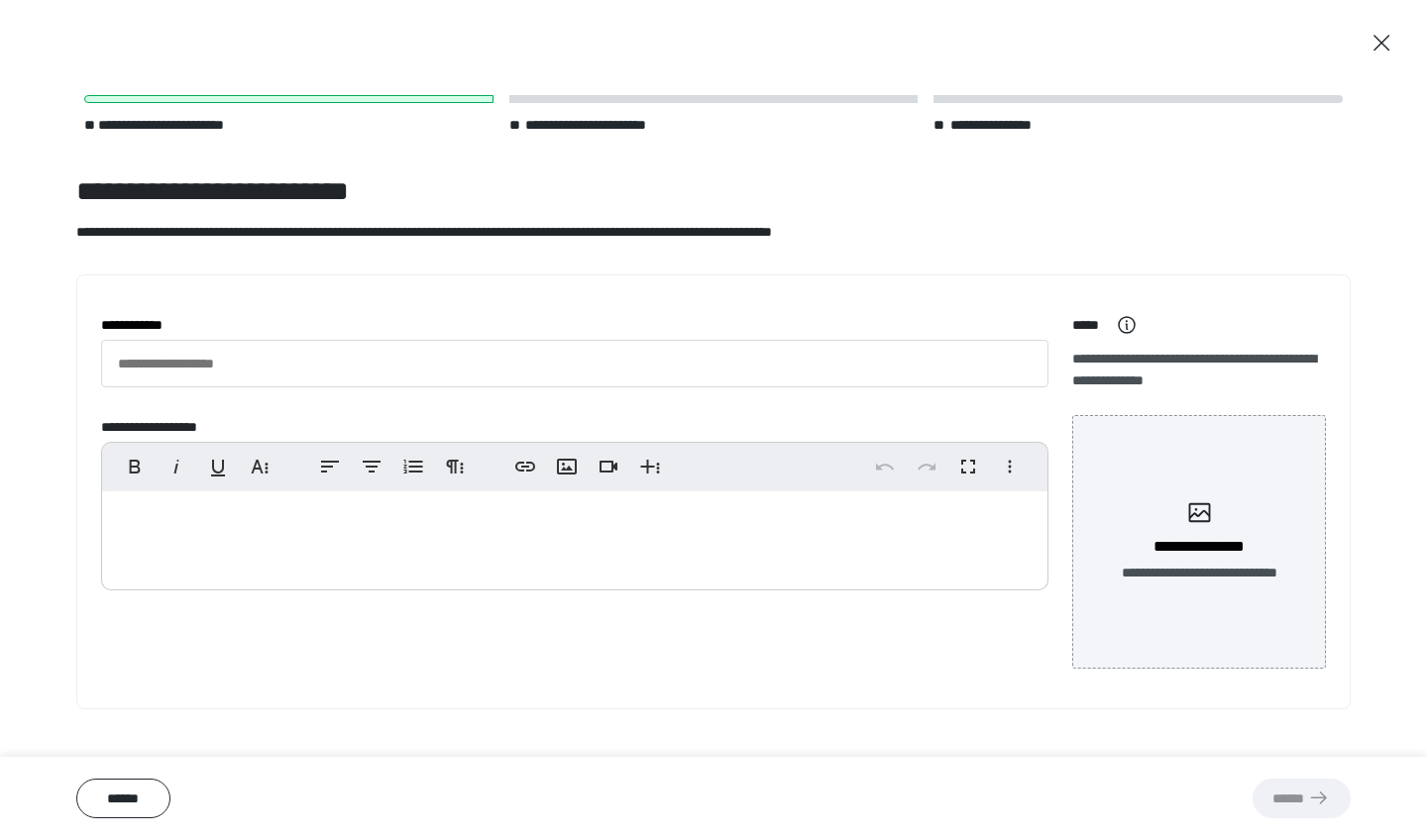click at bounding box center (575, 536) 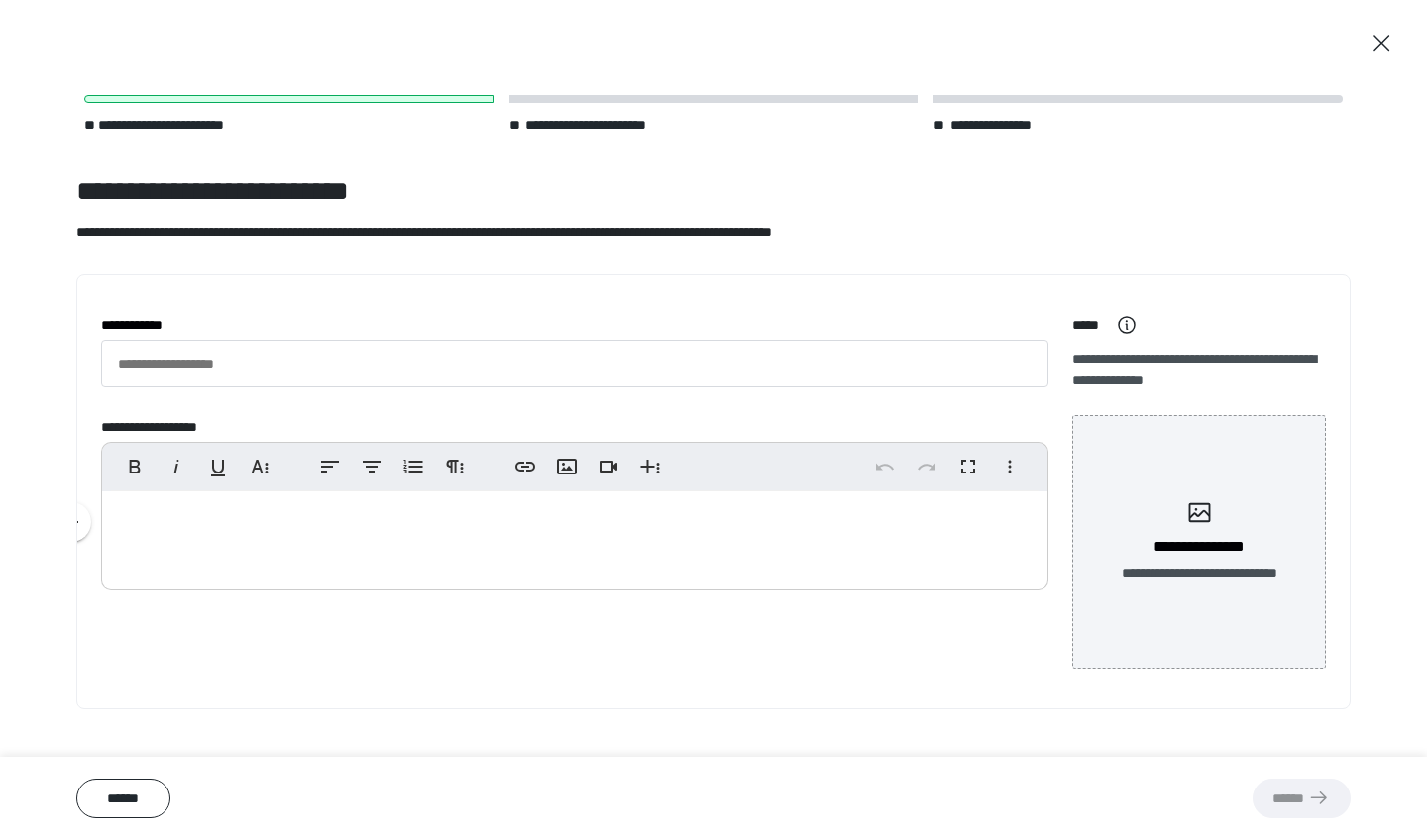 click at bounding box center (575, 536) 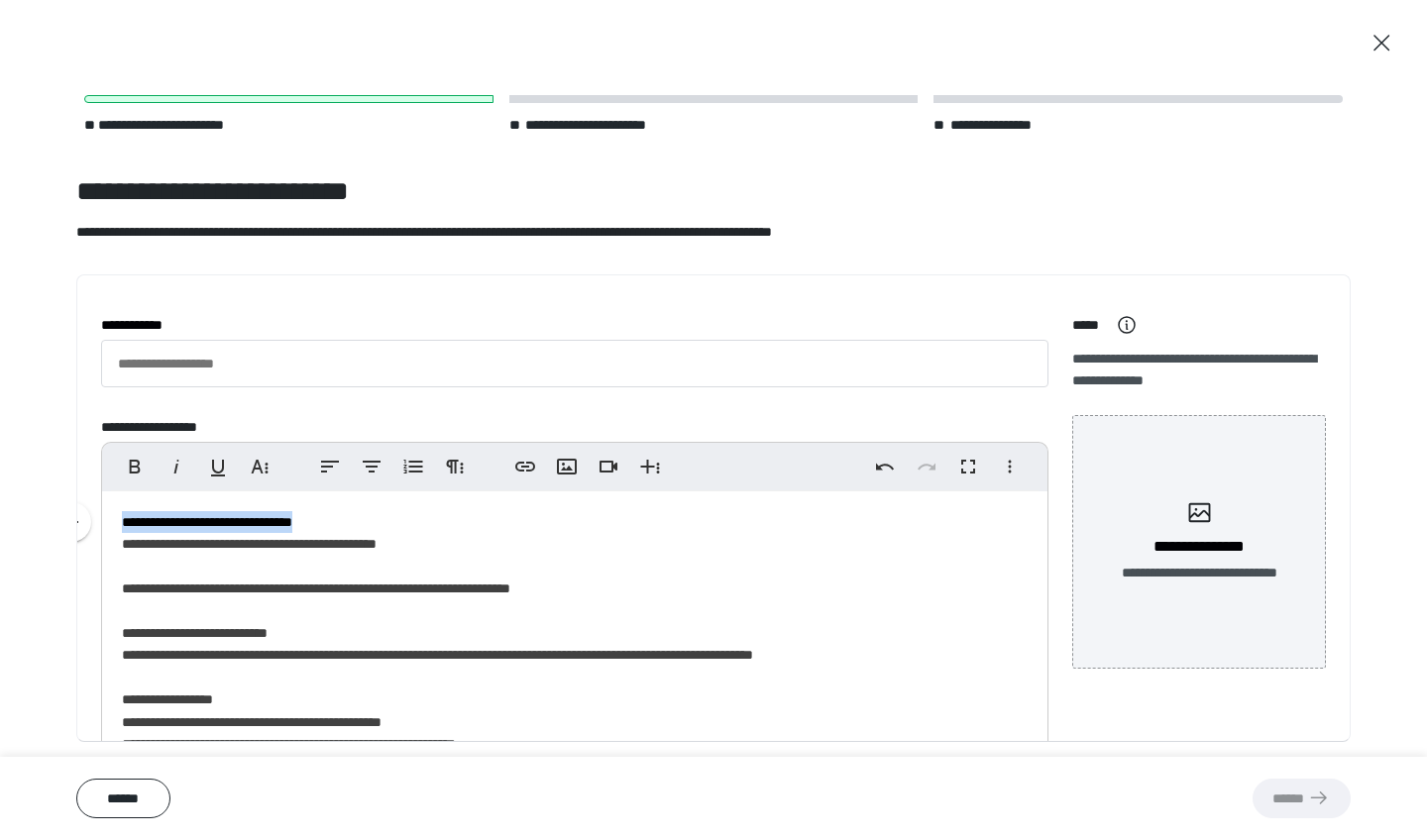 drag, startPoint x: 386, startPoint y: 519, endPoint x: 58, endPoint y: 523, distance: 328.02439 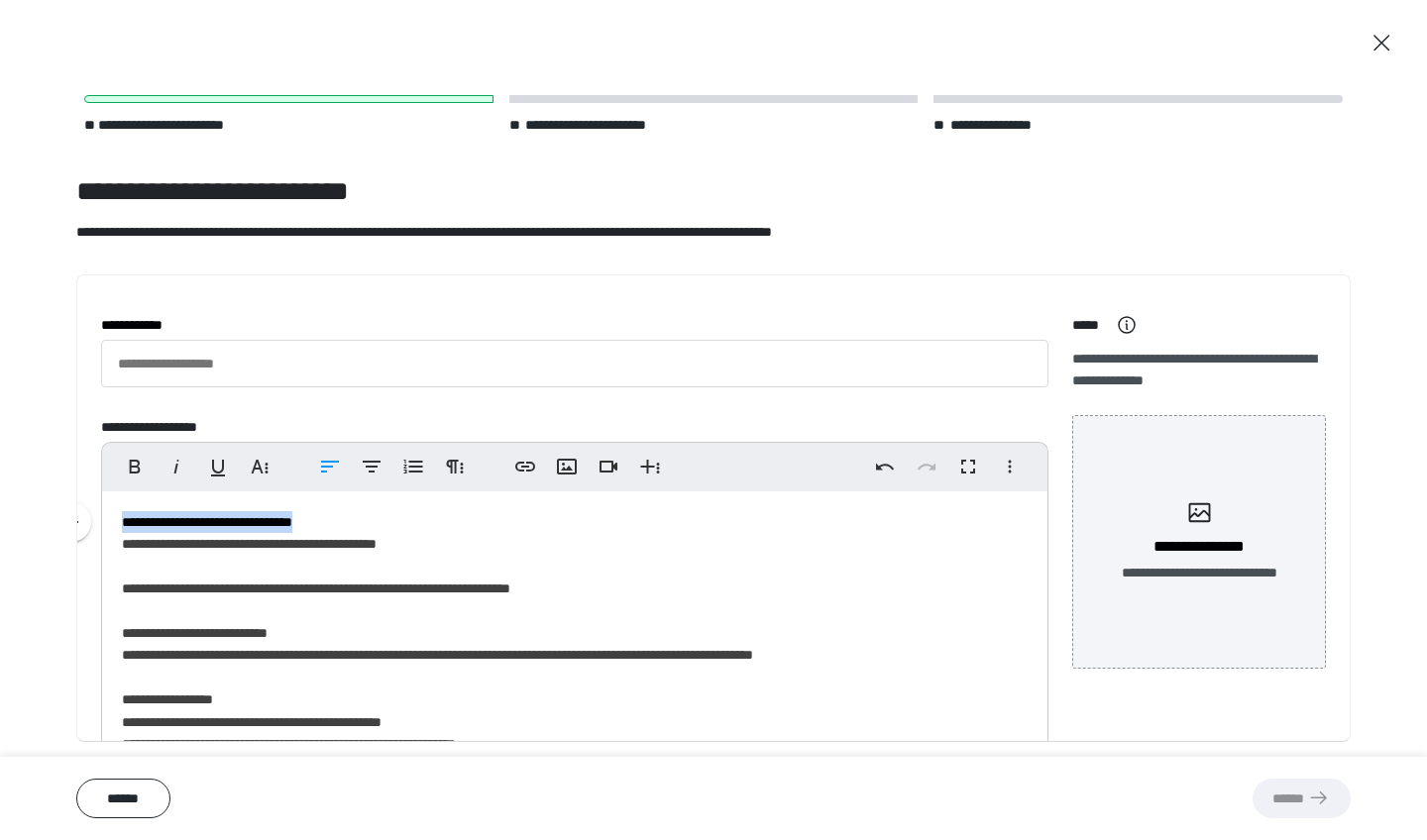 click on "**********" at bounding box center (575, 1045) 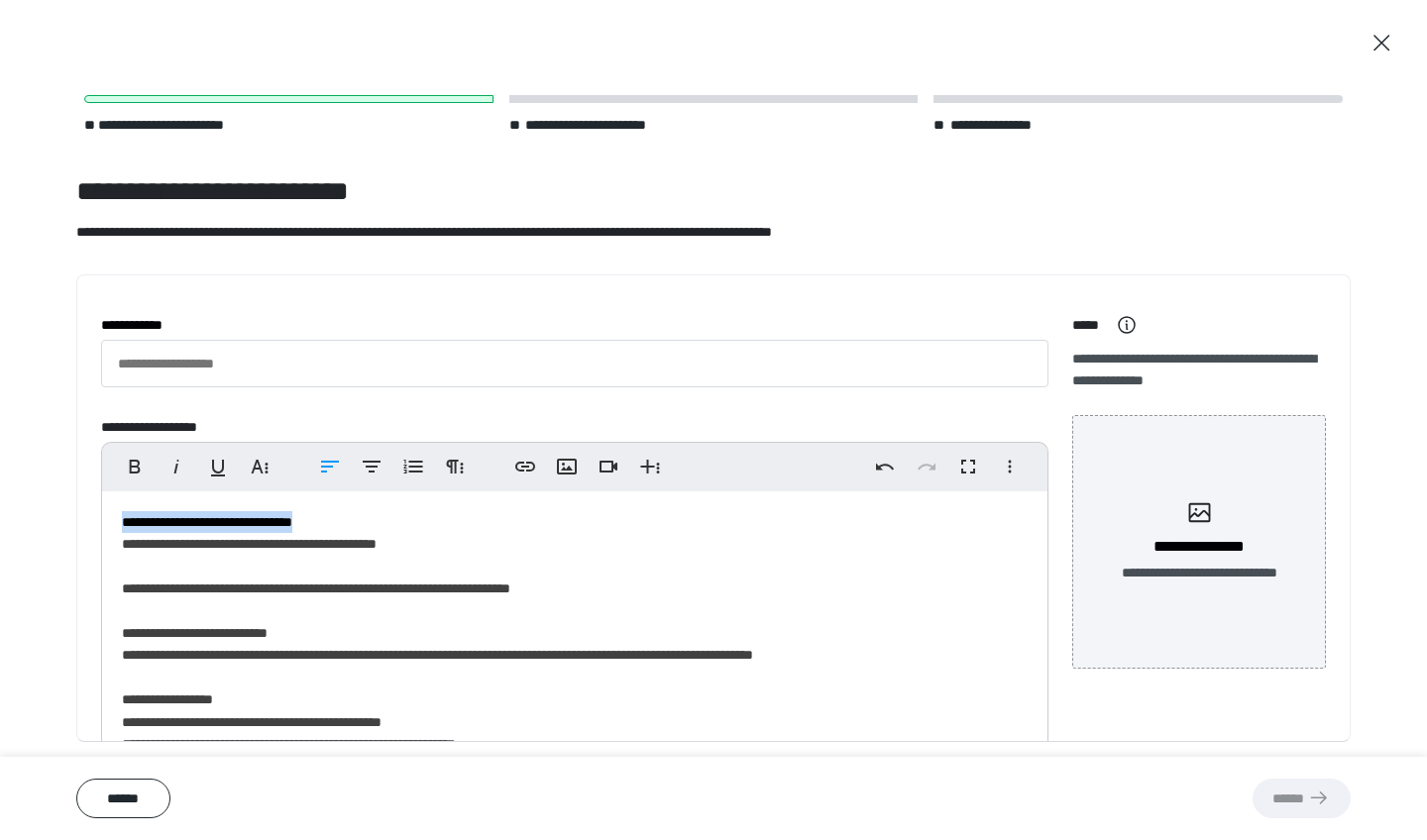 drag, startPoint x: 372, startPoint y: 527, endPoint x: 0, endPoint y: 502, distance: 372.8391 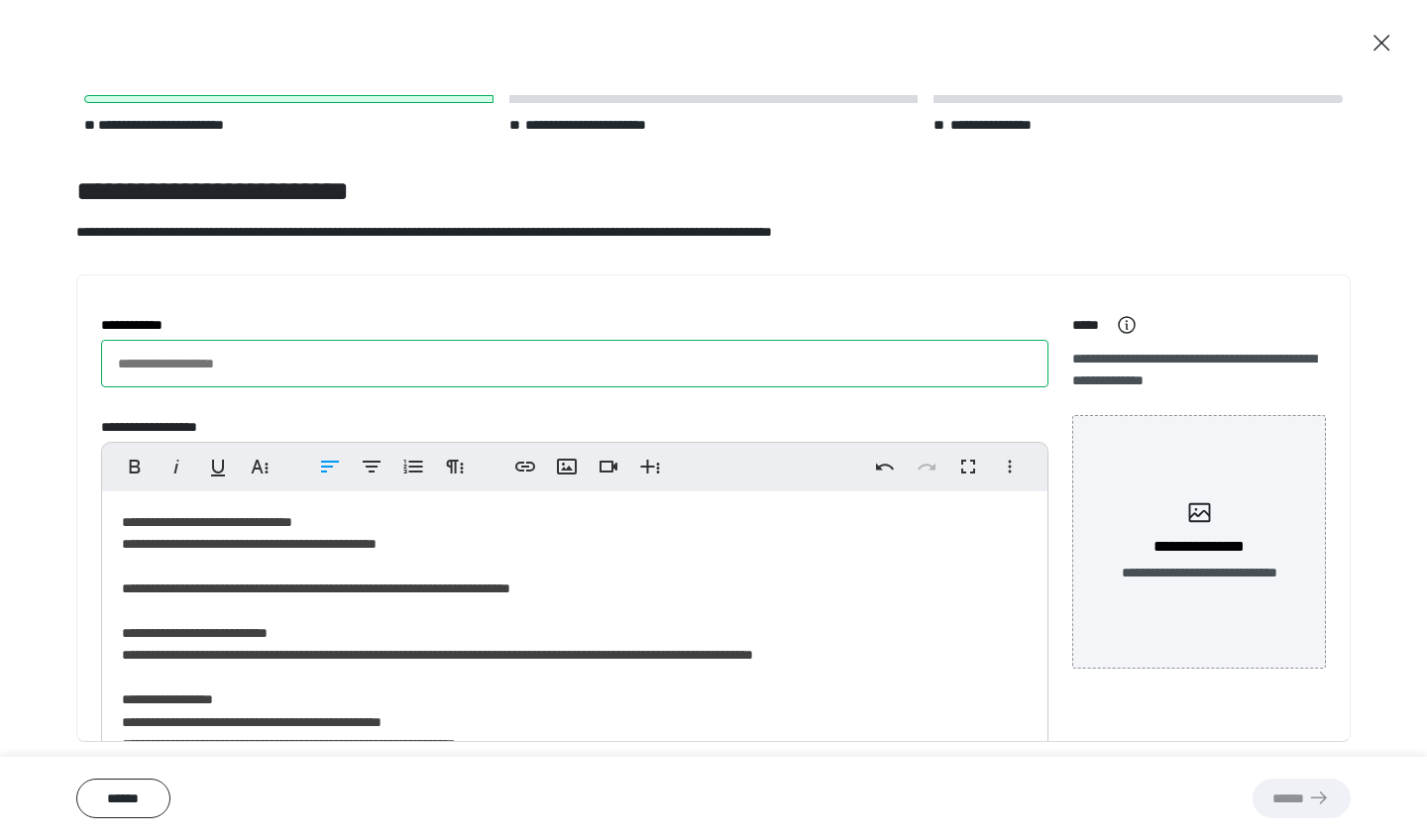 click on "**********" at bounding box center (575, 364) 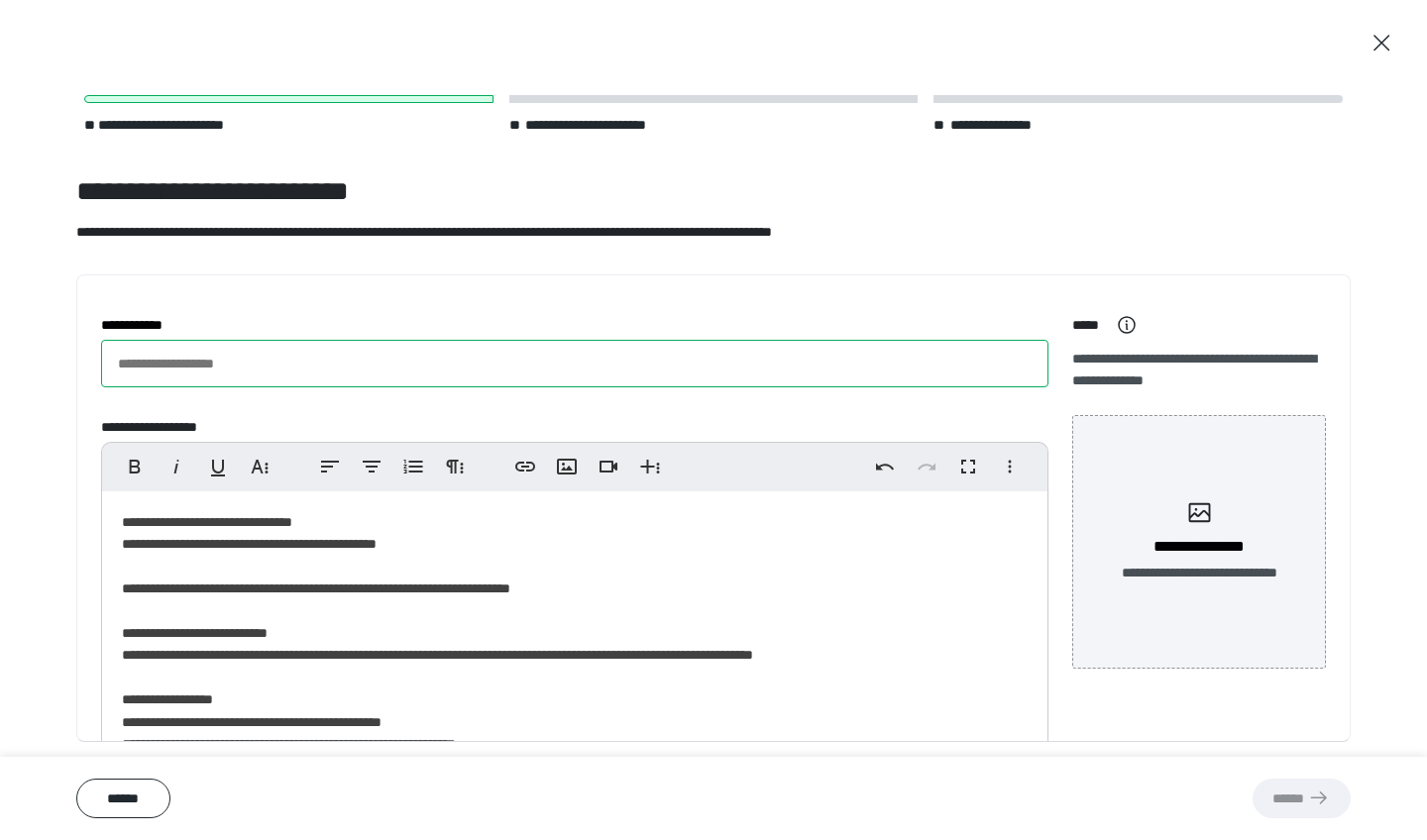 paste on "**********" 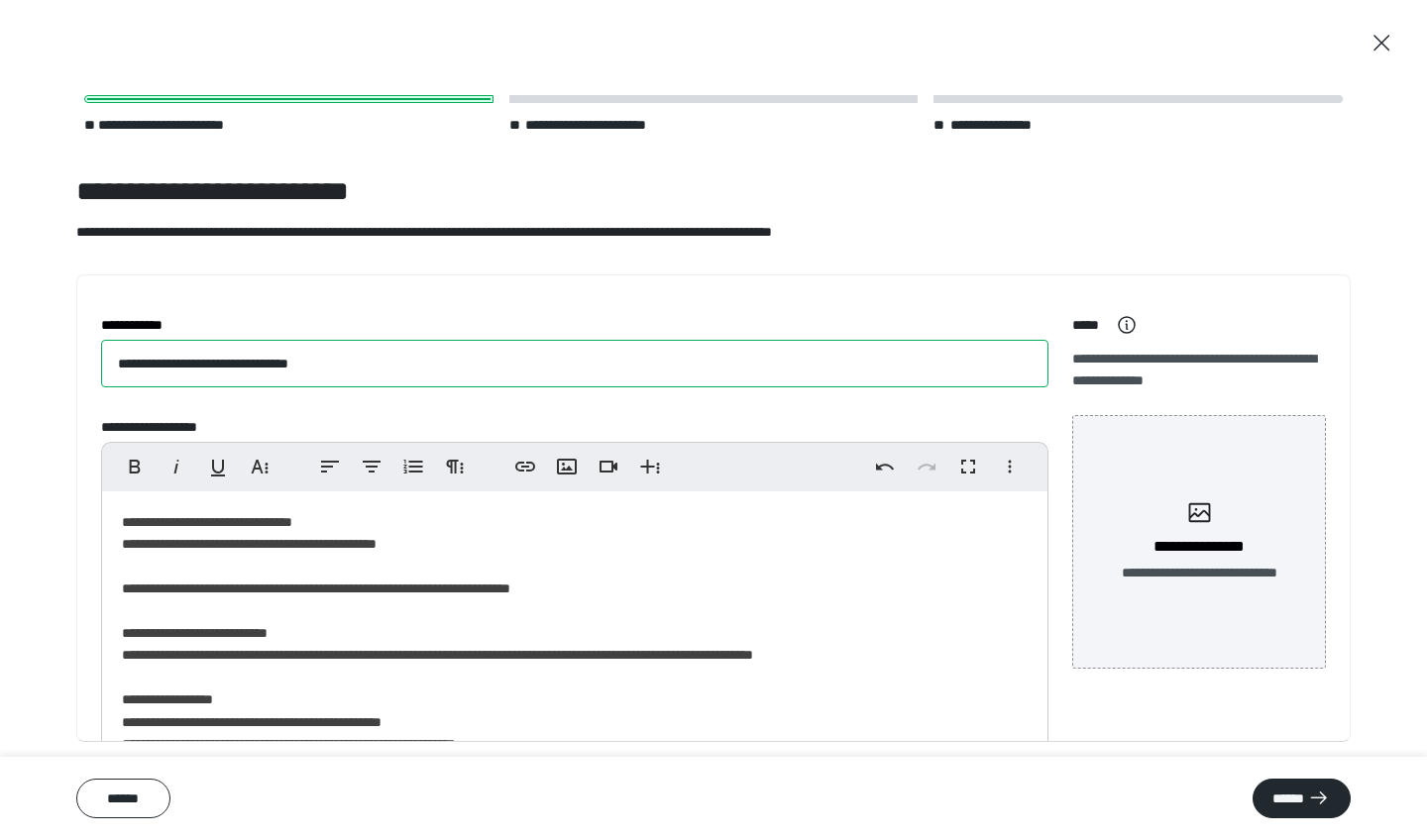 type on "**********" 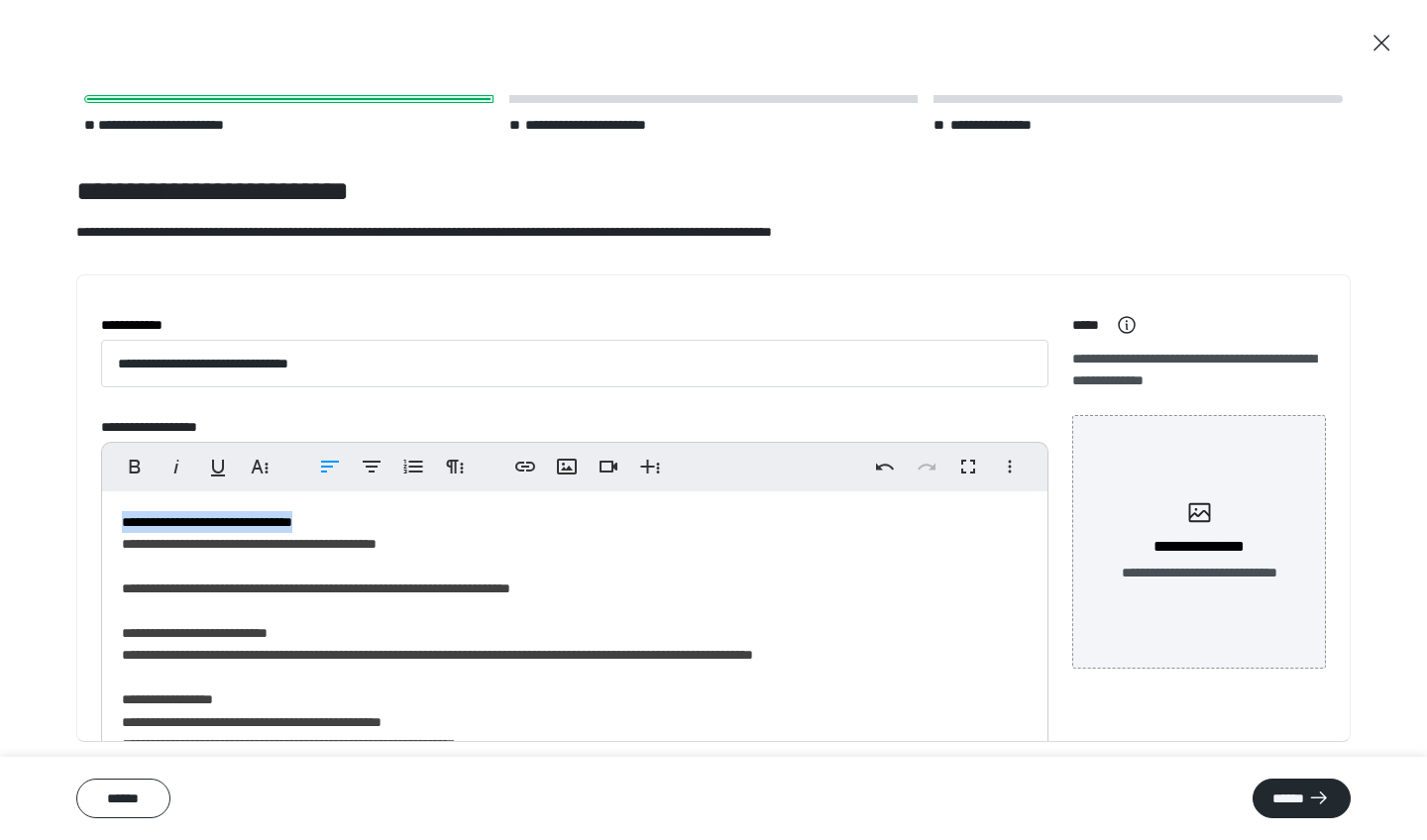 drag, startPoint x: 393, startPoint y: 528, endPoint x: 75, endPoint y: 510, distance: 318.50903 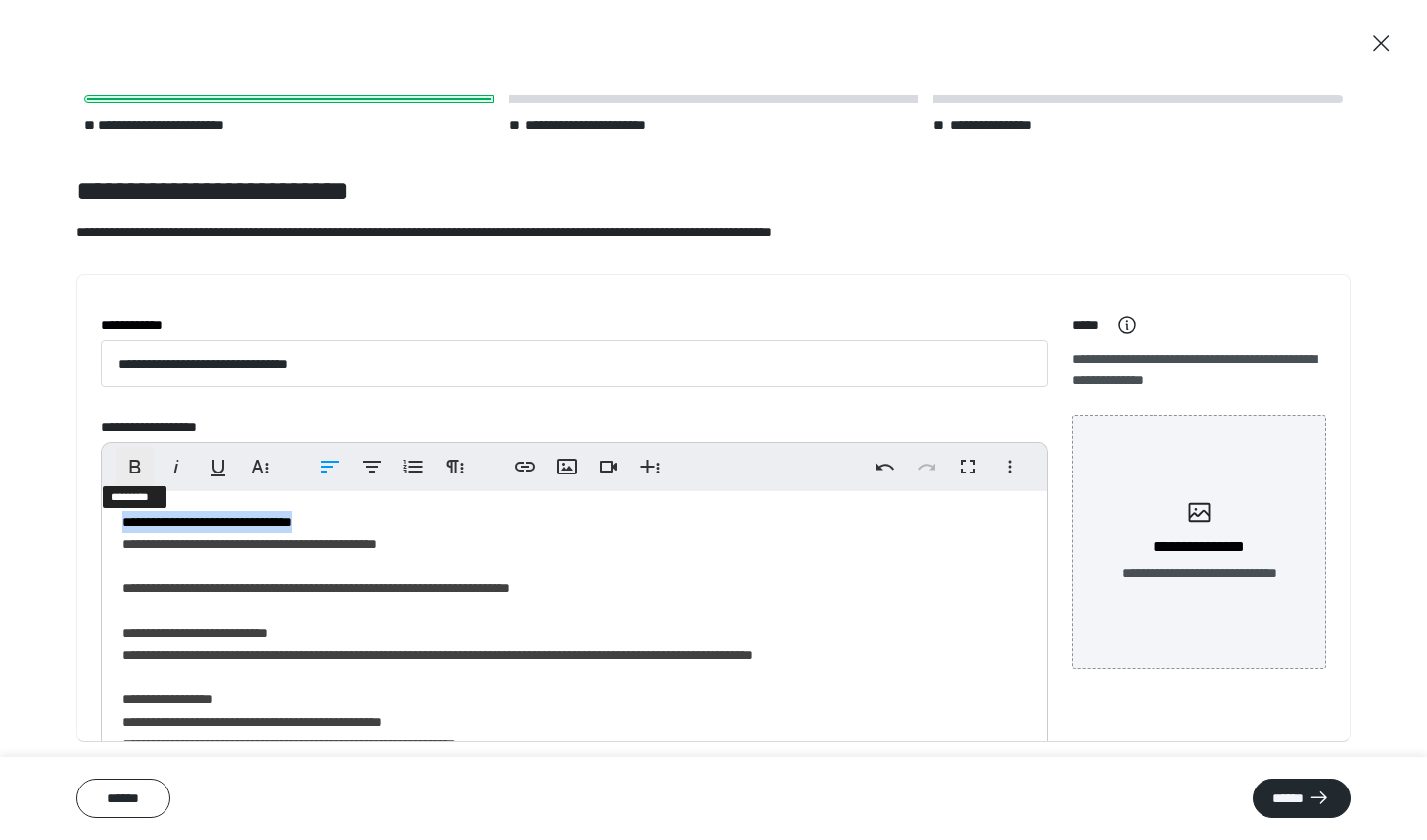 click 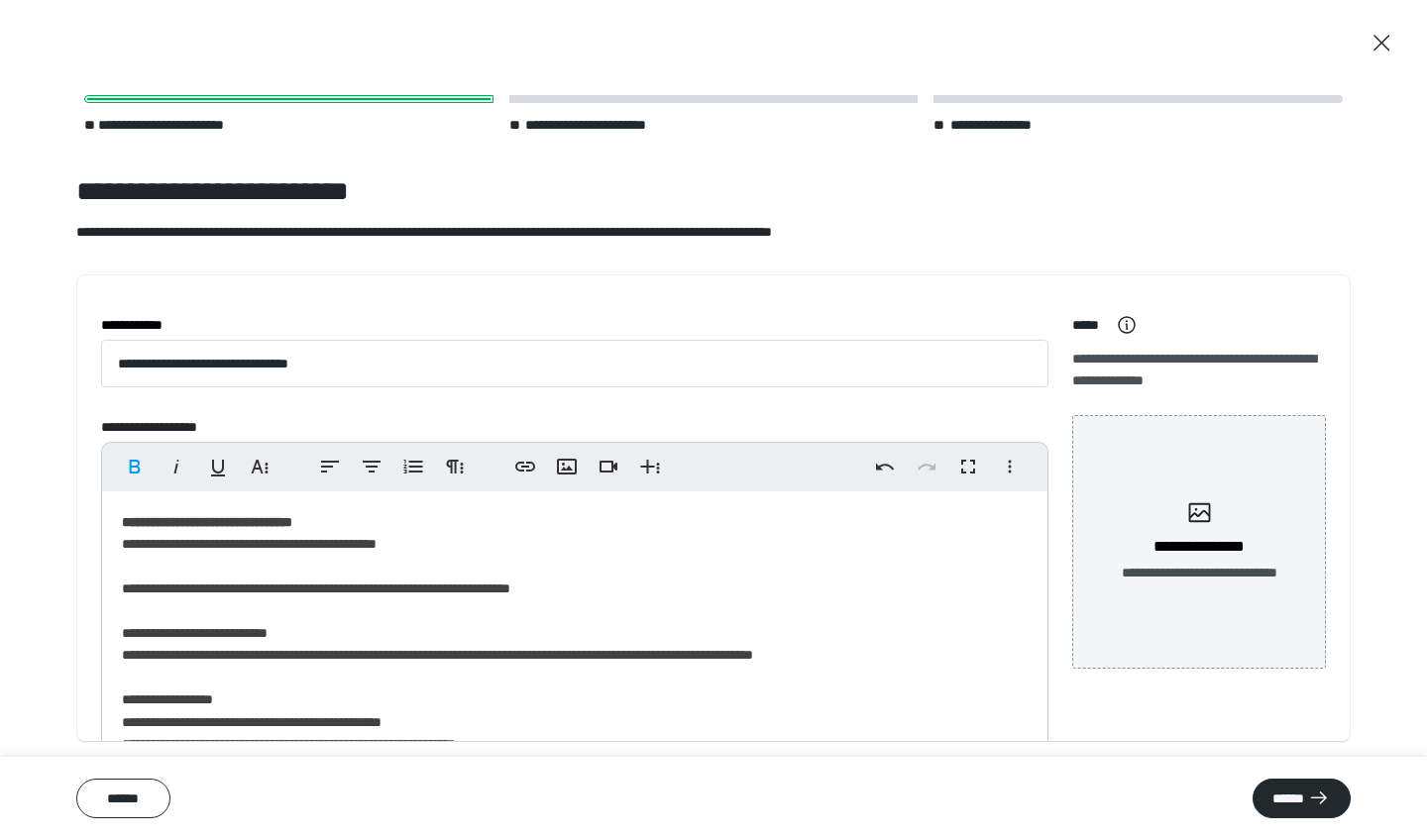click on "**********" at bounding box center (575, 1045) 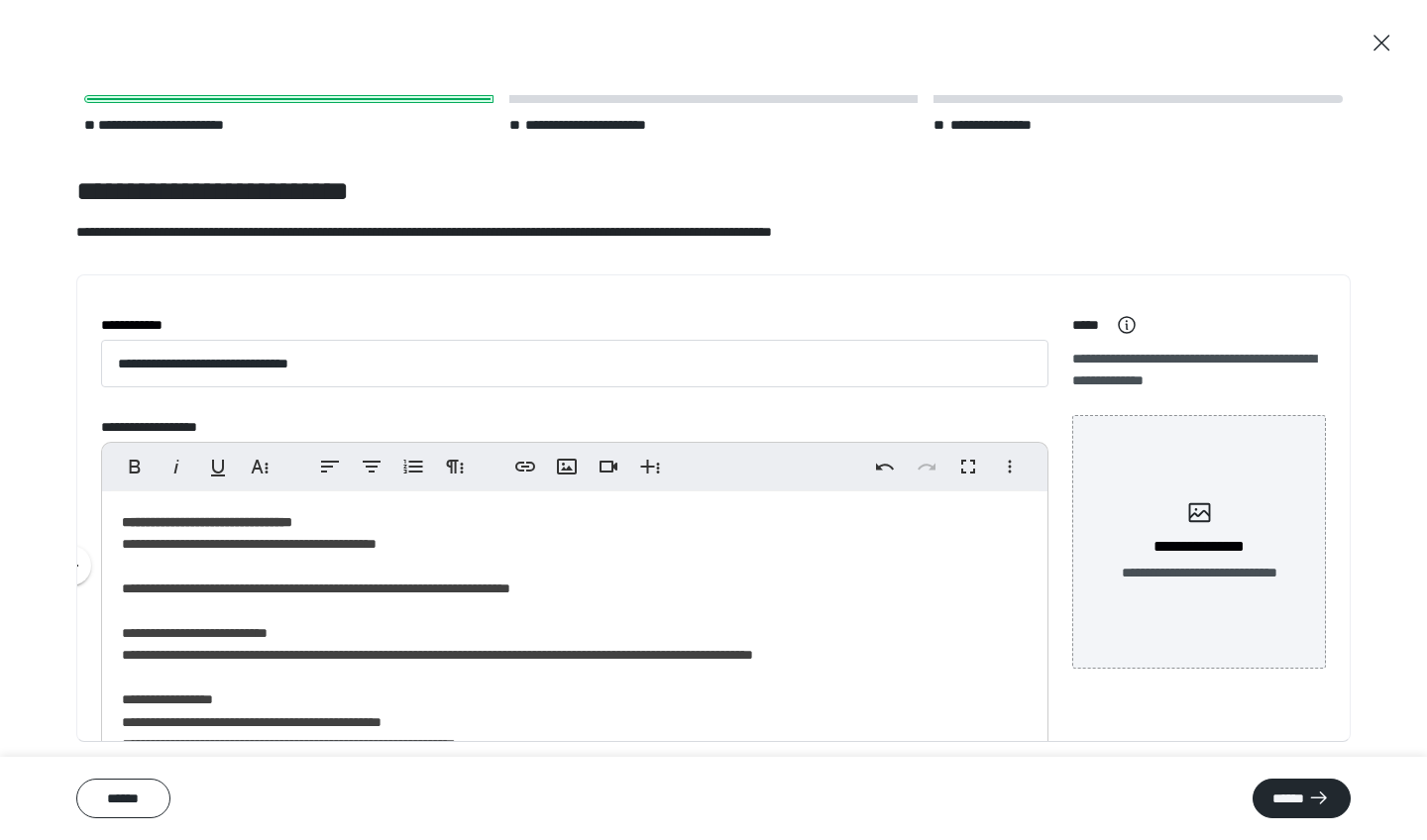 click on "**********" at bounding box center (575, 1045) 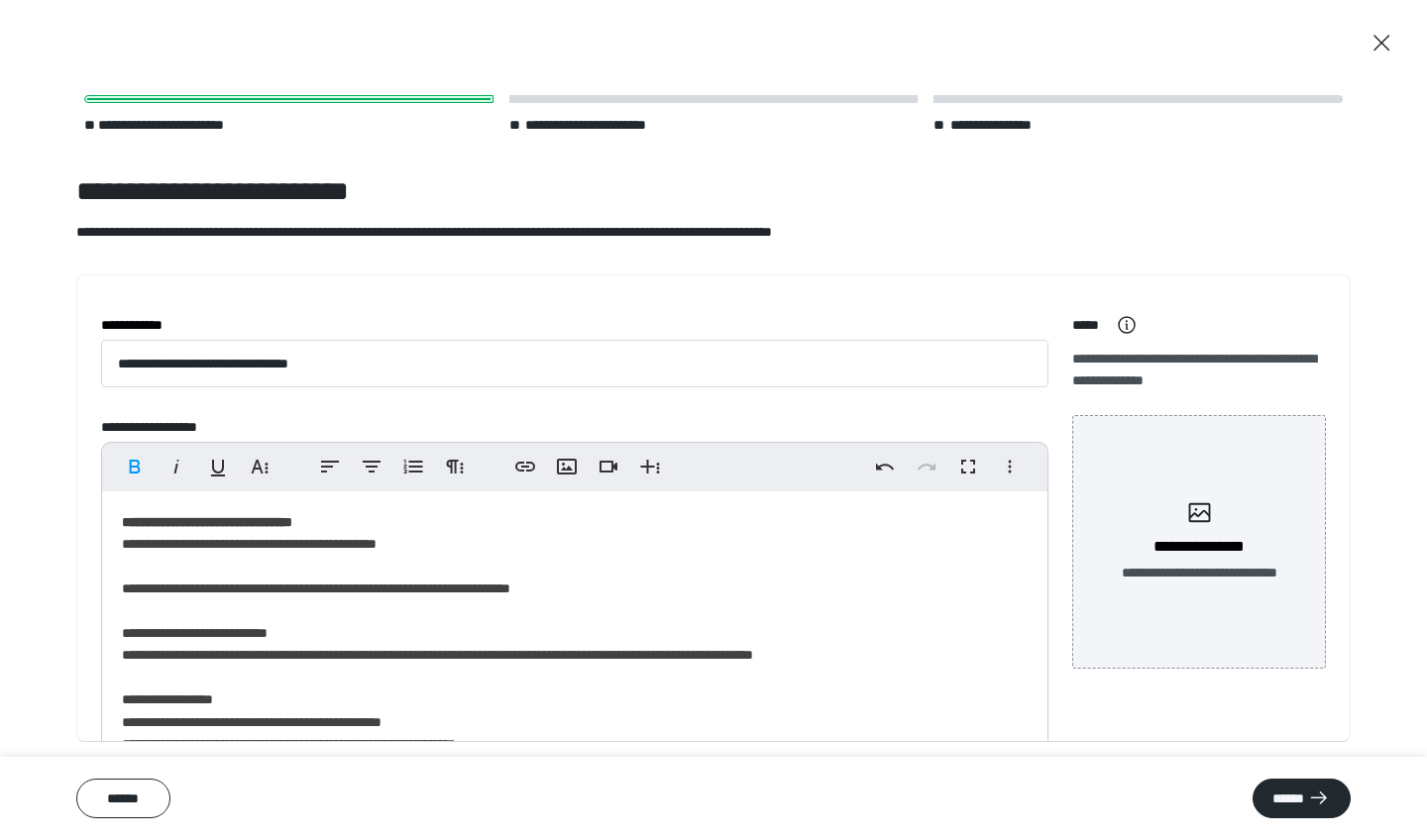 type 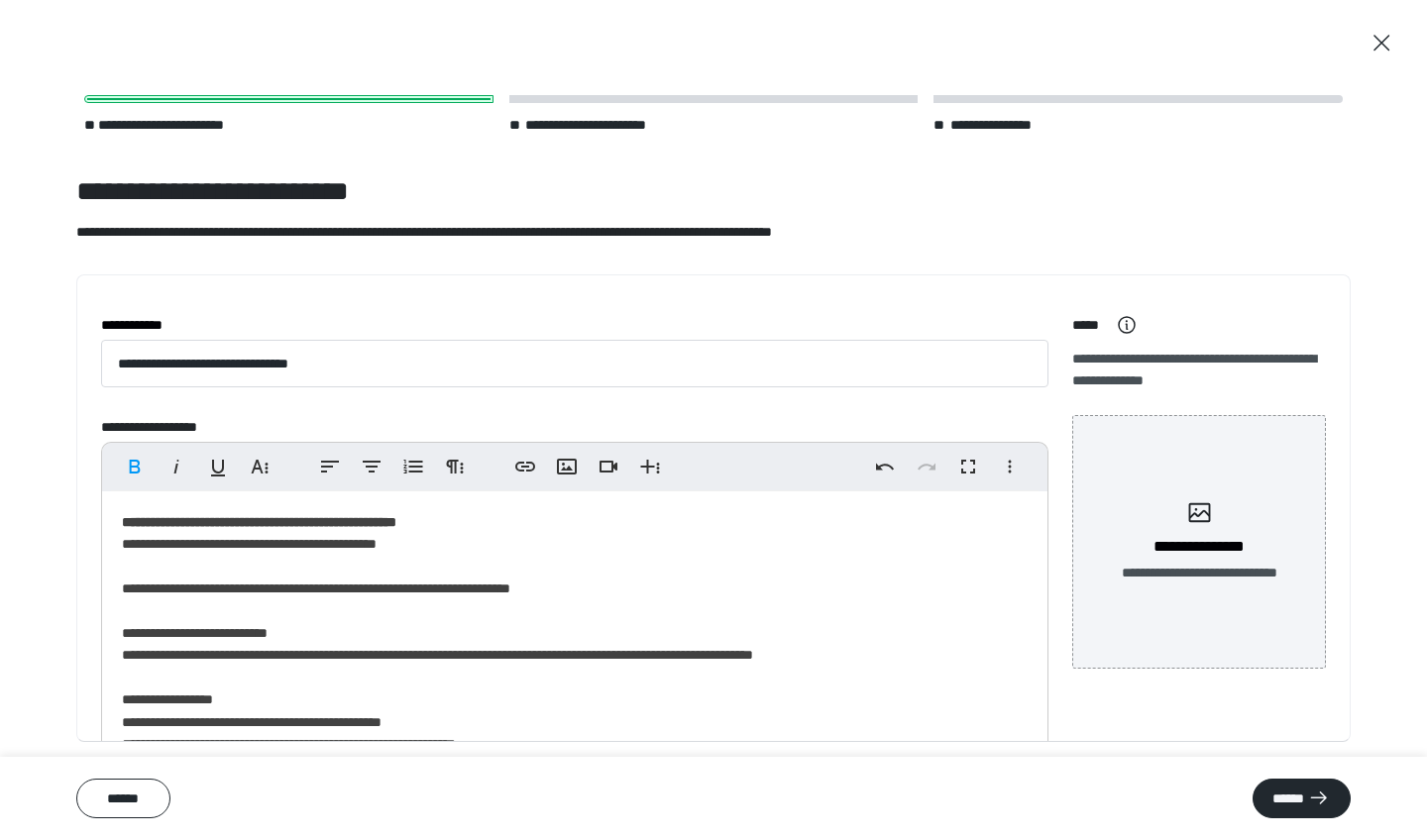 click on "**********" at bounding box center [259, 522] 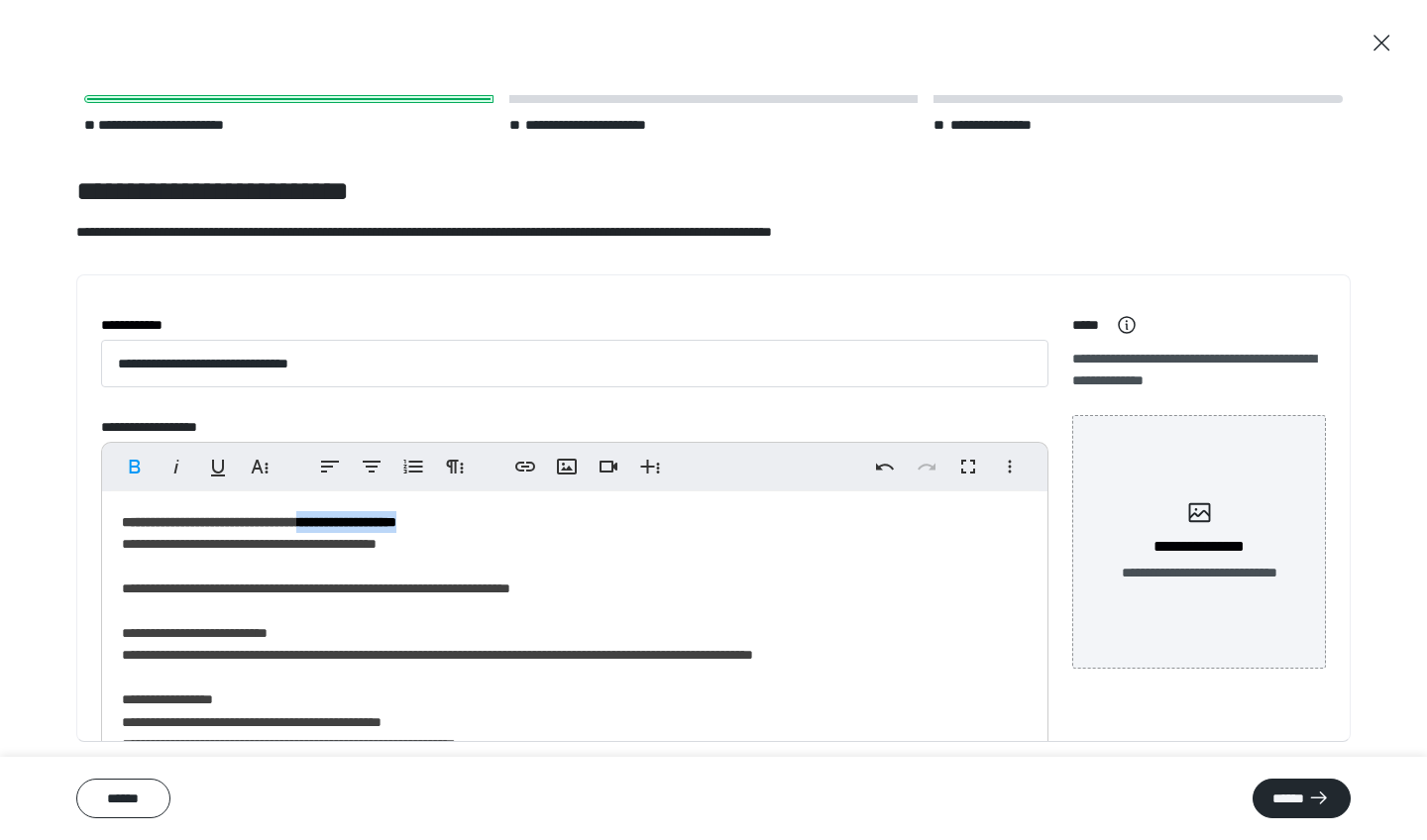drag, startPoint x: 514, startPoint y: 519, endPoint x: 371, endPoint y: 517, distance: 143.014 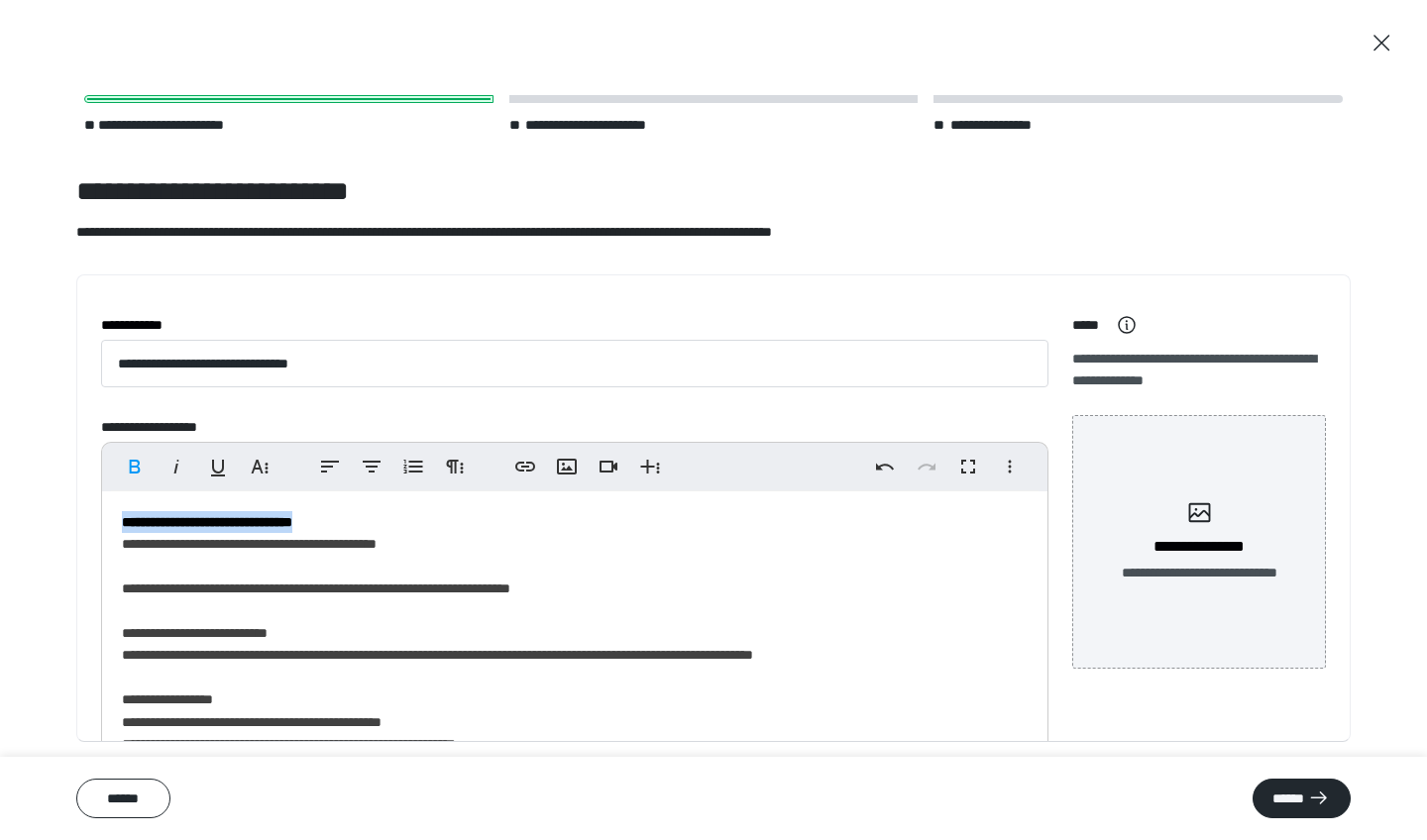 drag, startPoint x: 376, startPoint y: 521, endPoint x: 55, endPoint y: 520, distance: 321.00156 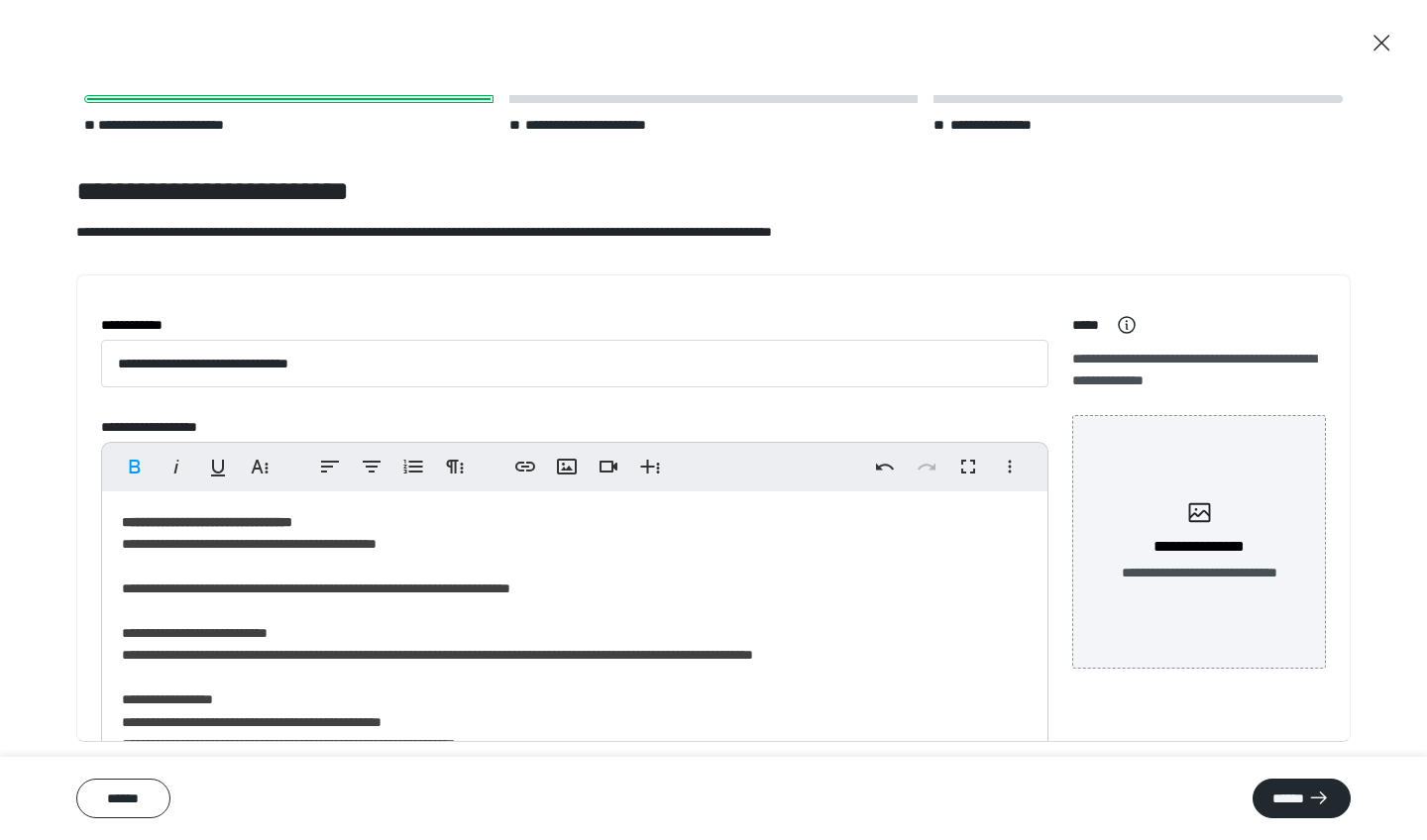 click on "**********" at bounding box center (575, 1045) 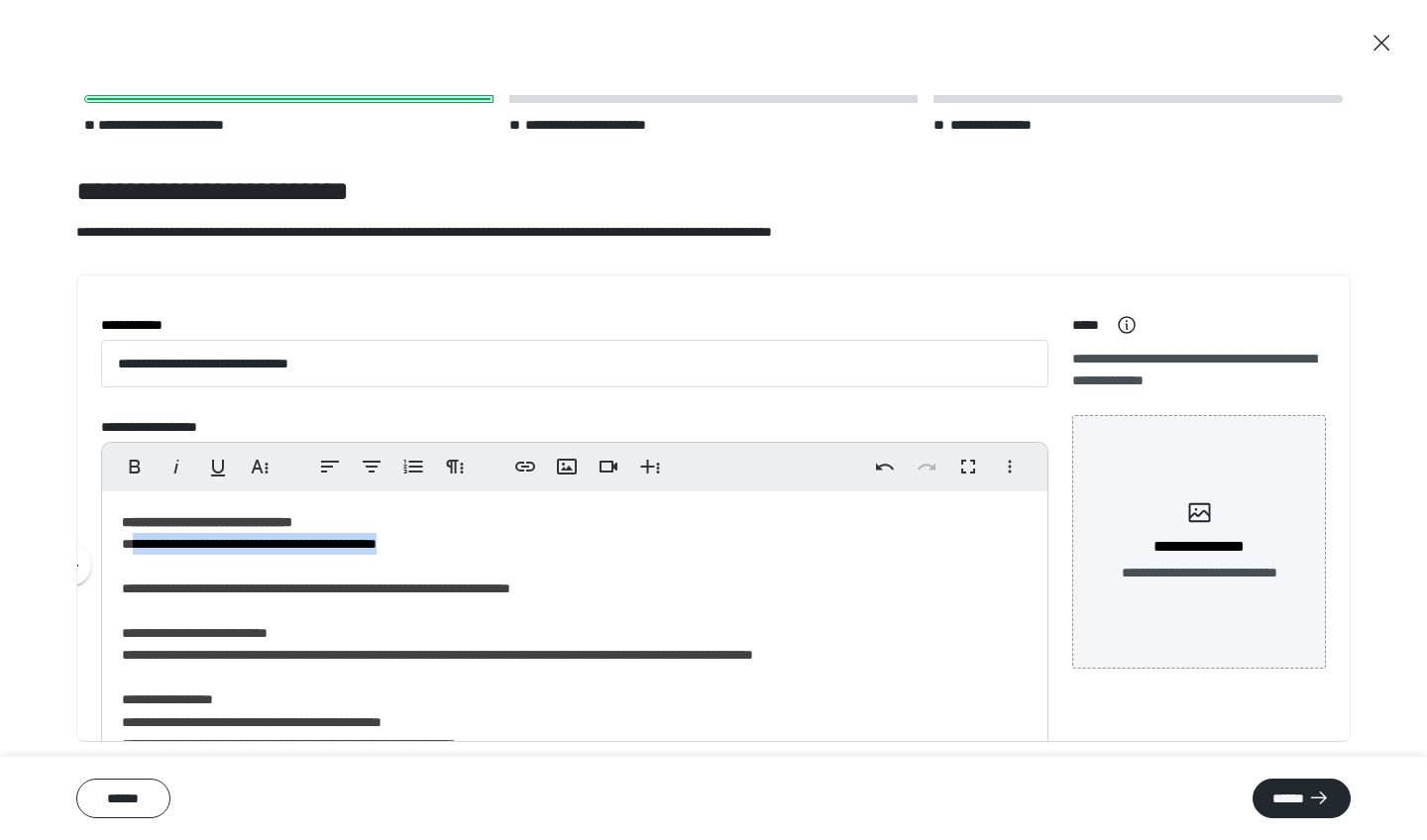 drag, startPoint x: 471, startPoint y: 538, endPoint x: 132, endPoint y: 543, distance: 339.03687 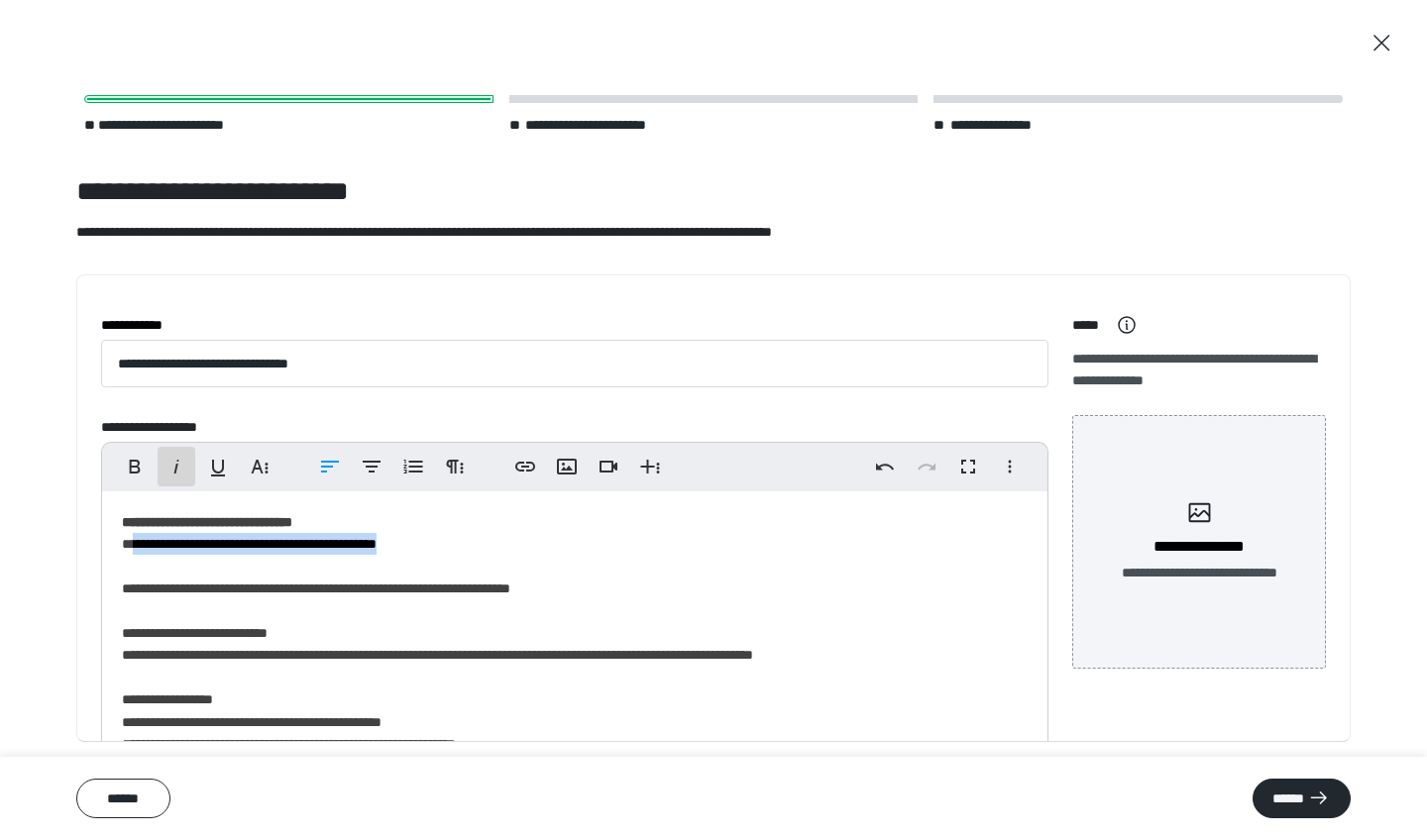click 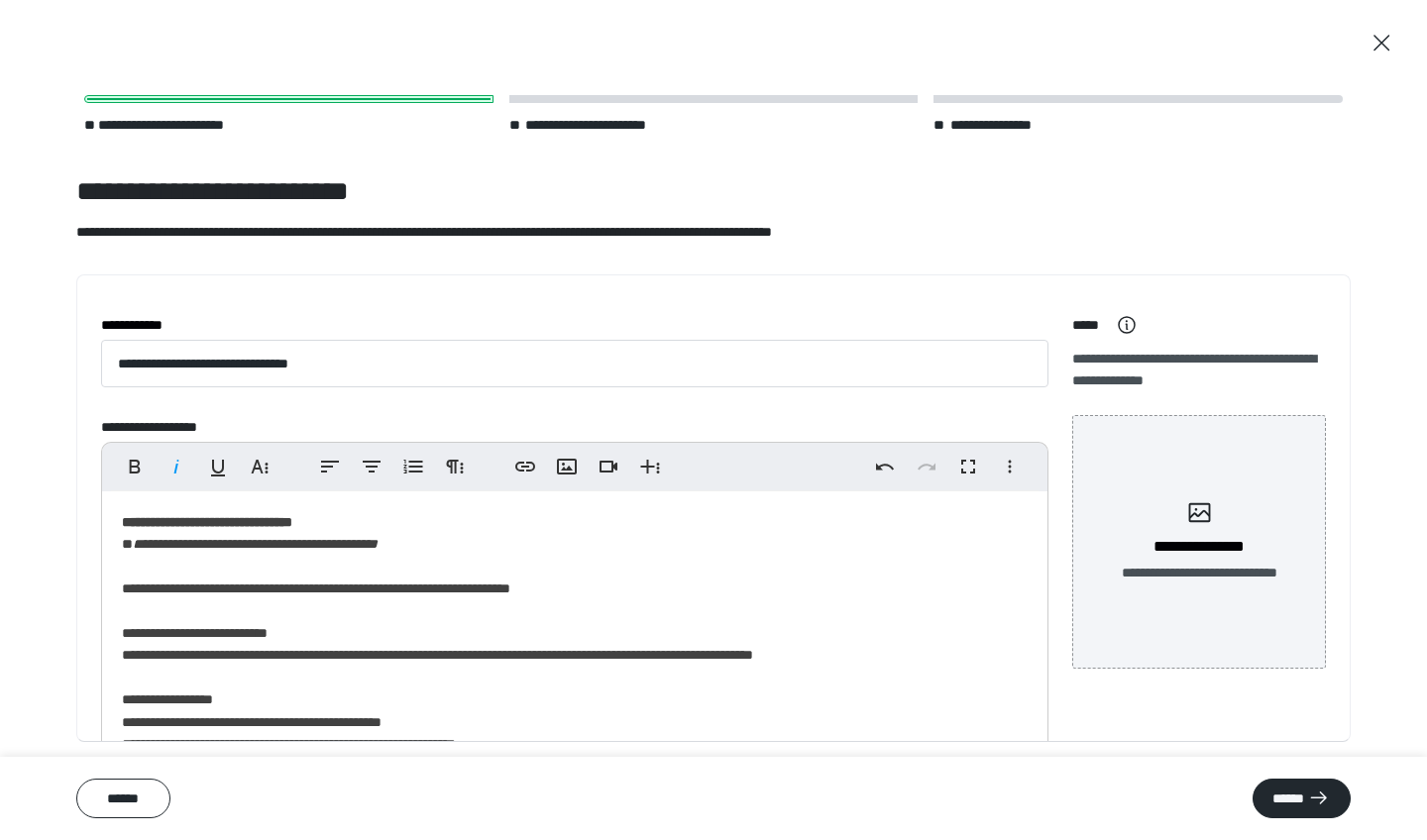 click on "**********" at bounding box center (575, 1045) 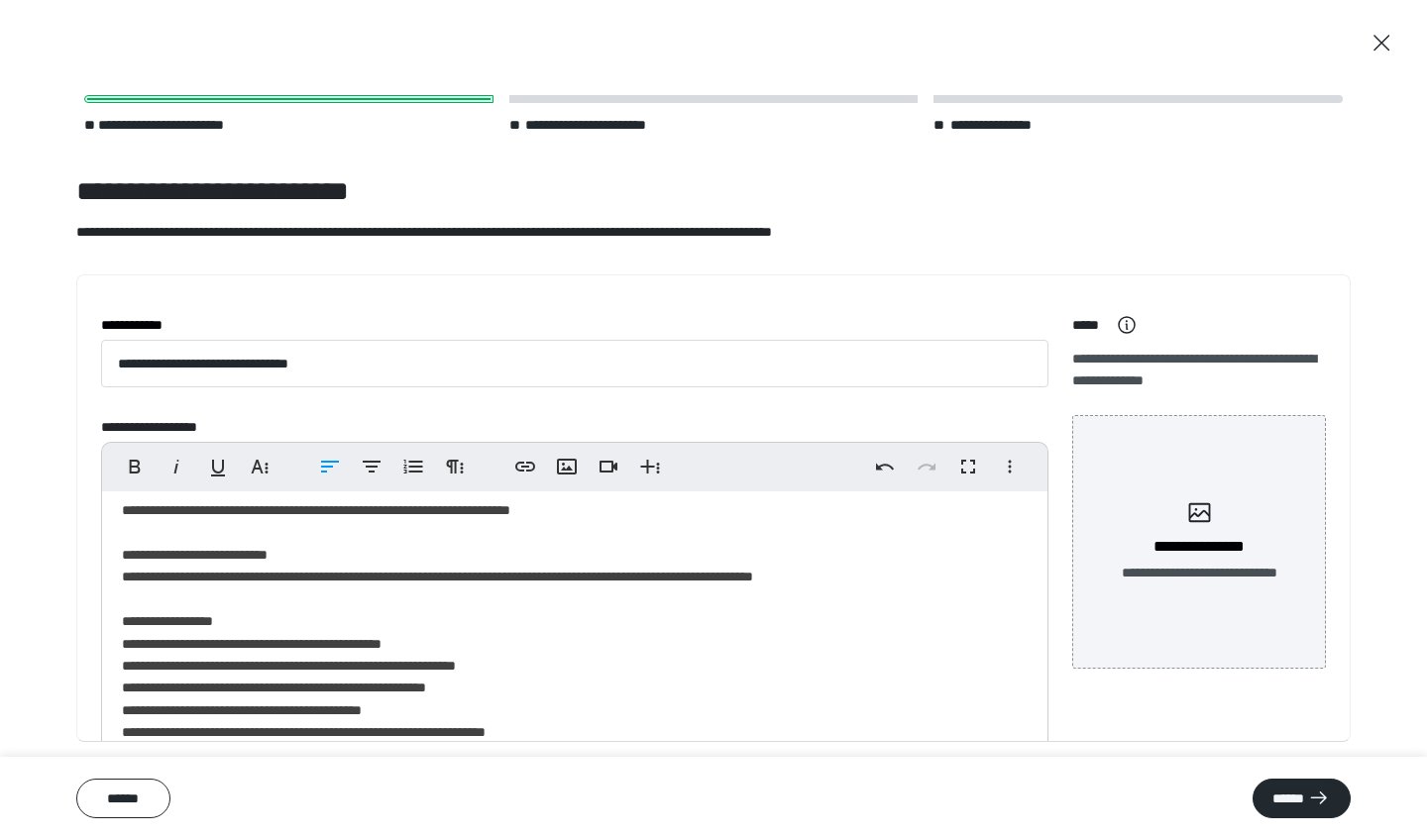 scroll, scrollTop: 87, scrollLeft: 0, axis: vertical 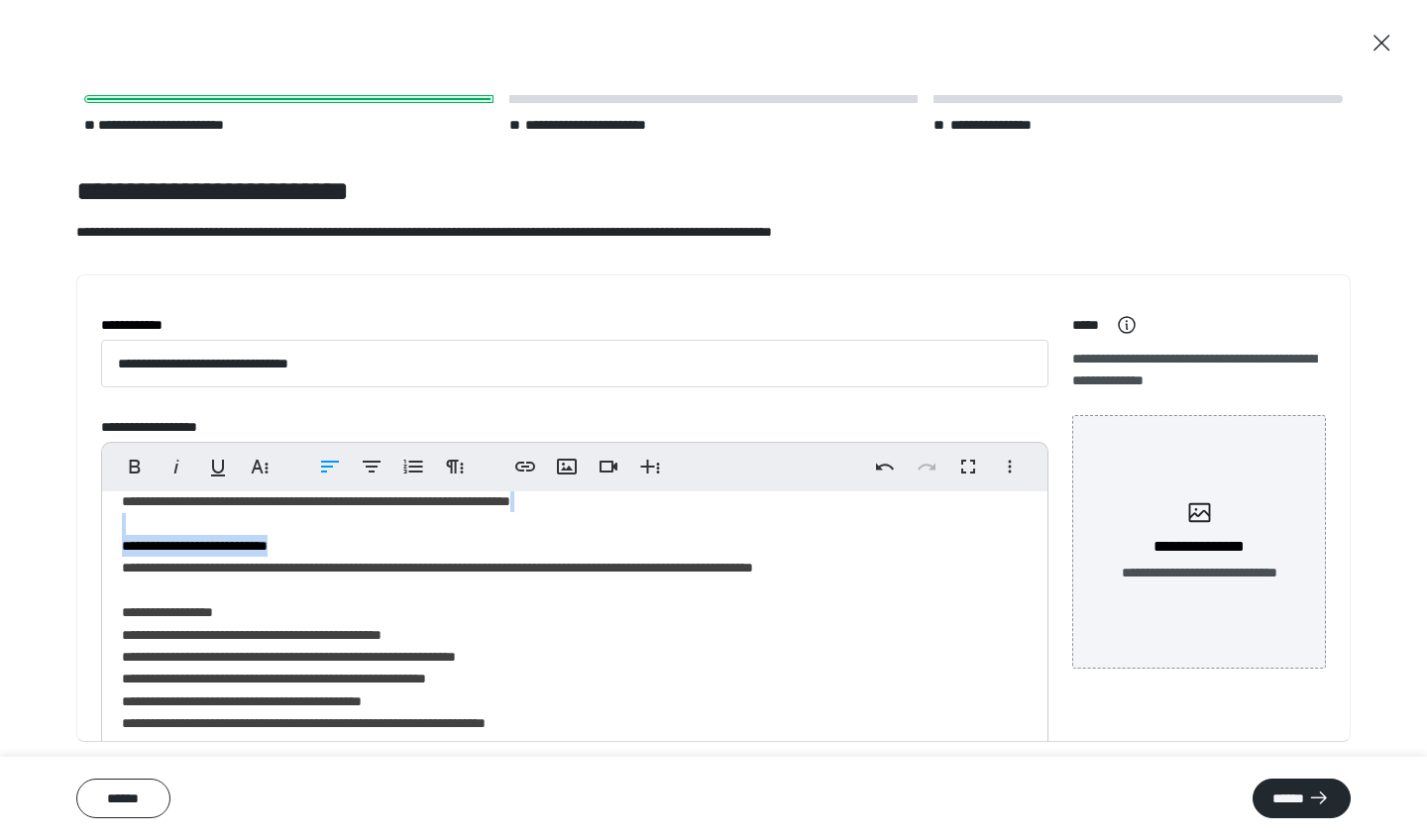 drag, startPoint x: 312, startPoint y: 533, endPoint x: 72, endPoint y: 517, distance: 240.53274 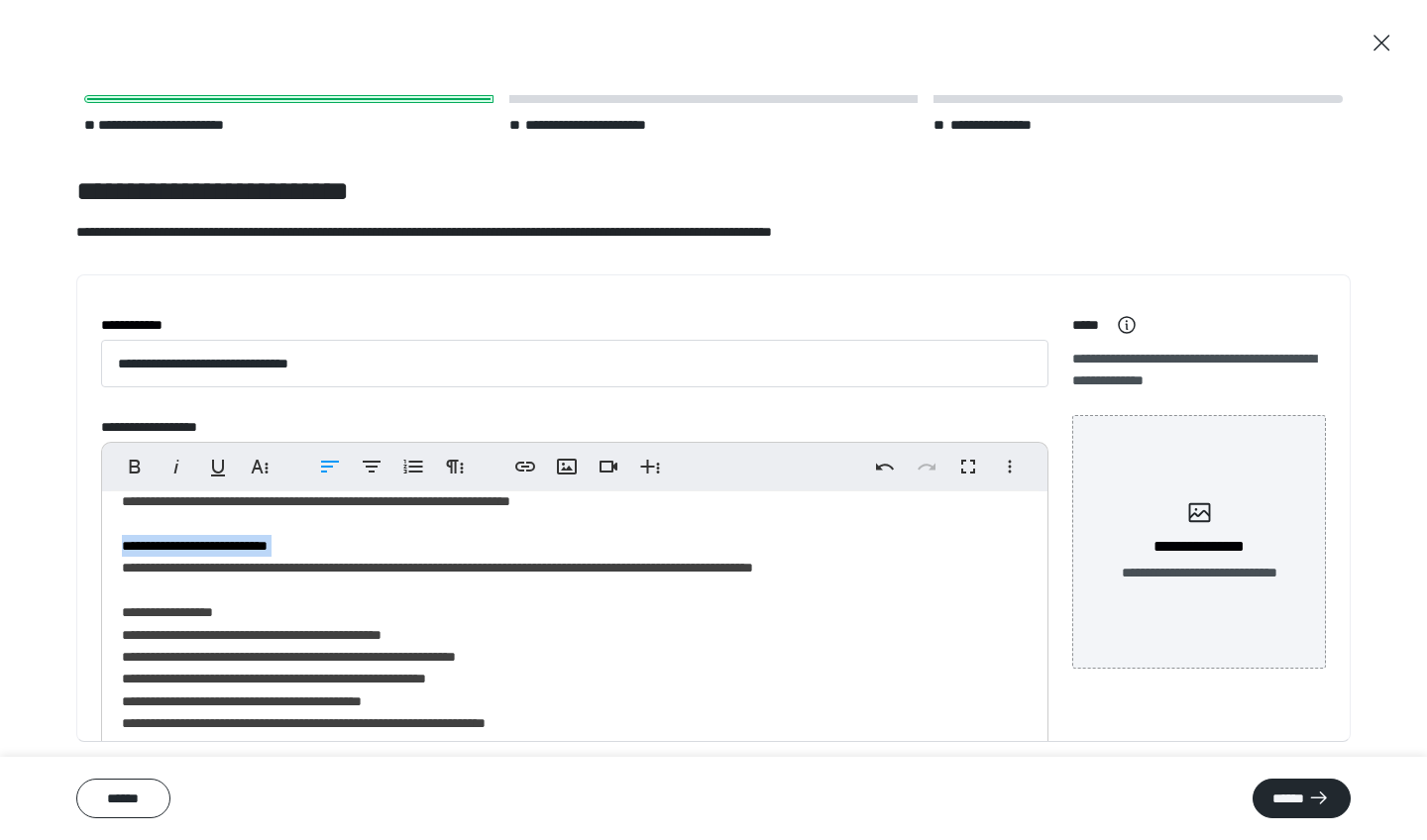 drag, startPoint x: 311, startPoint y: 540, endPoint x: 92, endPoint y: 543, distance: 219.02055 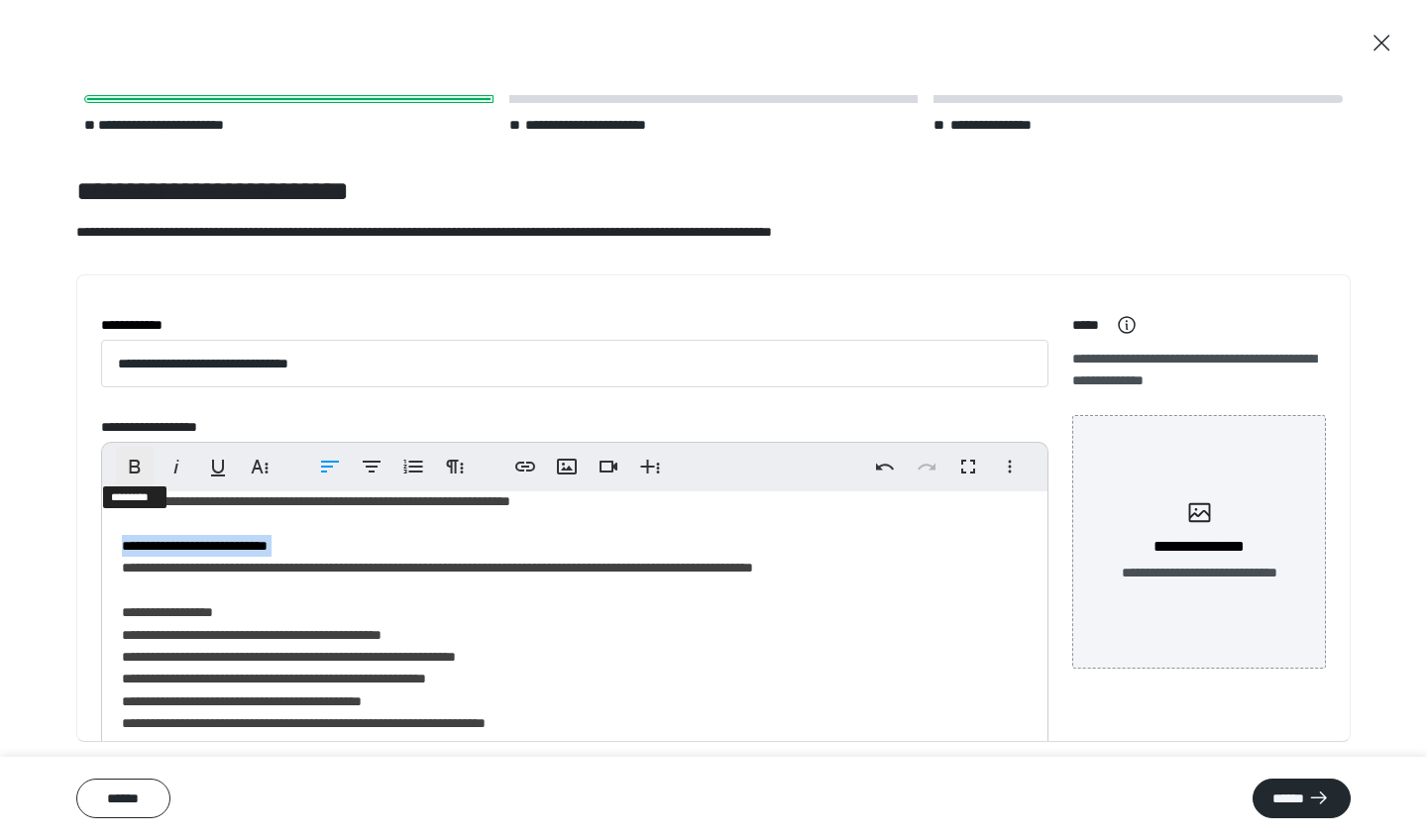 click 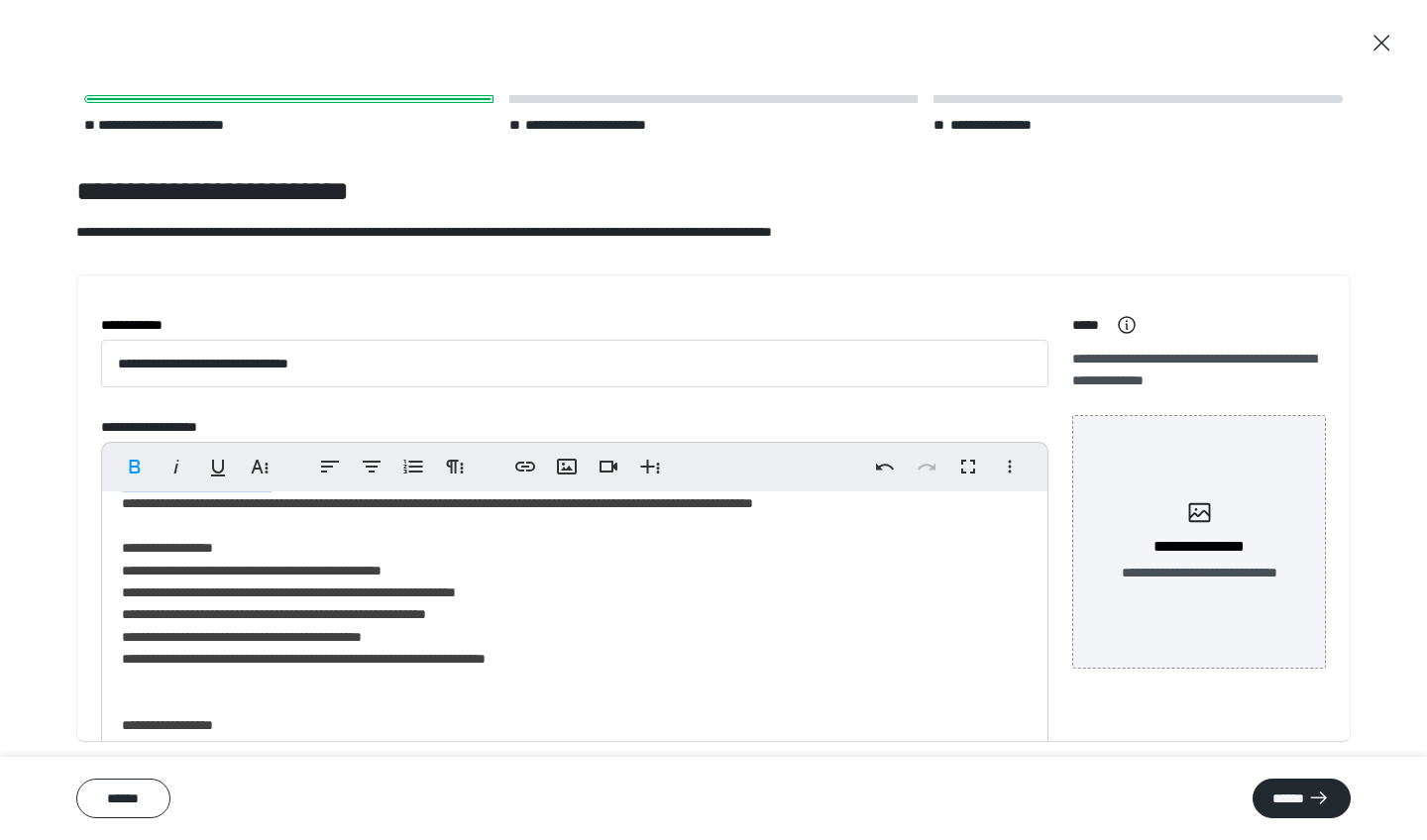 scroll, scrollTop: 155, scrollLeft: 0, axis: vertical 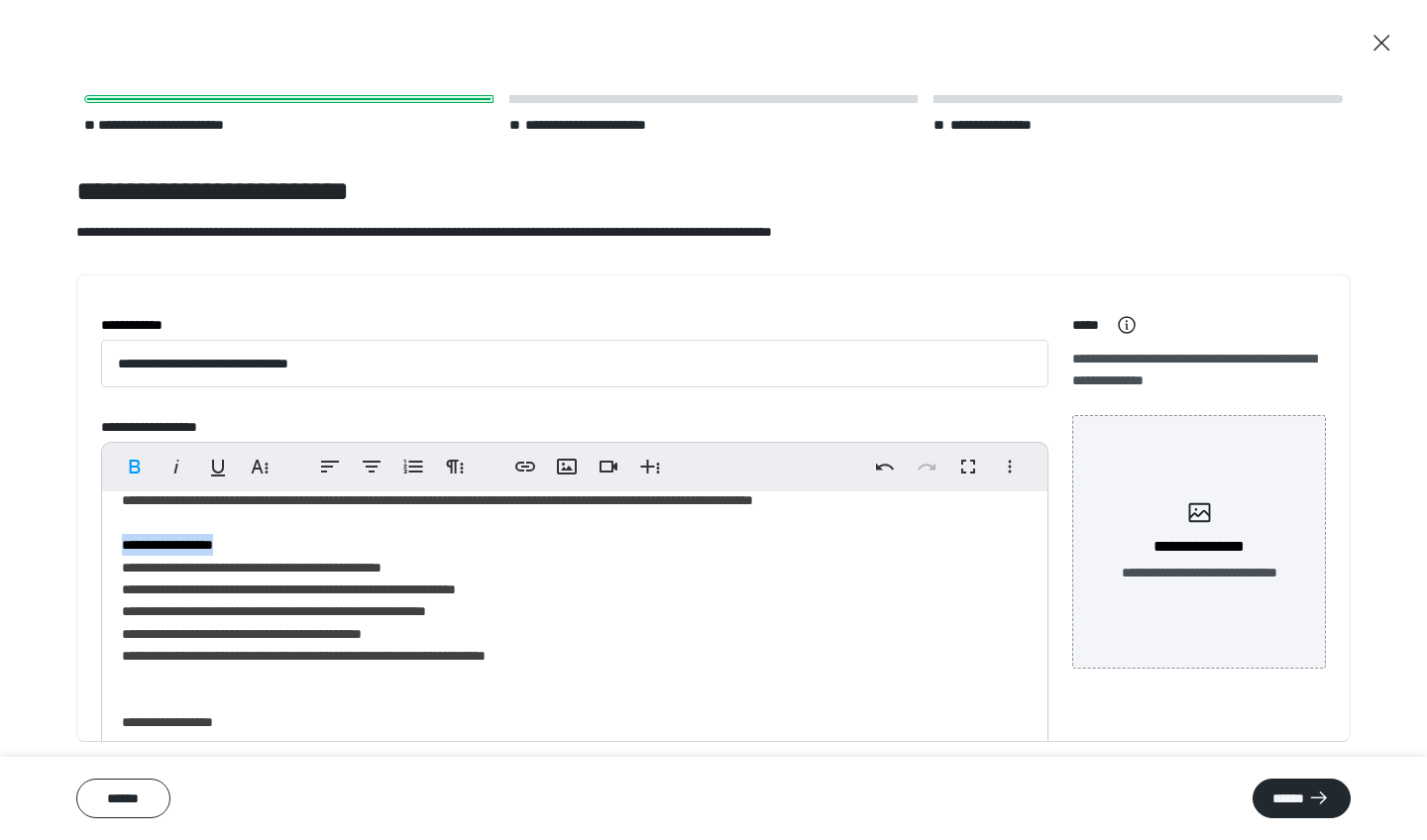 drag, startPoint x: 260, startPoint y: 546, endPoint x: 79, endPoint y: 543, distance: 181.02486 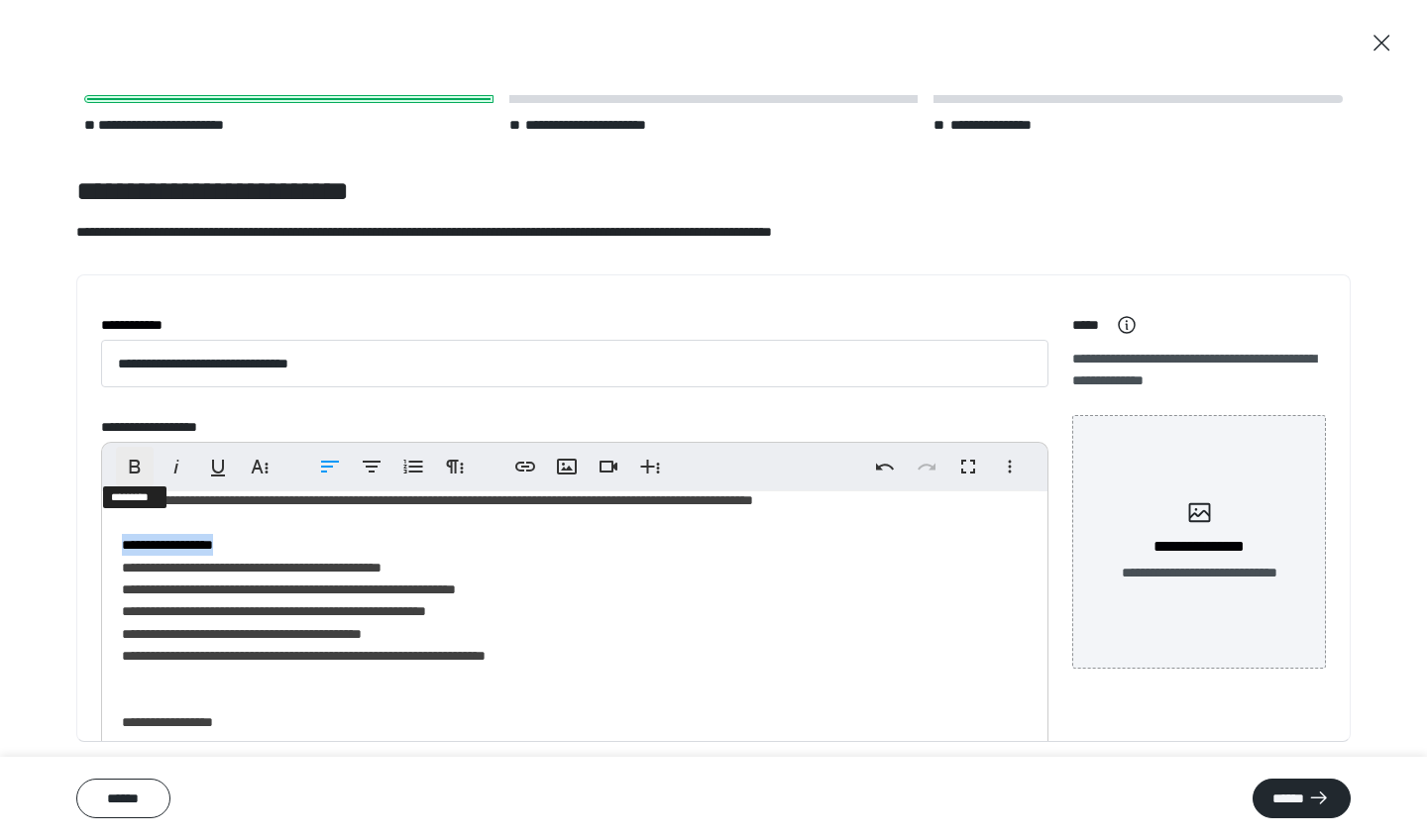 click 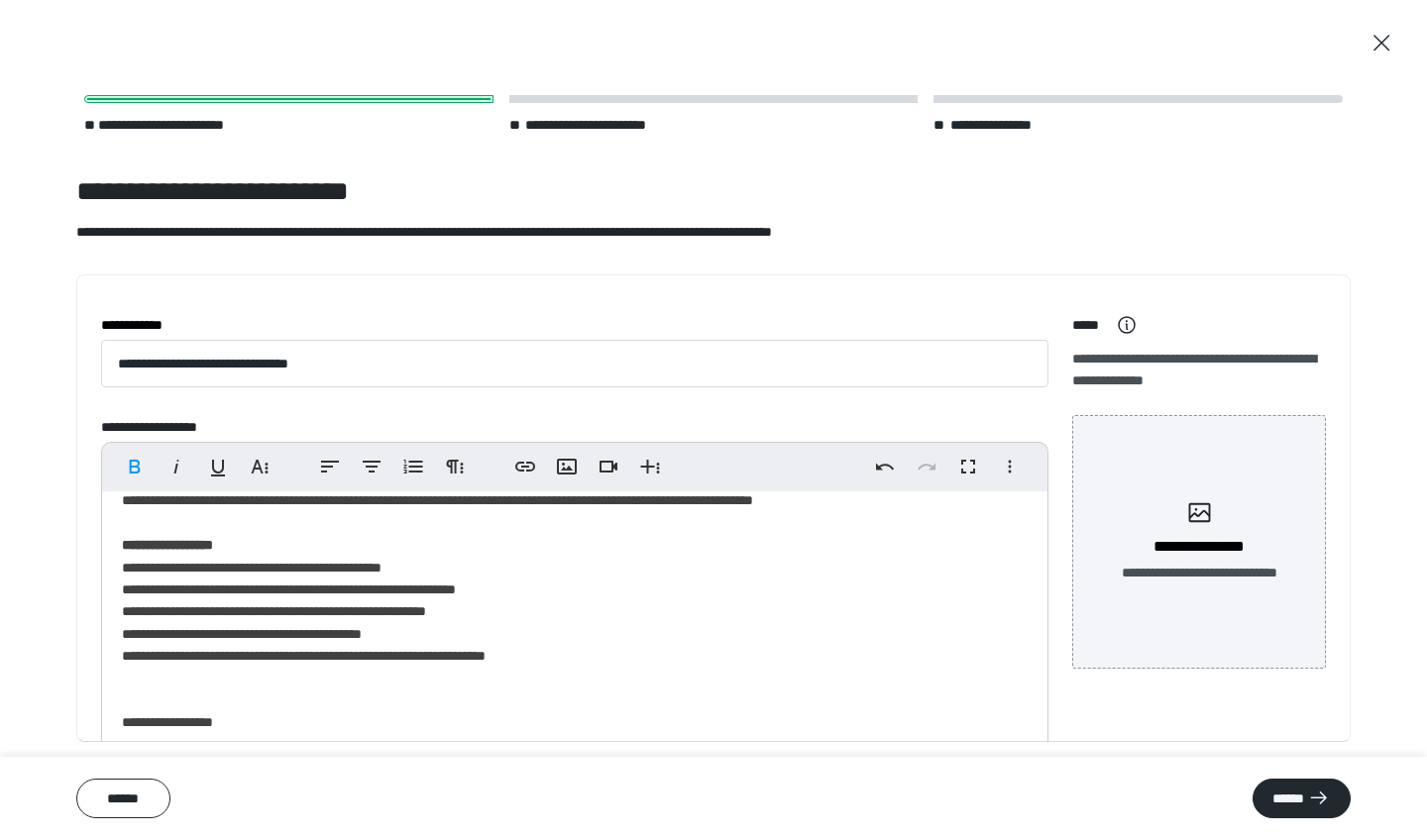 click on "**********" at bounding box center [575, 891] 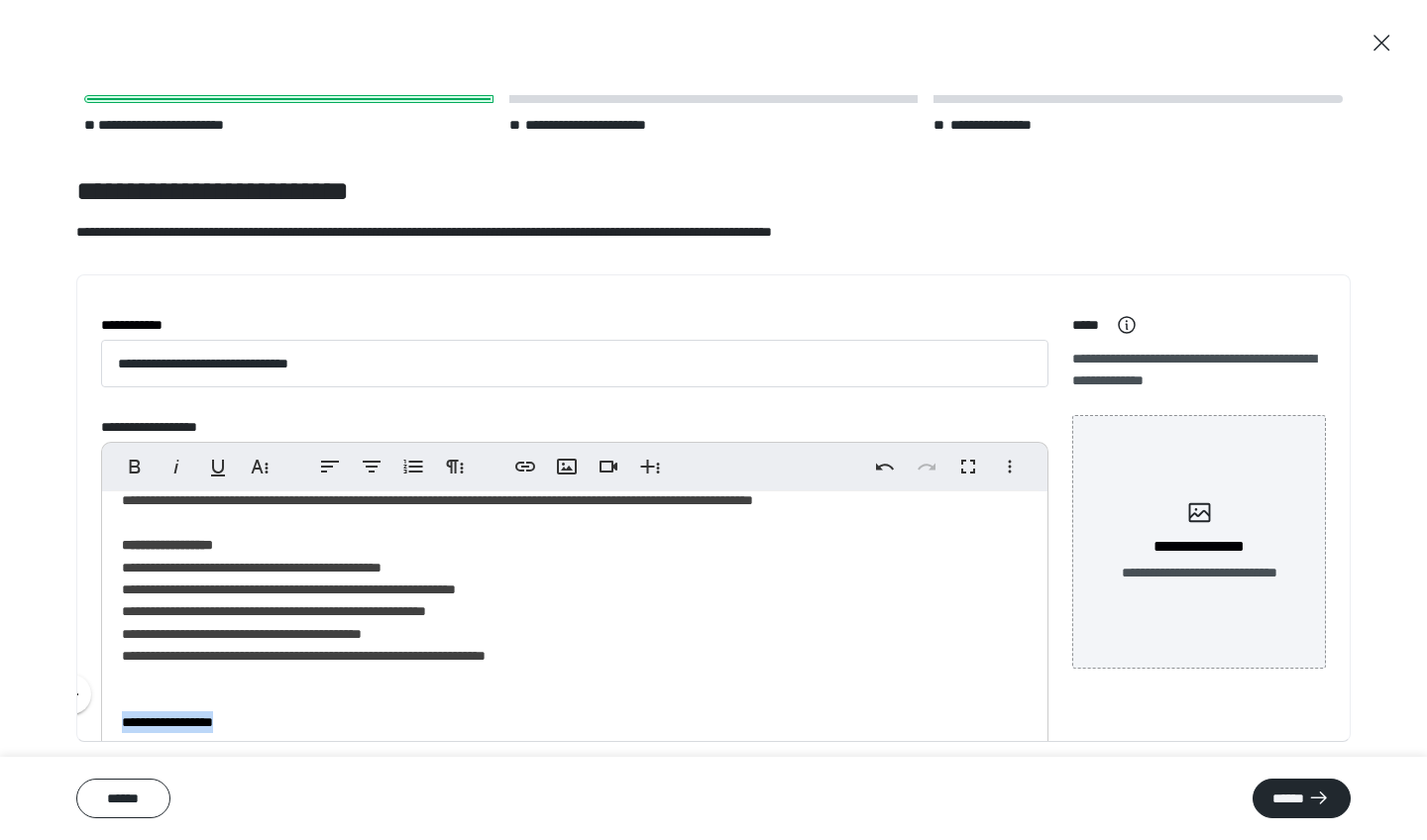 drag, startPoint x: 255, startPoint y: 712, endPoint x: 90, endPoint y: 719, distance: 165.14842 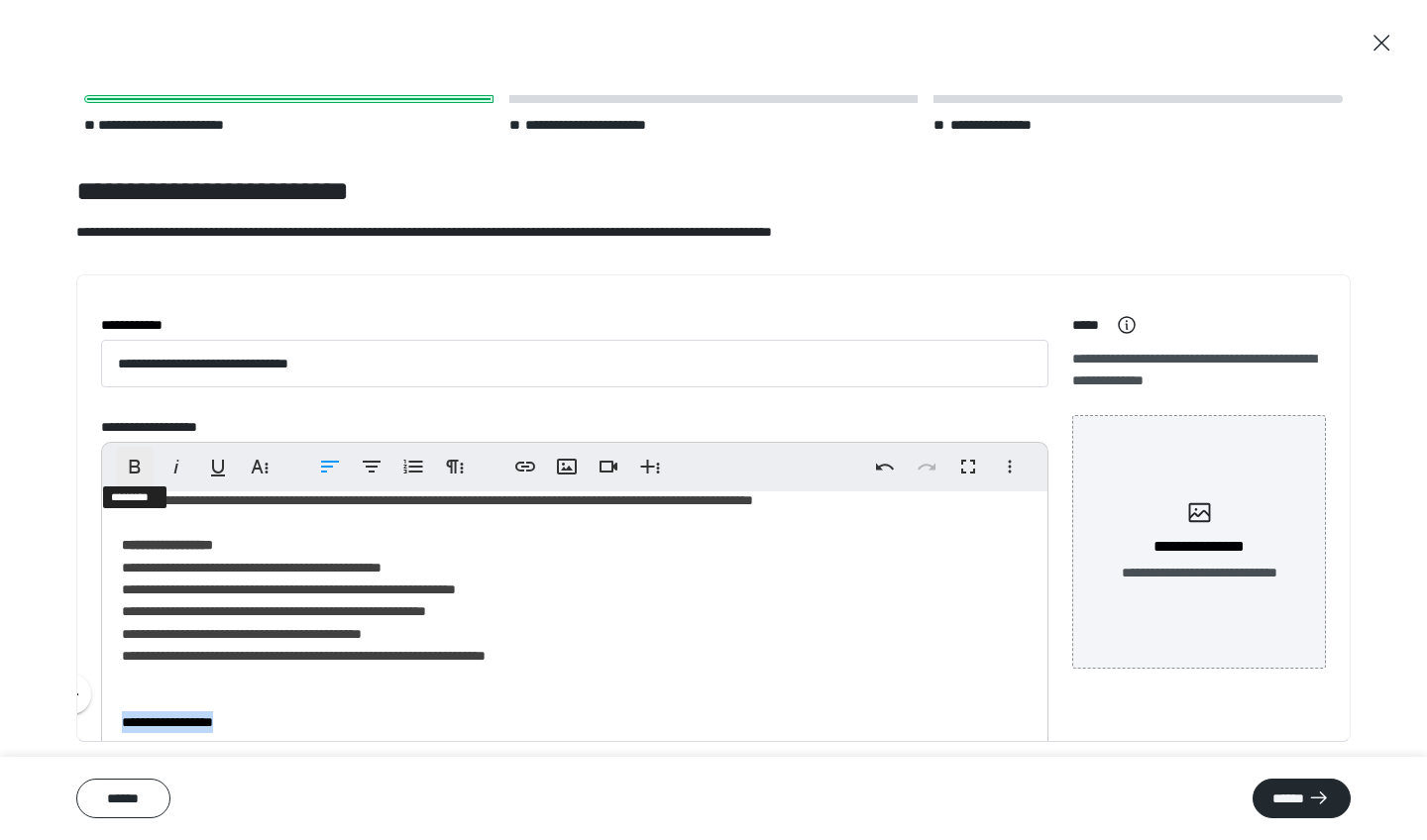 click 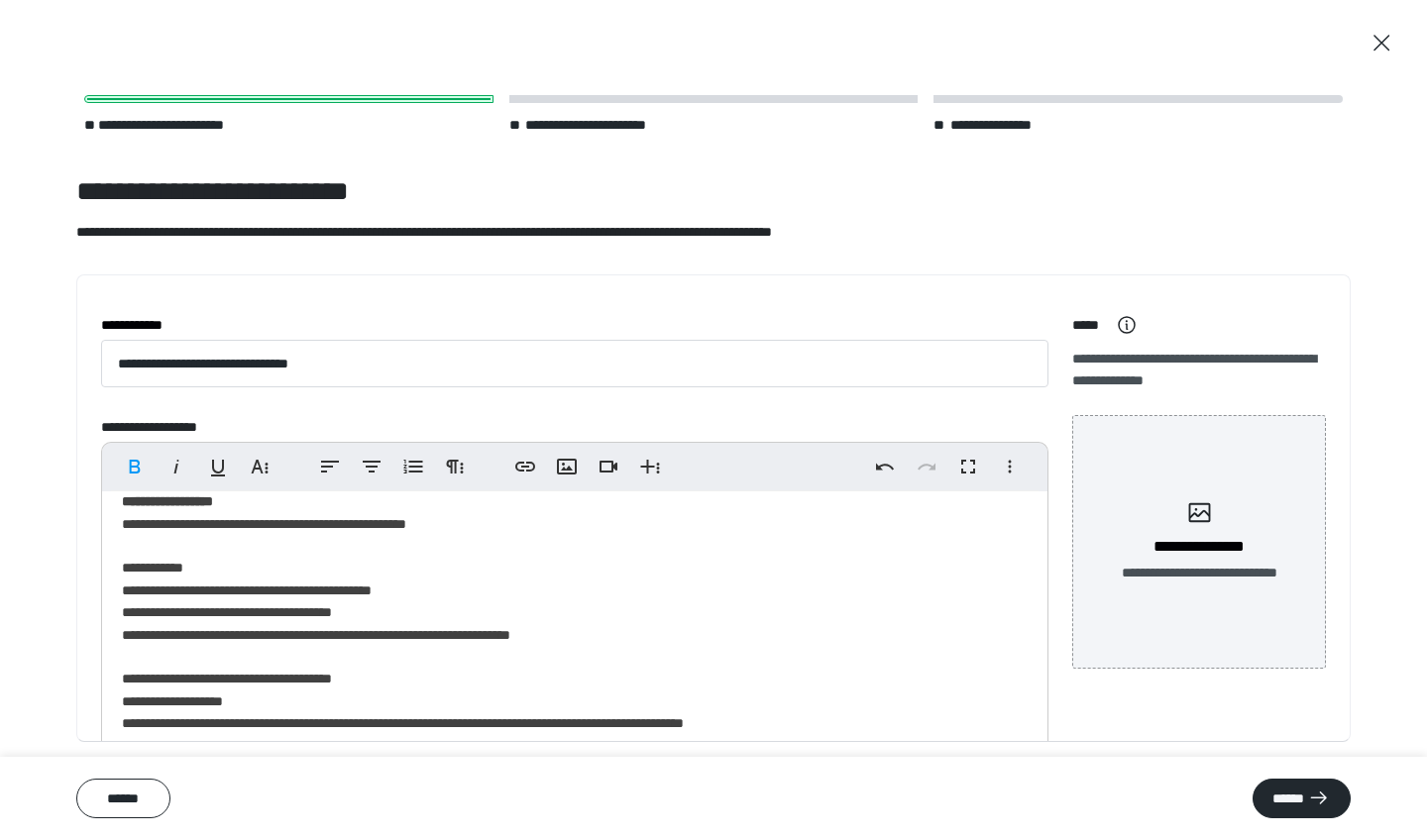 scroll, scrollTop: 373, scrollLeft: 0, axis: vertical 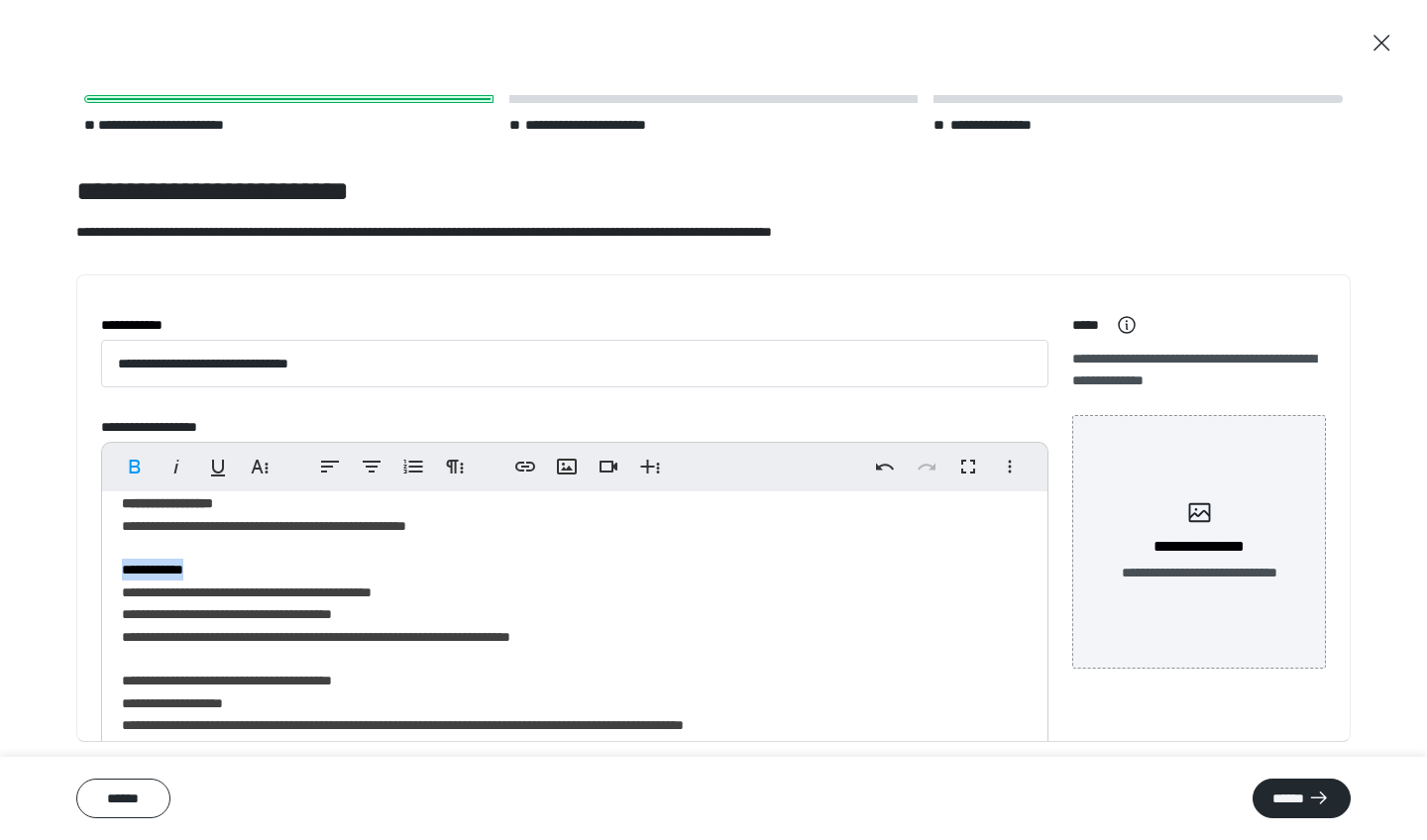 drag, startPoint x: 209, startPoint y: 562, endPoint x: 100, endPoint y: 560, distance: 109.01835 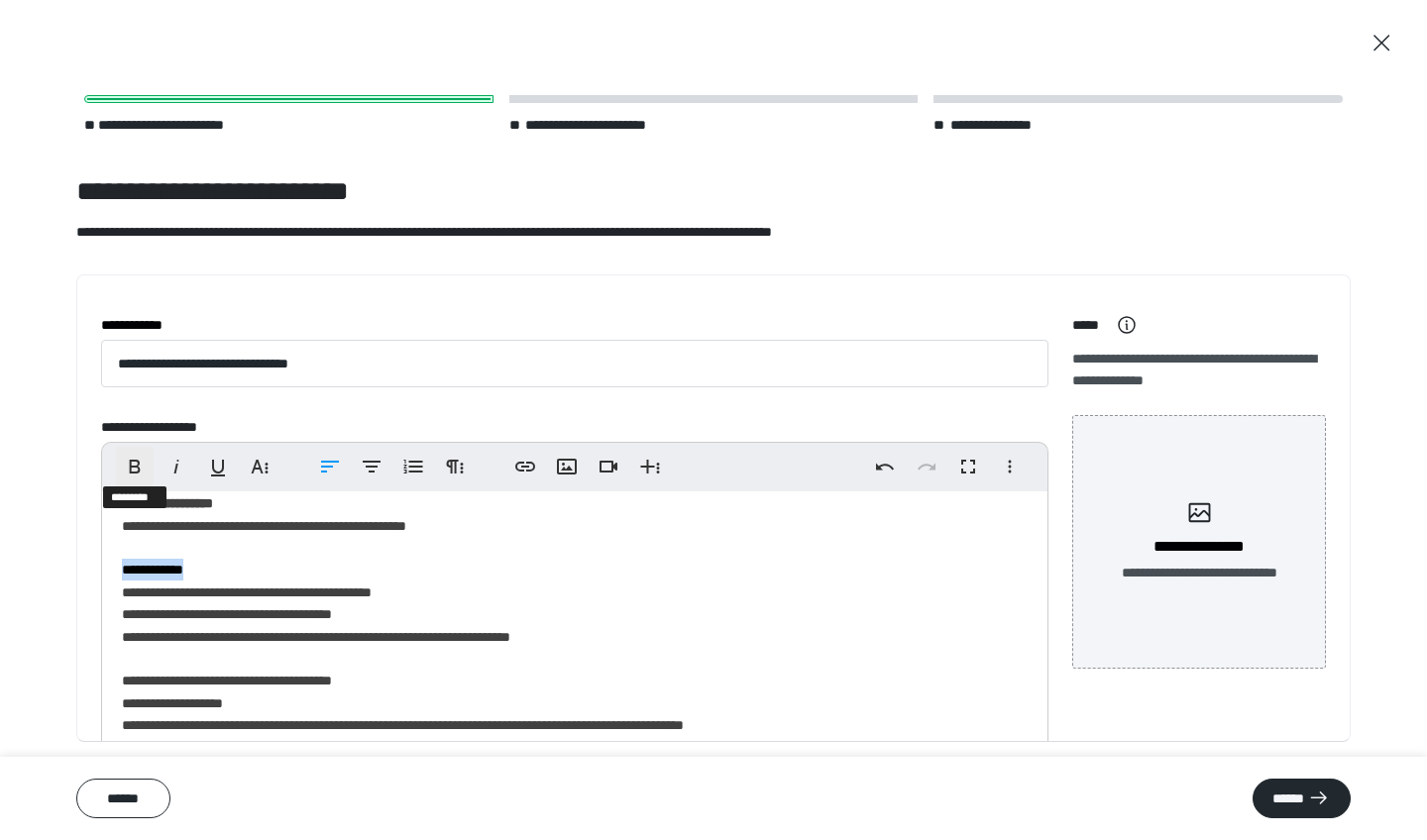 click 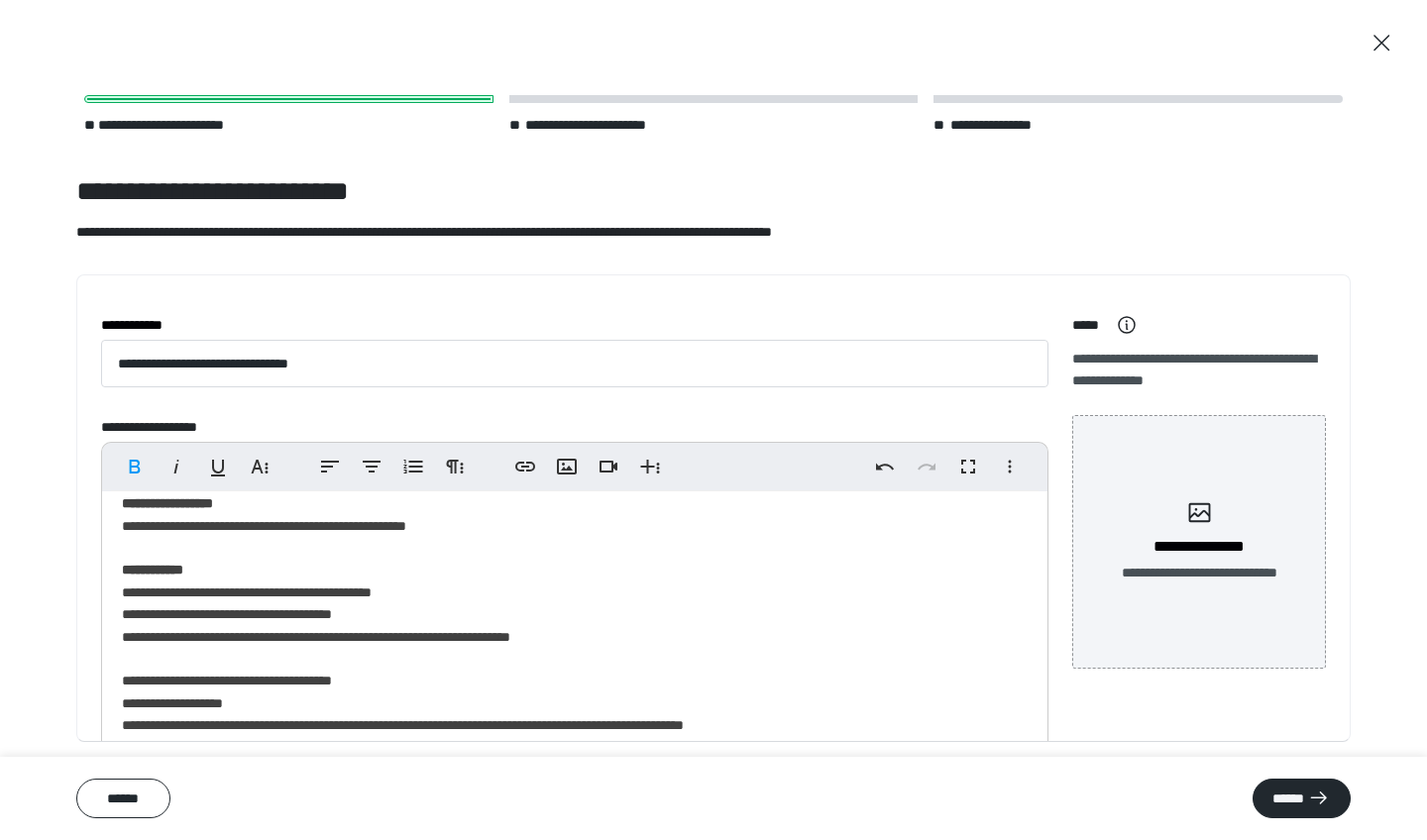 scroll, scrollTop: 418, scrollLeft: 0, axis: vertical 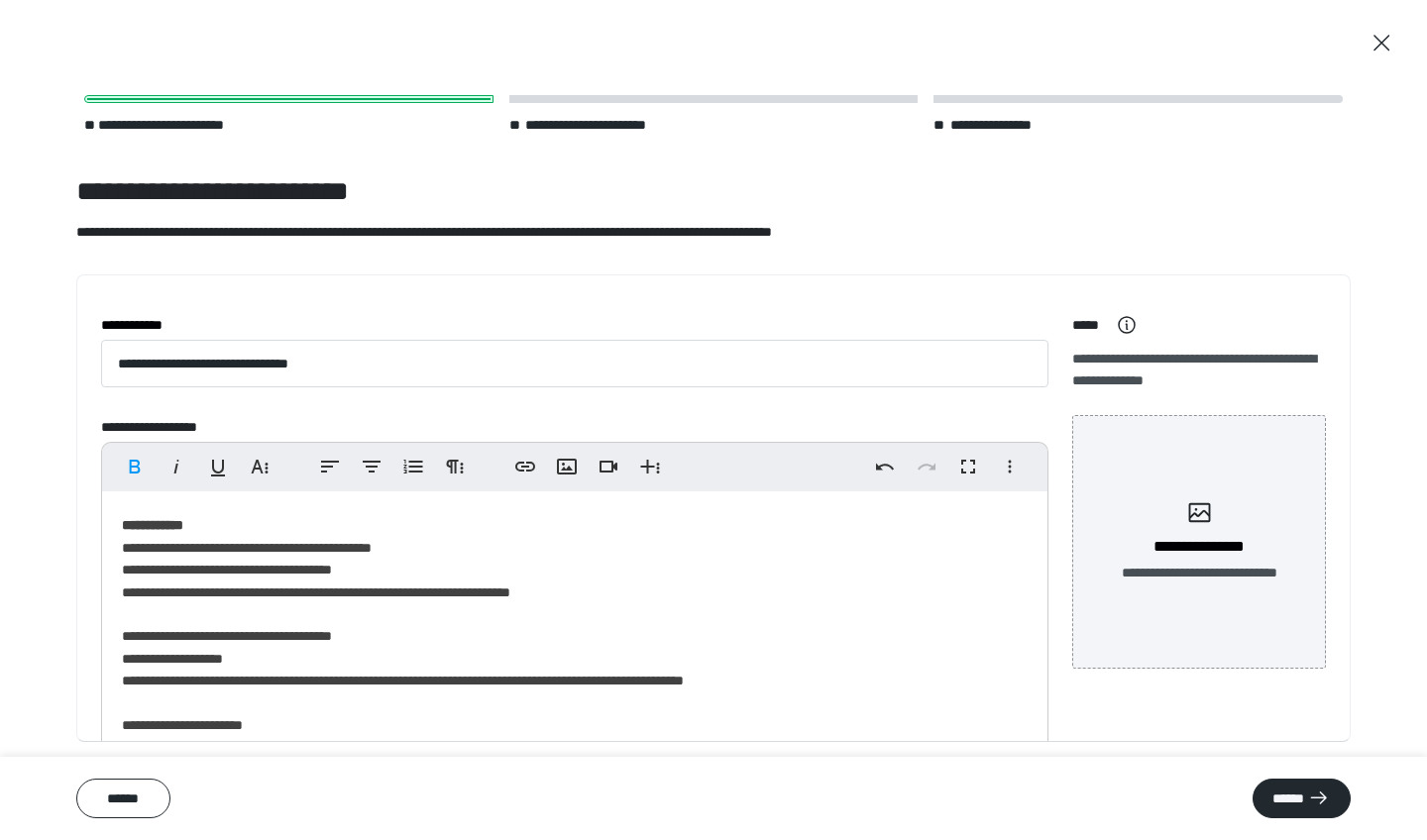 drag, startPoint x: 430, startPoint y: 637, endPoint x: 124, endPoint y: 607, distance: 307.46707 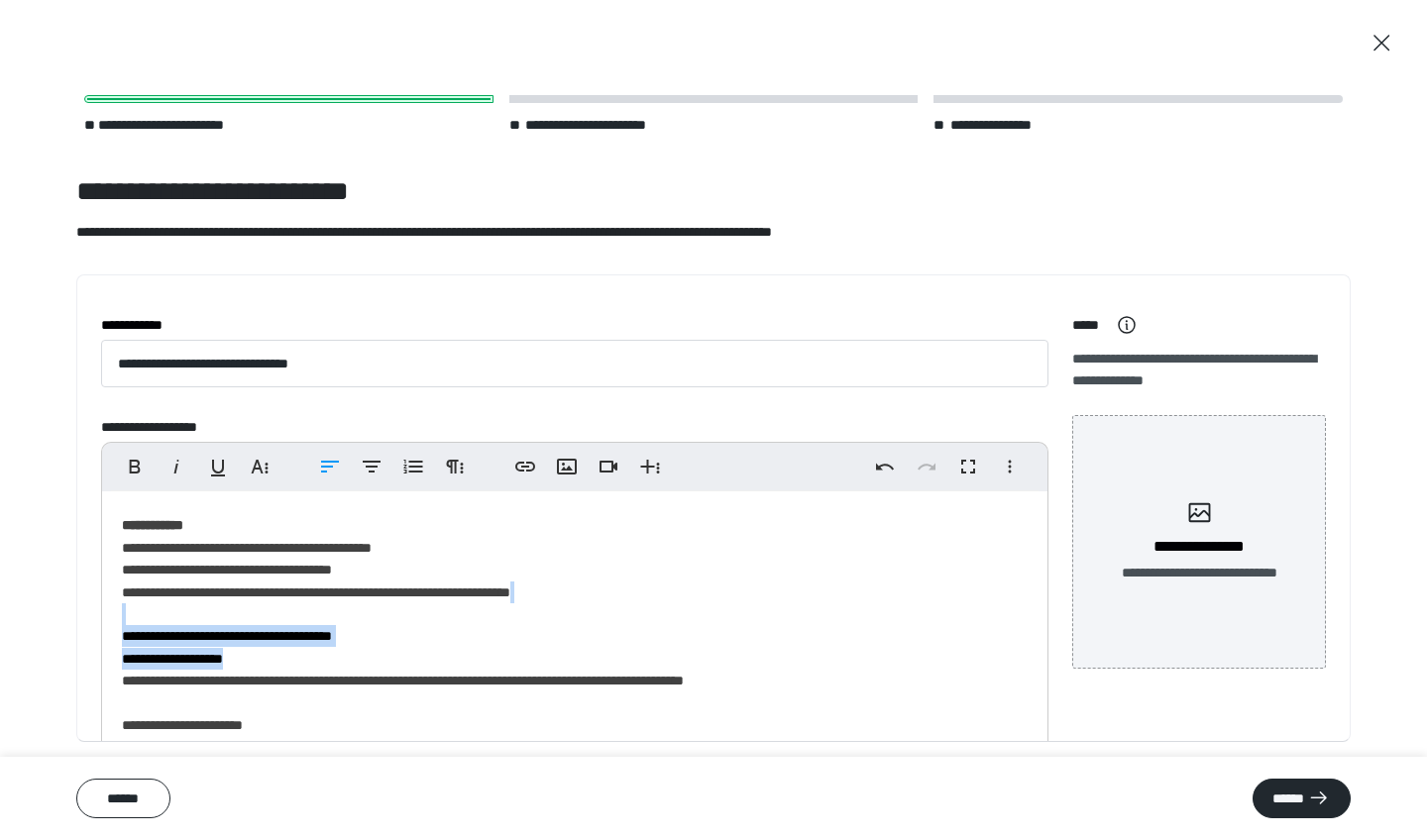 drag, startPoint x: 472, startPoint y: 668, endPoint x: 452, endPoint y: 641, distance: 33.600595 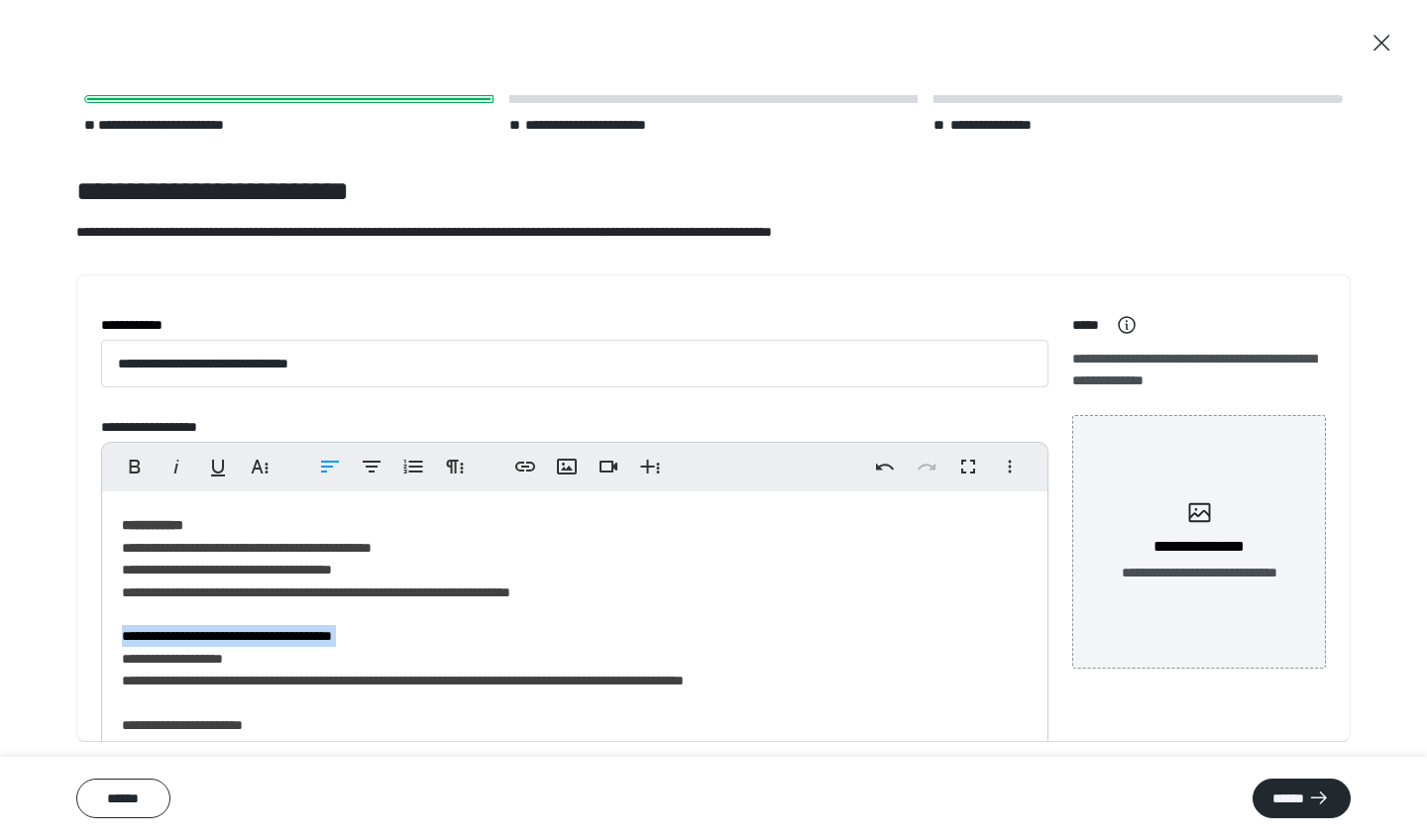 drag, startPoint x: 424, startPoint y: 624, endPoint x: 96, endPoint y: 635, distance: 328.1844 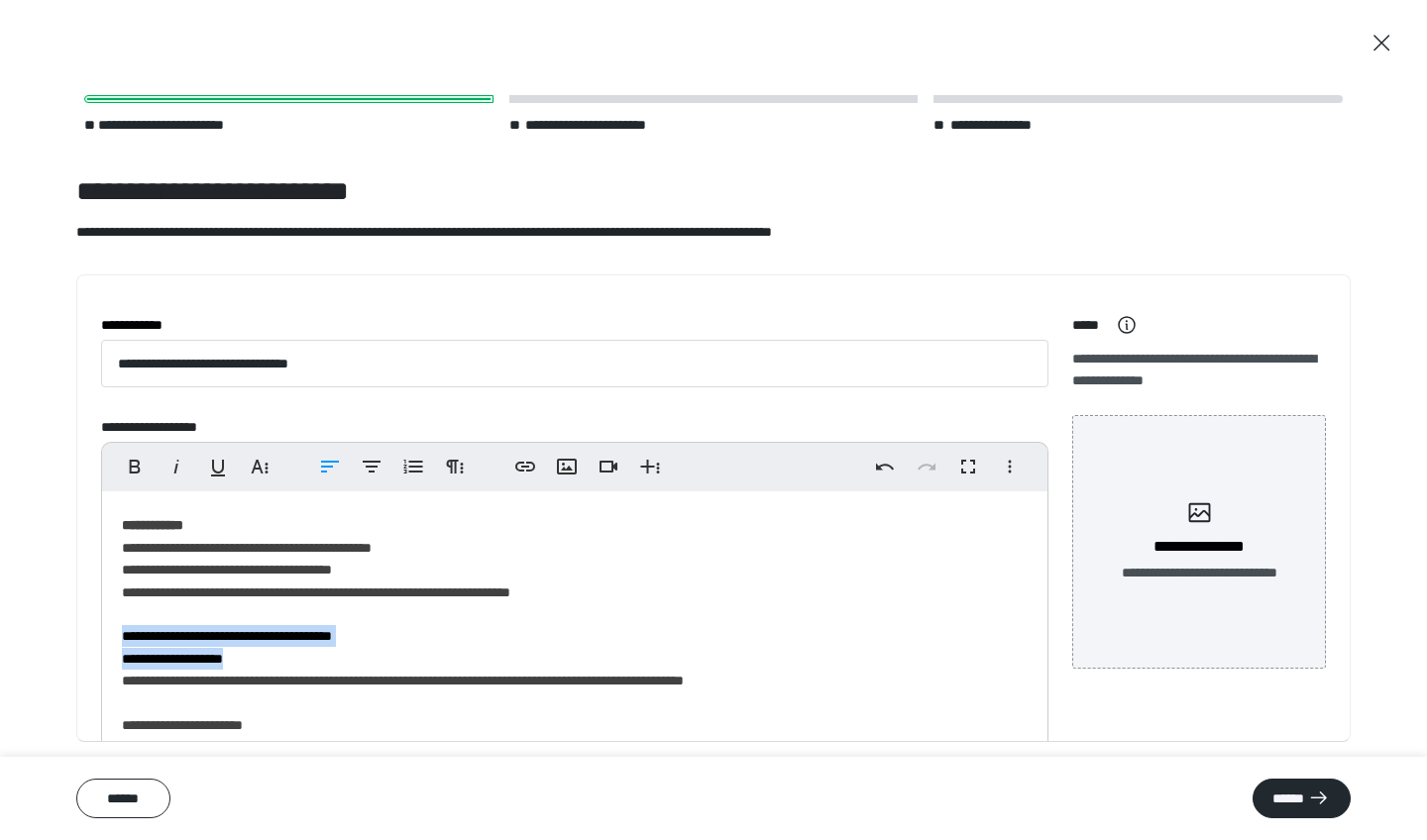 drag, startPoint x: 122, startPoint y: 623, endPoint x: 432, endPoint y: 655, distance: 311.64724 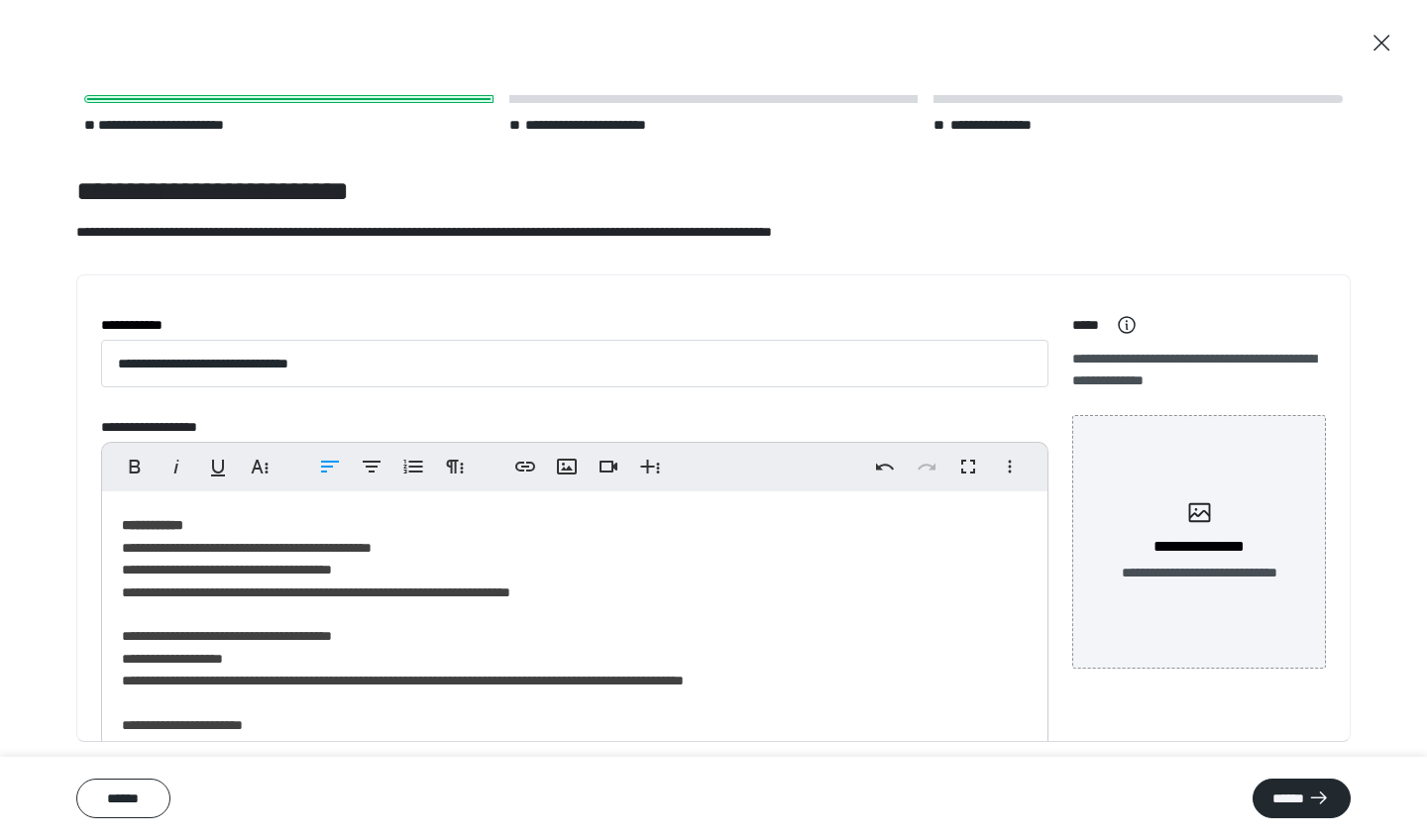 click on "**********" at bounding box center (575, 627) 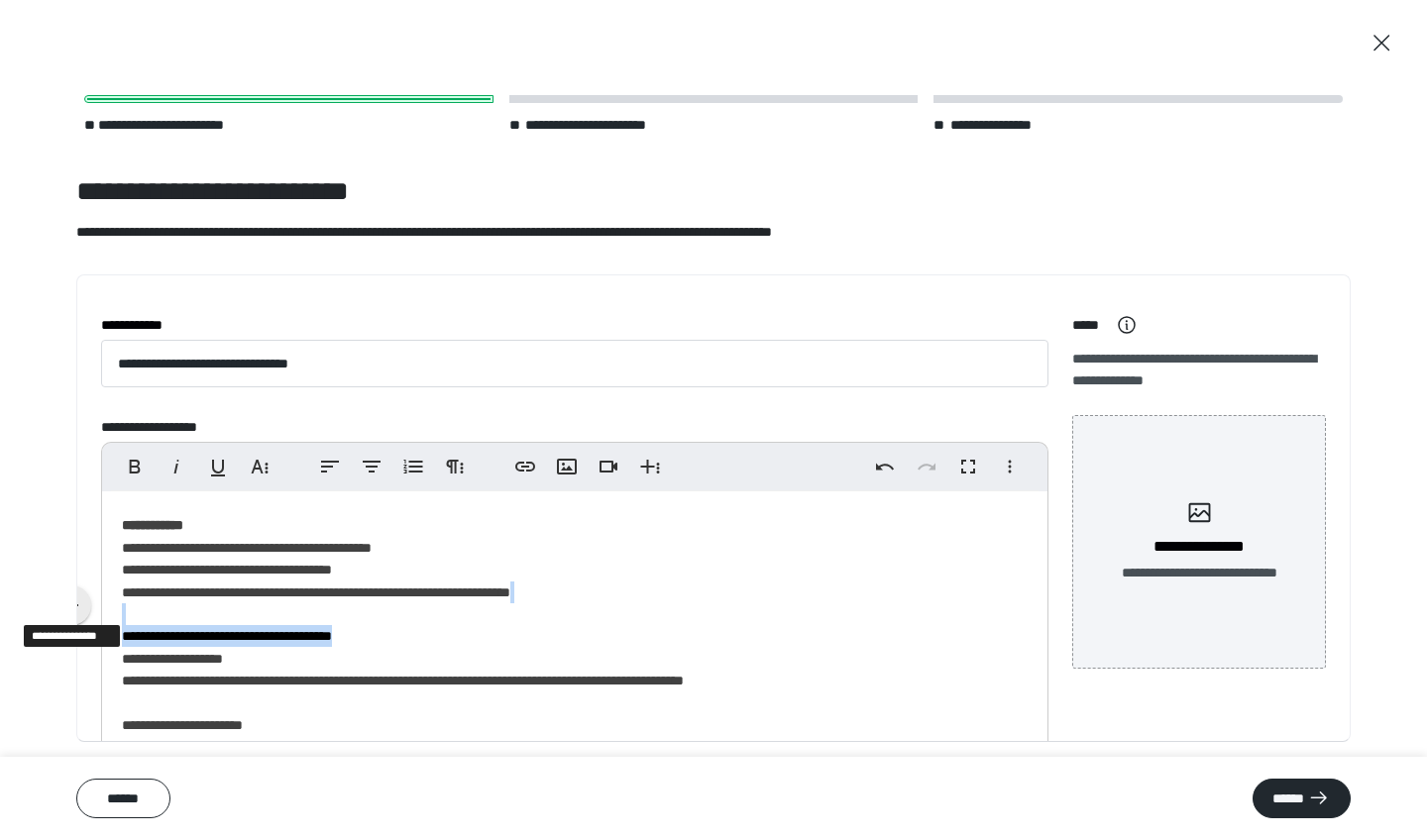 drag, startPoint x: 418, startPoint y: 627, endPoint x: 80, endPoint y: 608, distance: 338.5336 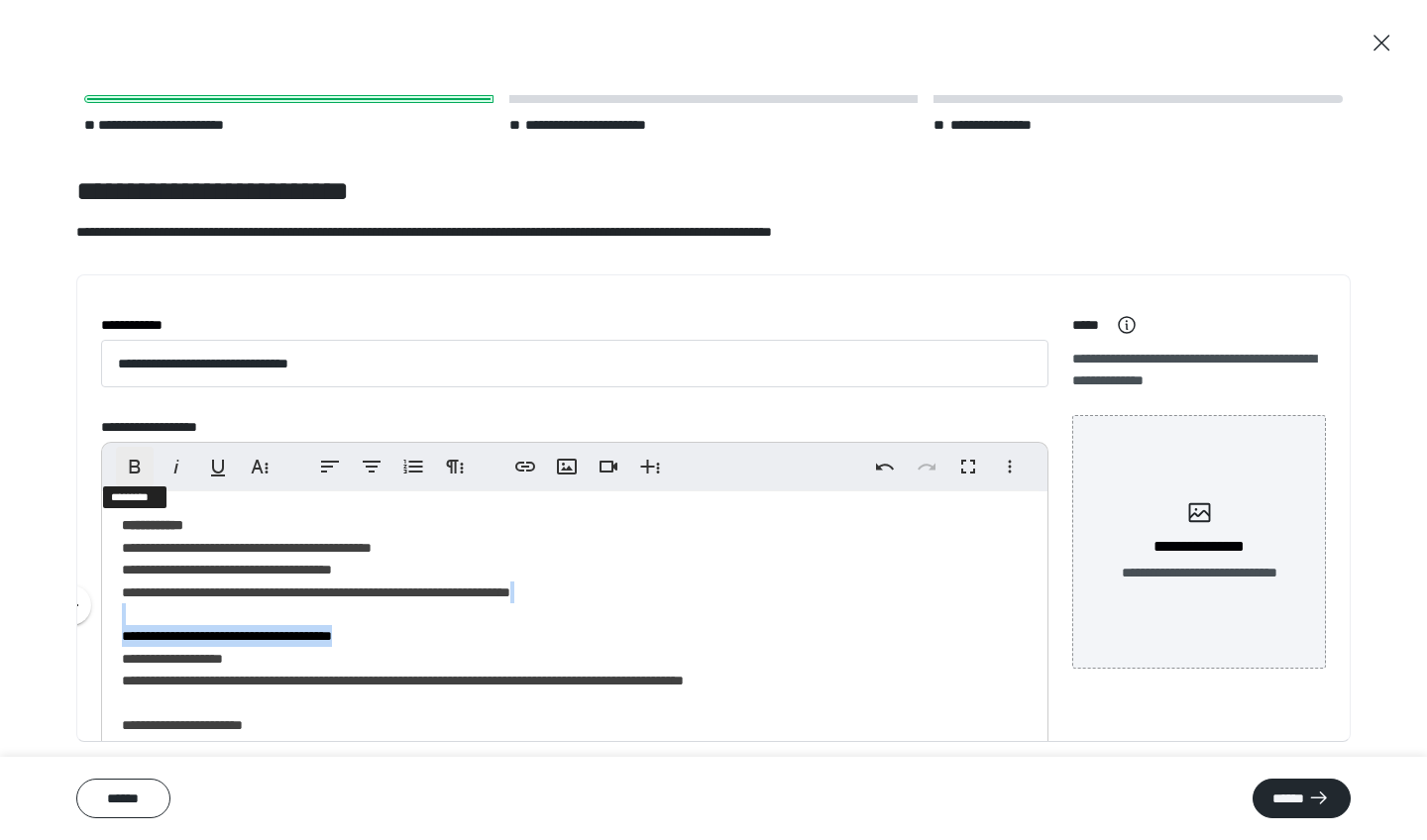 click 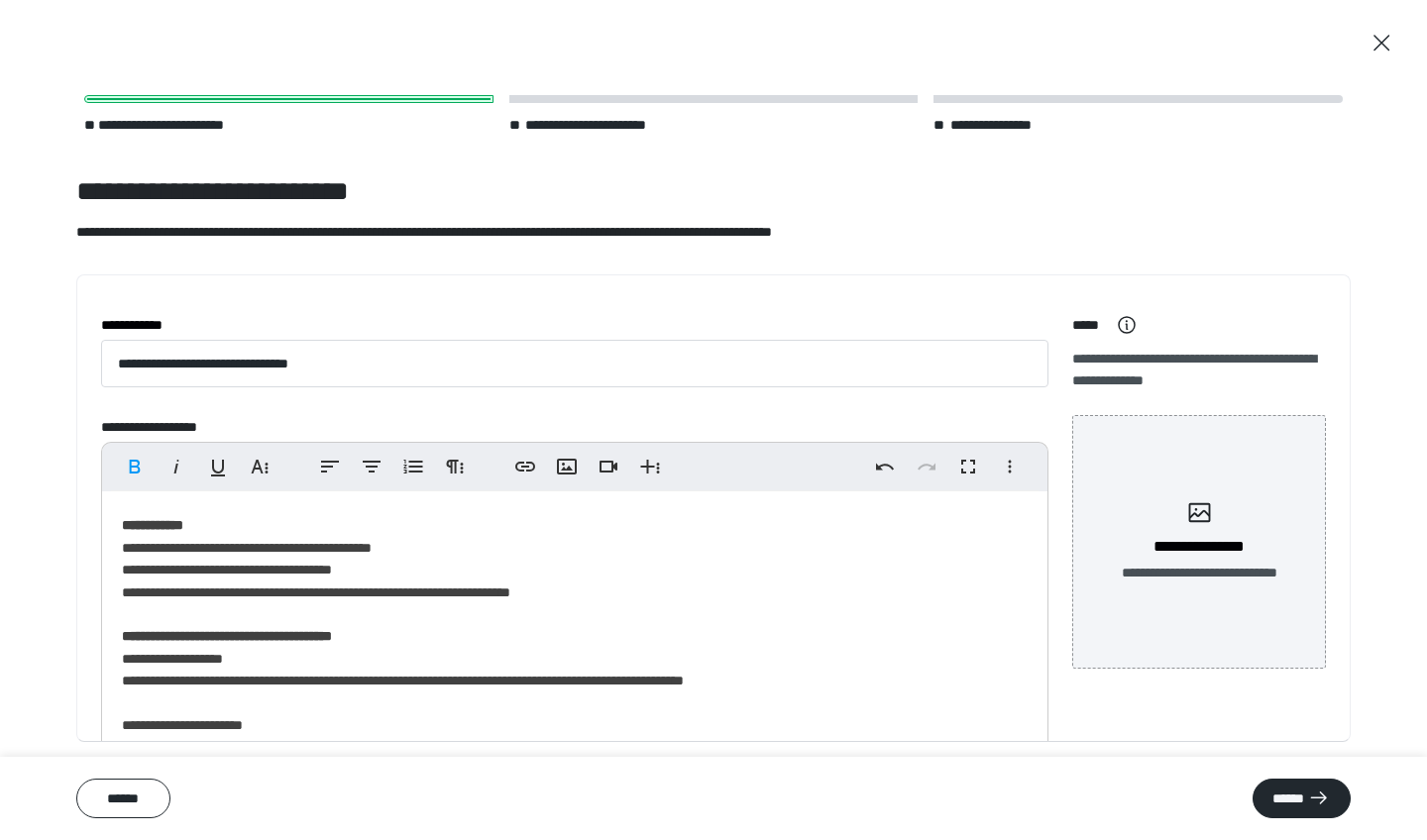 click on "**********" at bounding box center (227, 636) 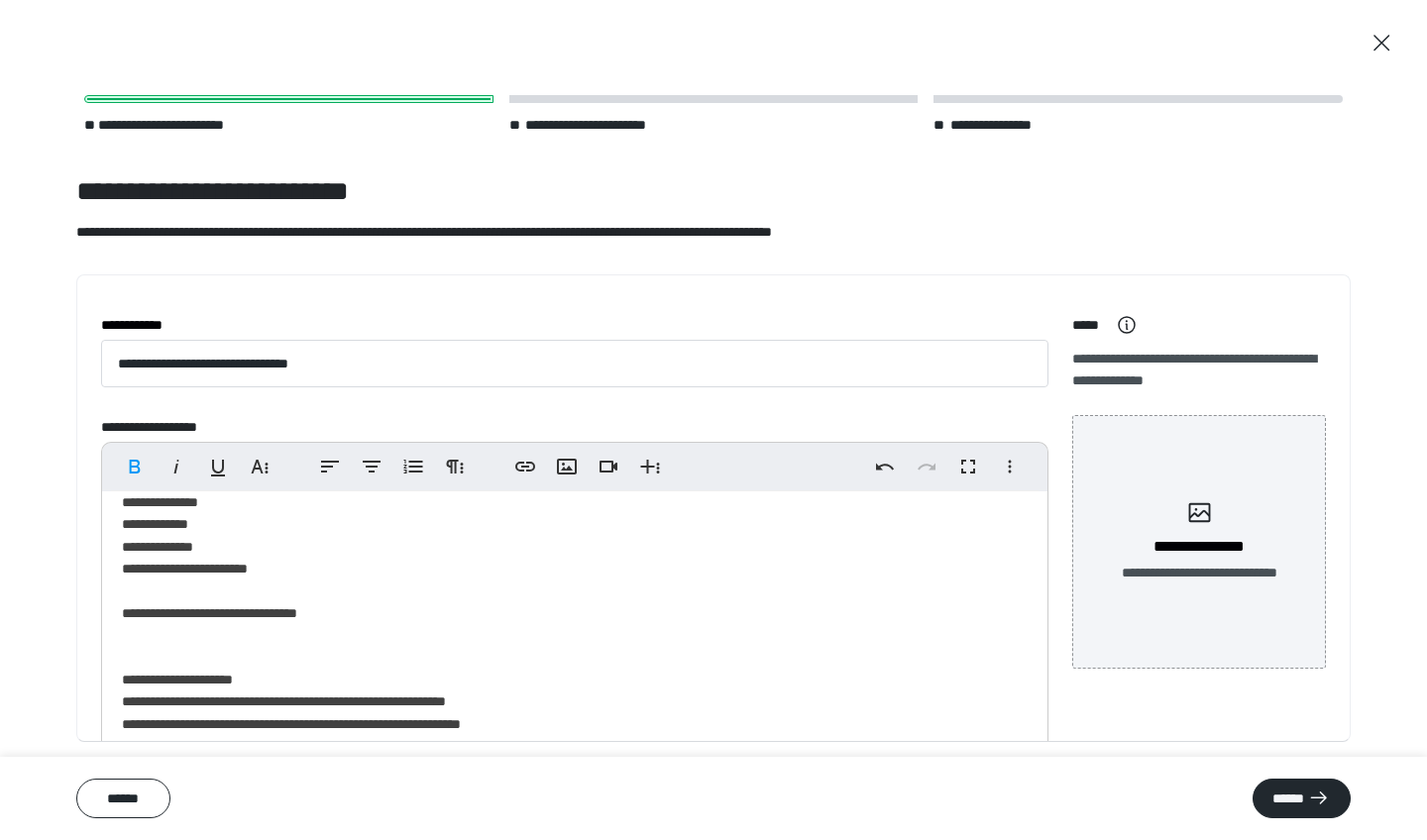 scroll, scrollTop: 688, scrollLeft: 0, axis: vertical 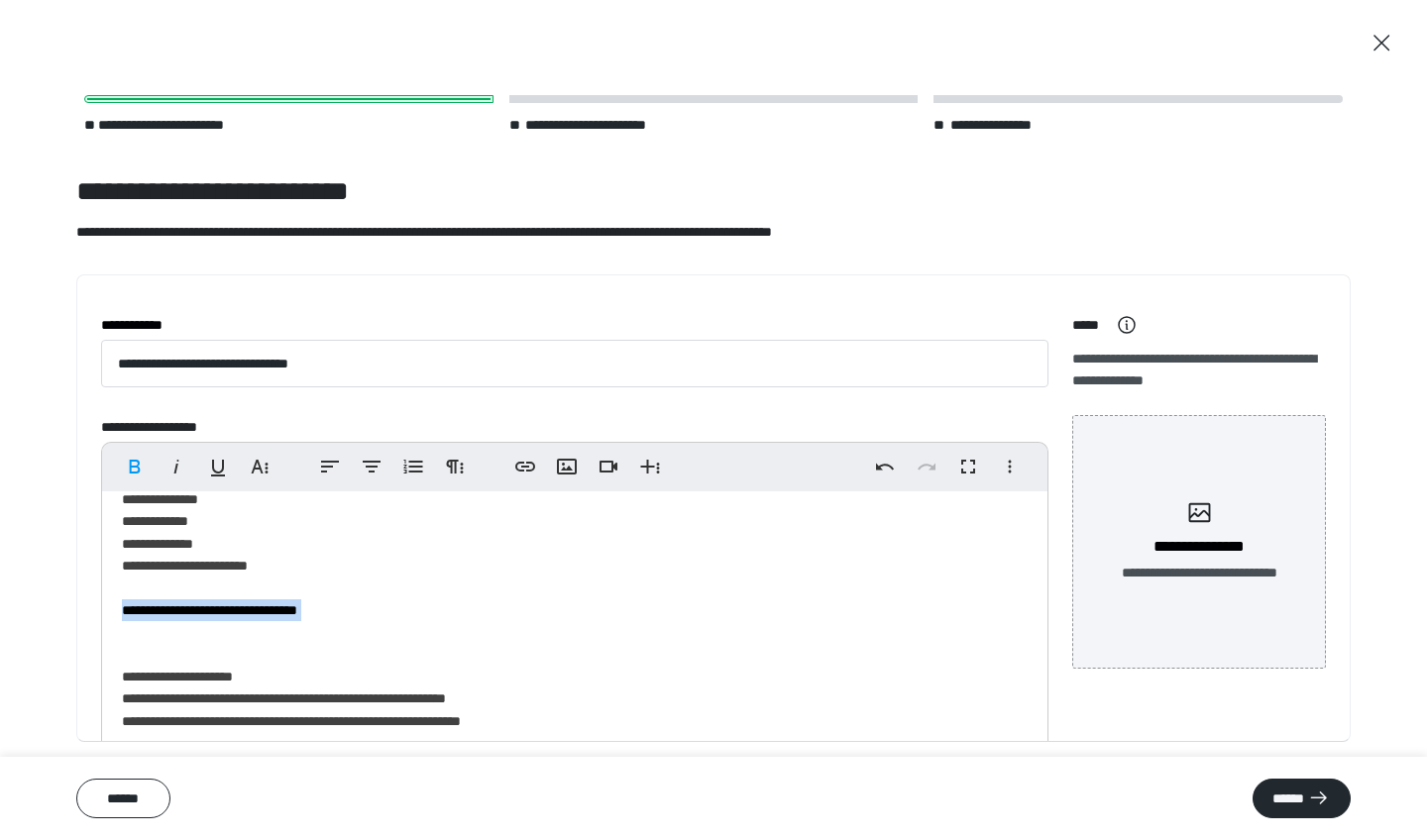 drag, startPoint x: 359, startPoint y: 606, endPoint x: 109, endPoint y: 585, distance: 250.88045 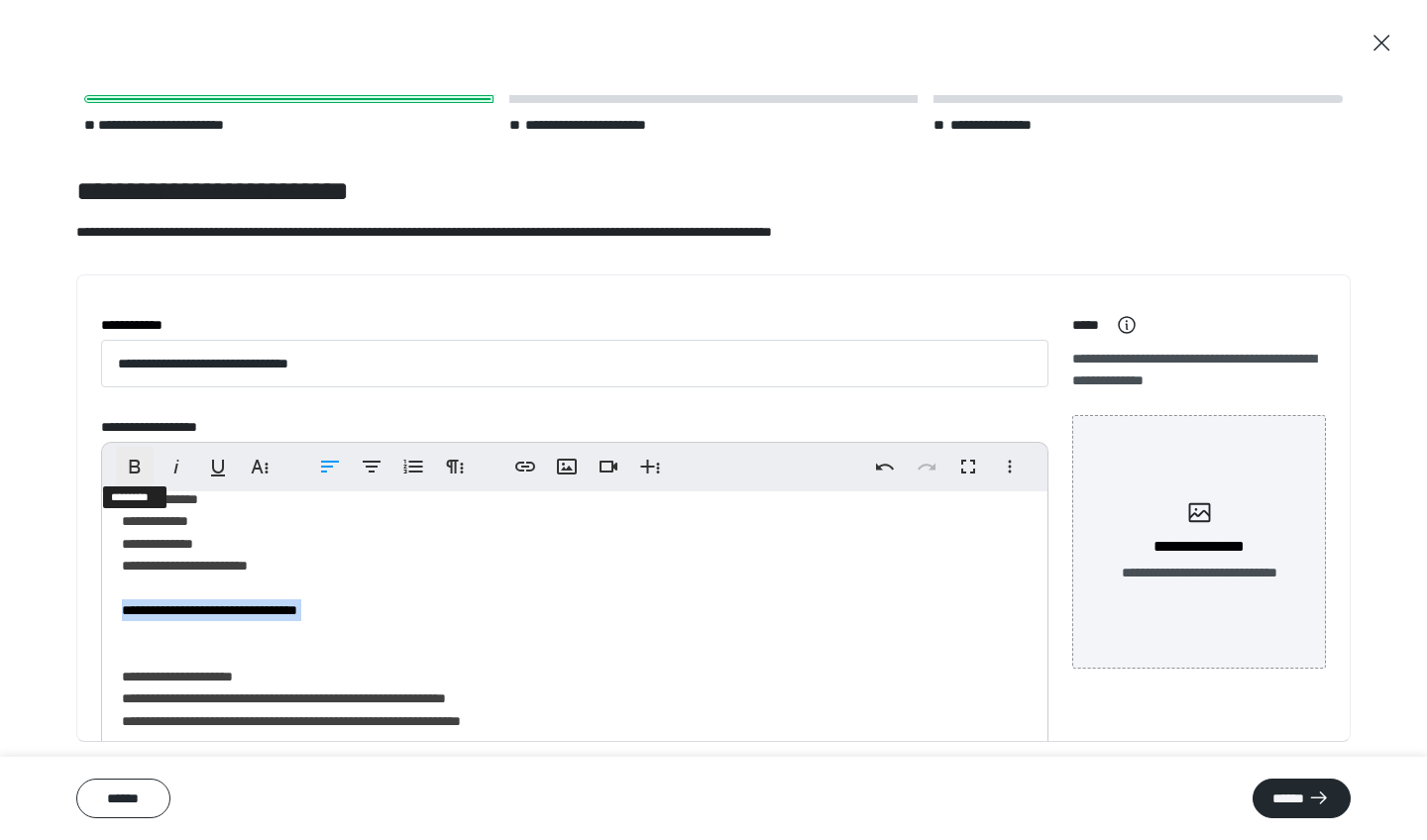 click 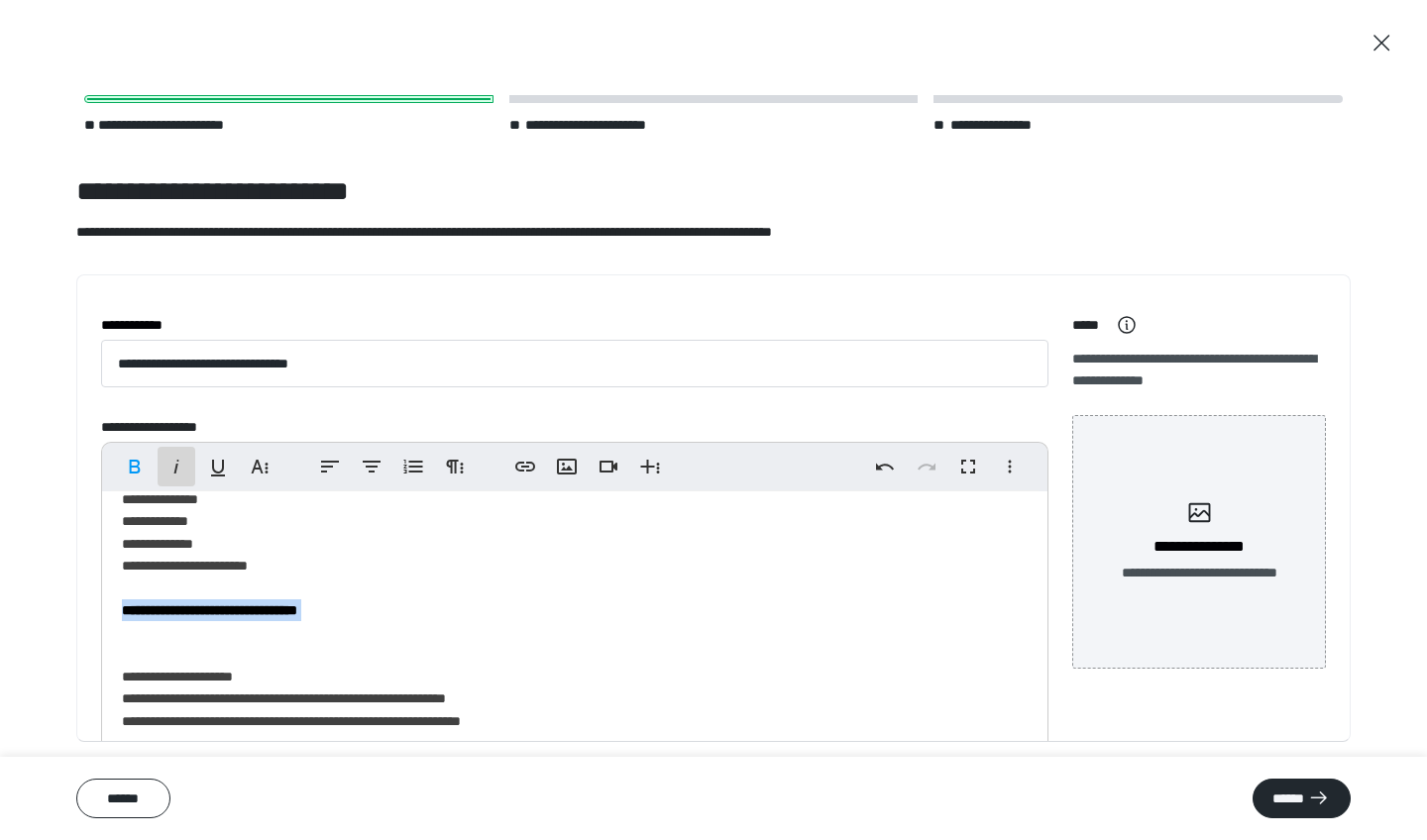 click 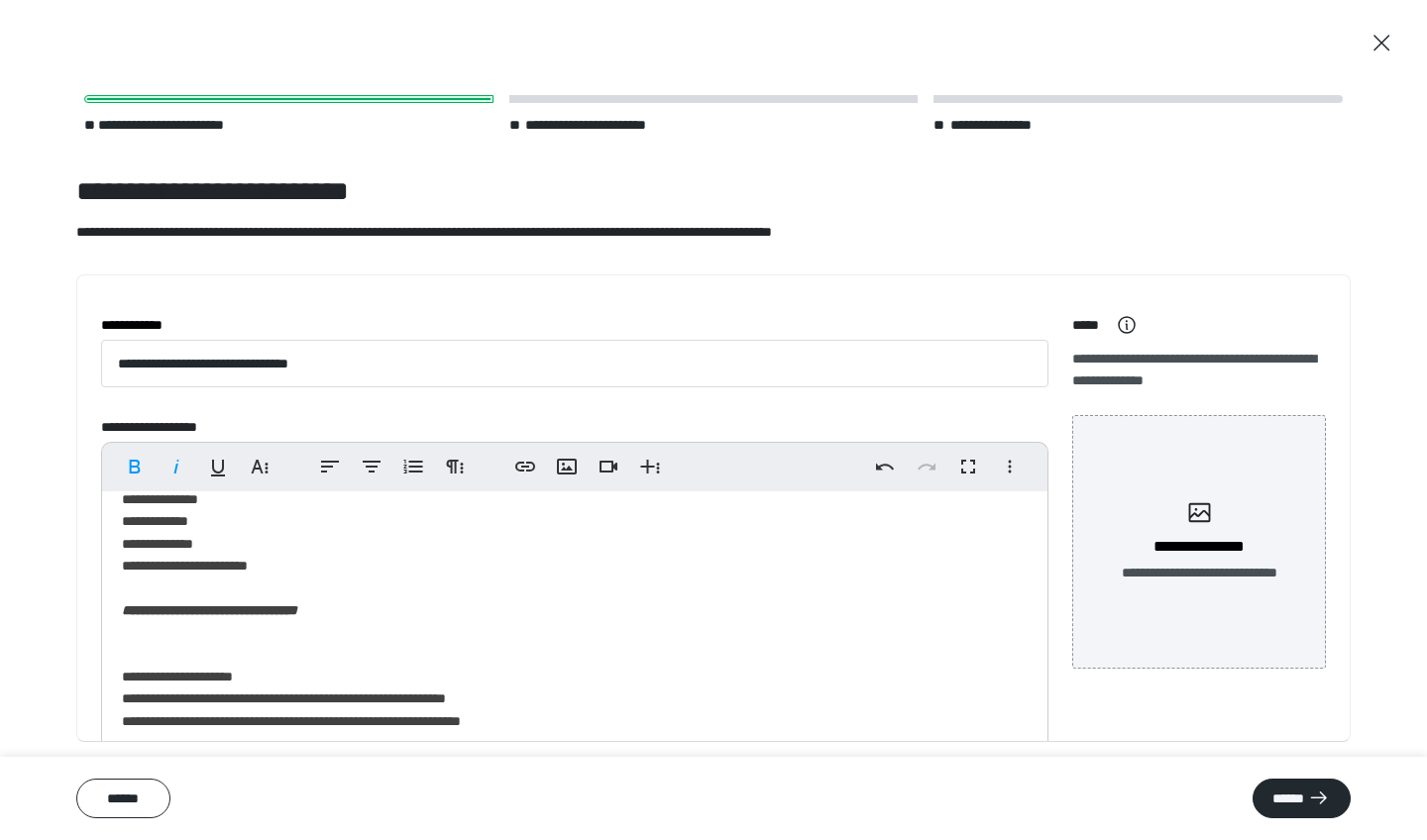 click on "**********" at bounding box center [575, 357] 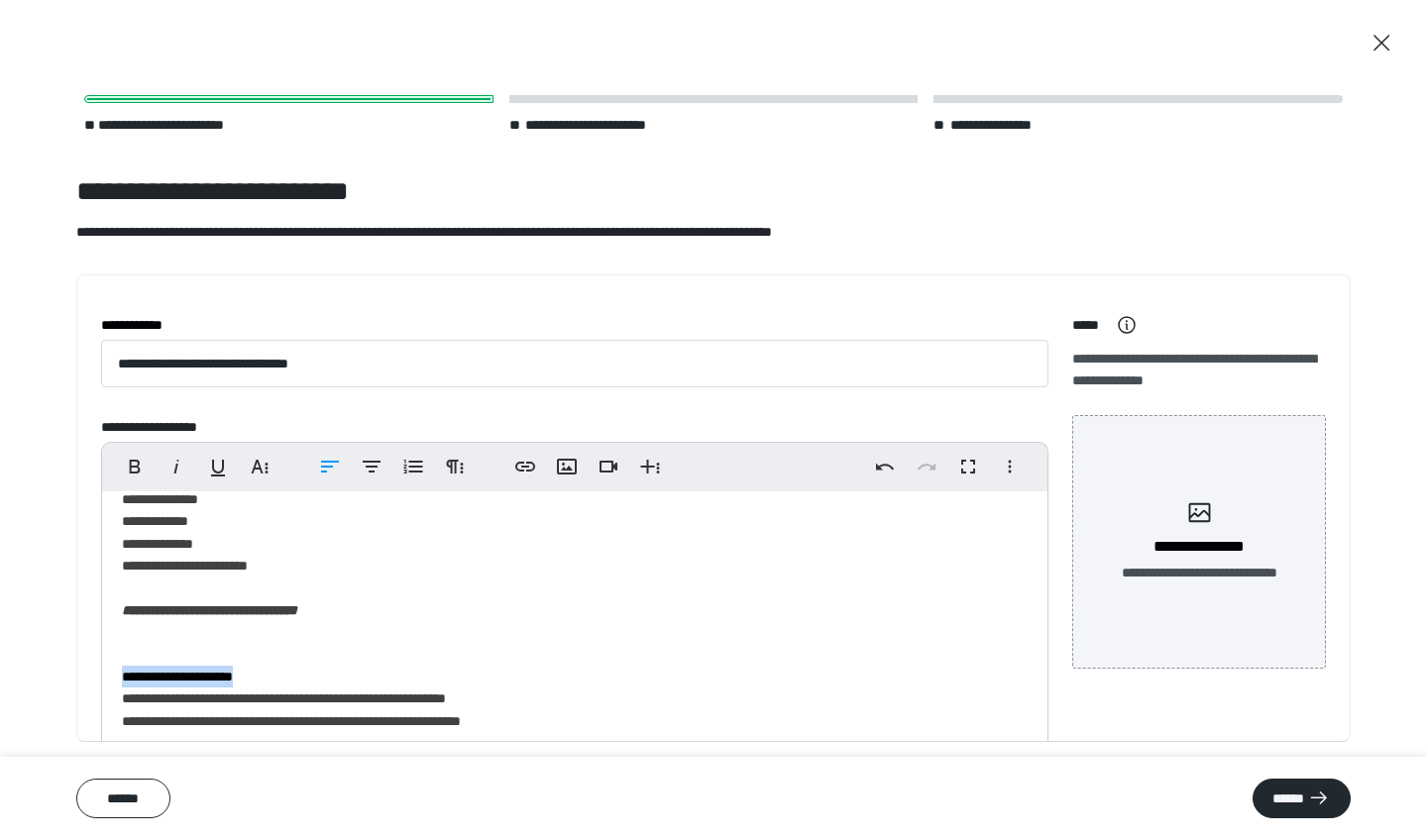 drag, startPoint x: 269, startPoint y: 660, endPoint x: 97, endPoint y: 662, distance: 172.01163 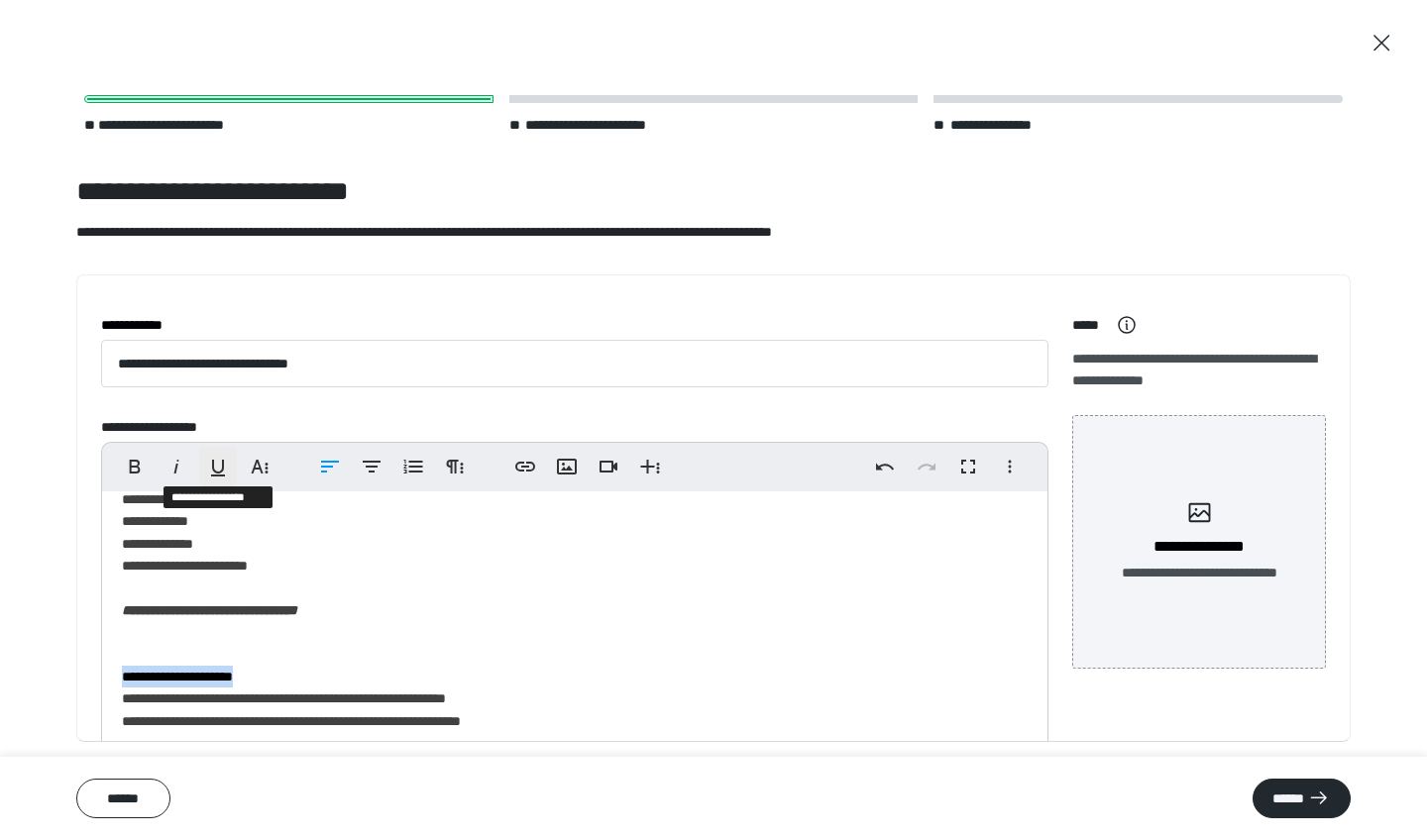 click 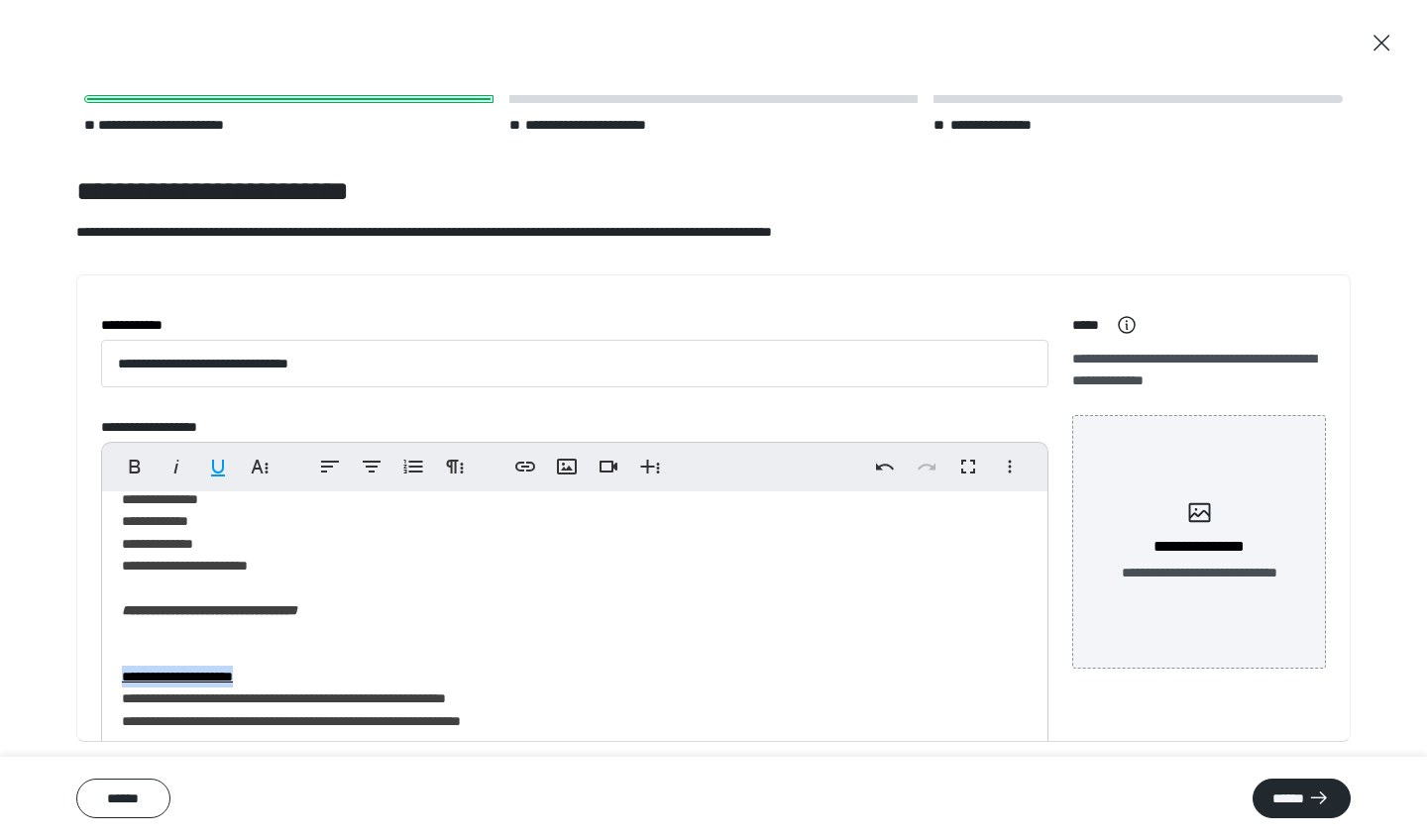 click on "**********" at bounding box center [575, 357] 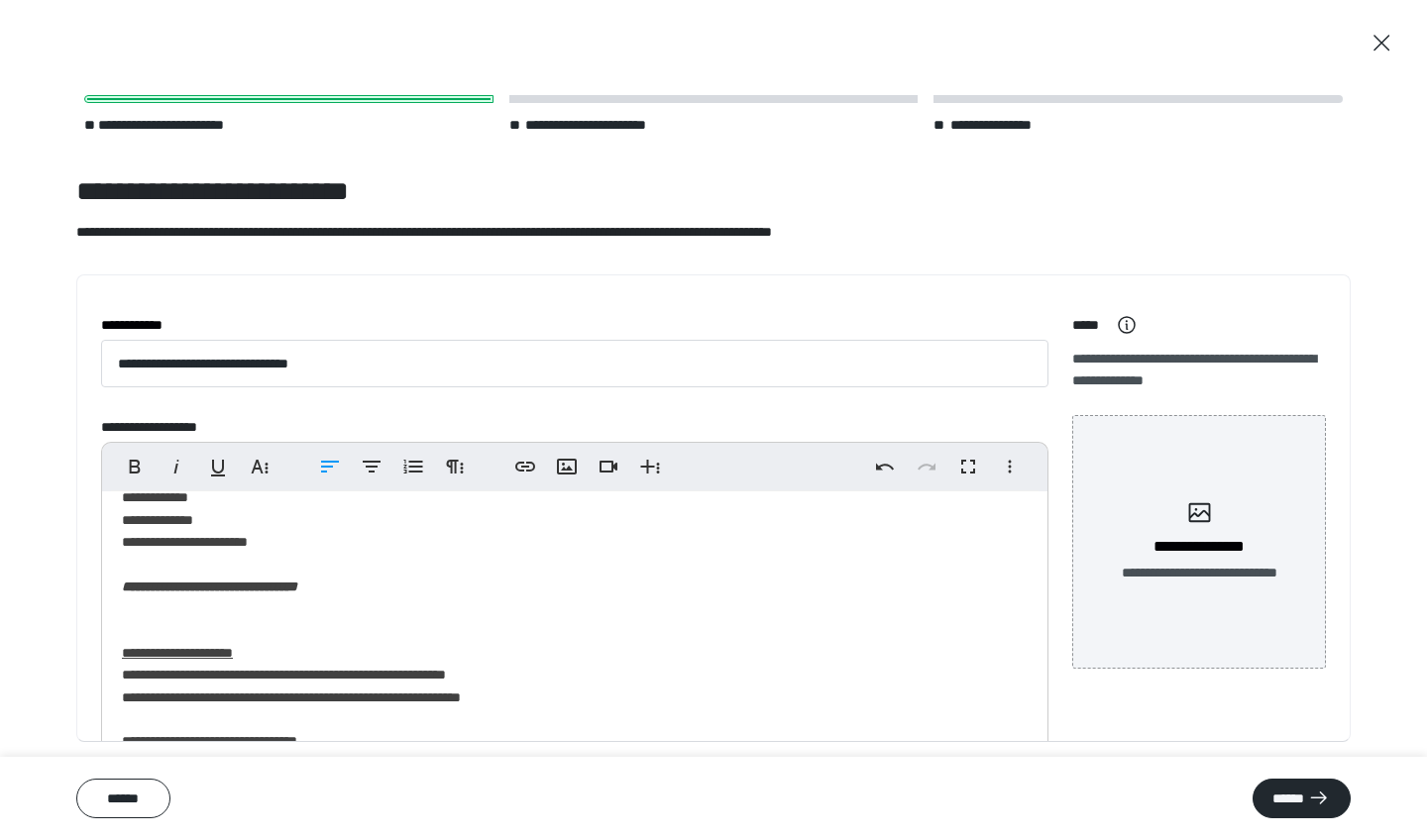 scroll, scrollTop: 712, scrollLeft: 0, axis: vertical 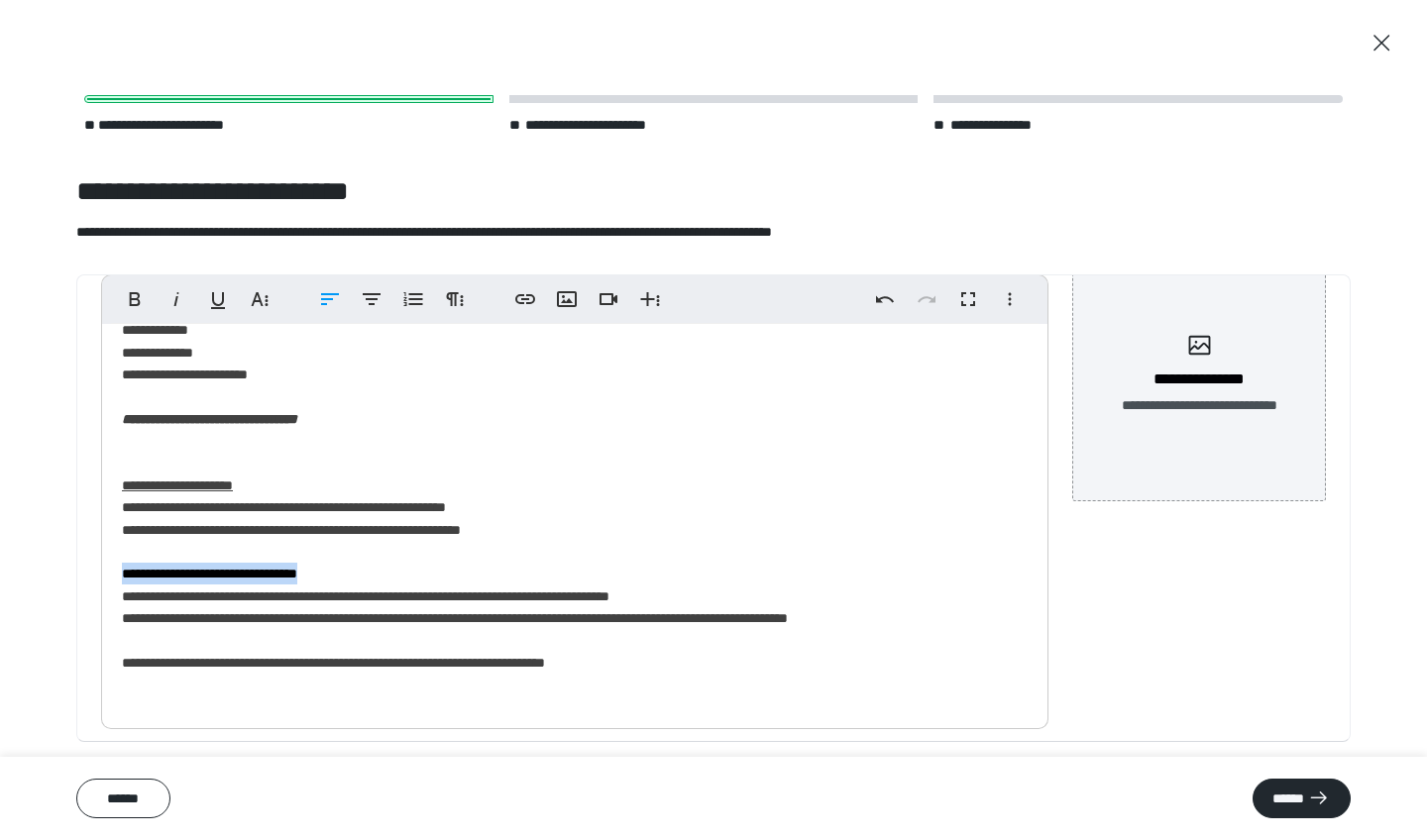 drag, startPoint x: 357, startPoint y: 563, endPoint x: 64, endPoint y: 563, distance: 293 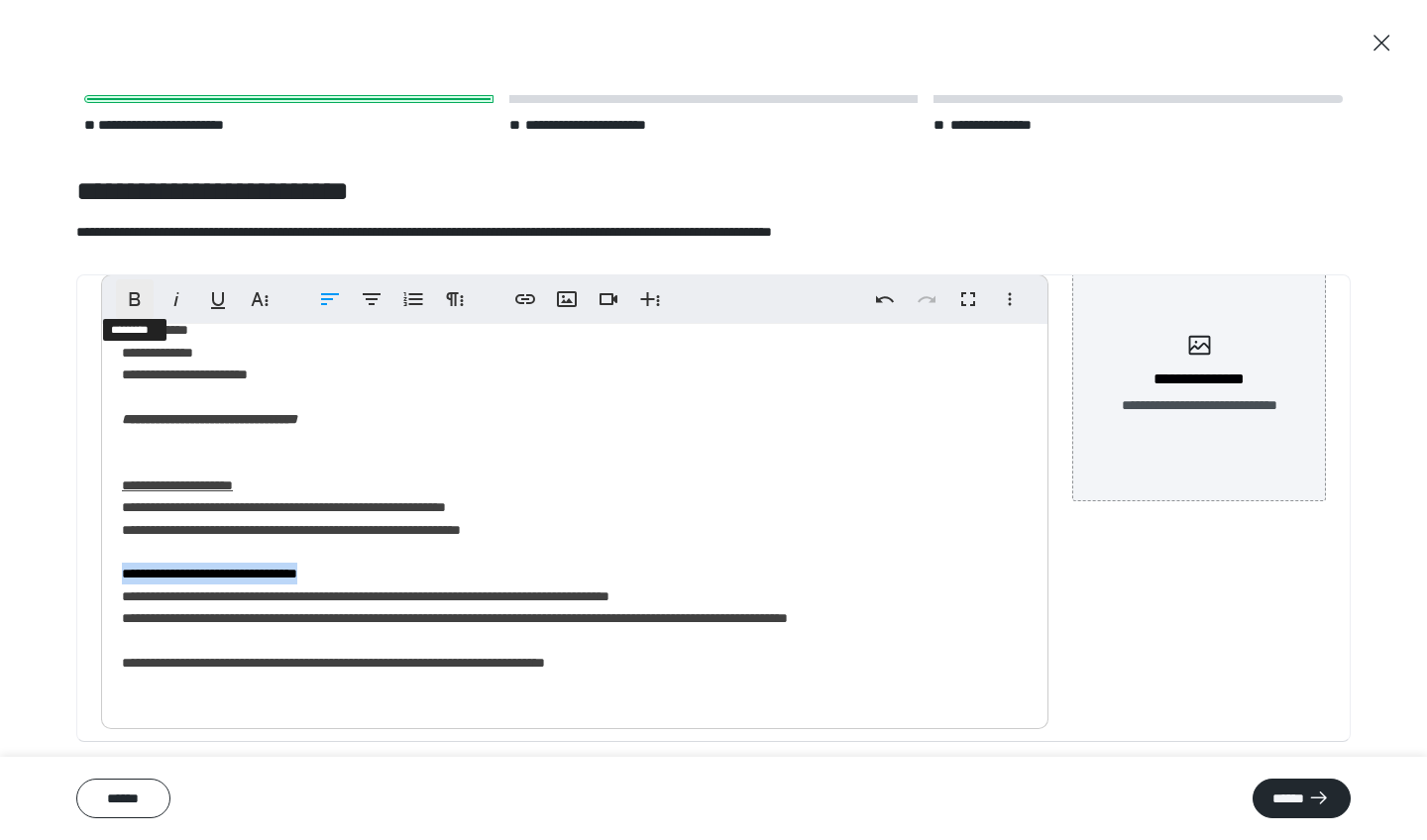 click 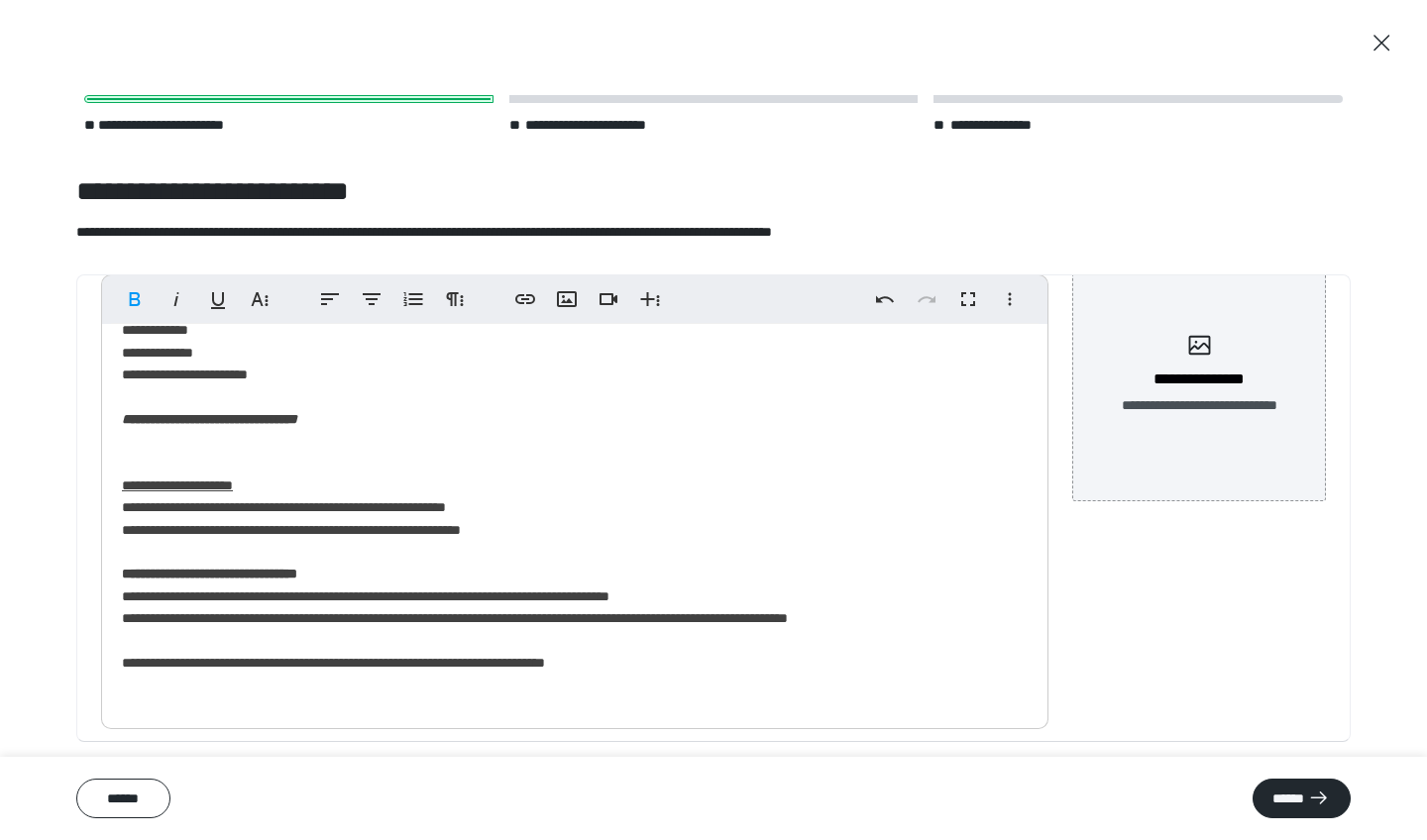 click on "**********" at bounding box center (575, 165) 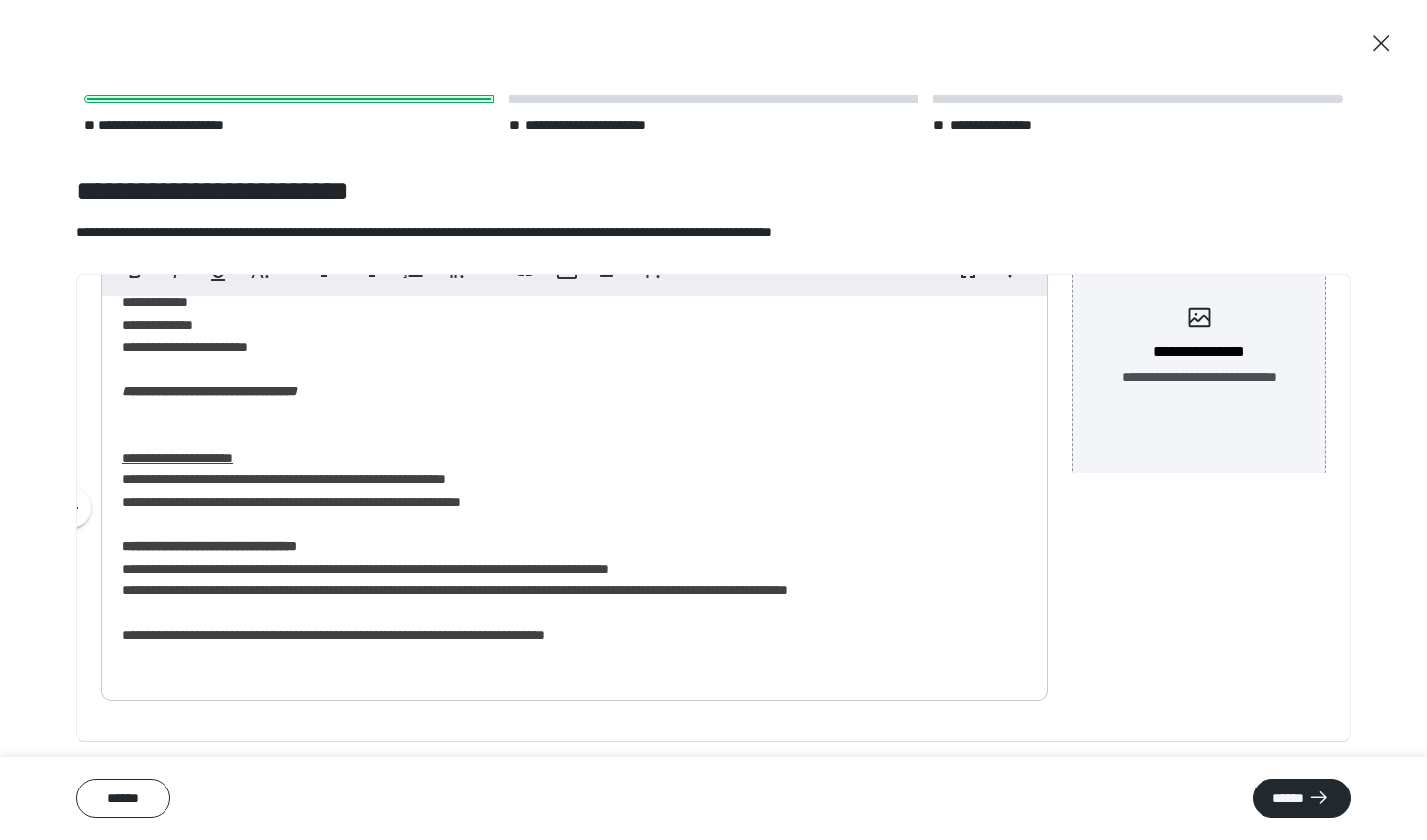 scroll, scrollTop: 195, scrollLeft: 0, axis: vertical 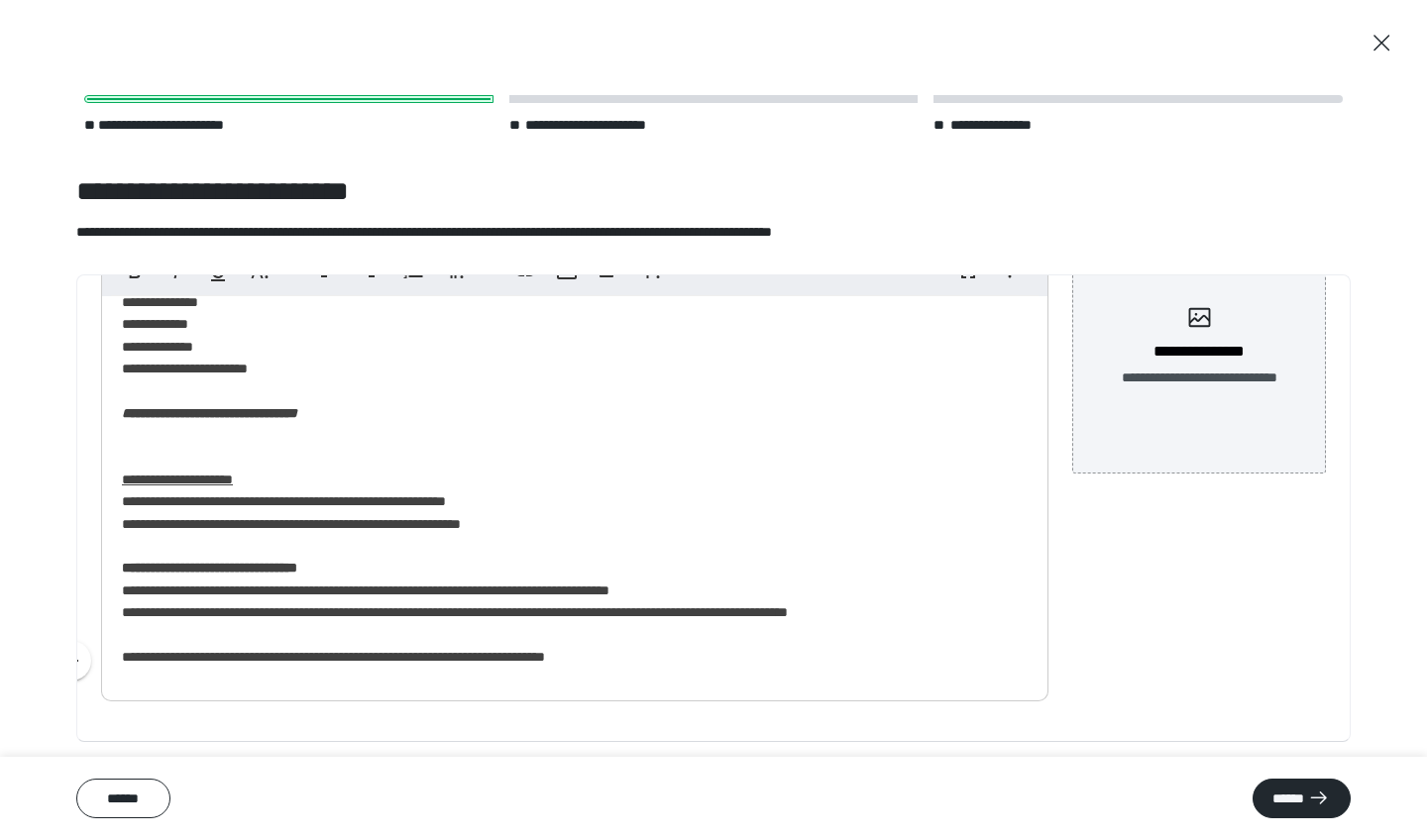 click on "**********" at bounding box center (575, 149) 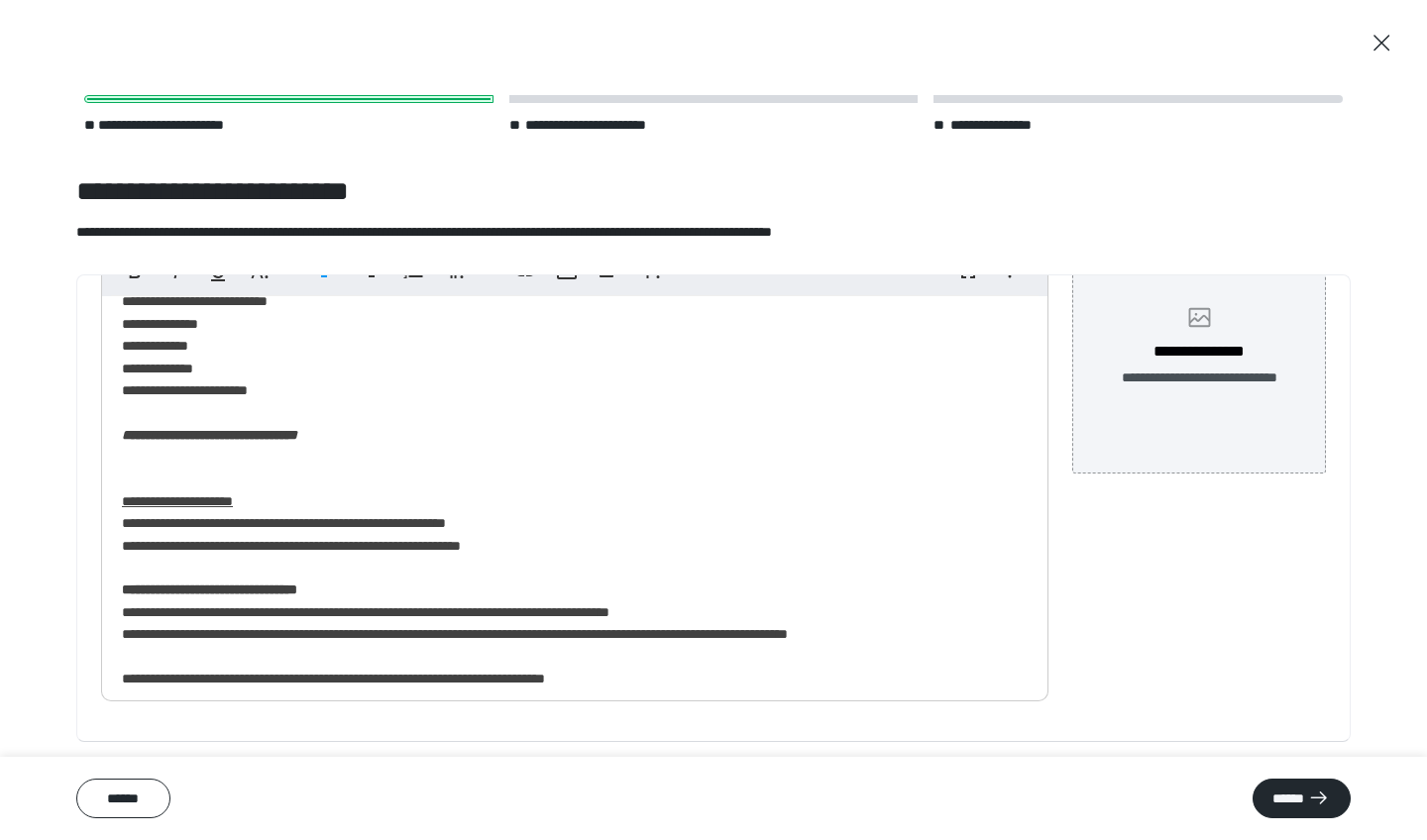 click on "**********" at bounding box center [1199, 377] 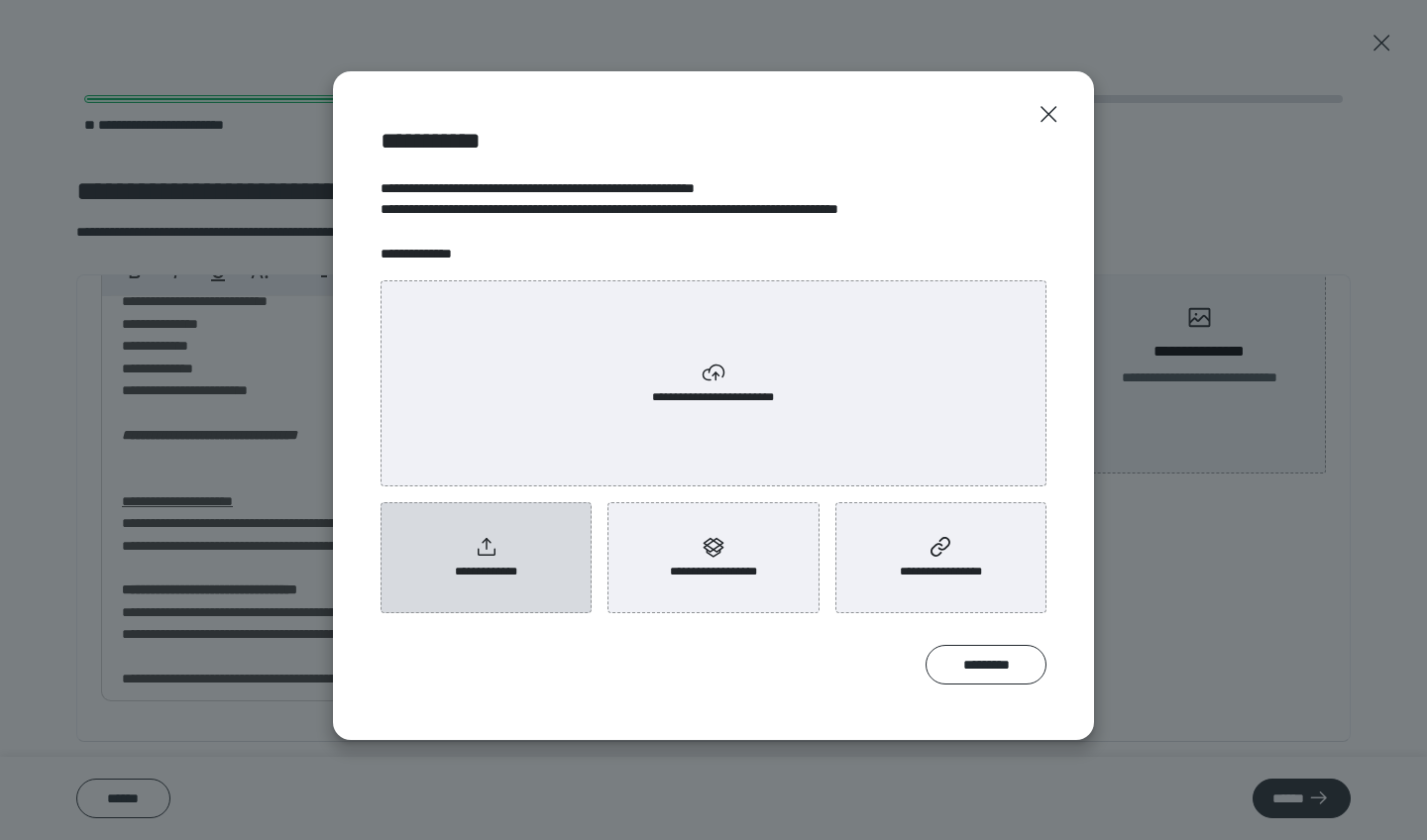 click on "**********" at bounding box center (486, 558) 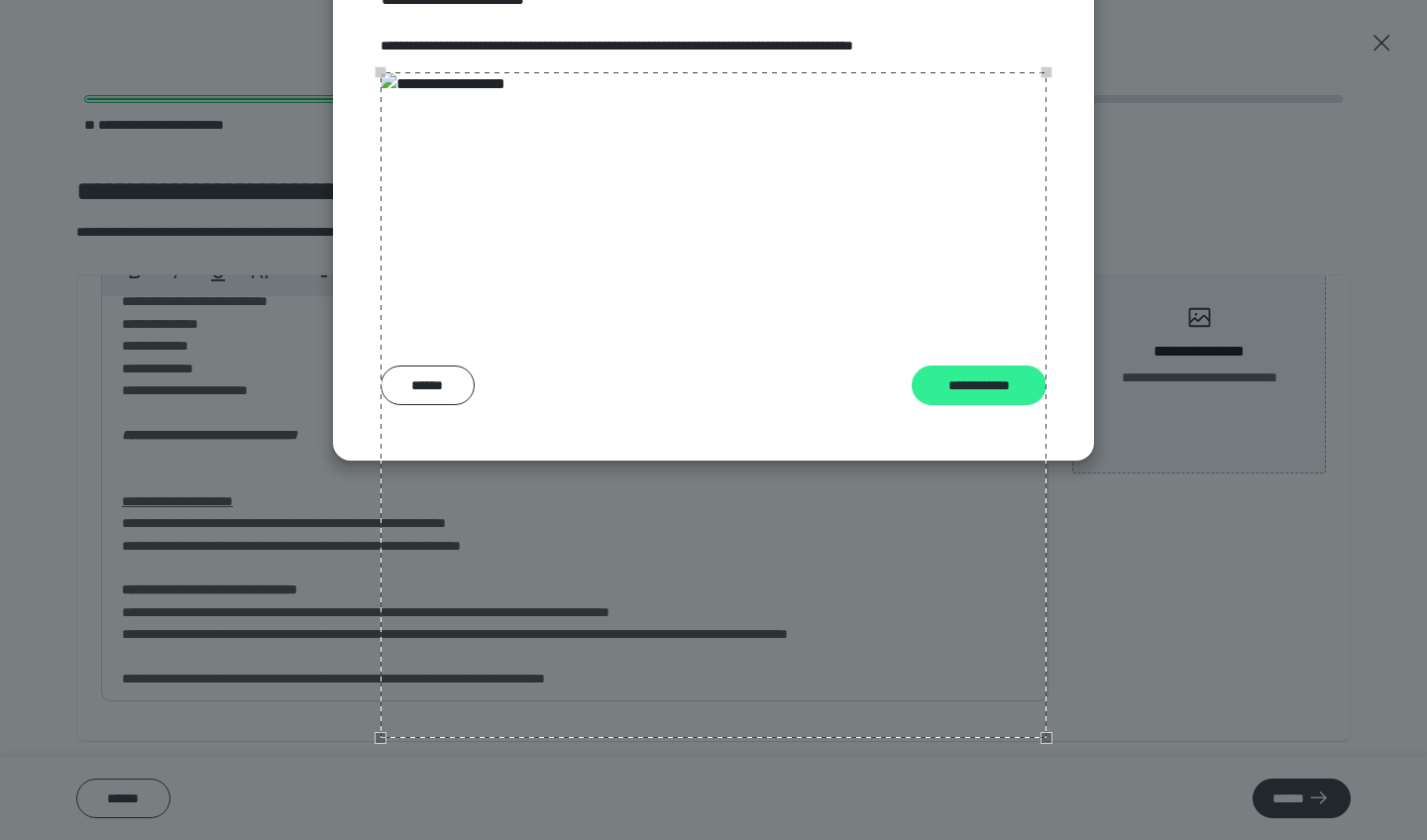 scroll, scrollTop: 173, scrollLeft: 0, axis: vertical 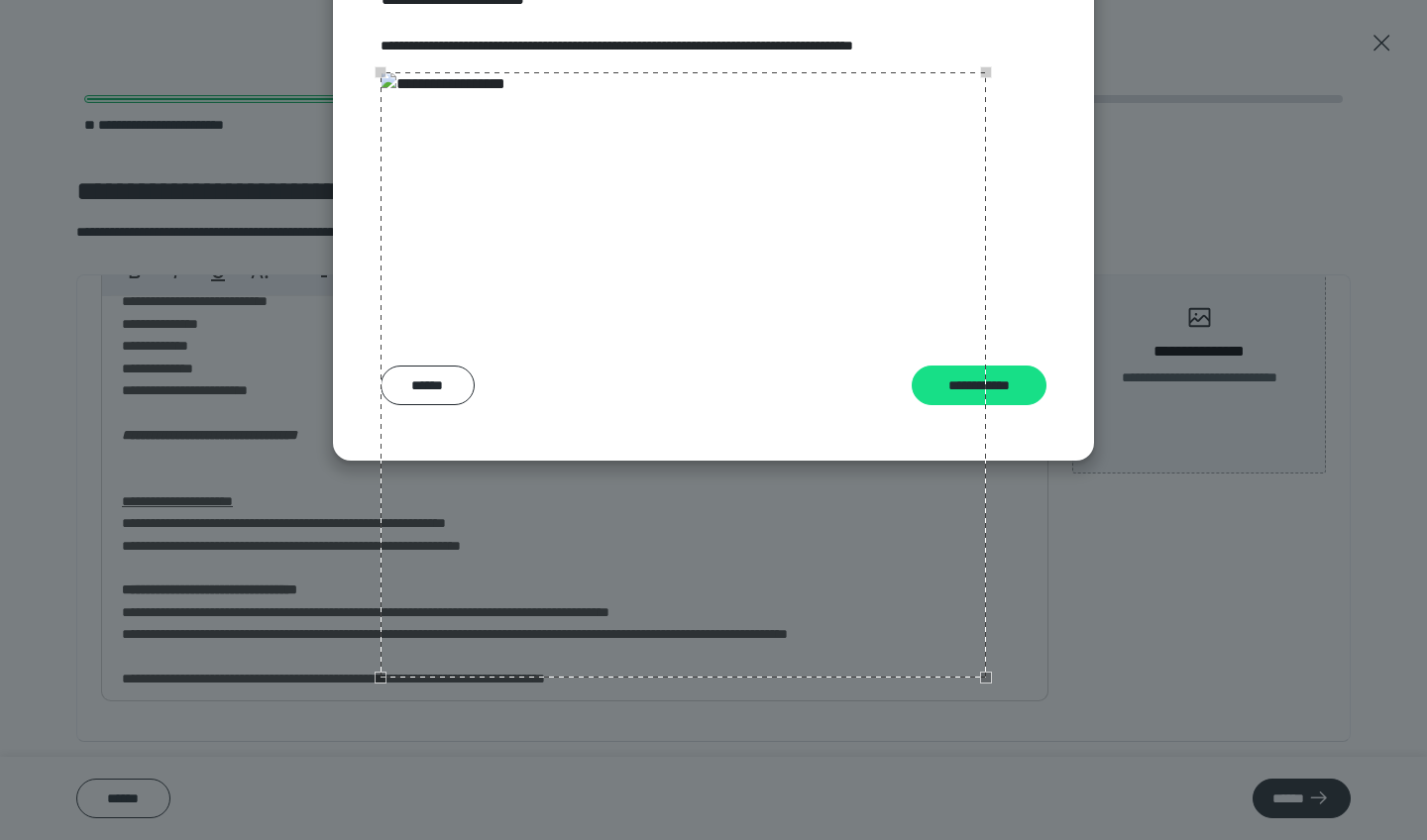click at bounding box center [683, 374] 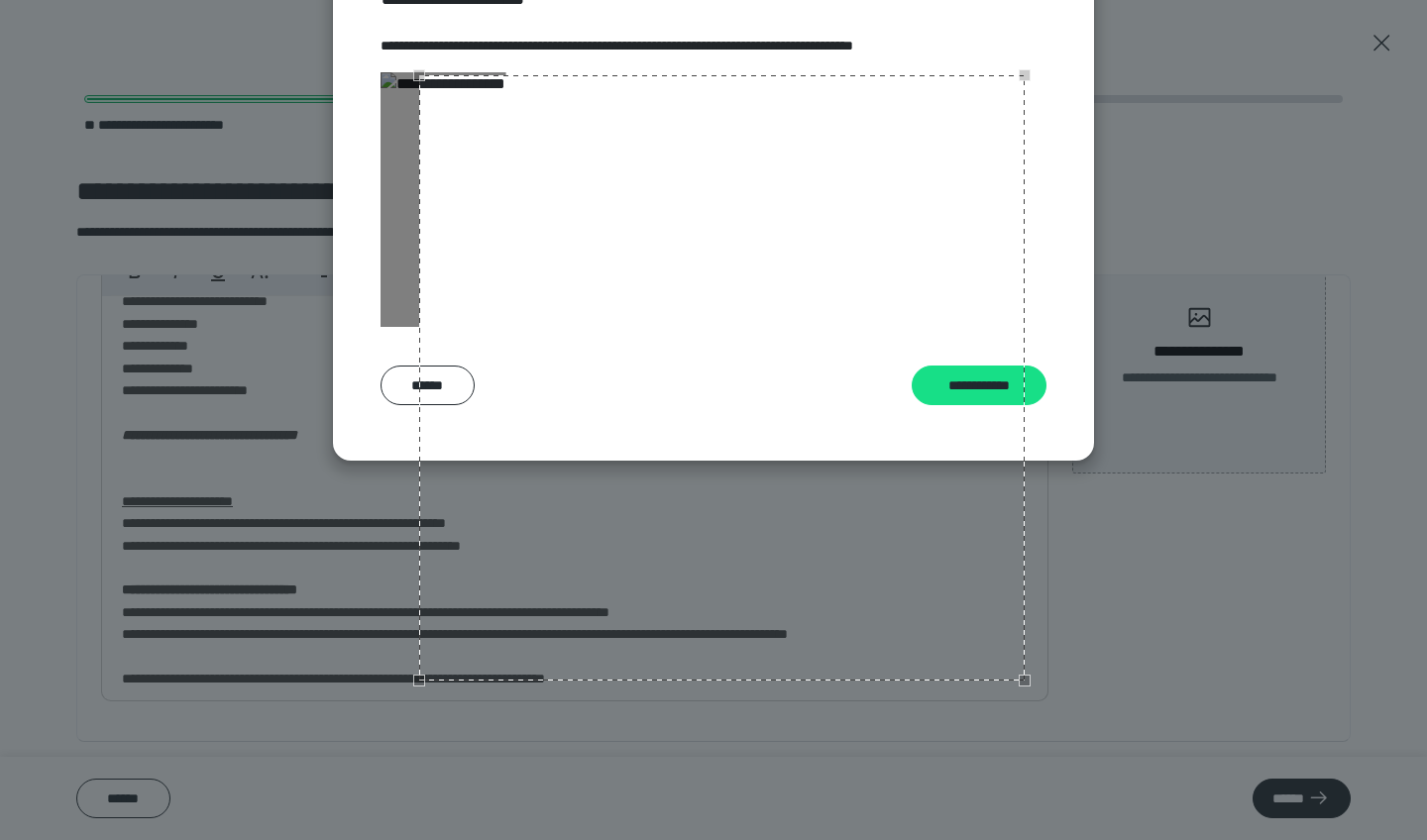 click at bounding box center (721, 377) 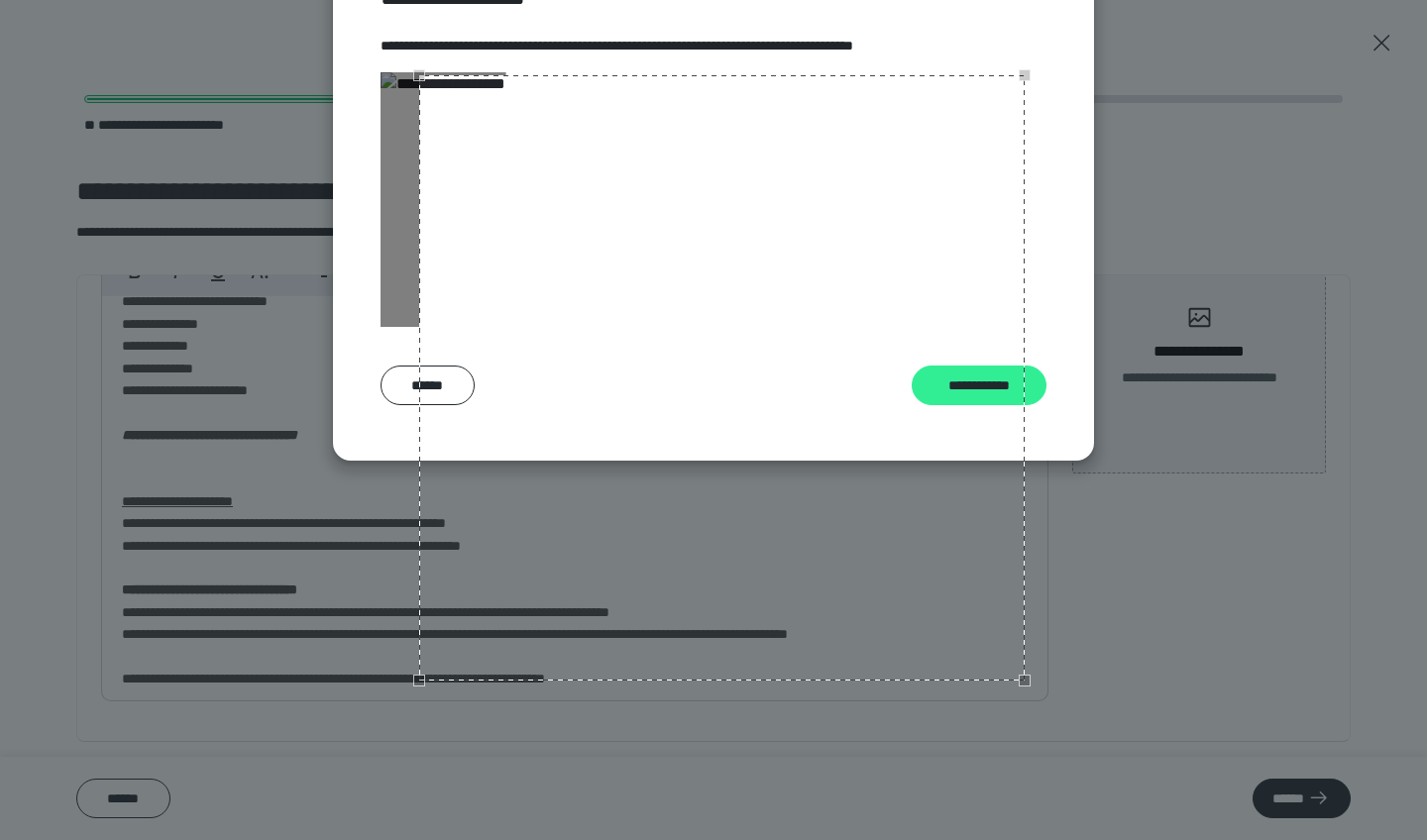 click on "**********" at bounding box center [979, 385] 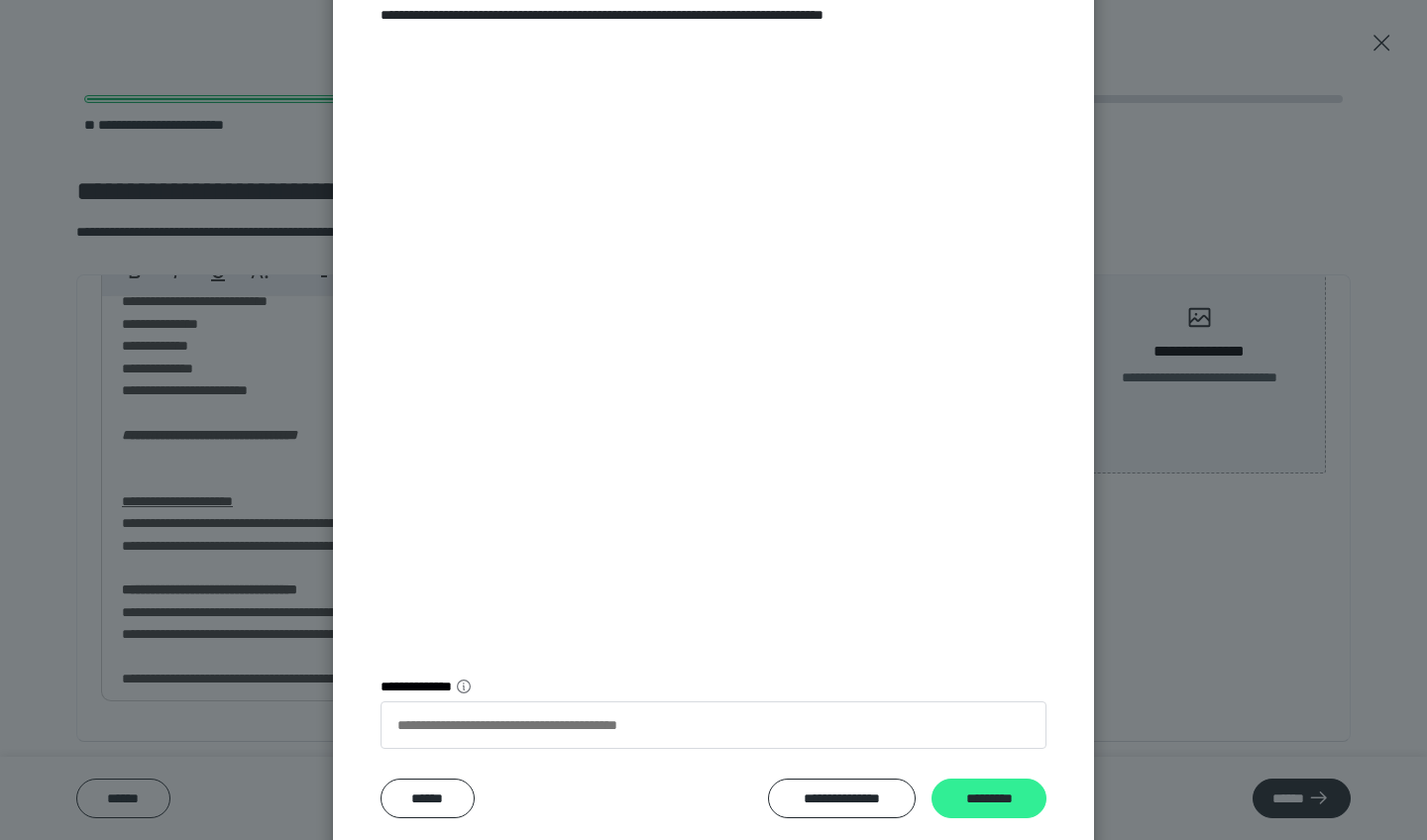 click on "*********" at bounding box center (989, 798) 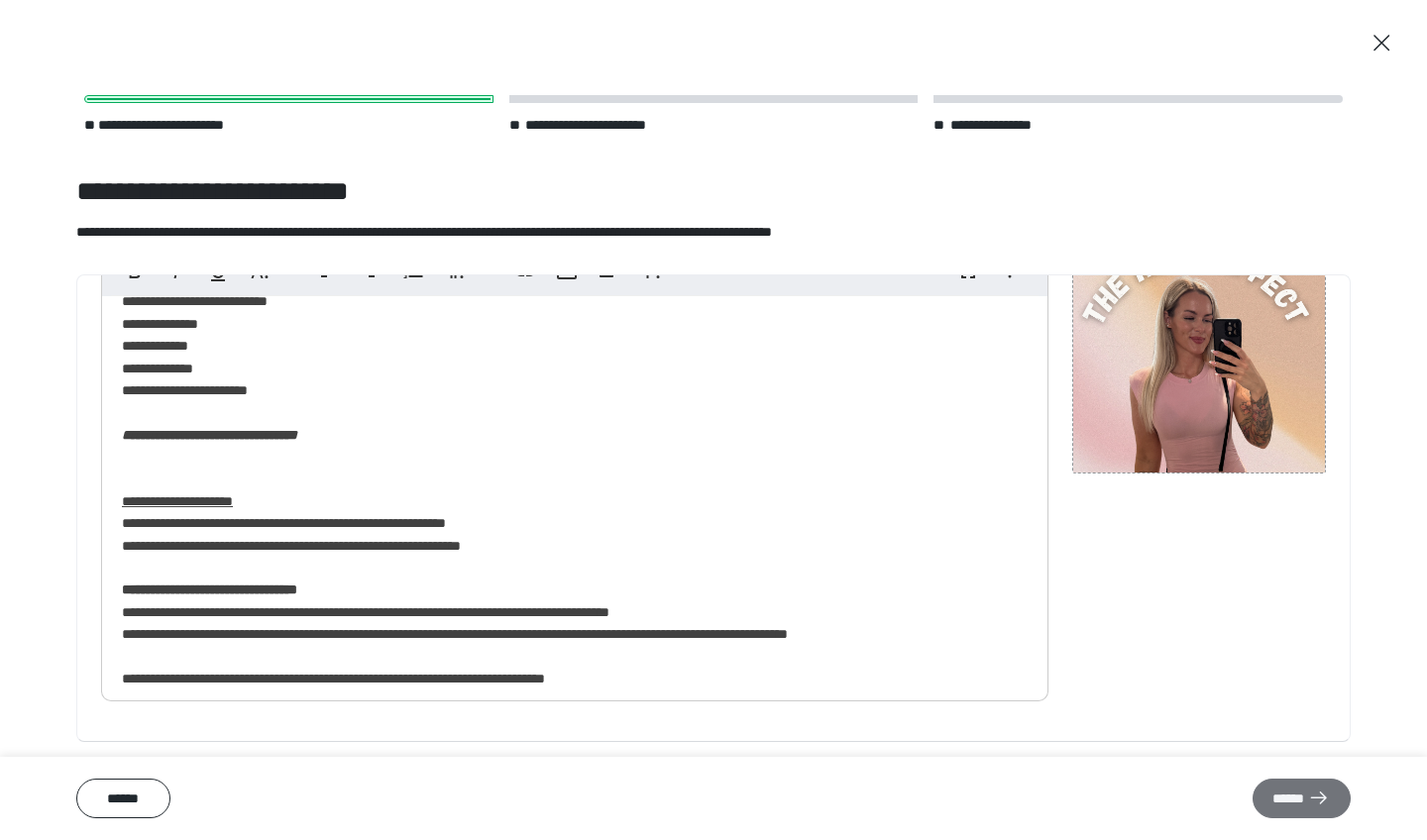 click on "******" at bounding box center (1301, 798) 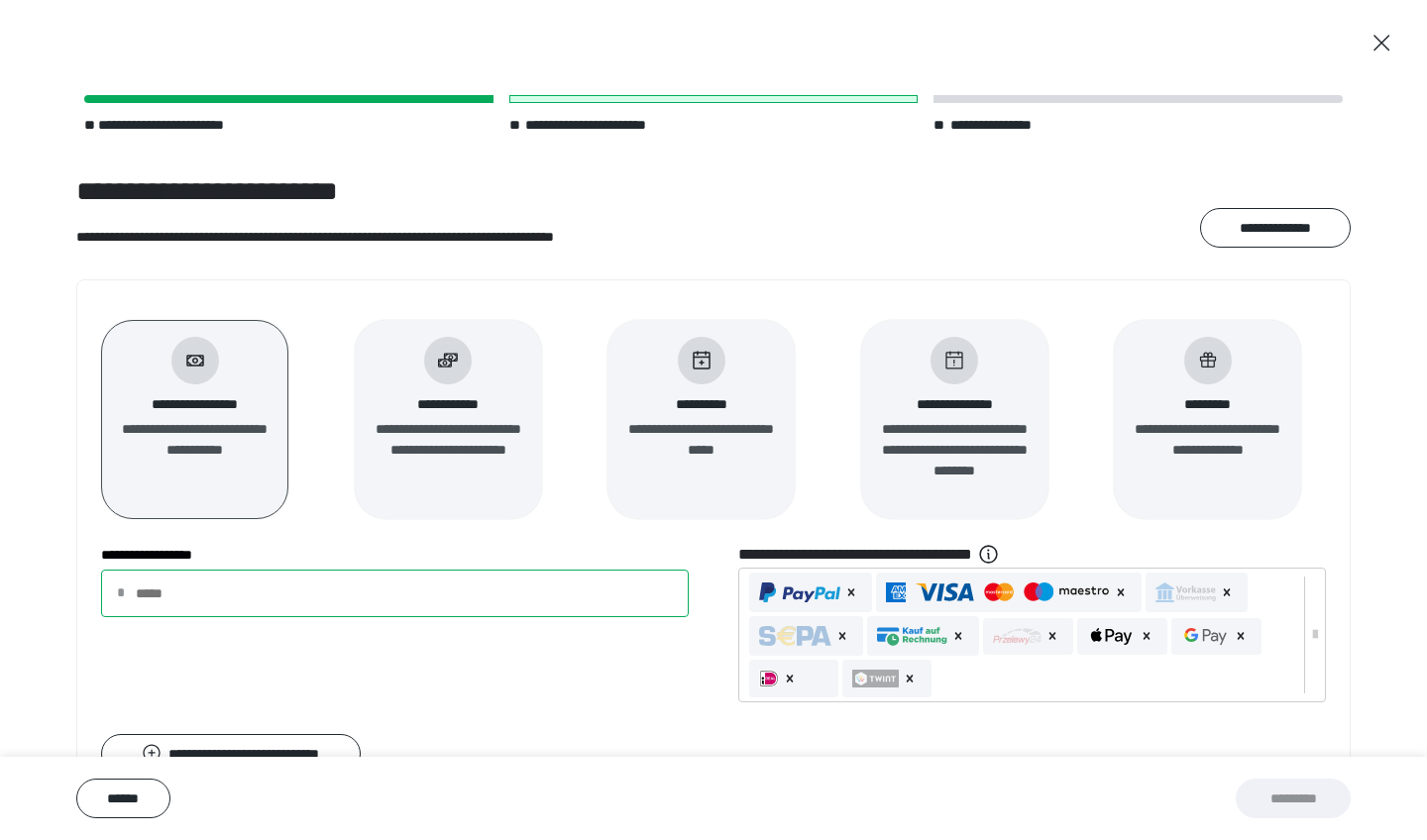 click on "**********" at bounding box center (394, 593) 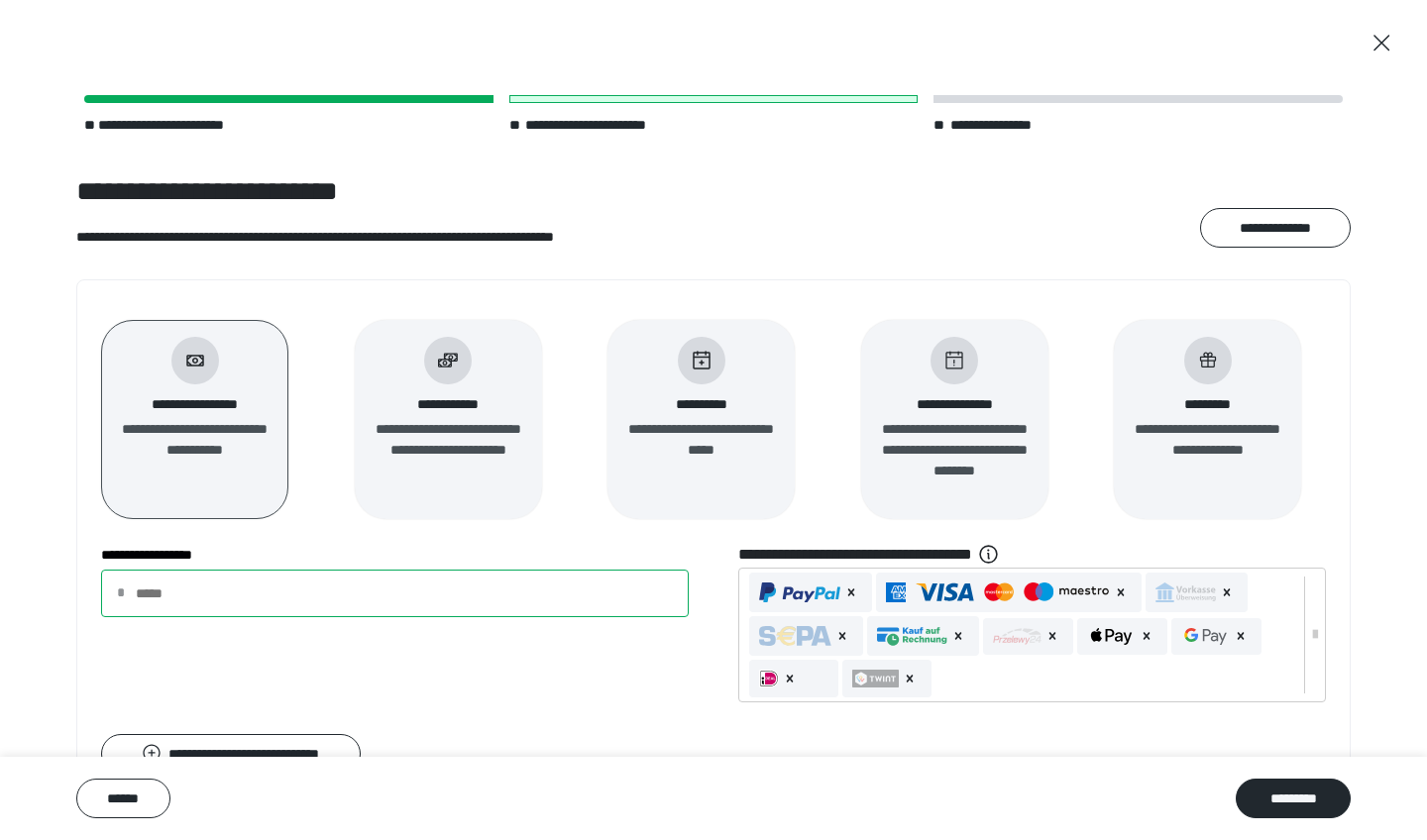 click on "***" at bounding box center [394, 593] 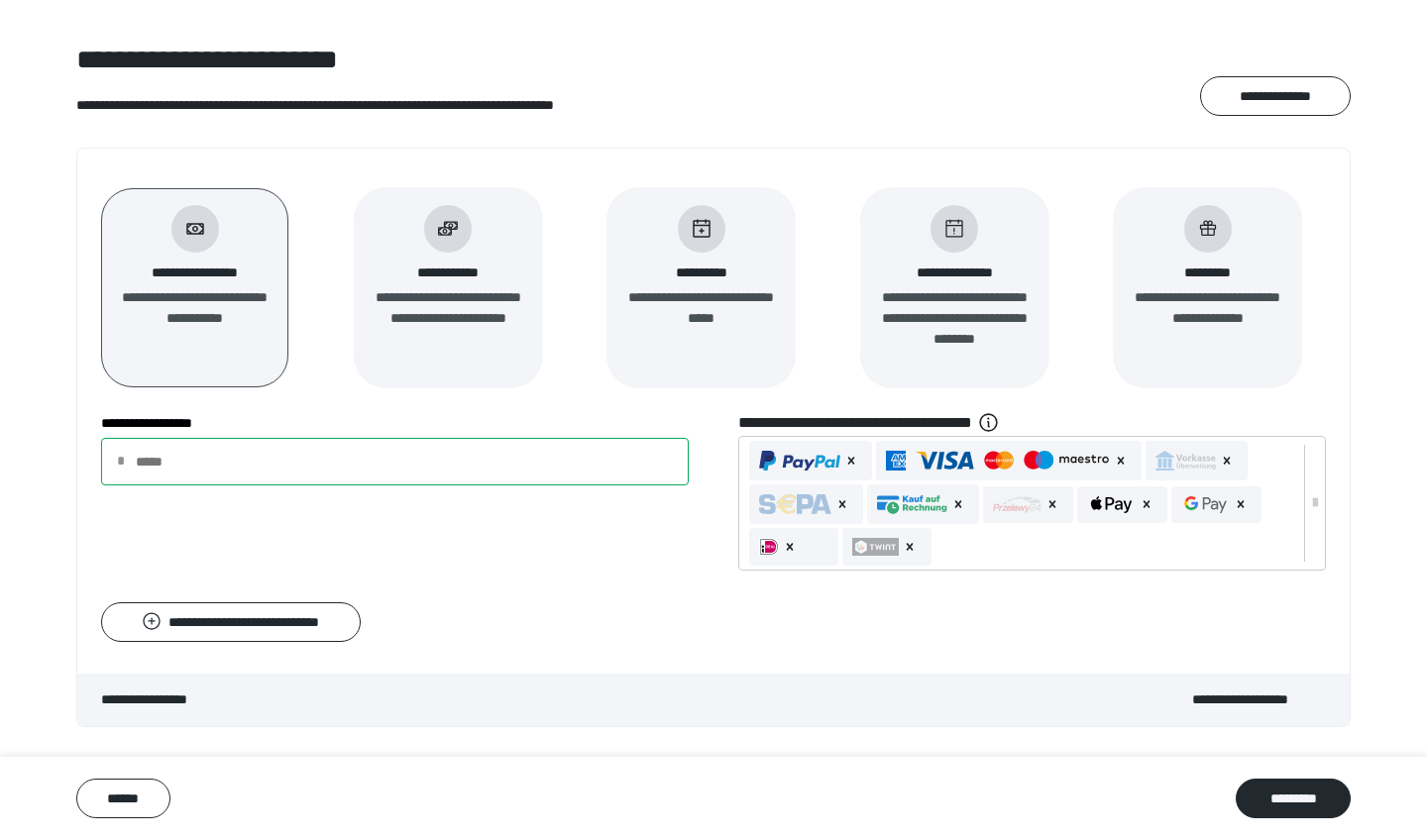 scroll, scrollTop: 132, scrollLeft: 0, axis: vertical 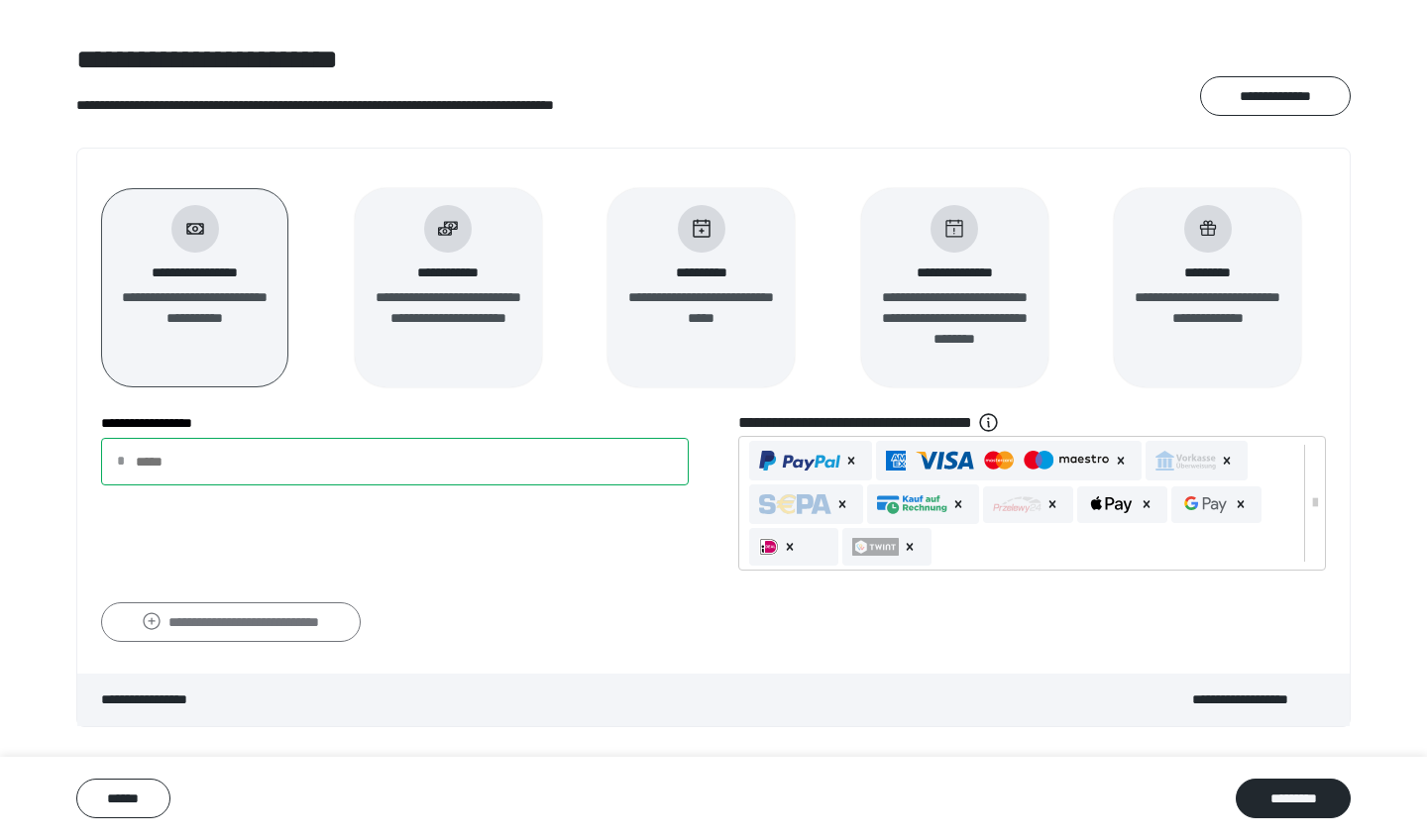 type on "***" 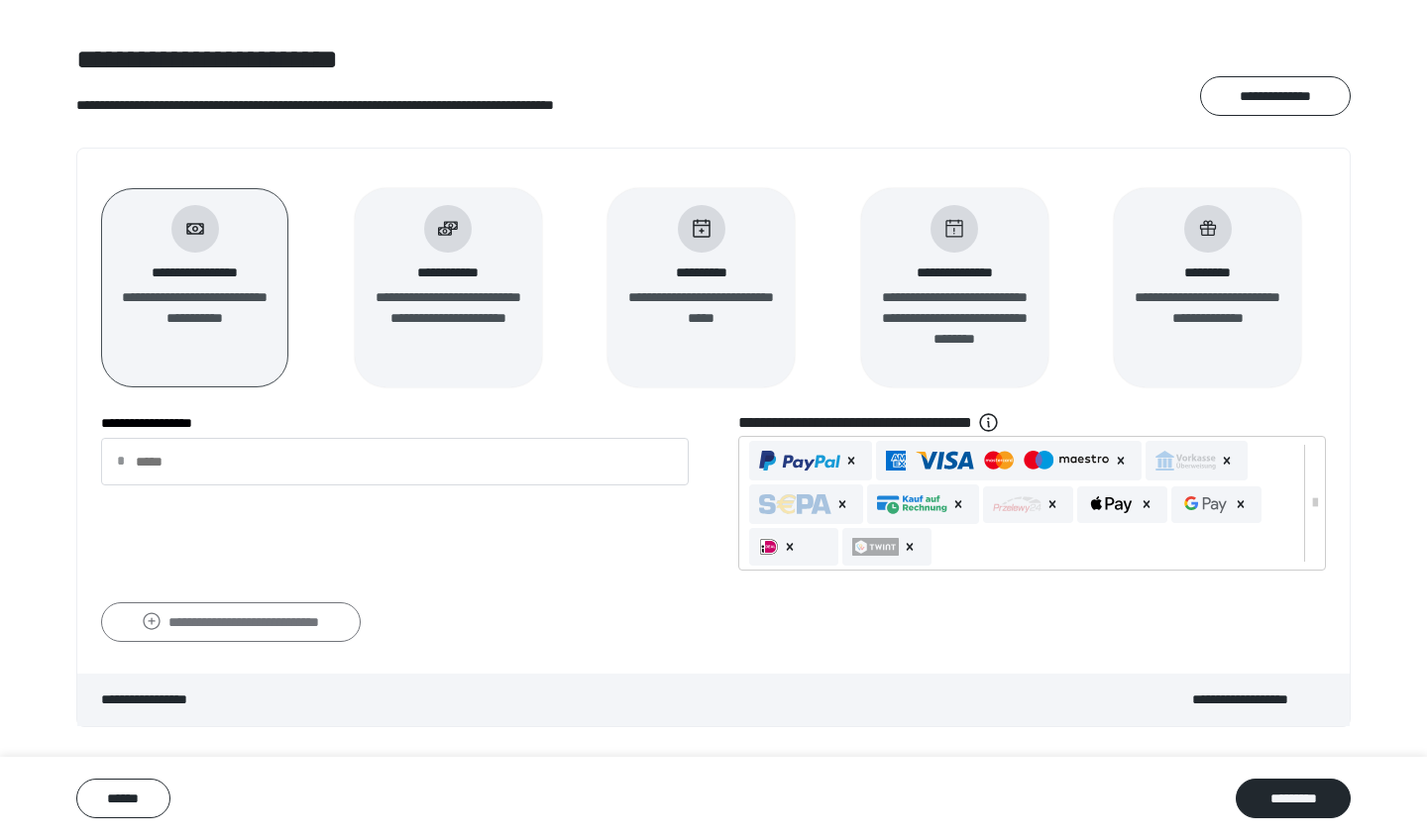 click on "**********" at bounding box center [231, 622] 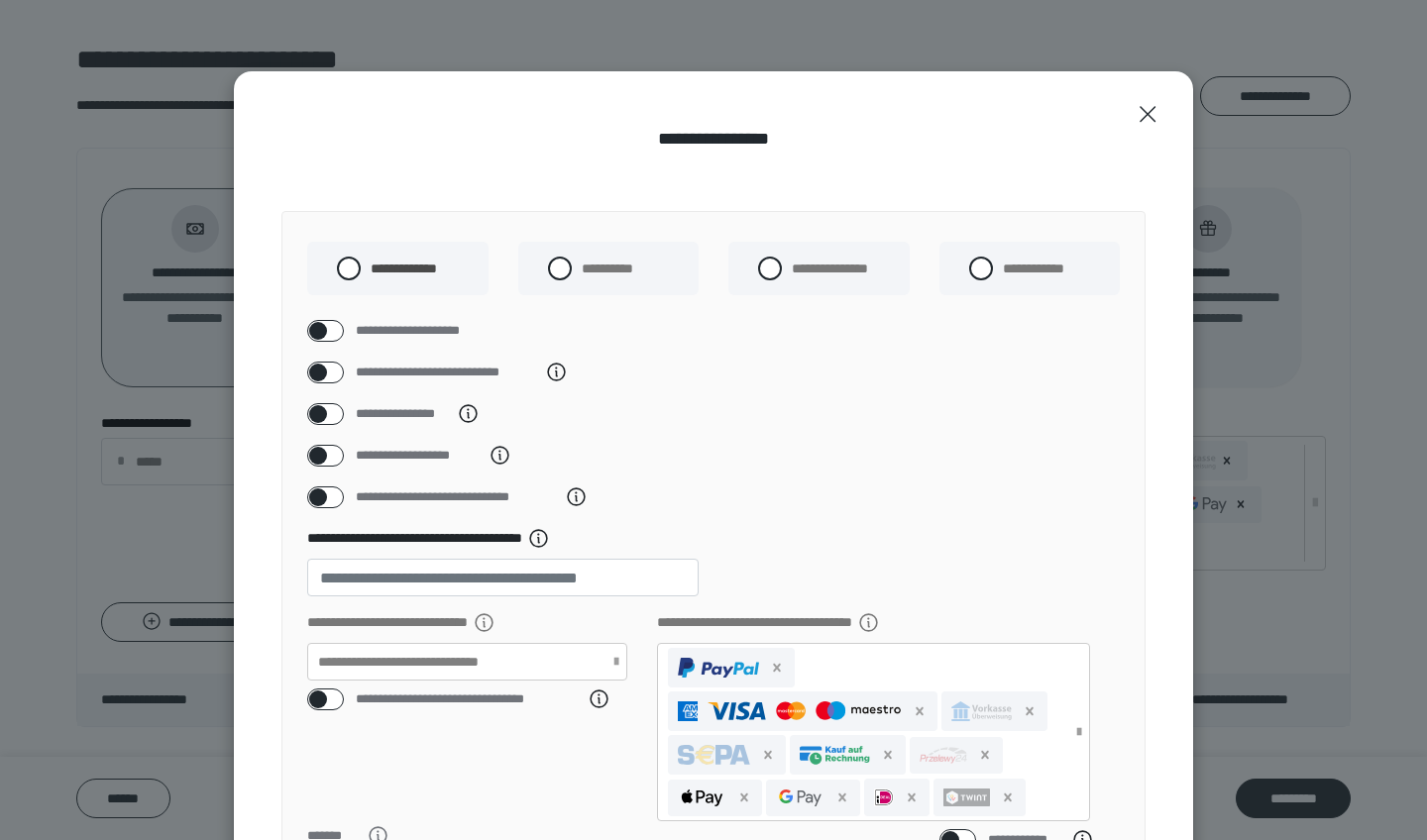 scroll, scrollTop: 15, scrollLeft: 0, axis: vertical 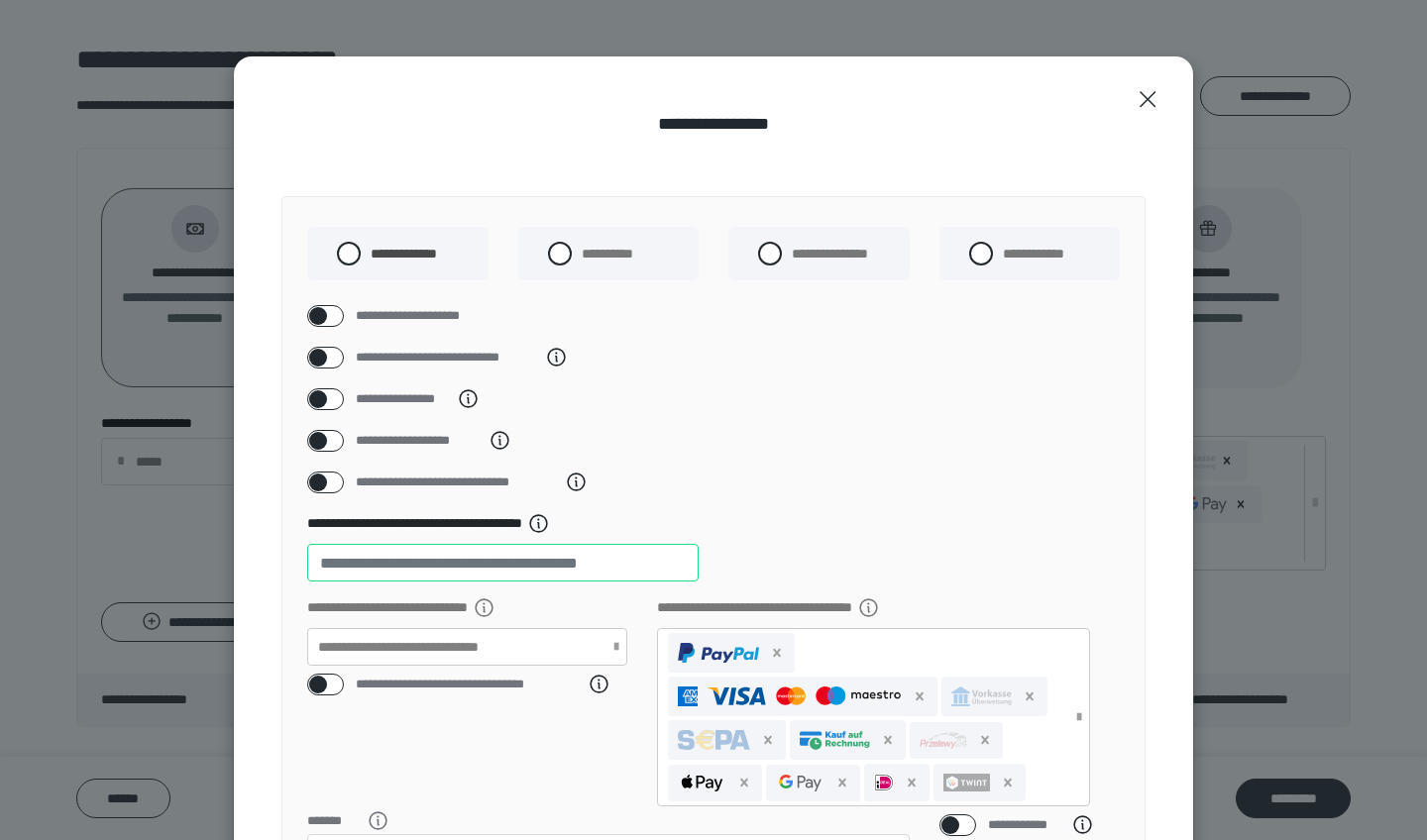 drag, startPoint x: 391, startPoint y: 584, endPoint x: 225, endPoint y: 585, distance: 166.00301 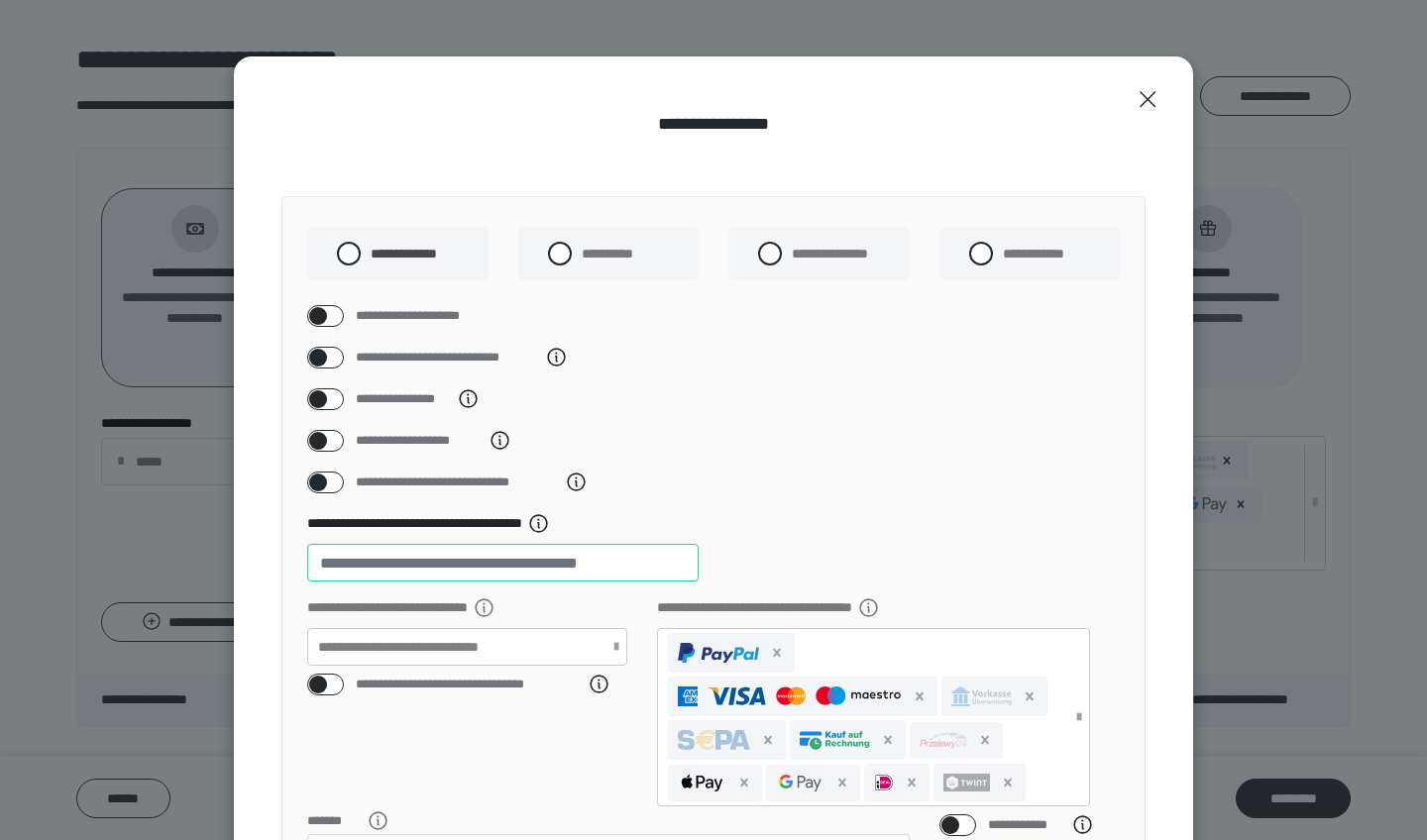 type on "*" 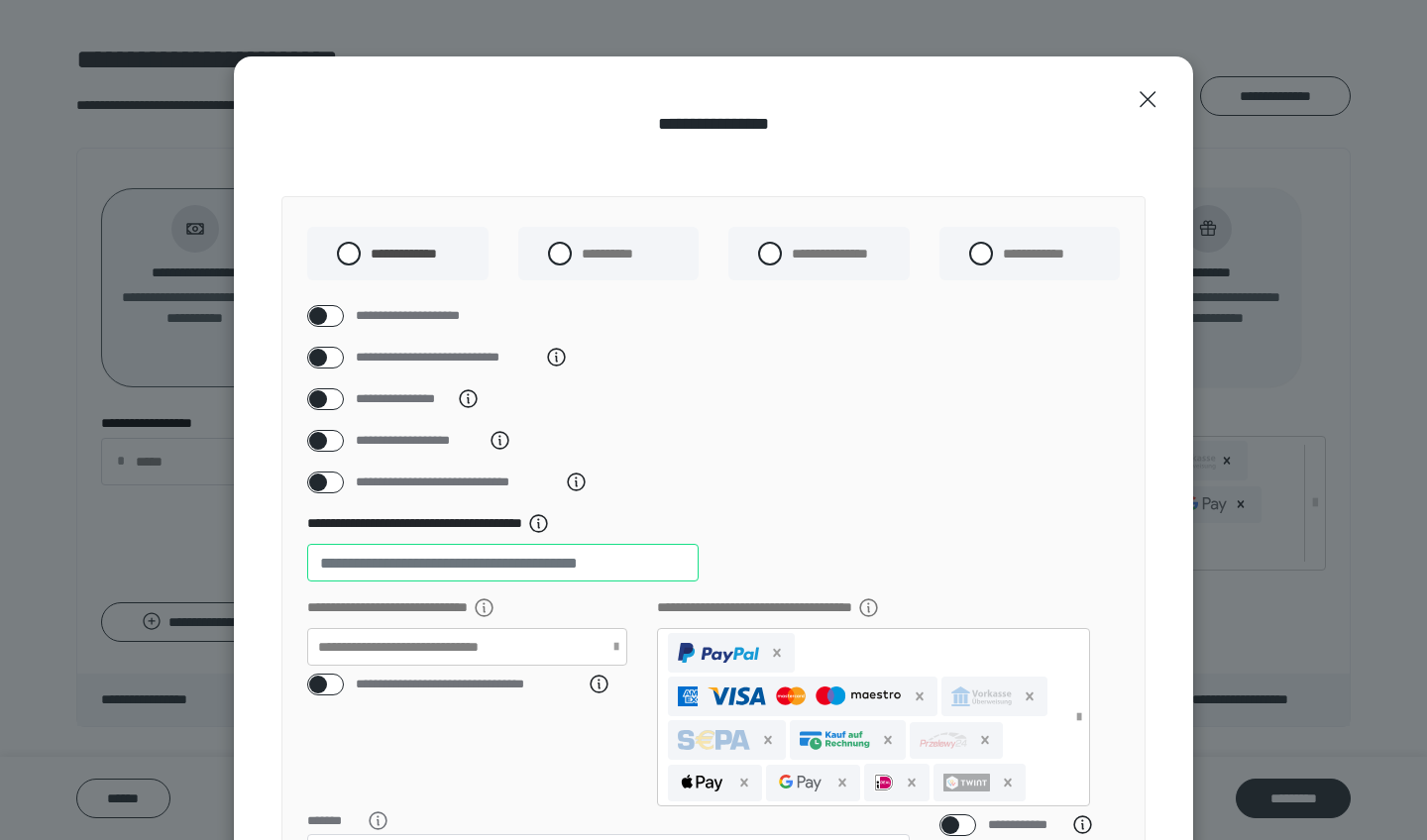 type on "*" 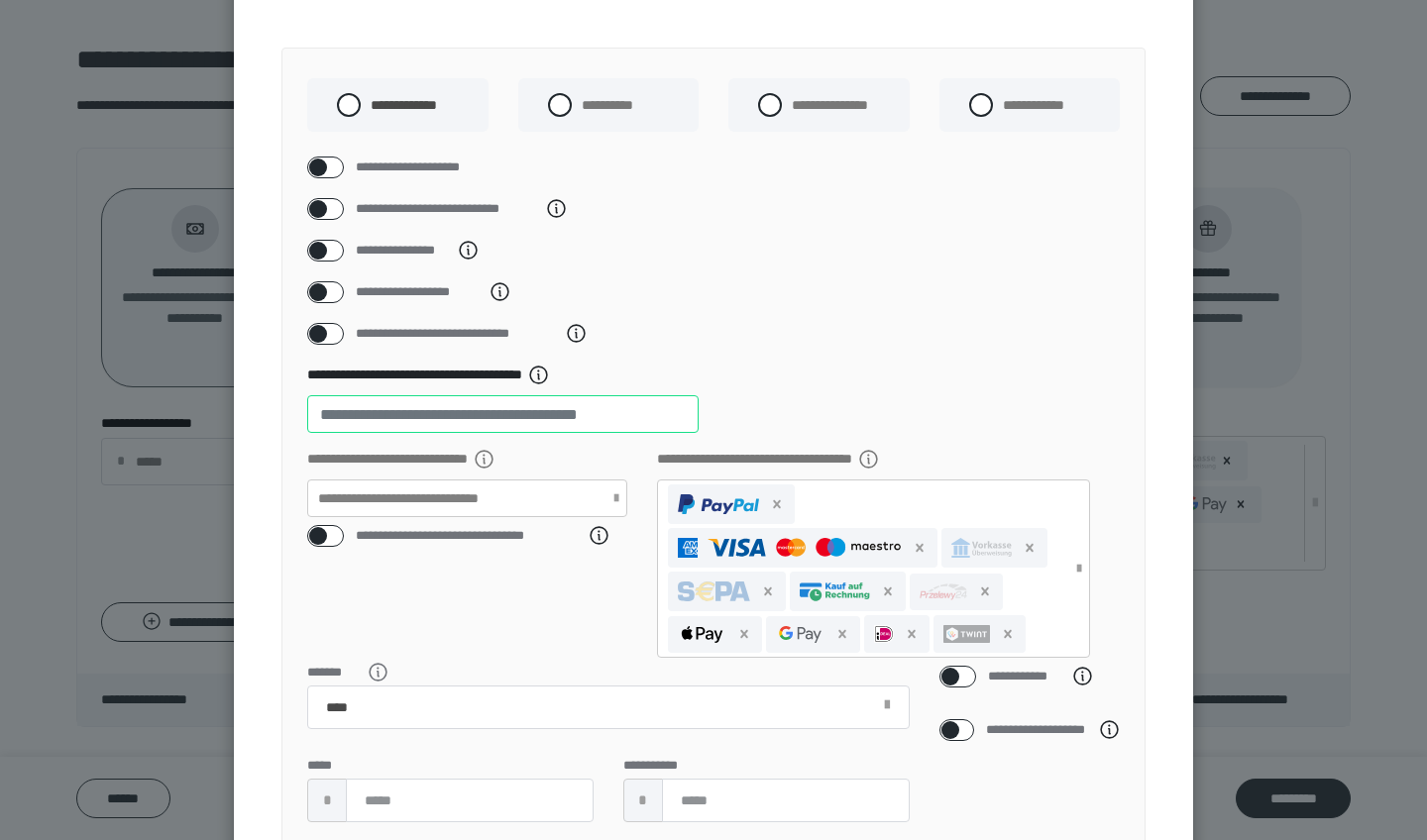 scroll, scrollTop: 174, scrollLeft: 0, axis: vertical 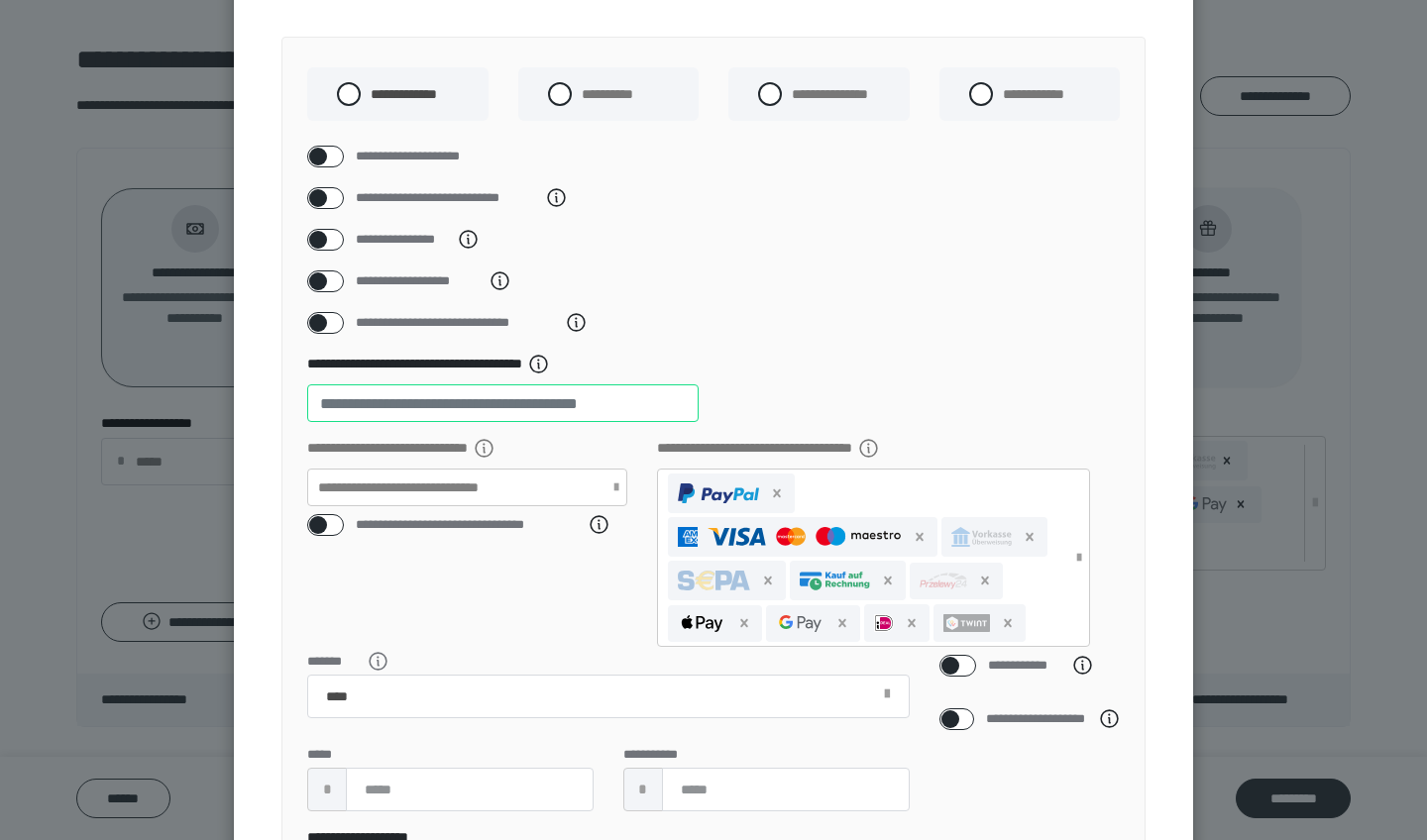 click 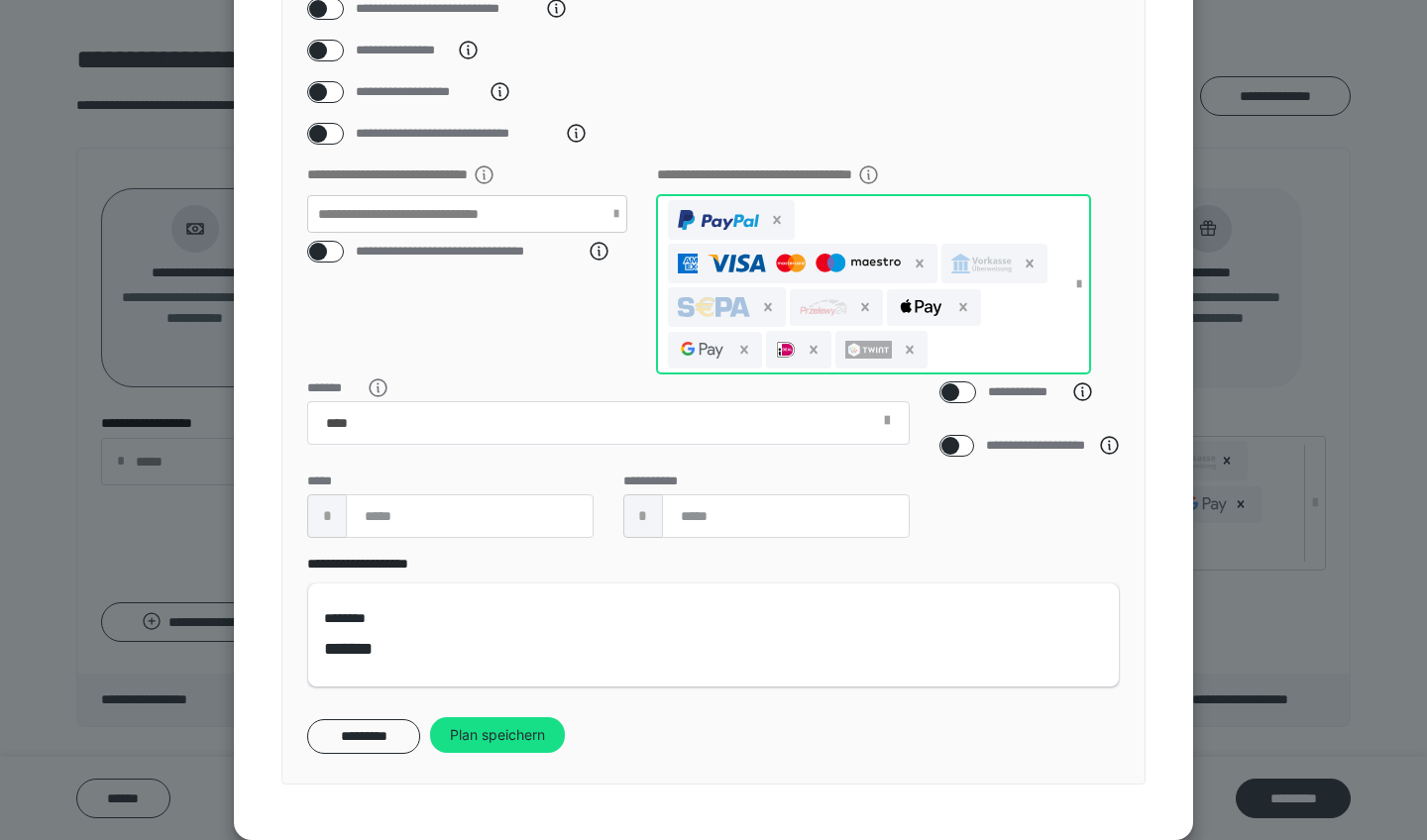 scroll, scrollTop: 390, scrollLeft: 0, axis: vertical 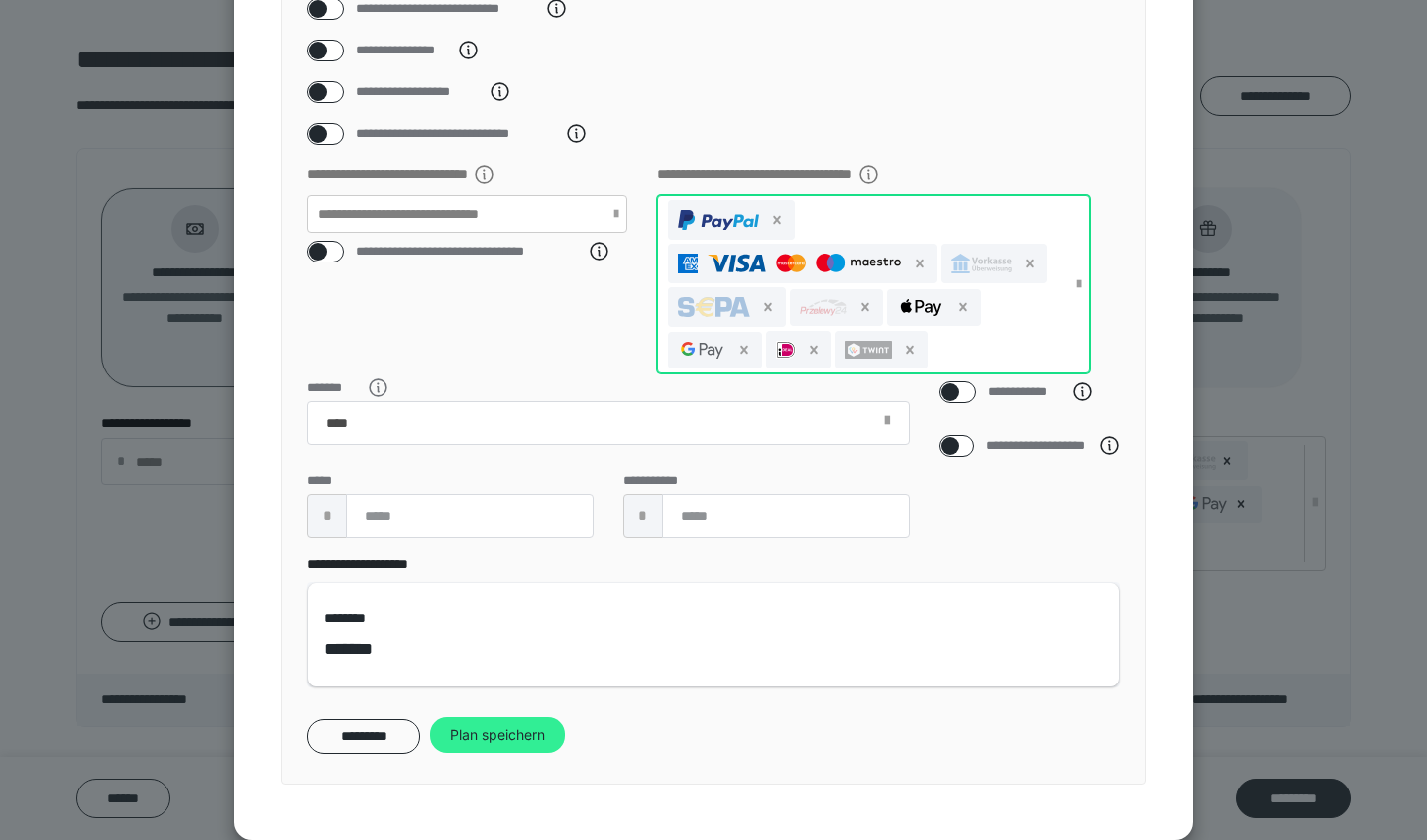 click on "Plan speichern" at bounding box center (497, 735) 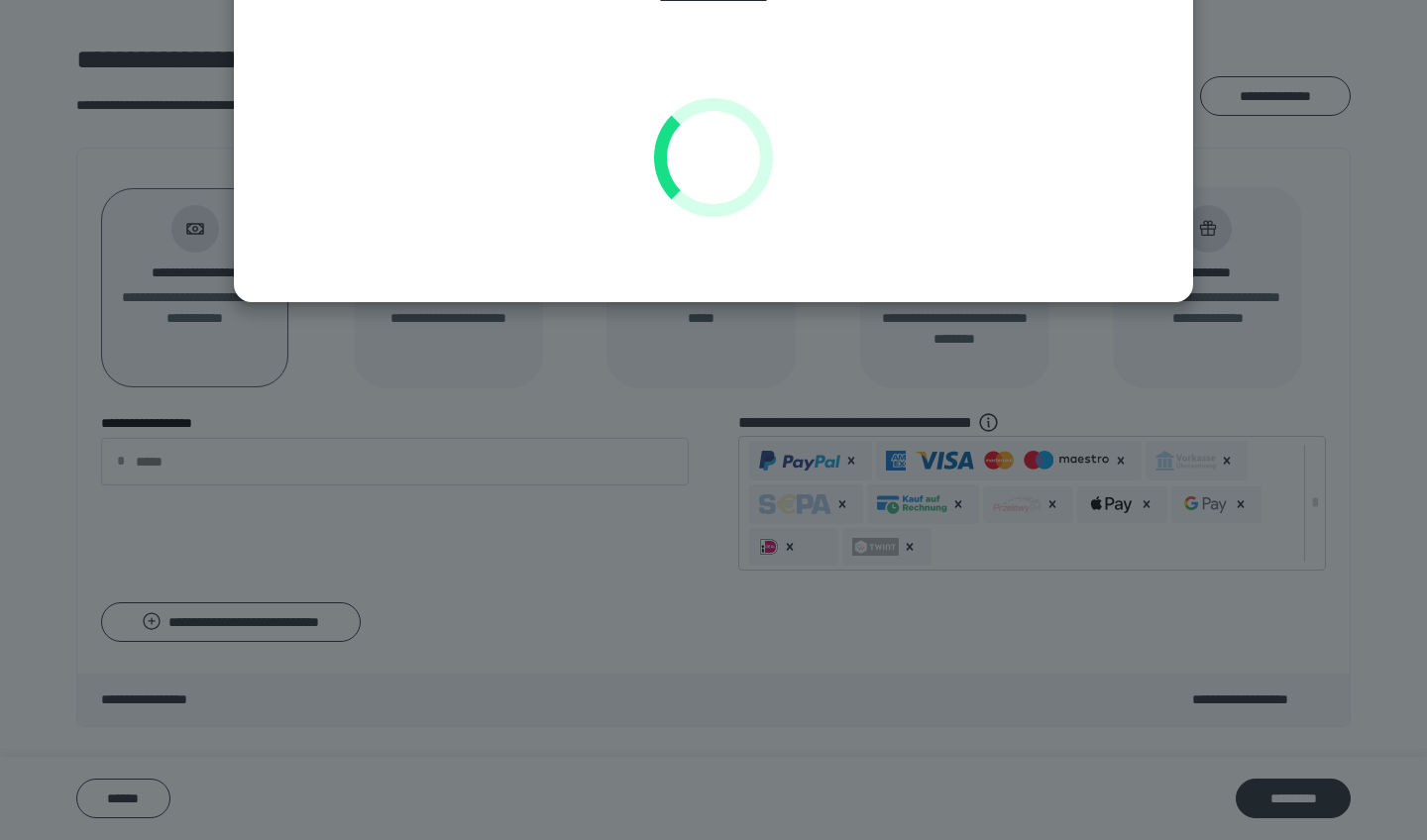 scroll, scrollTop: 0, scrollLeft: 0, axis: both 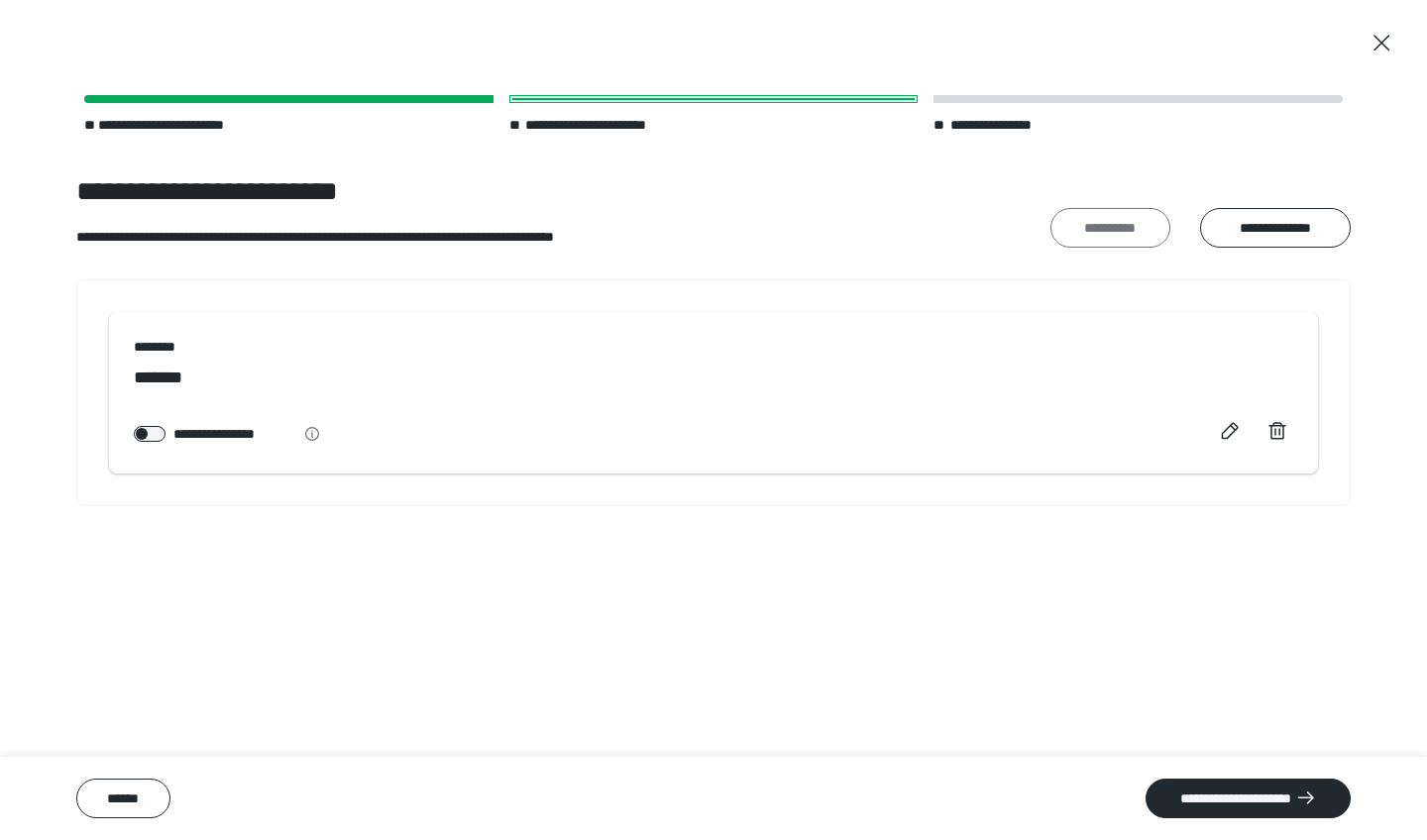 click on "**********" at bounding box center (1110, 228) 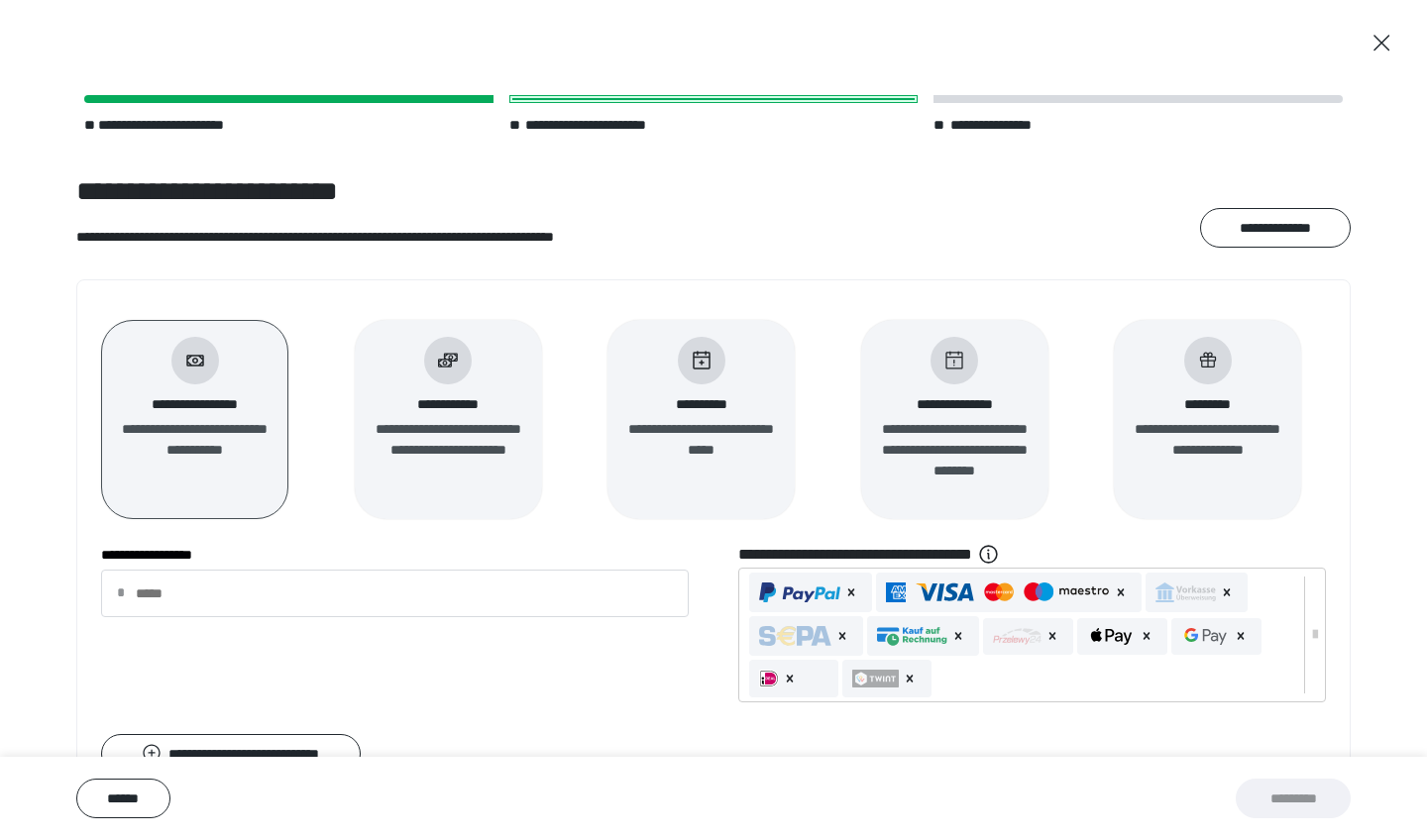click at bounding box center (448, 361) 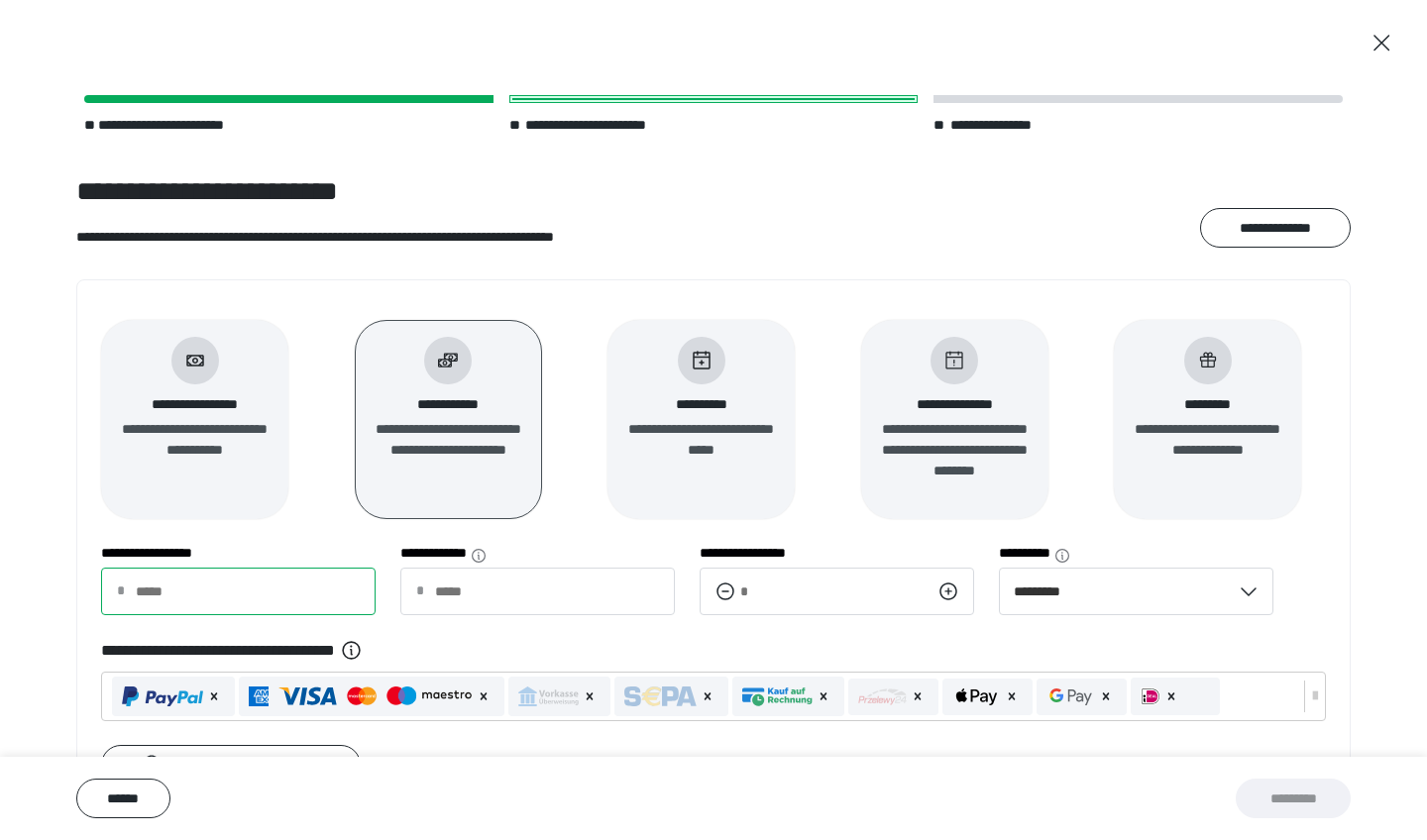 click on "**********" at bounding box center [238, 591] 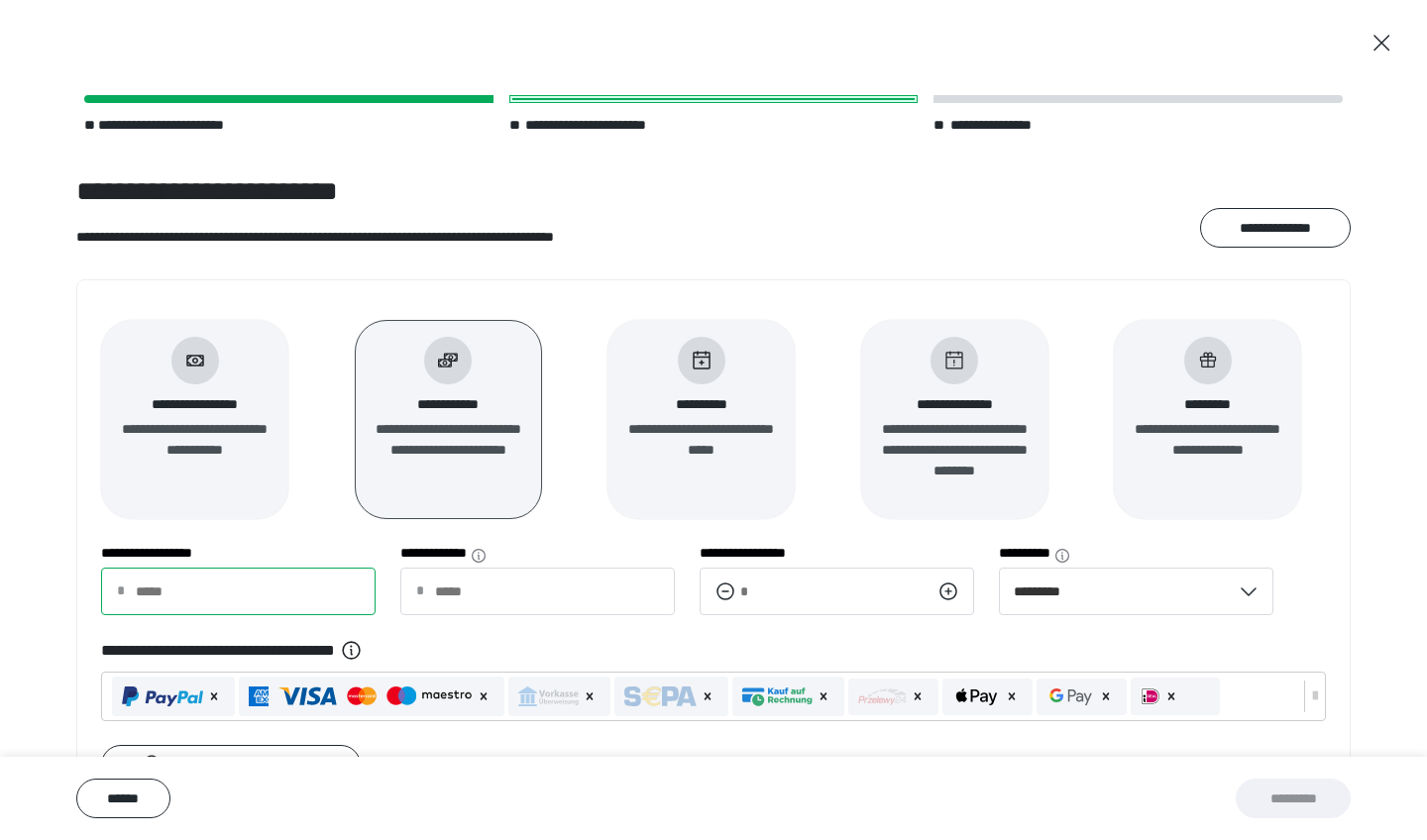 type on "*" 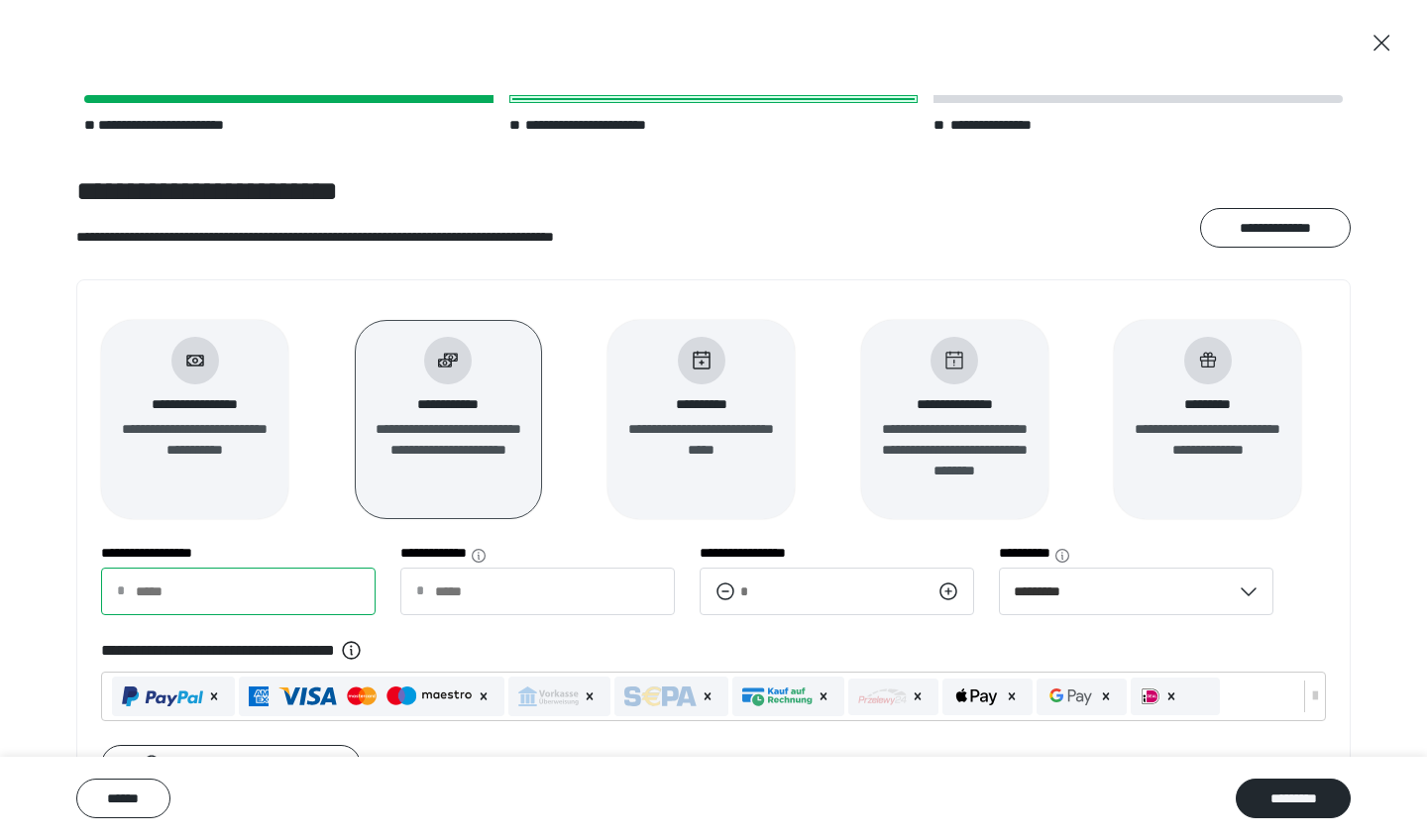 type on "**" 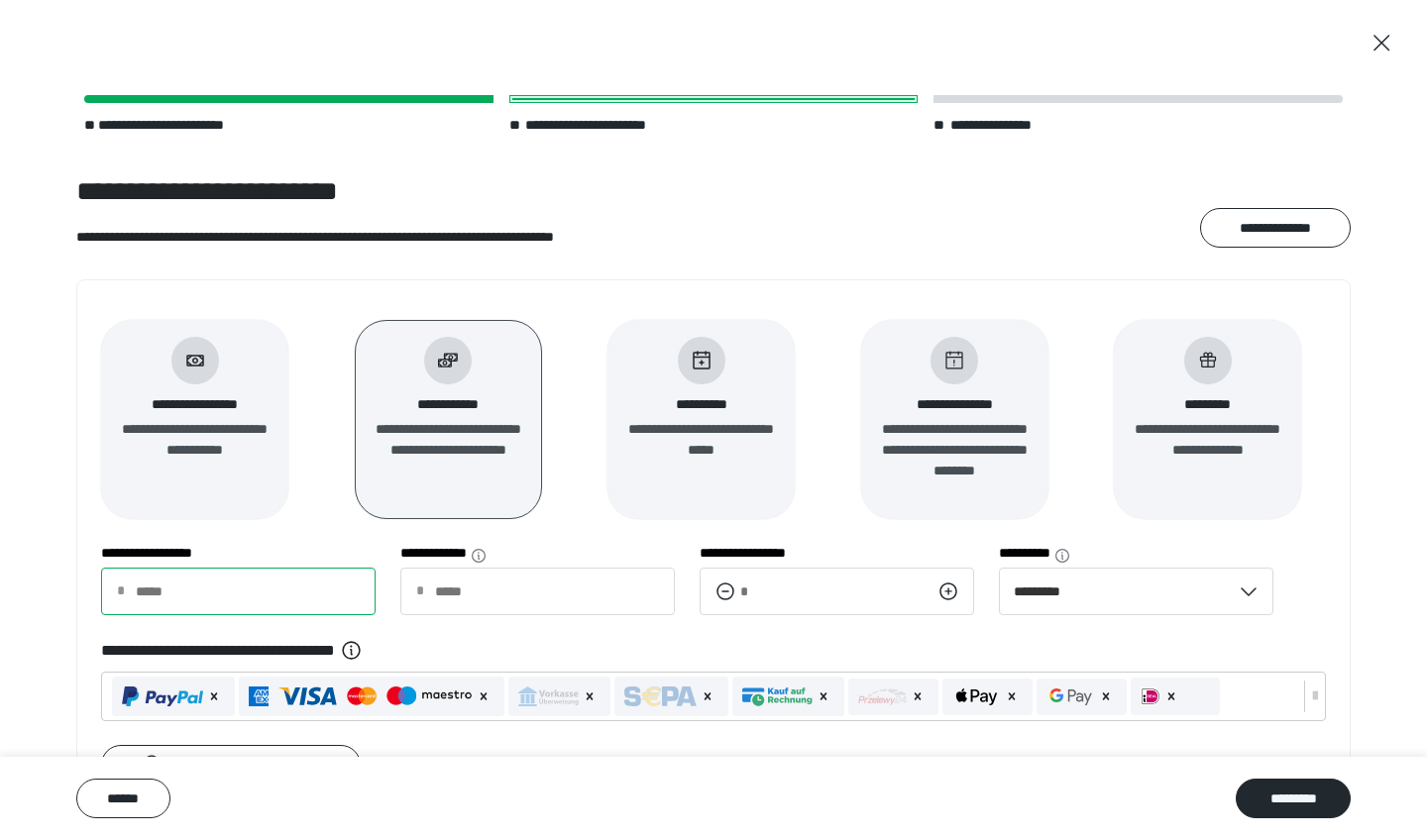 type on "***" 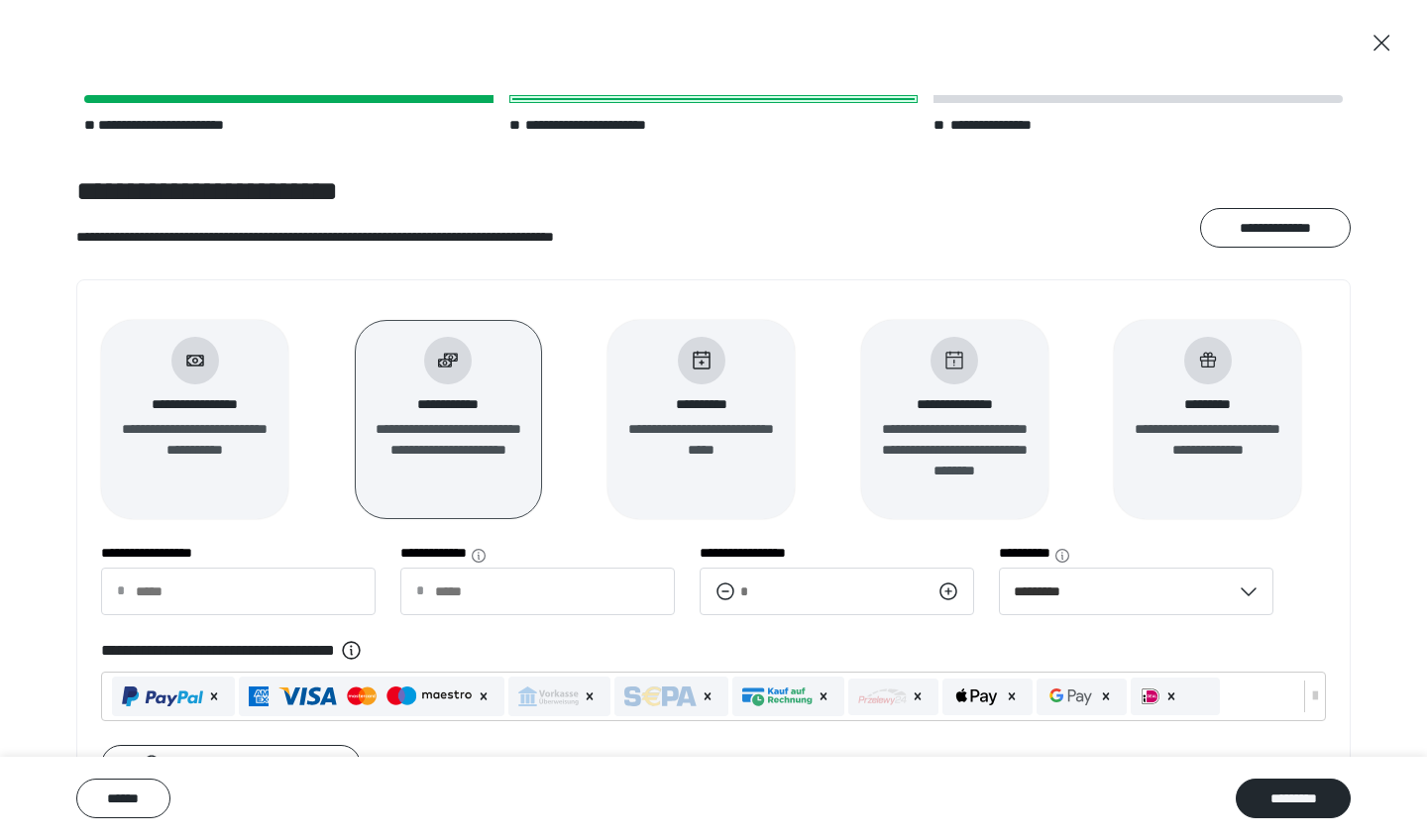 click 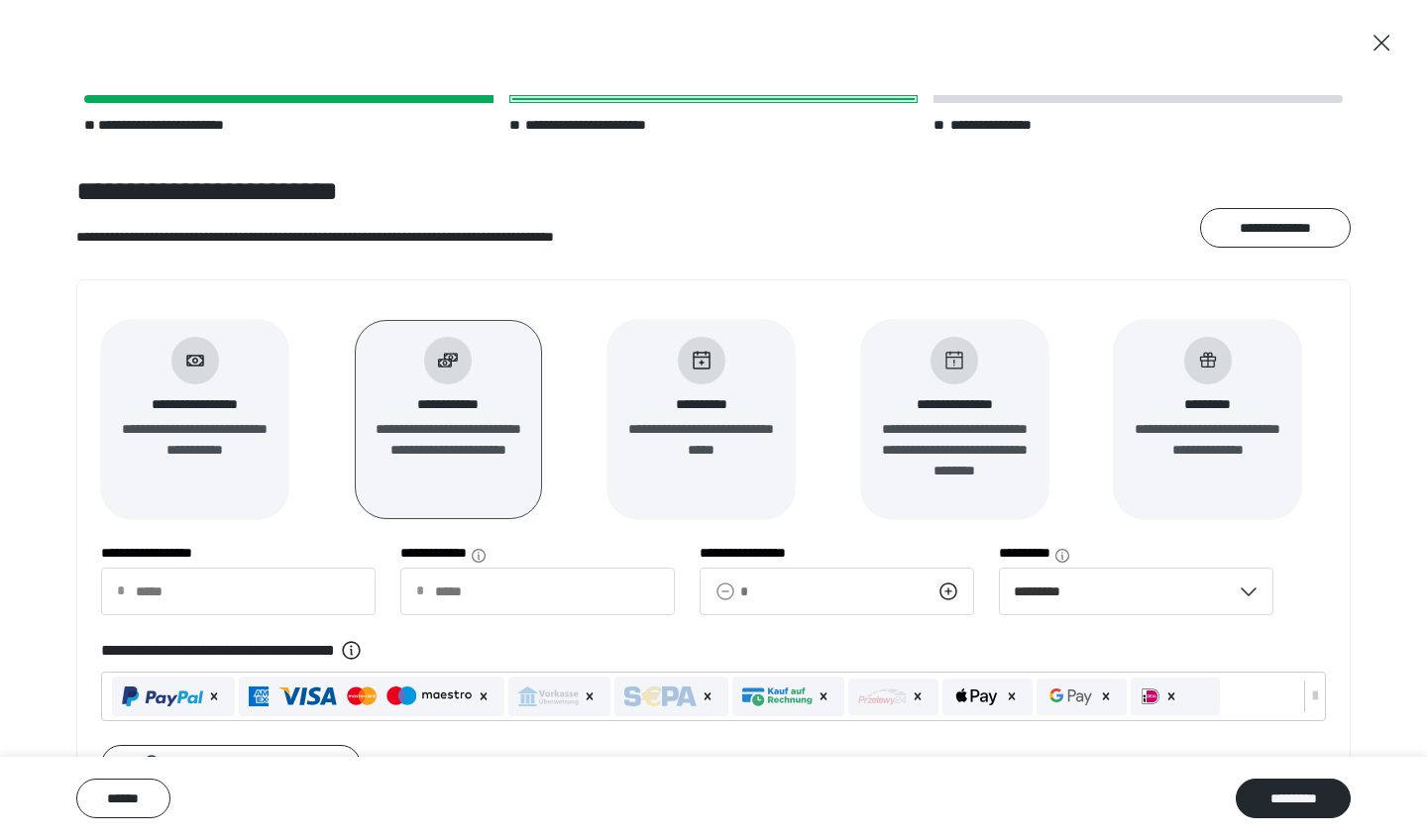 type on "******" 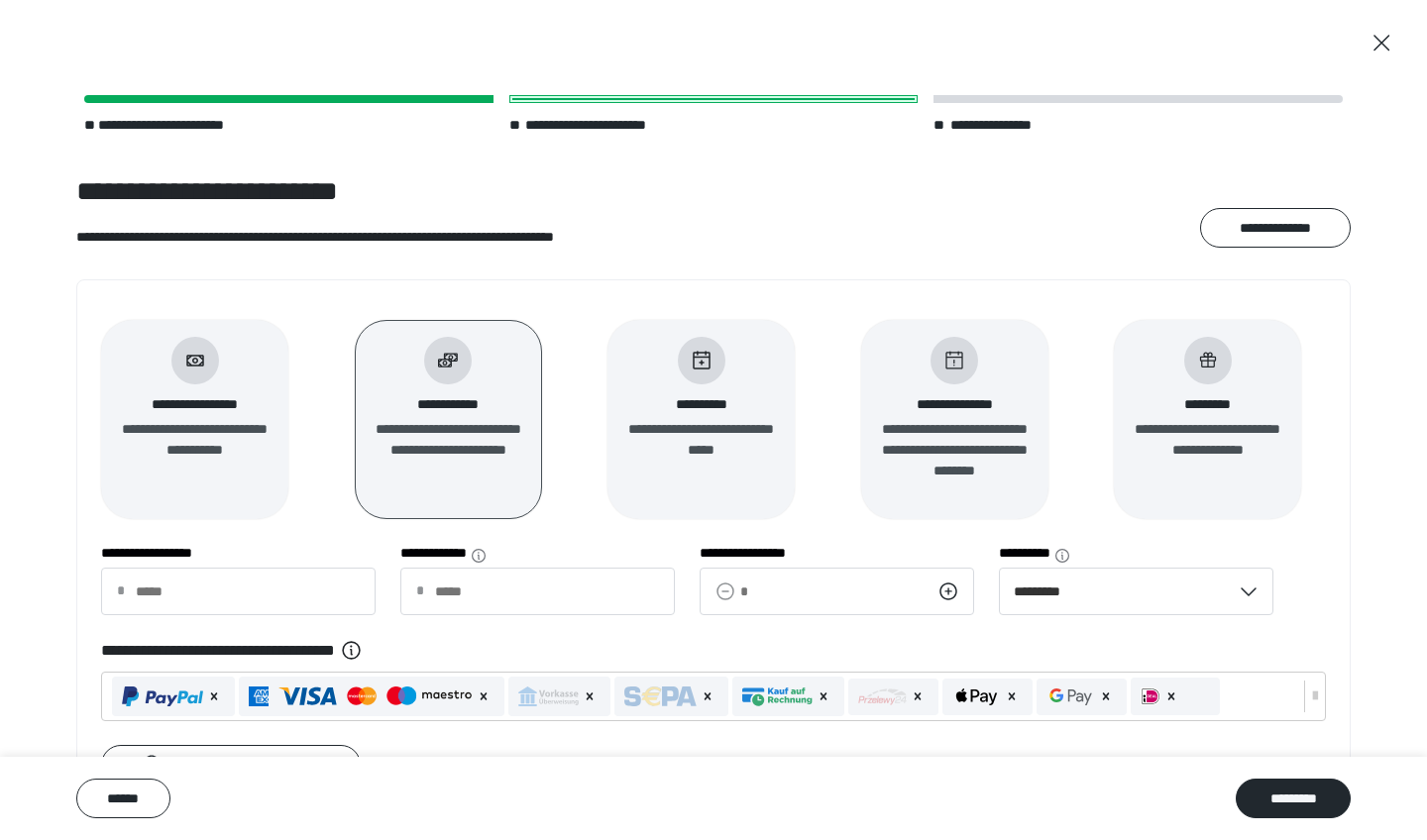 click on "**********" at bounding box center [714, 680] 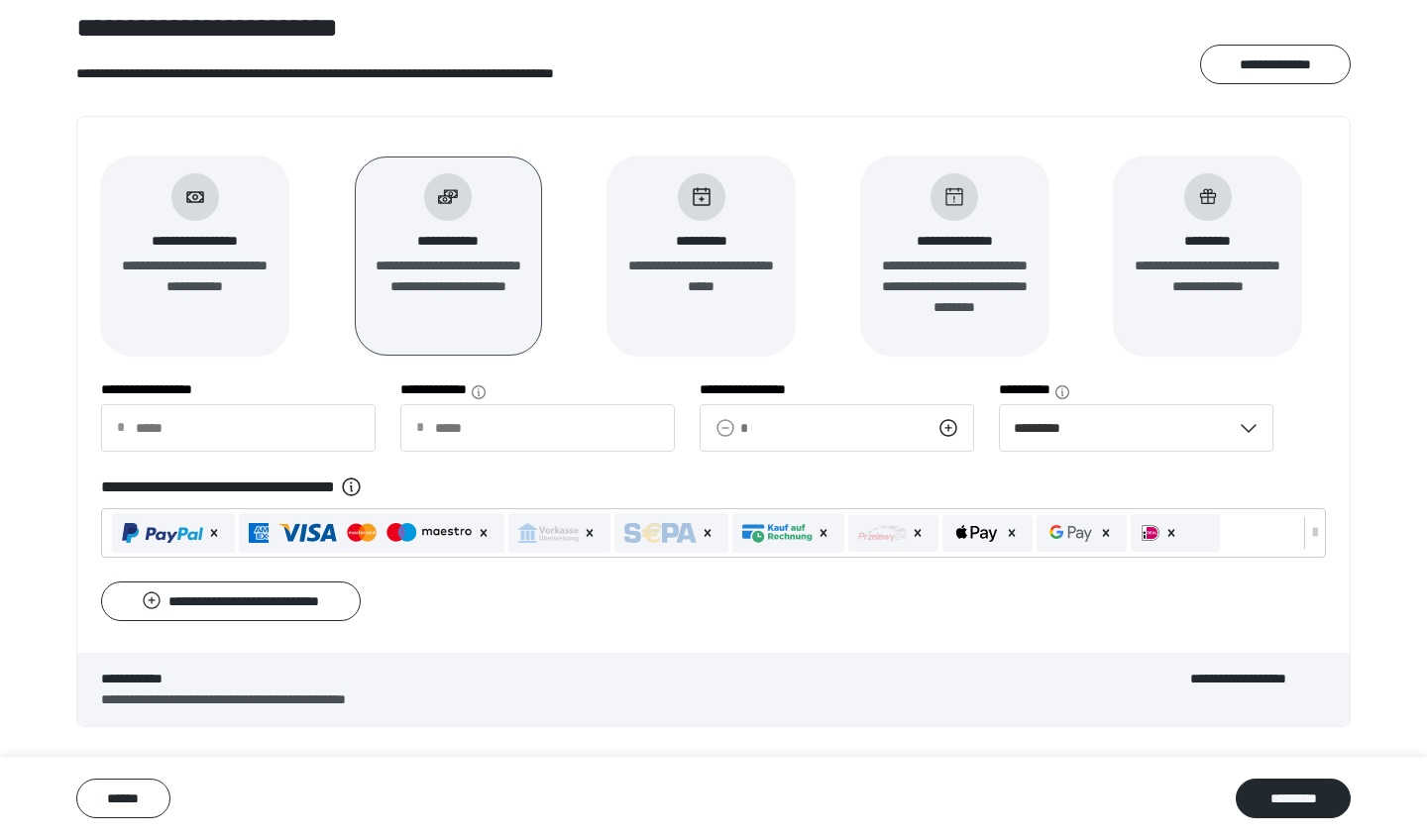 scroll, scrollTop: 163, scrollLeft: 0, axis: vertical 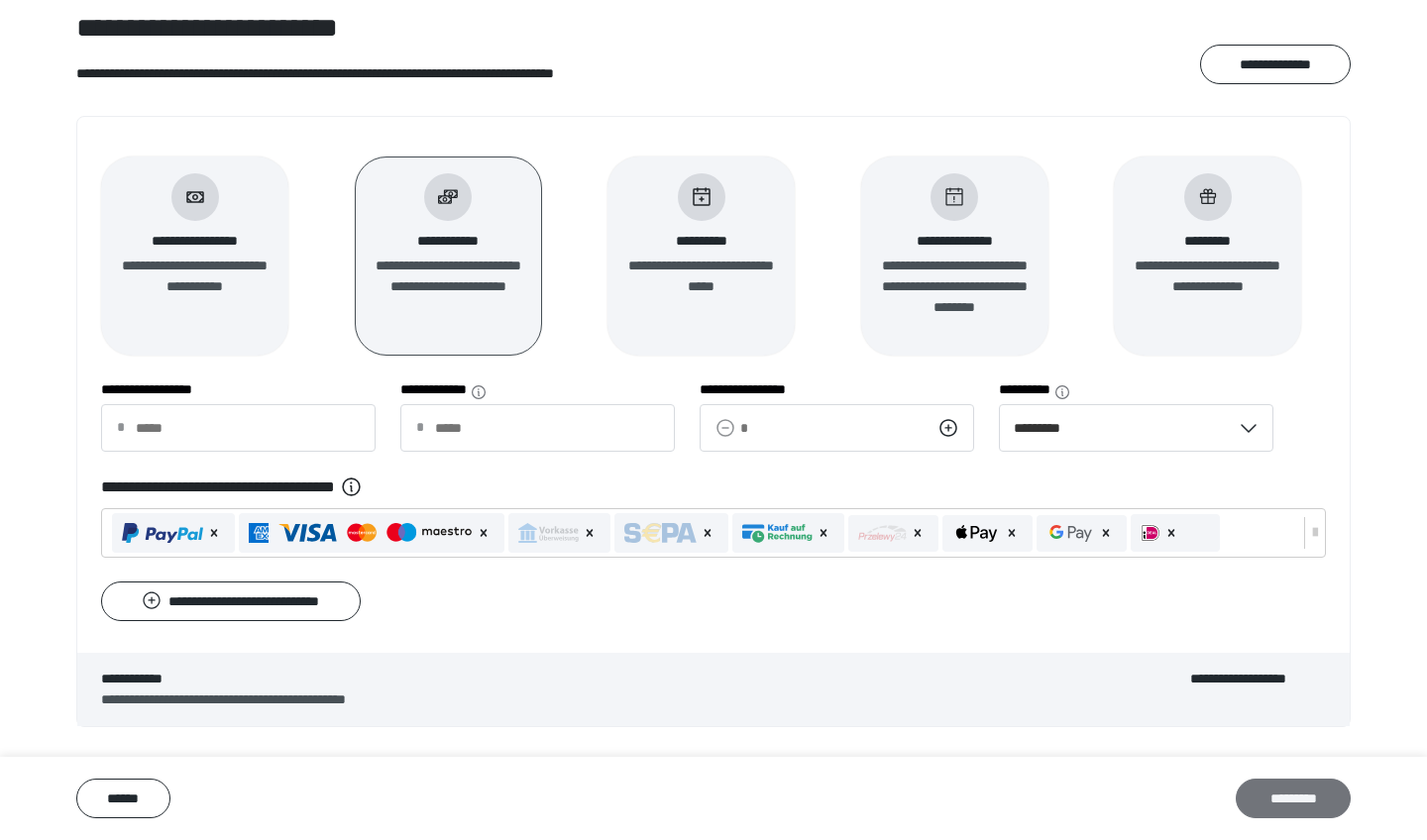click on "*********" at bounding box center [1293, 798] 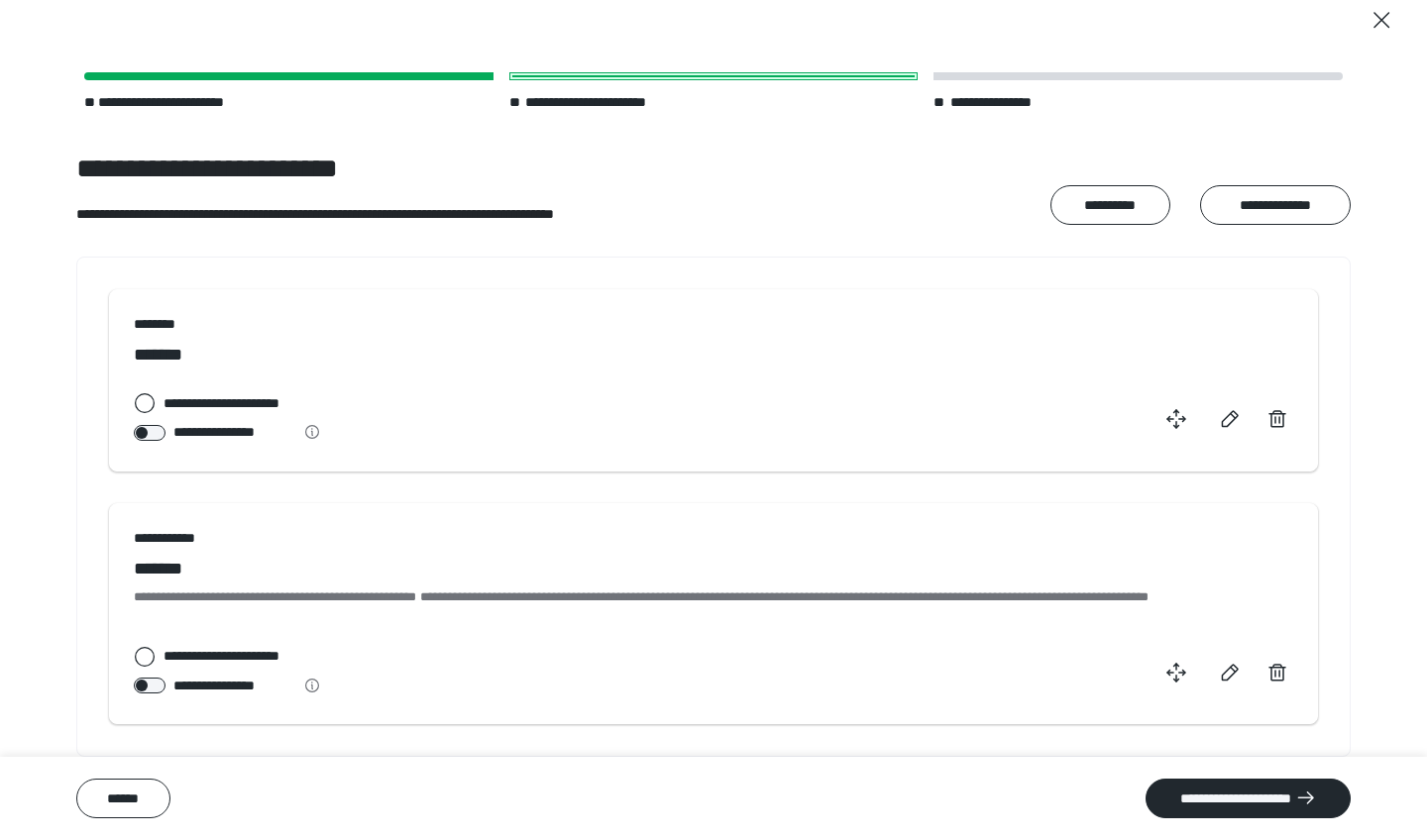 scroll, scrollTop: 22, scrollLeft: 0, axis: vertical 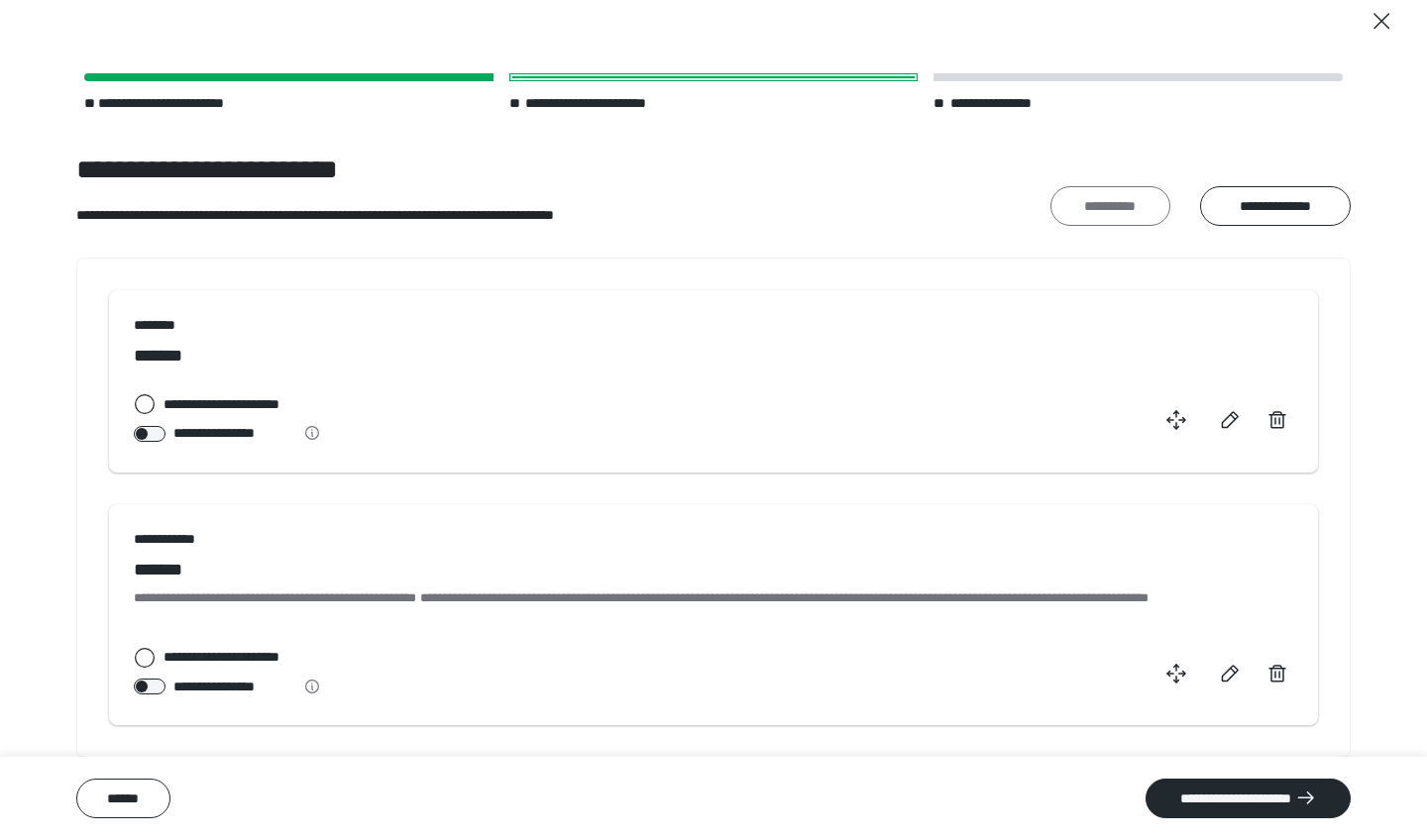 click on "**********" at bounding box center [1110, 206] 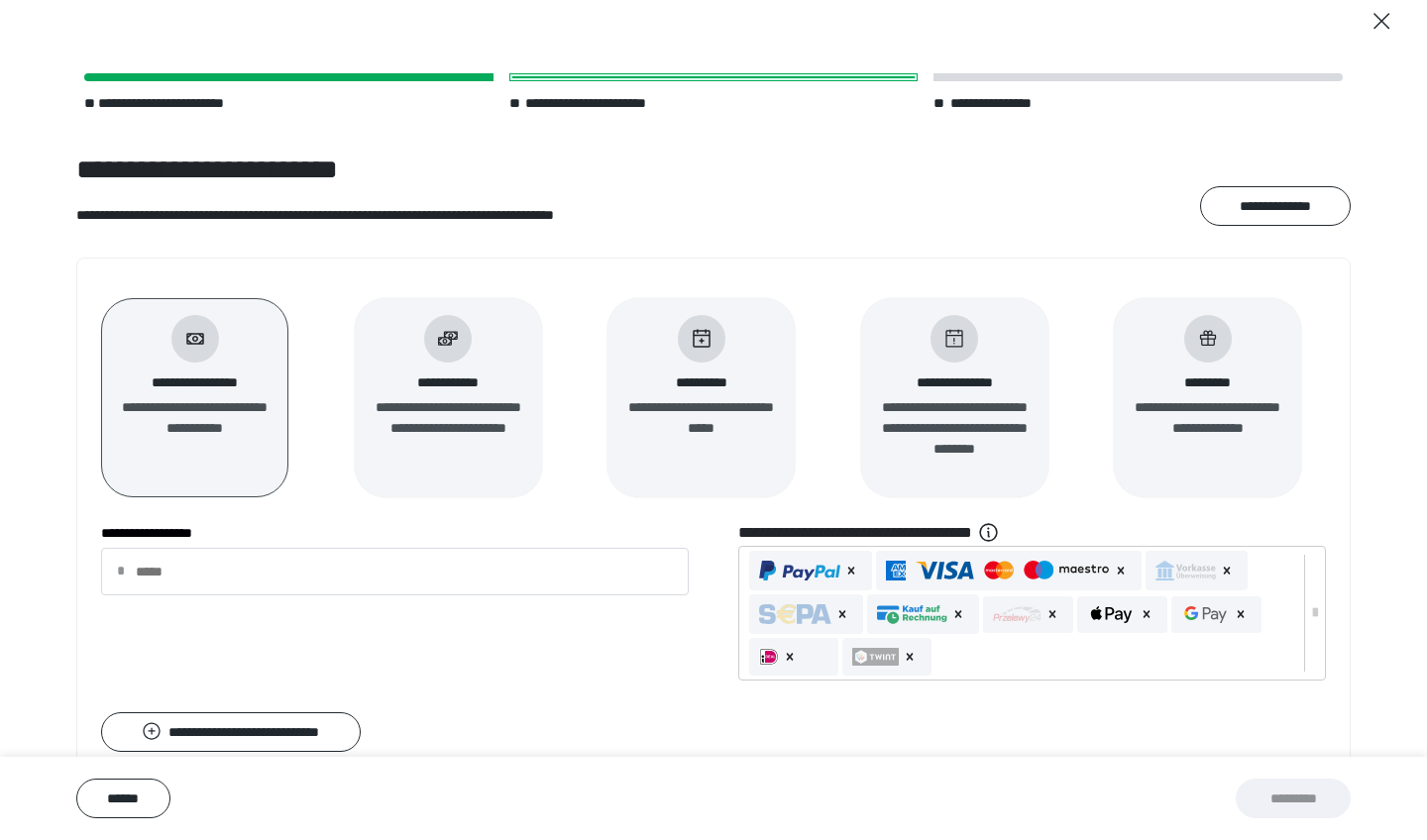 click on "**********" at bounding box center (448, 382) 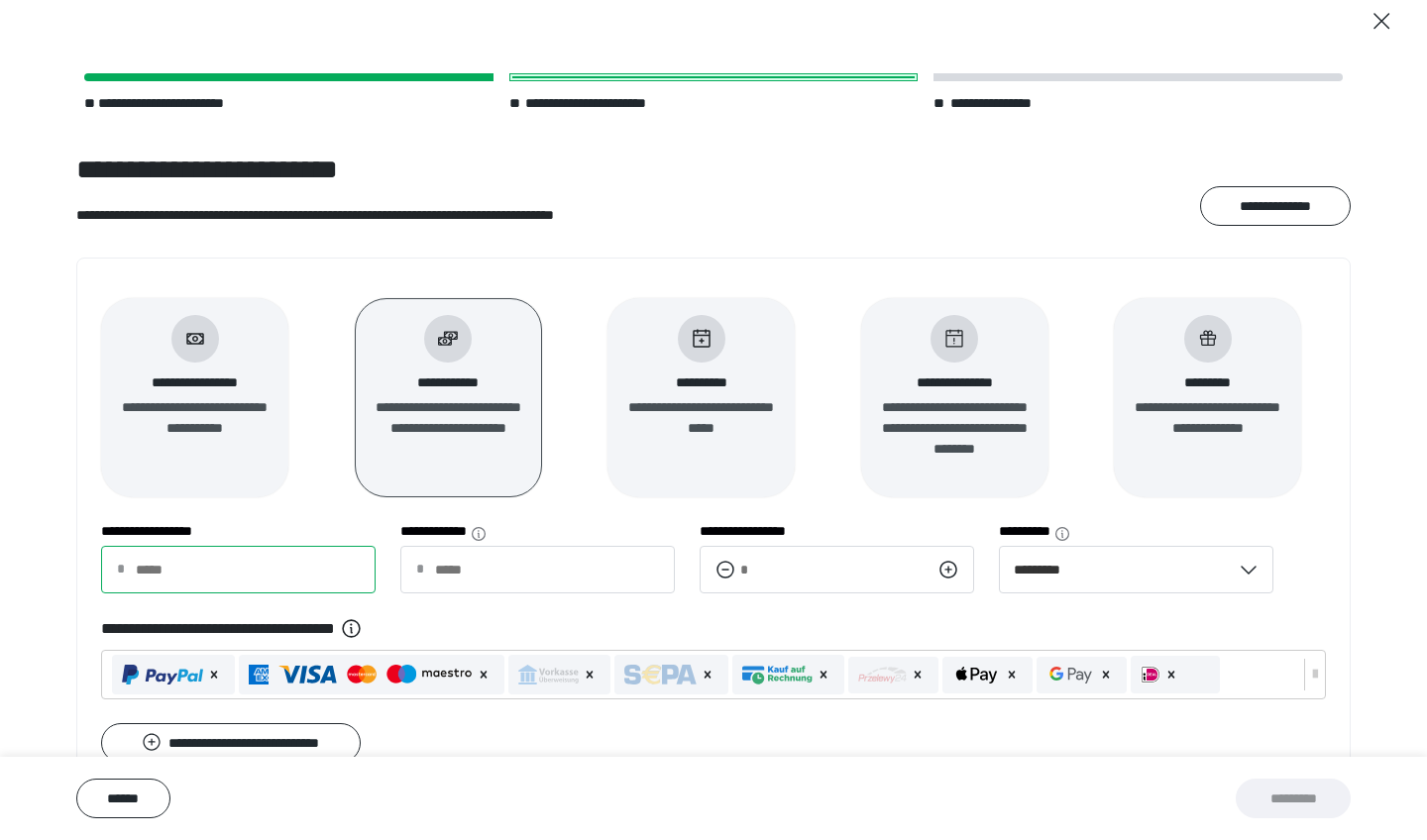 click on "**********" at bounding box center (238, 570) 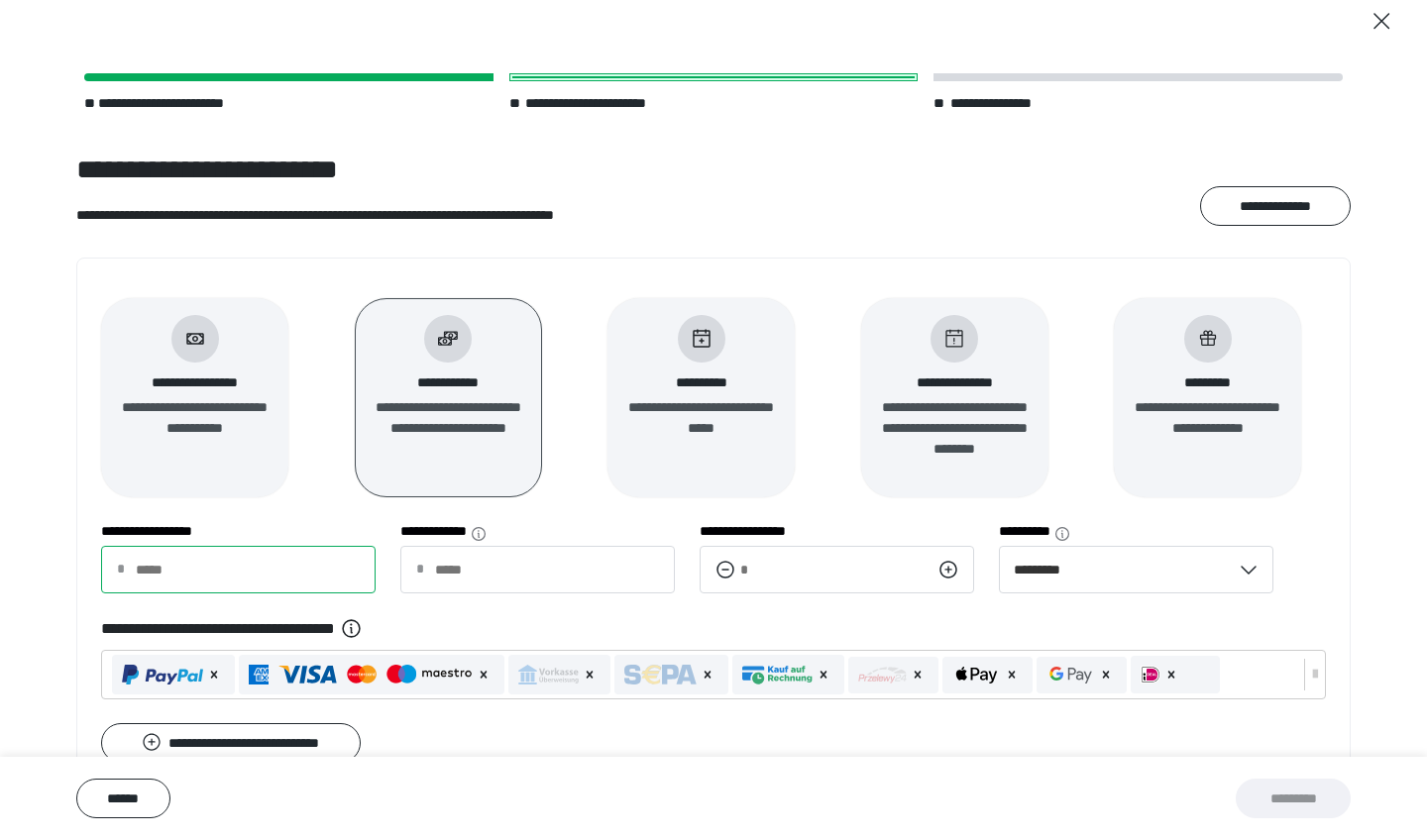 type on "*" 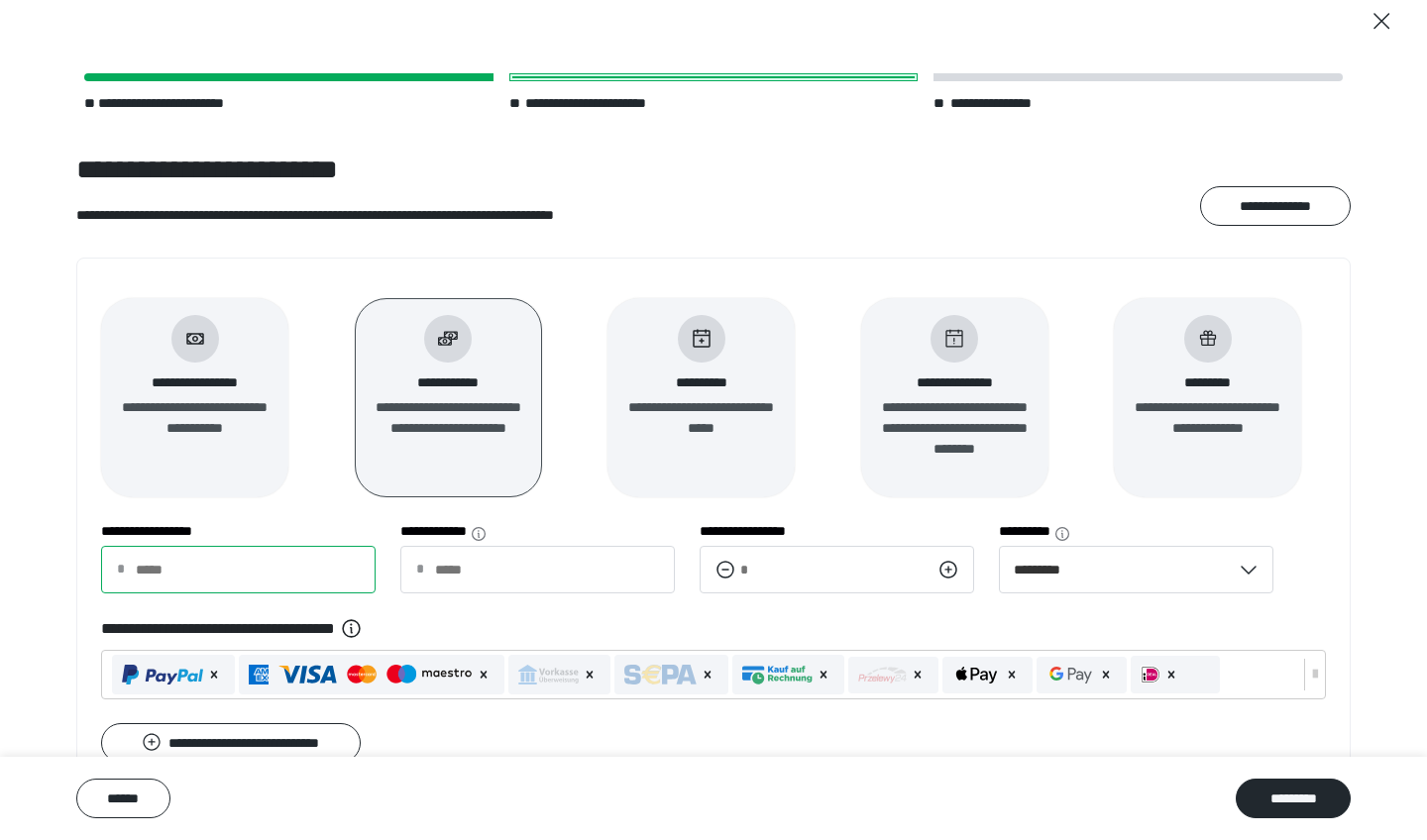 type on "****" 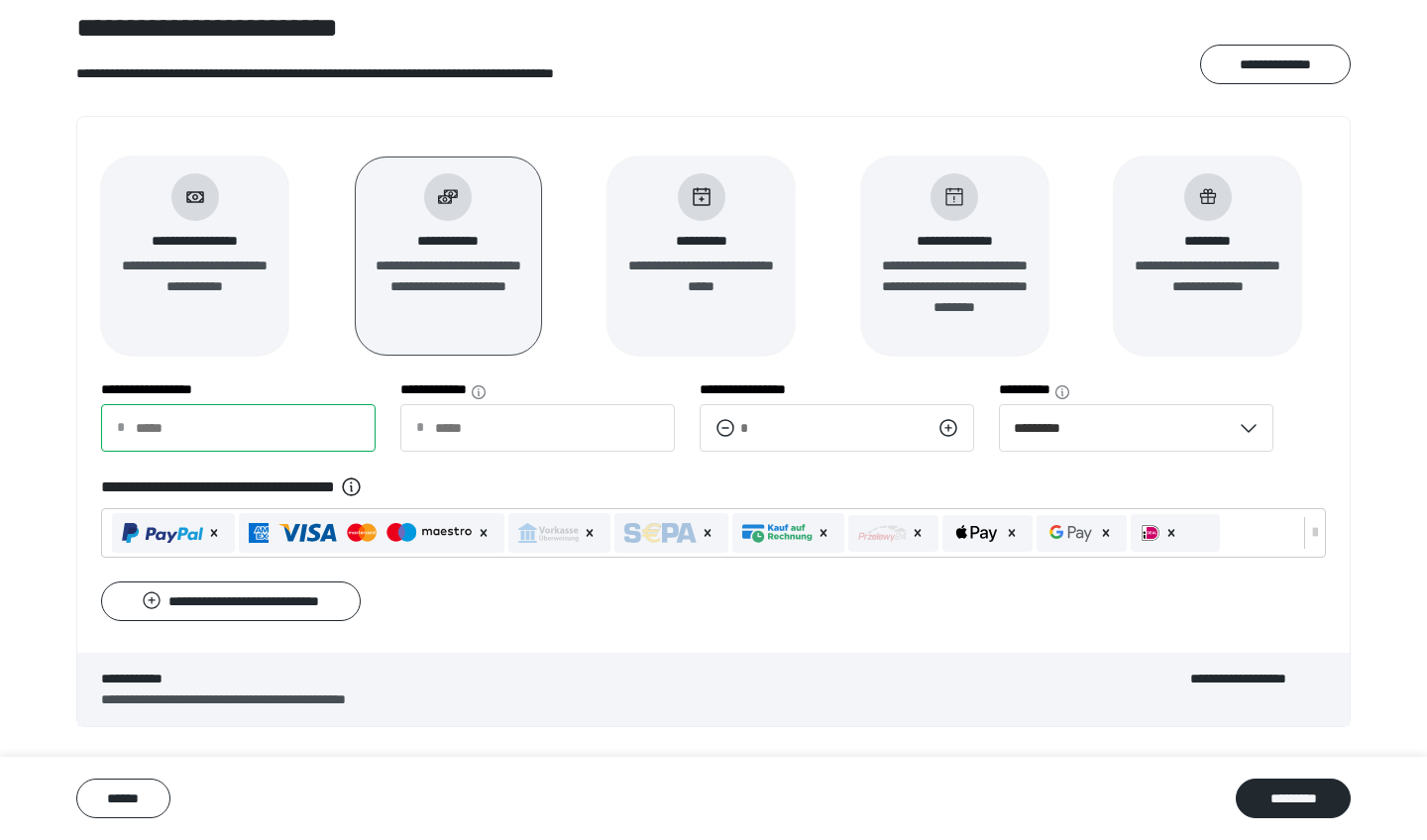 scroll, scrollTop: 163, scrollLeft: 0, axis: vertical 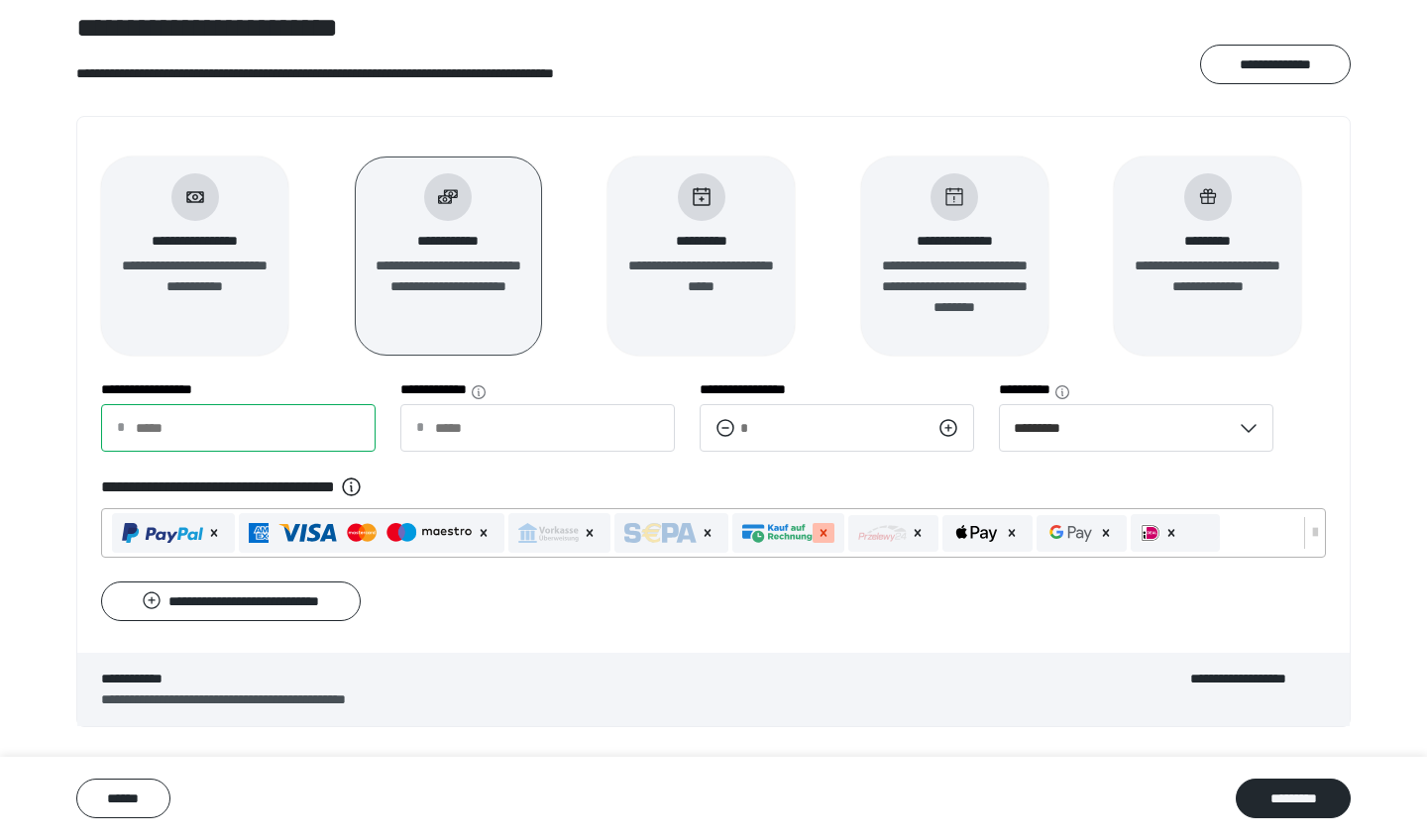 click 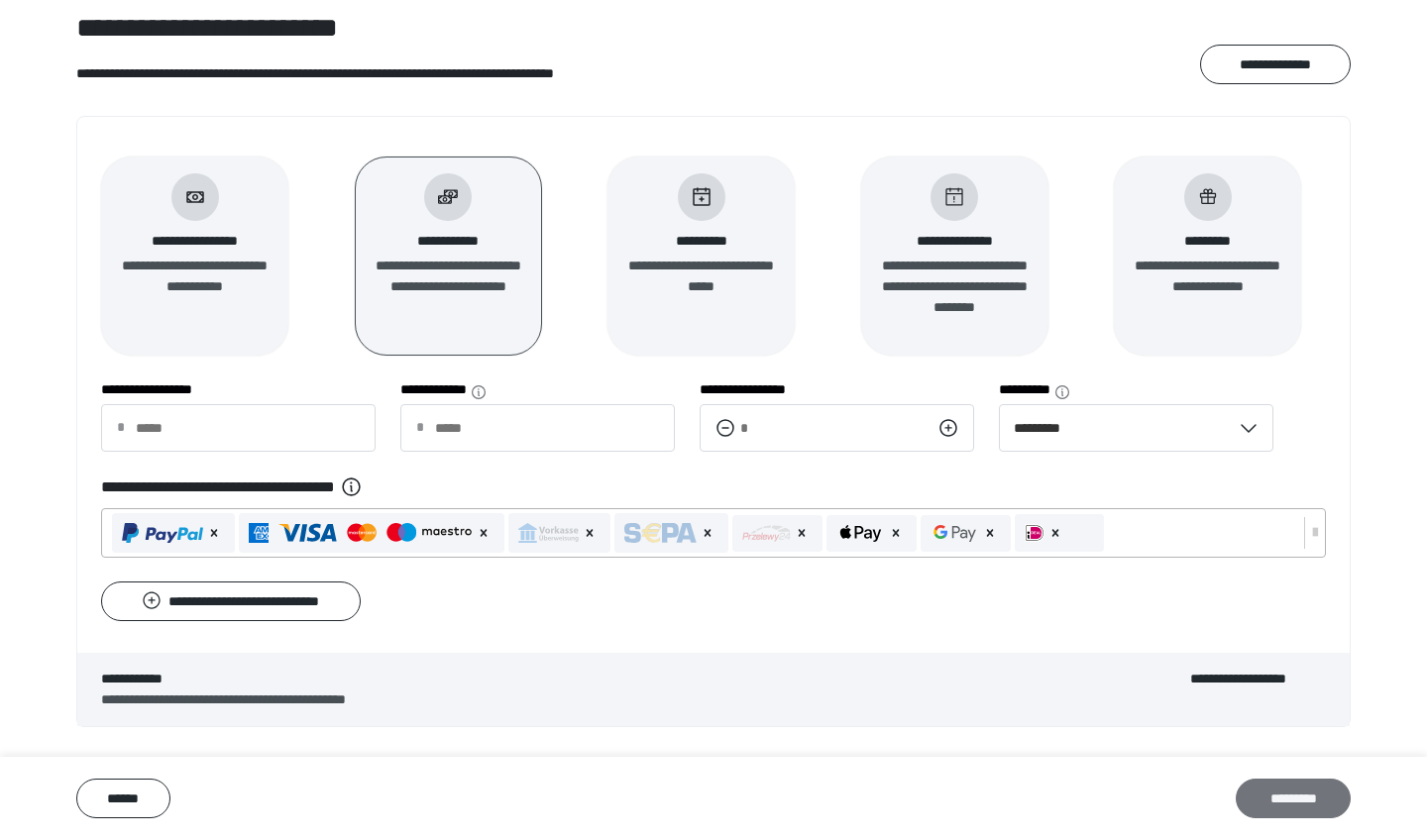 click on "*********" at bounding box center [1293, 798] 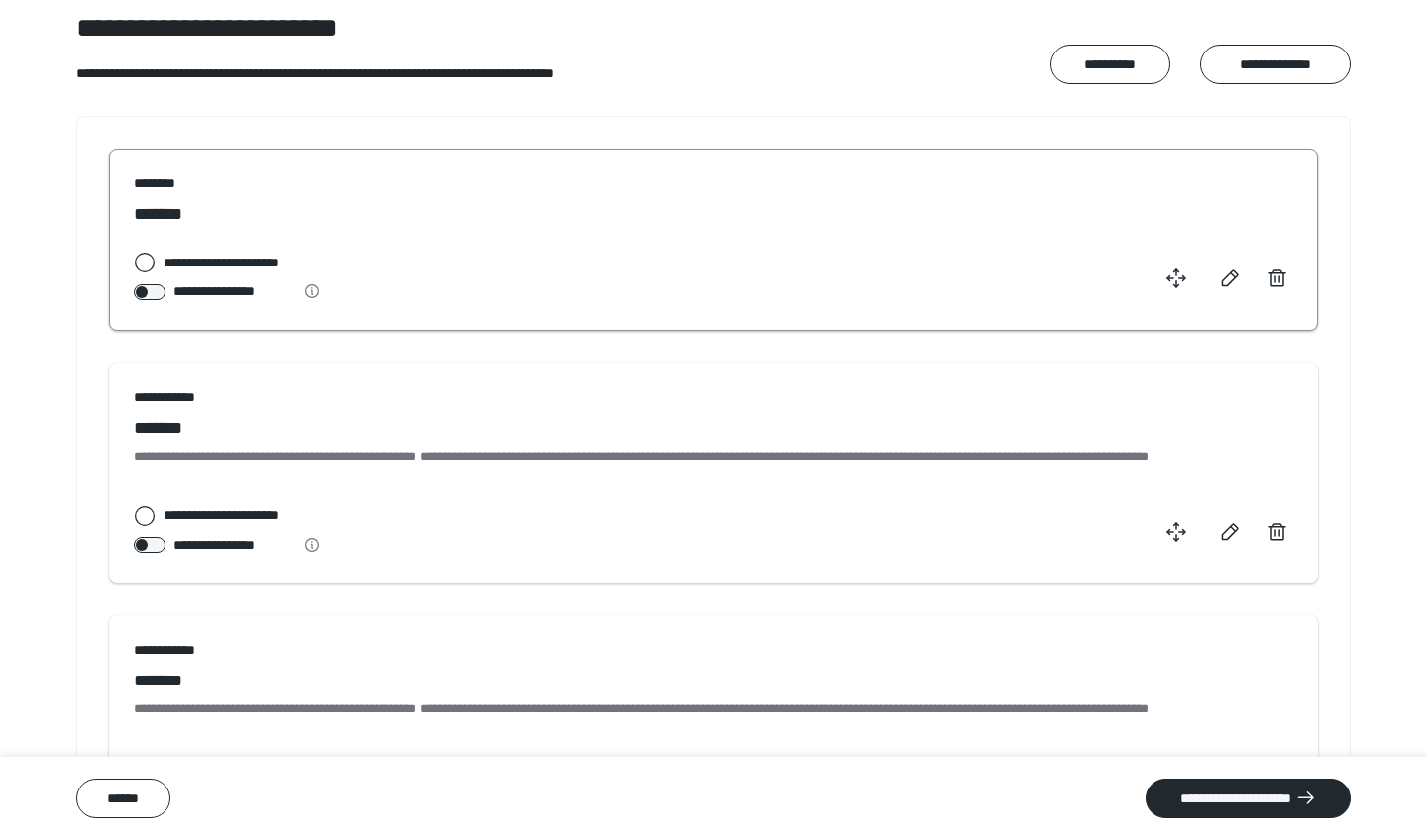 click on "**********" at bounding box center [233, 262] 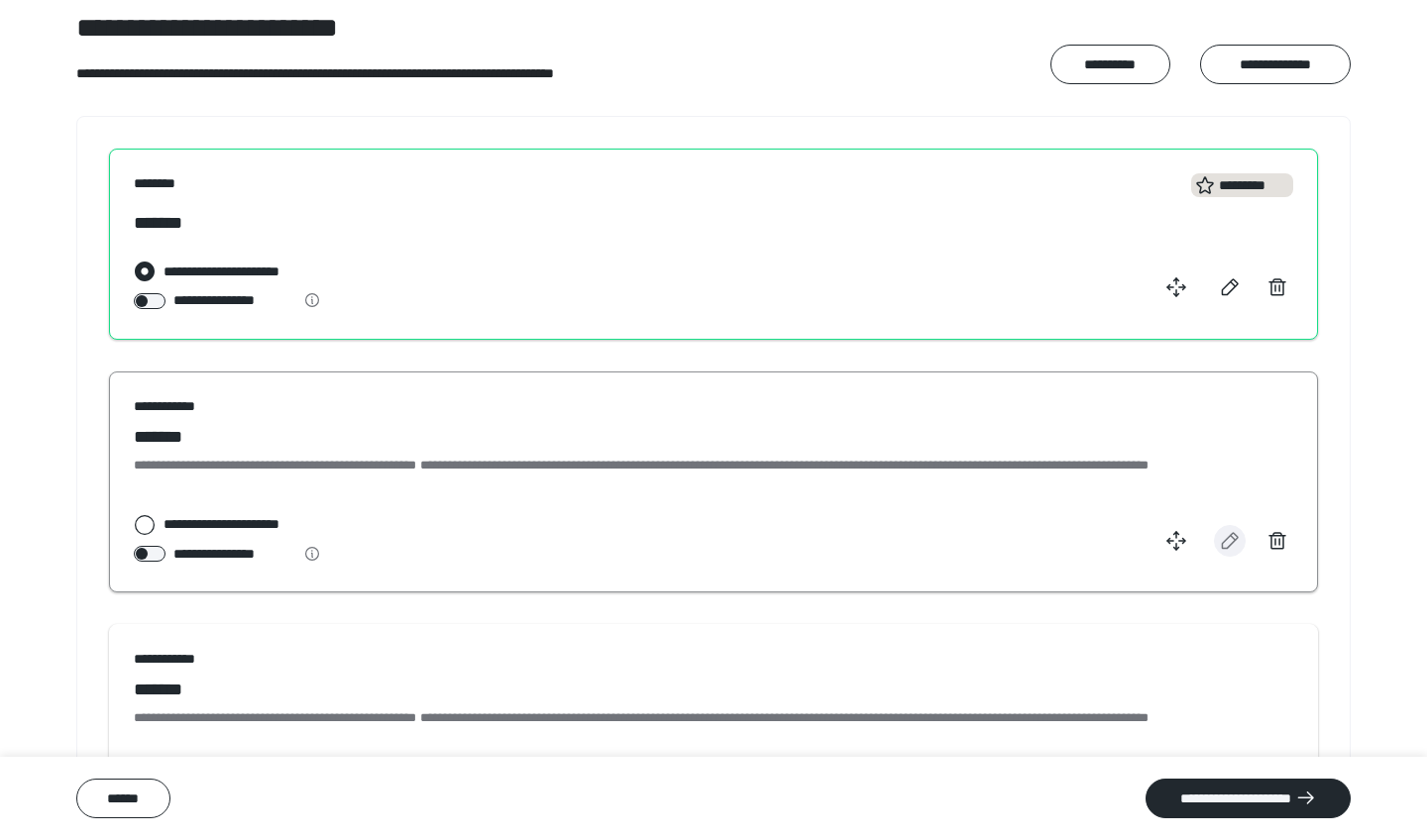 click 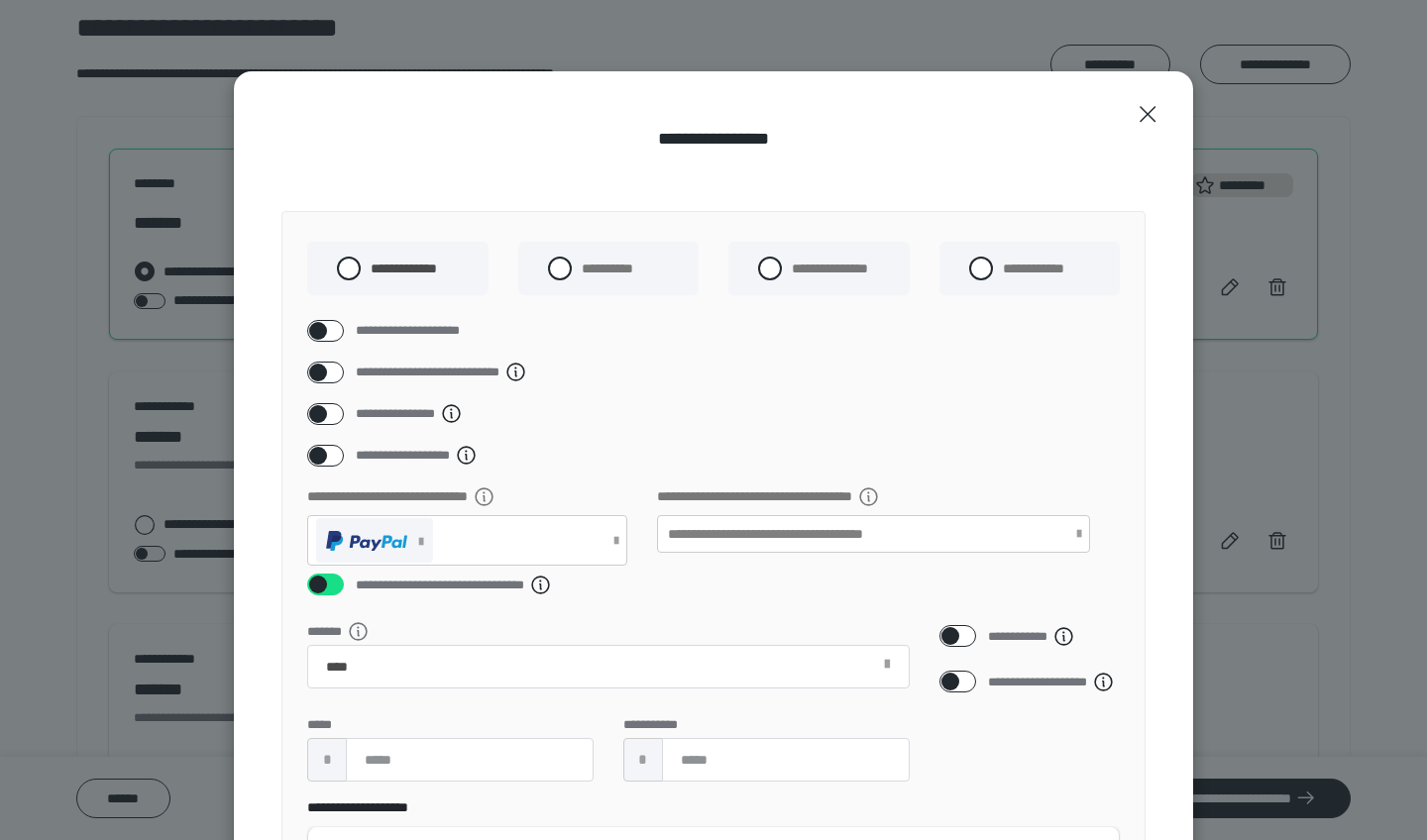 select on "**" 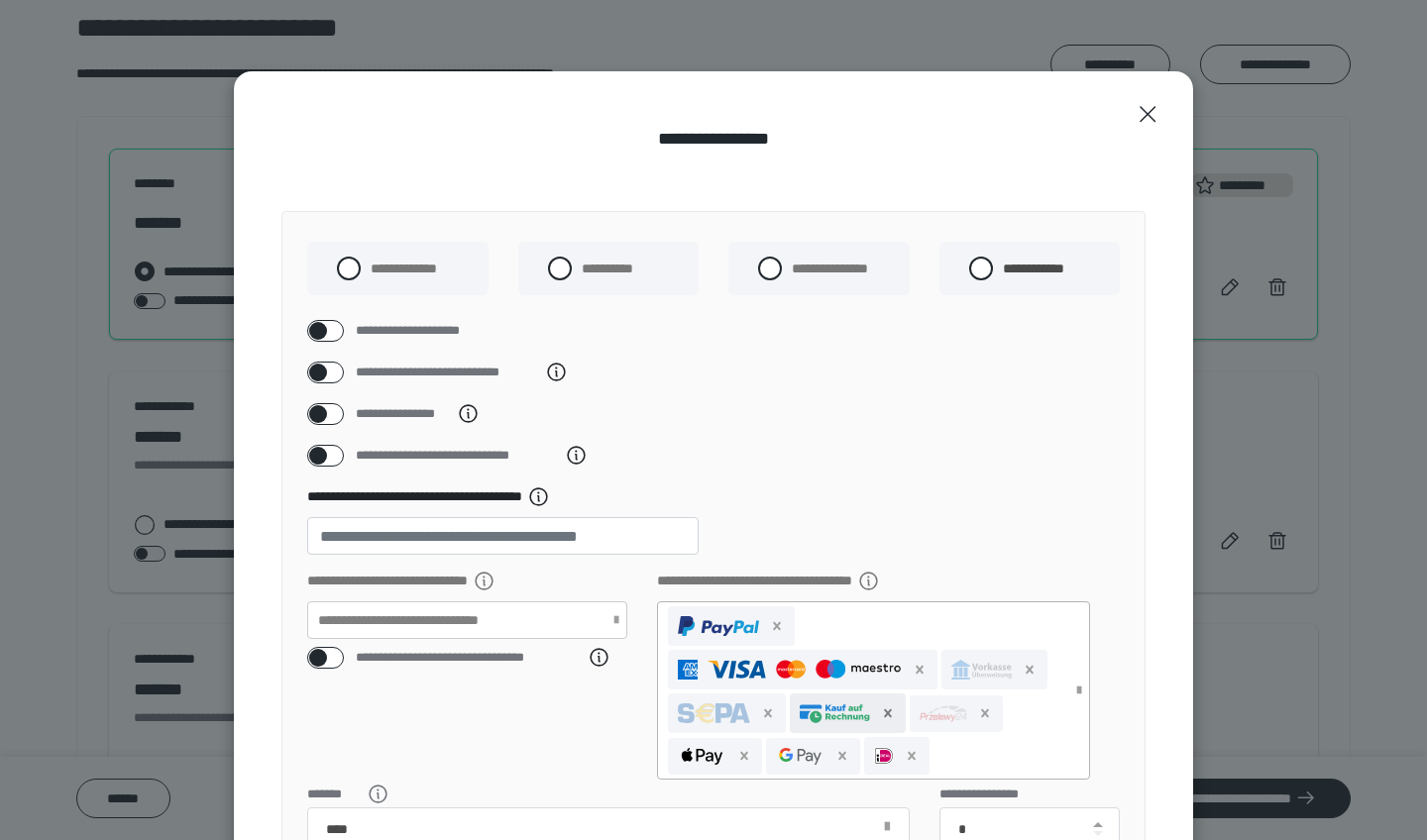 click 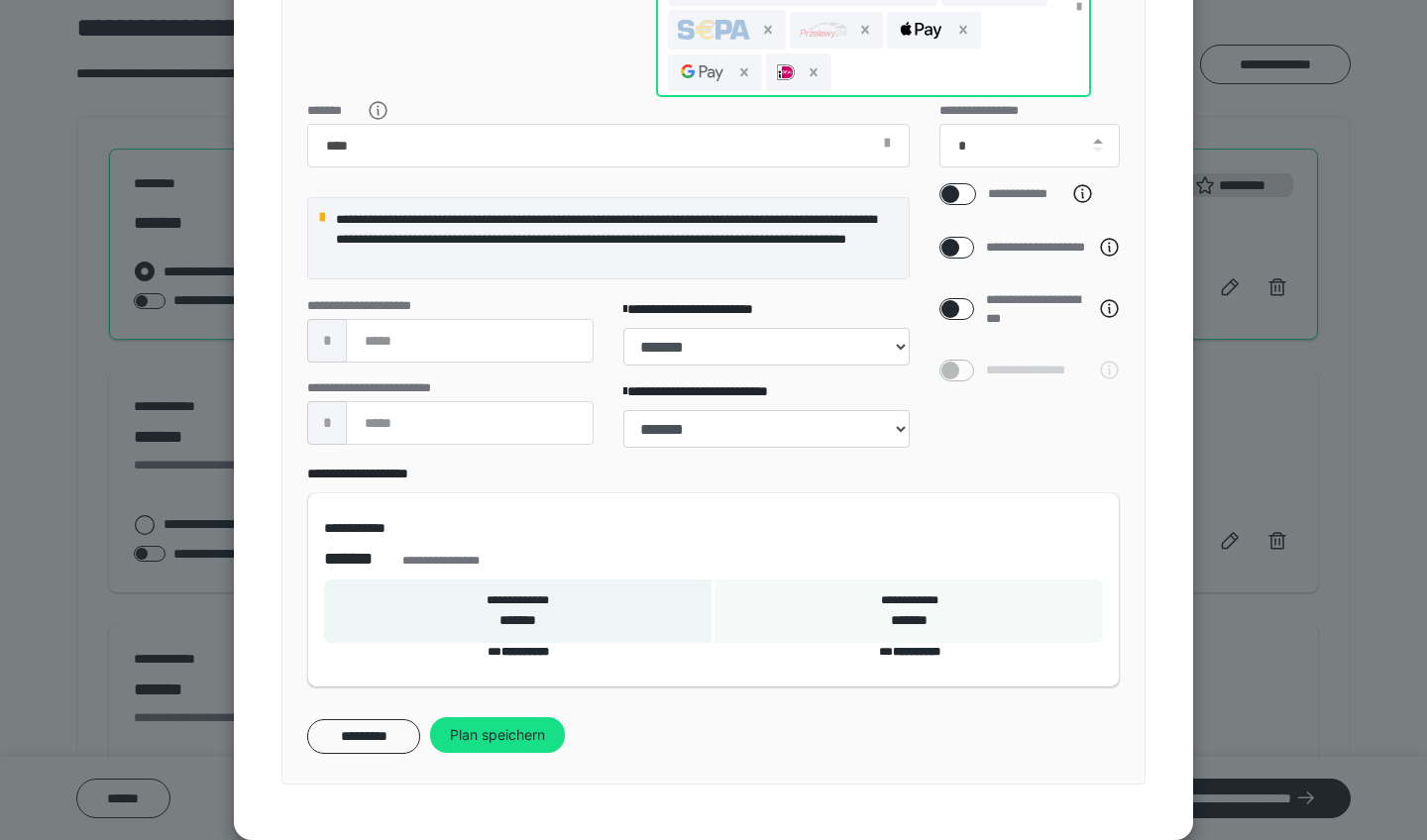 click on "Plan speichern" at bounding box center [497, 735] 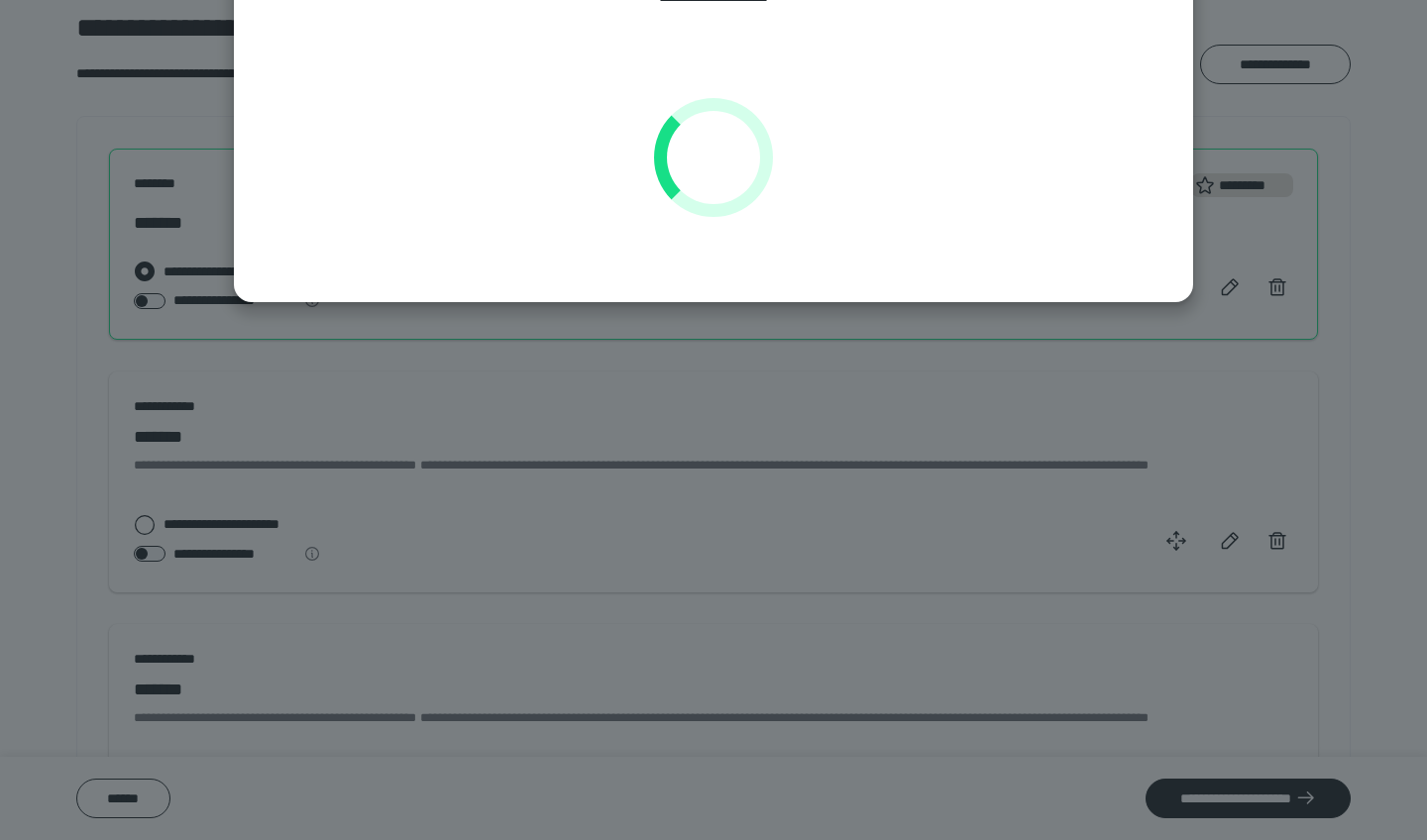 scroll, scrollTop: 143, scrollLeft: 0, axis: vertical 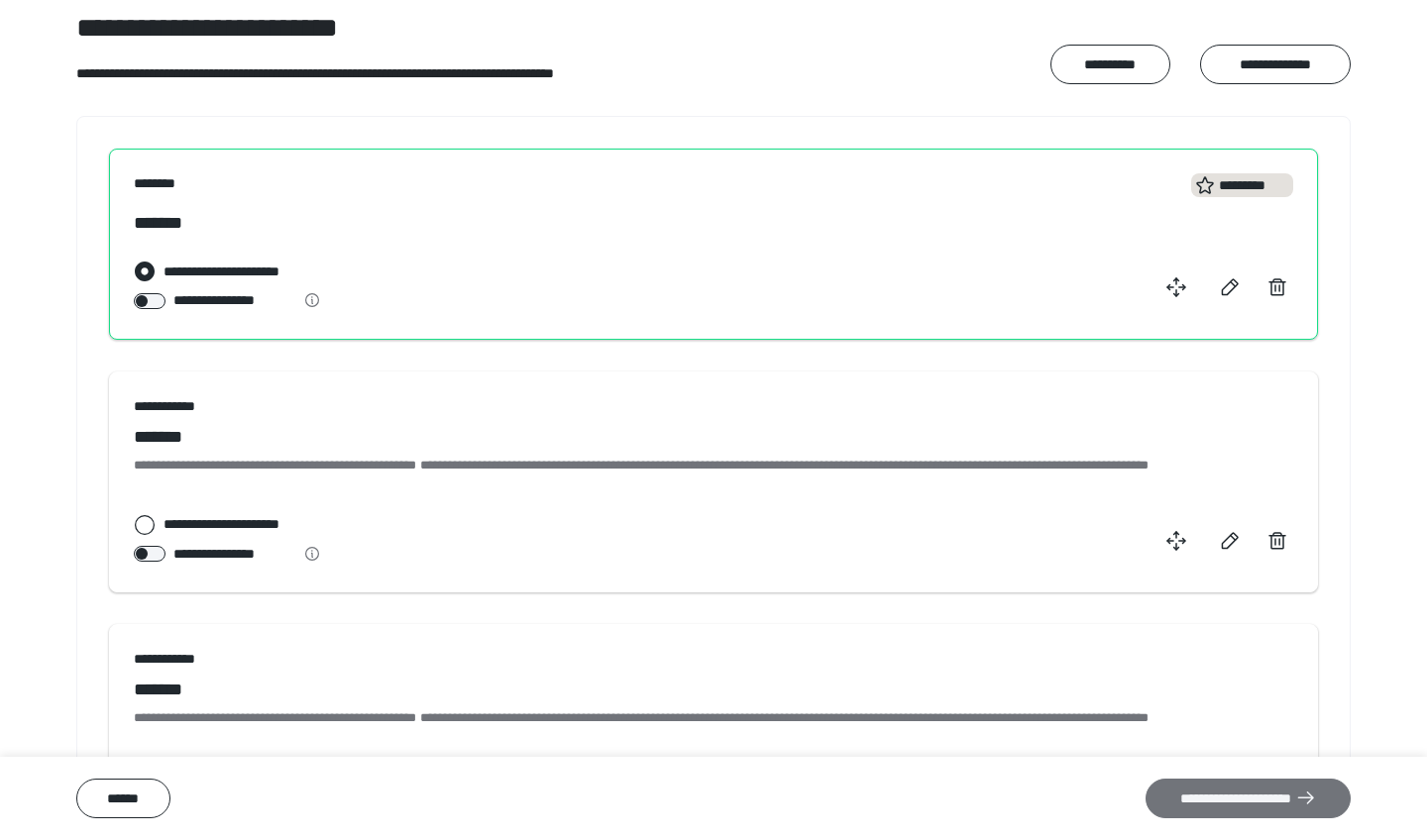 click on "**********" at bounding box center [1248, 798] 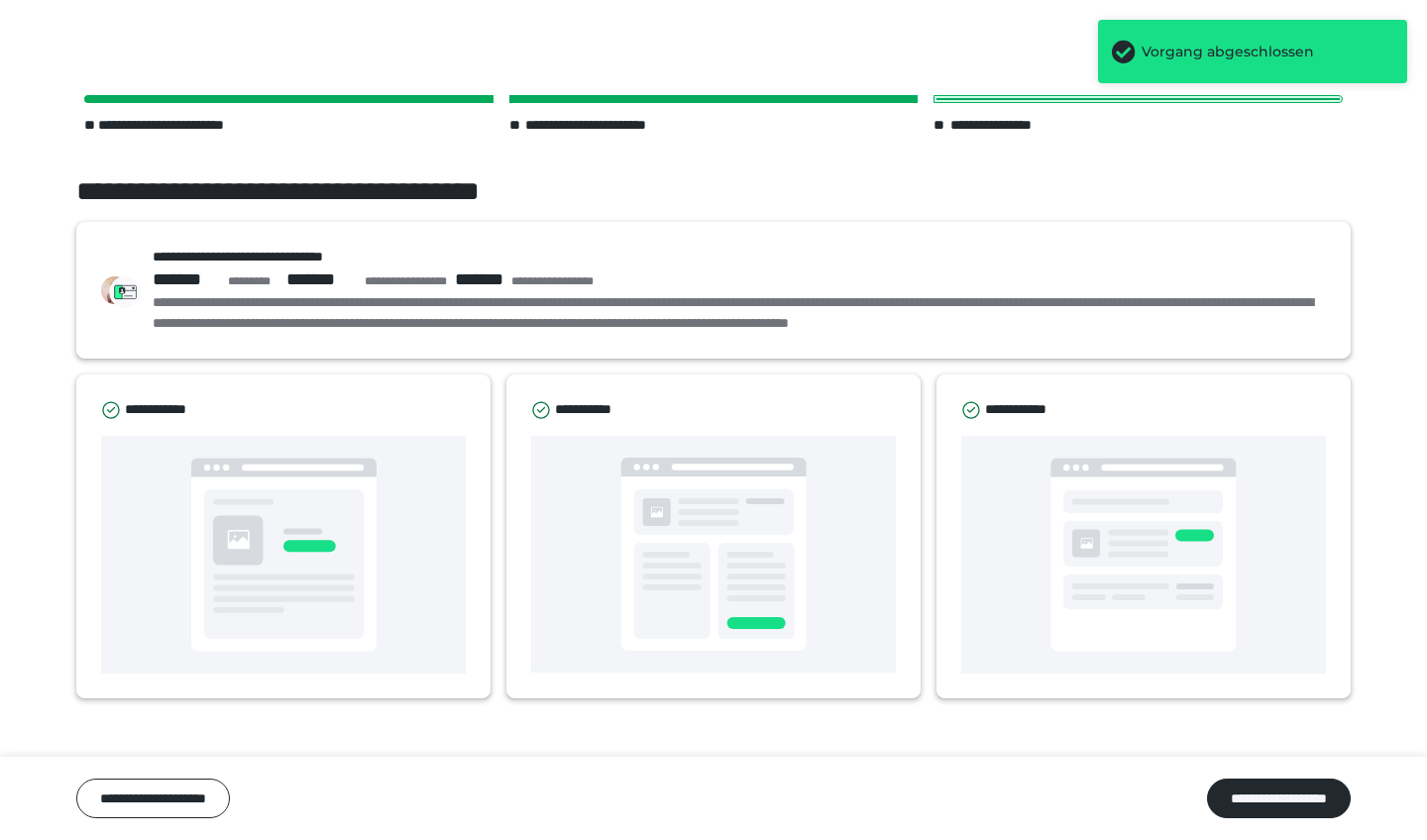 scroll, scrollTop: 0, scrollLeft: 0, axis: both 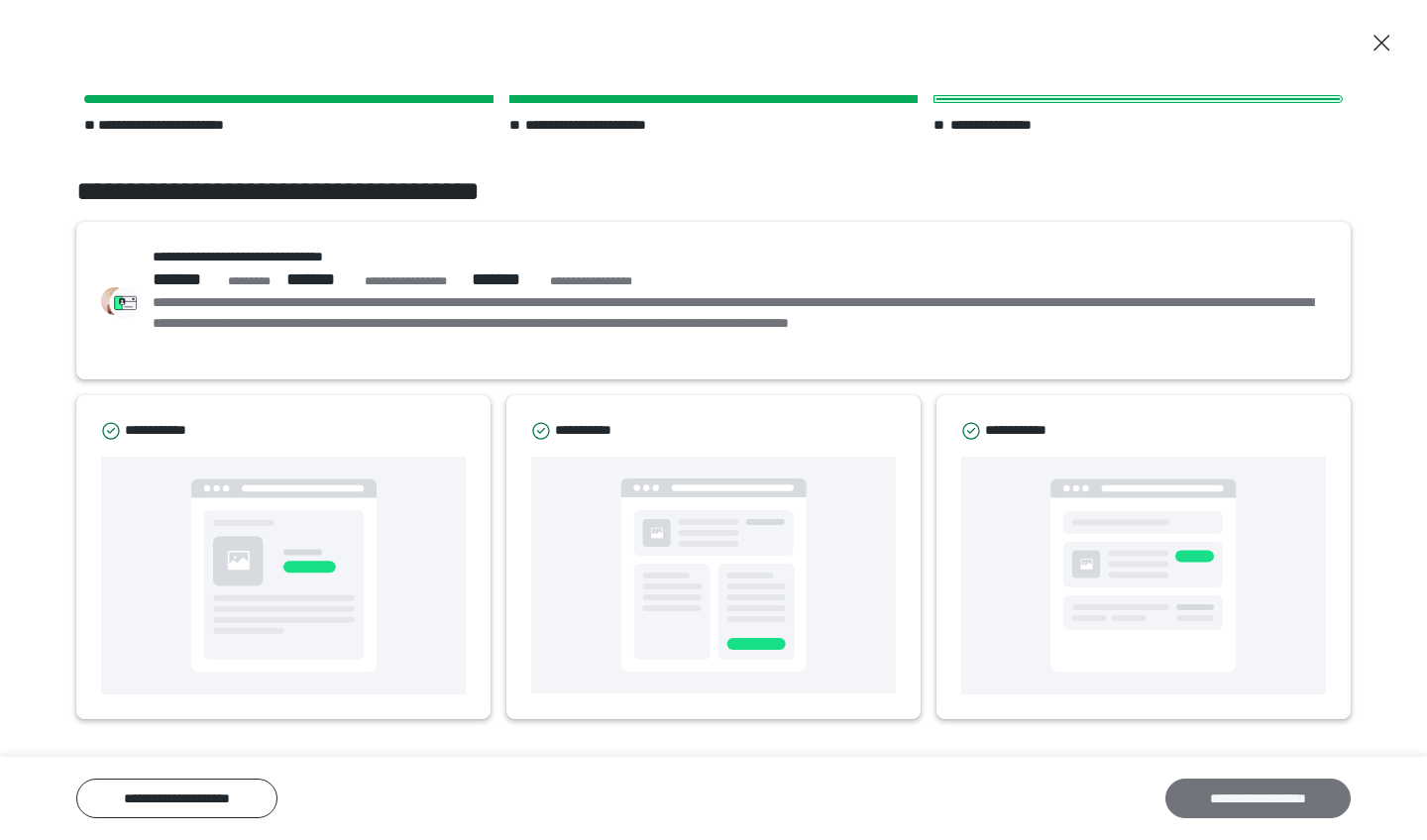 click on "**********" at bounding box center [1258, 798] 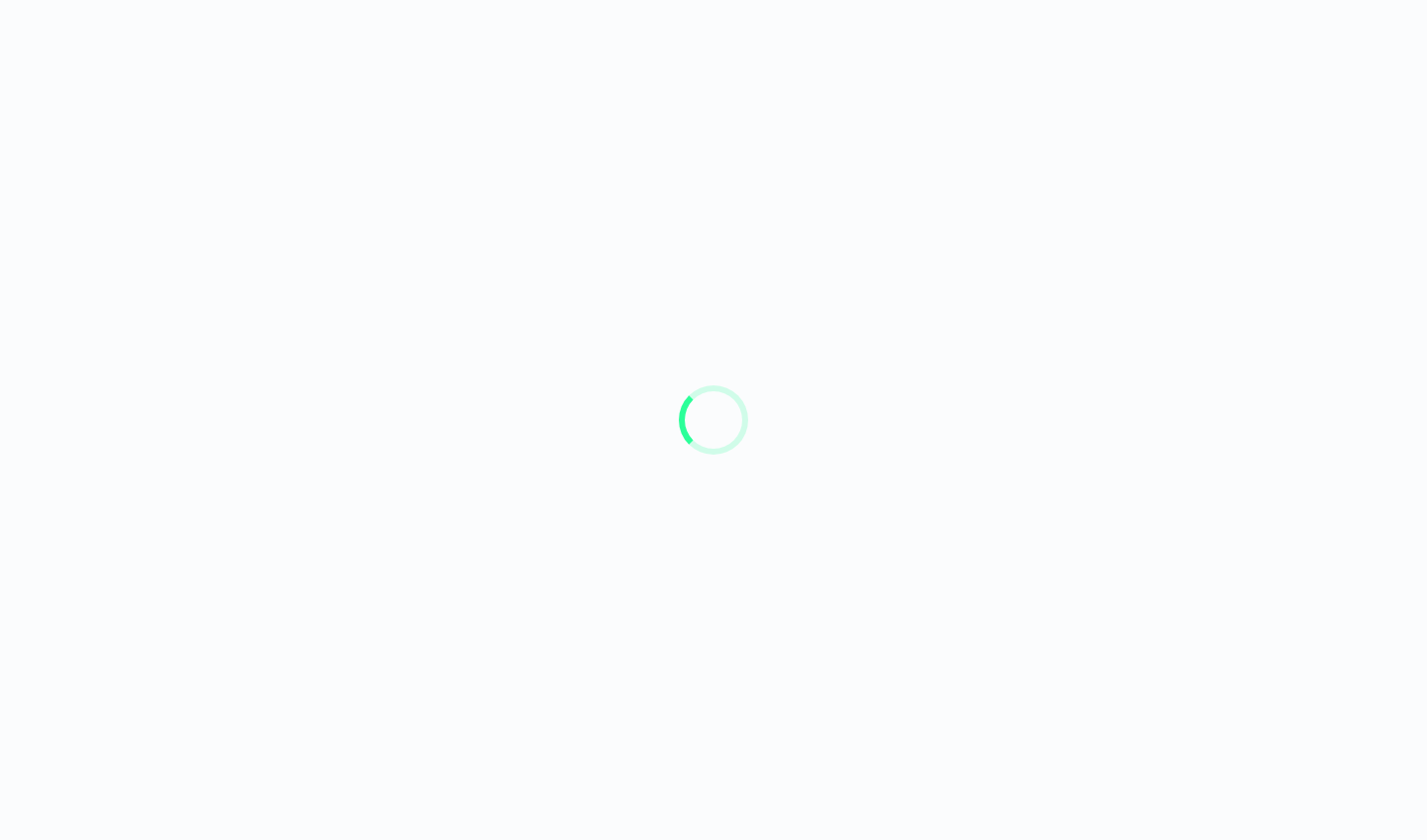 scroll, scrollTop: 0, scrollLeft: 0, axis: both 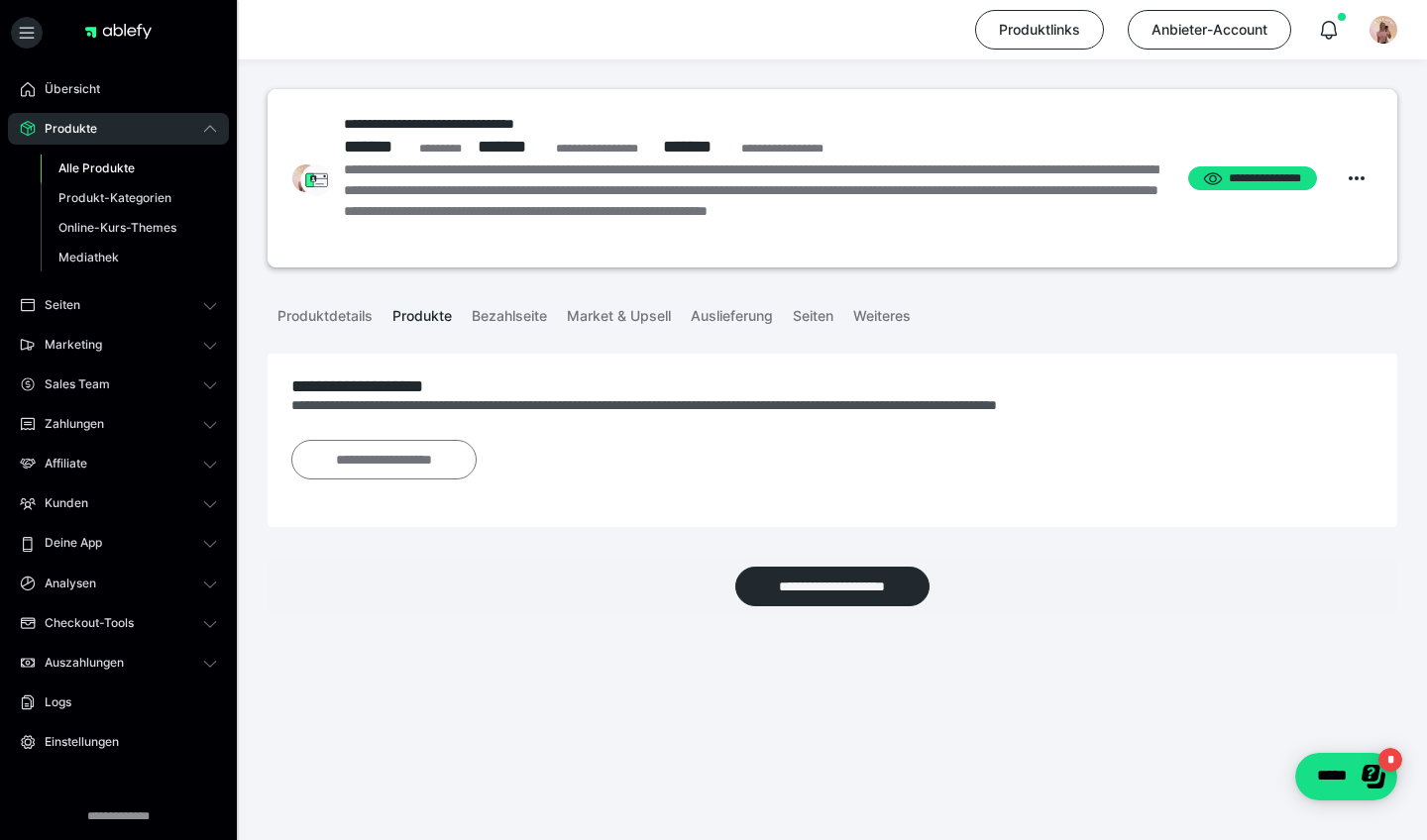 click on "**********" at bounding box center [384, 460] 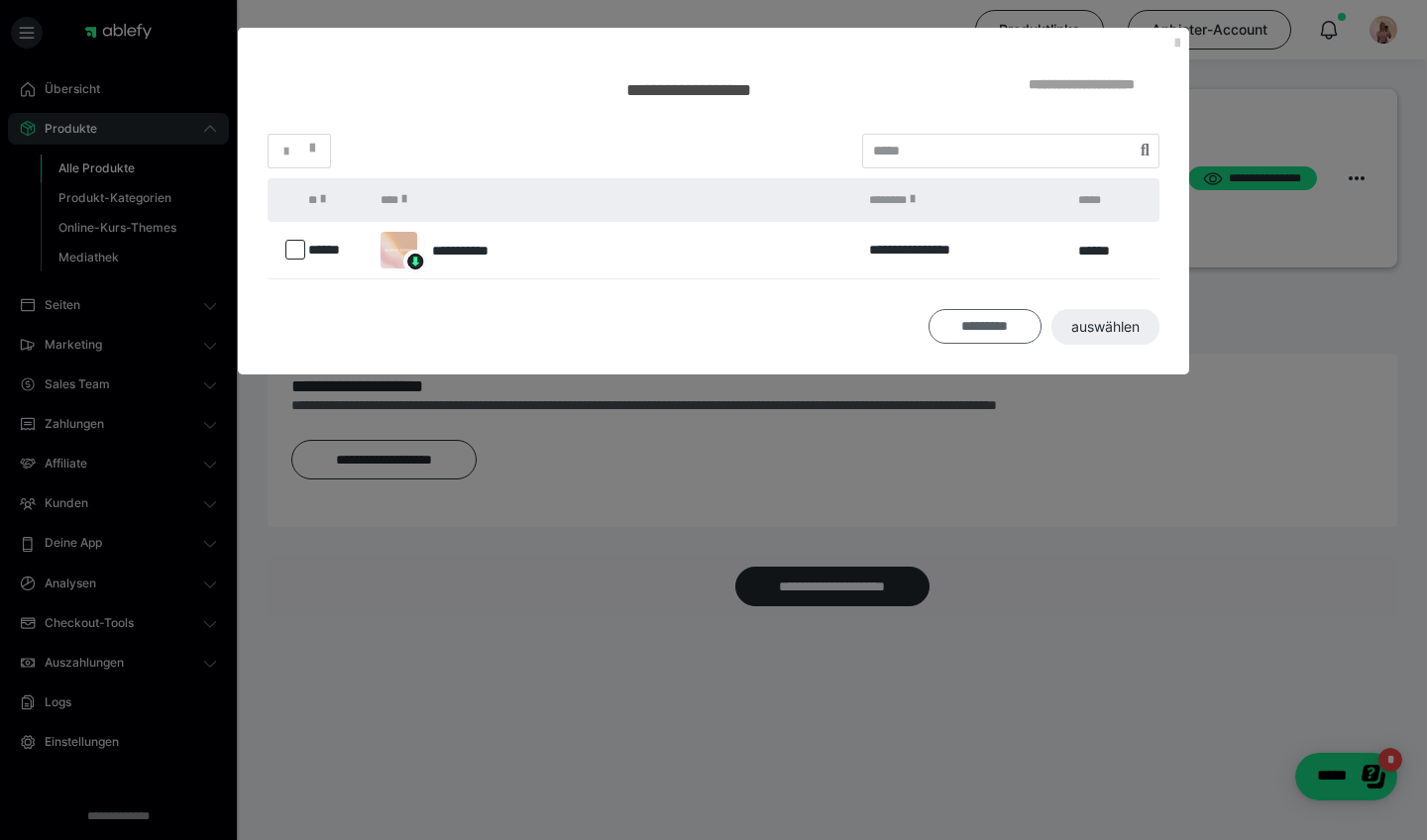click on "*********" at bounding box center (985, 326) 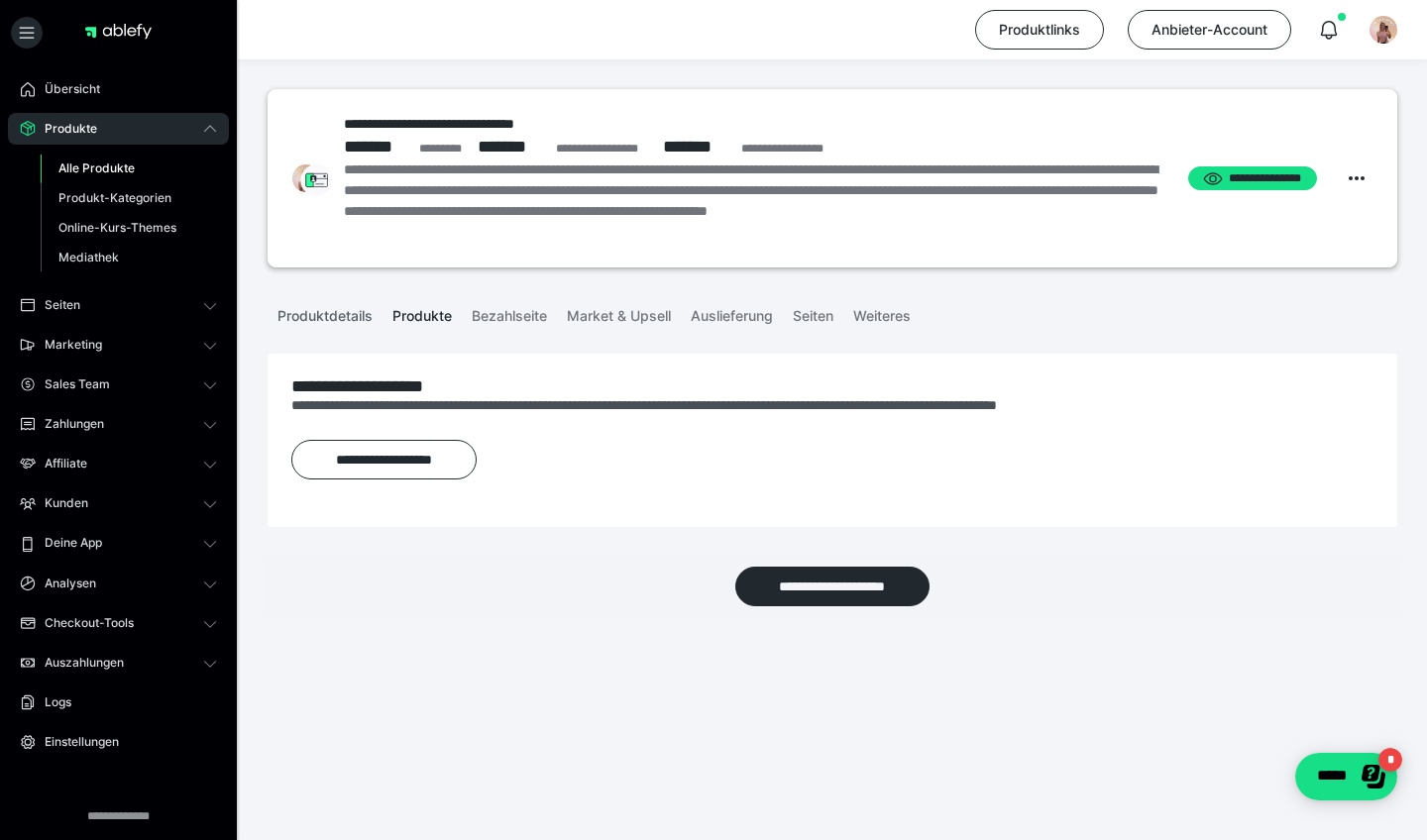 click on "Produktdetails" at bounding box center (325, 312) 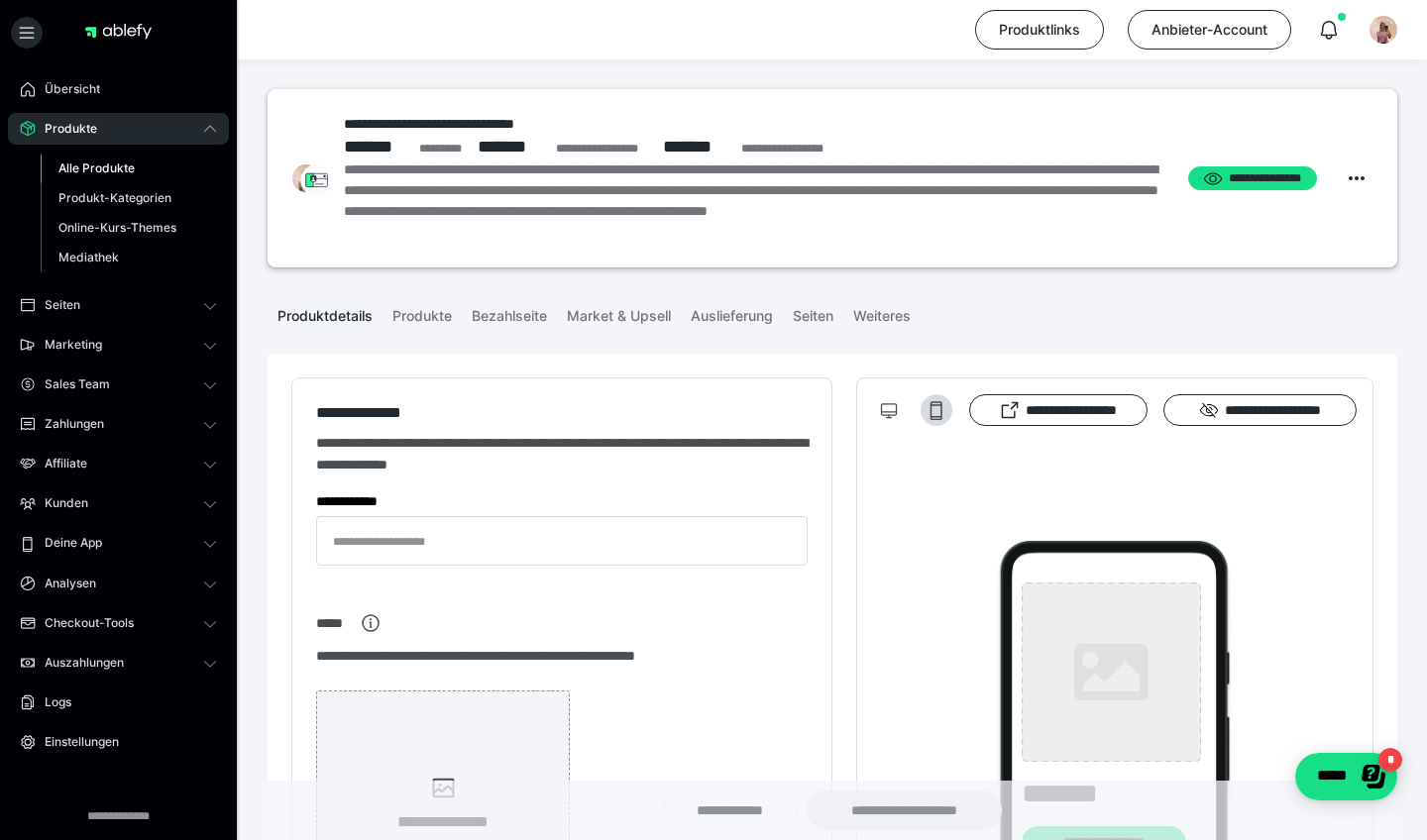 type on "**********" 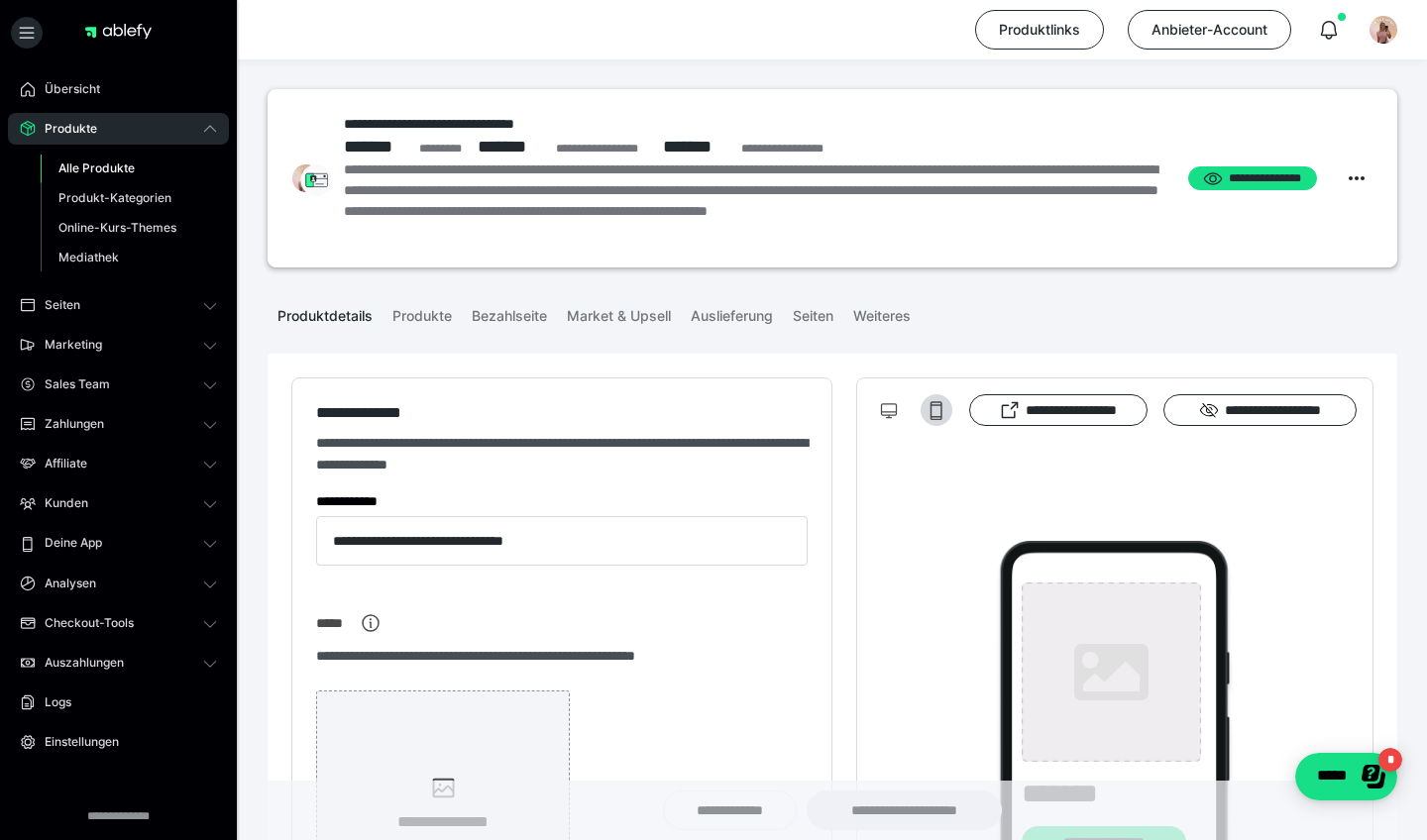type on "**********" 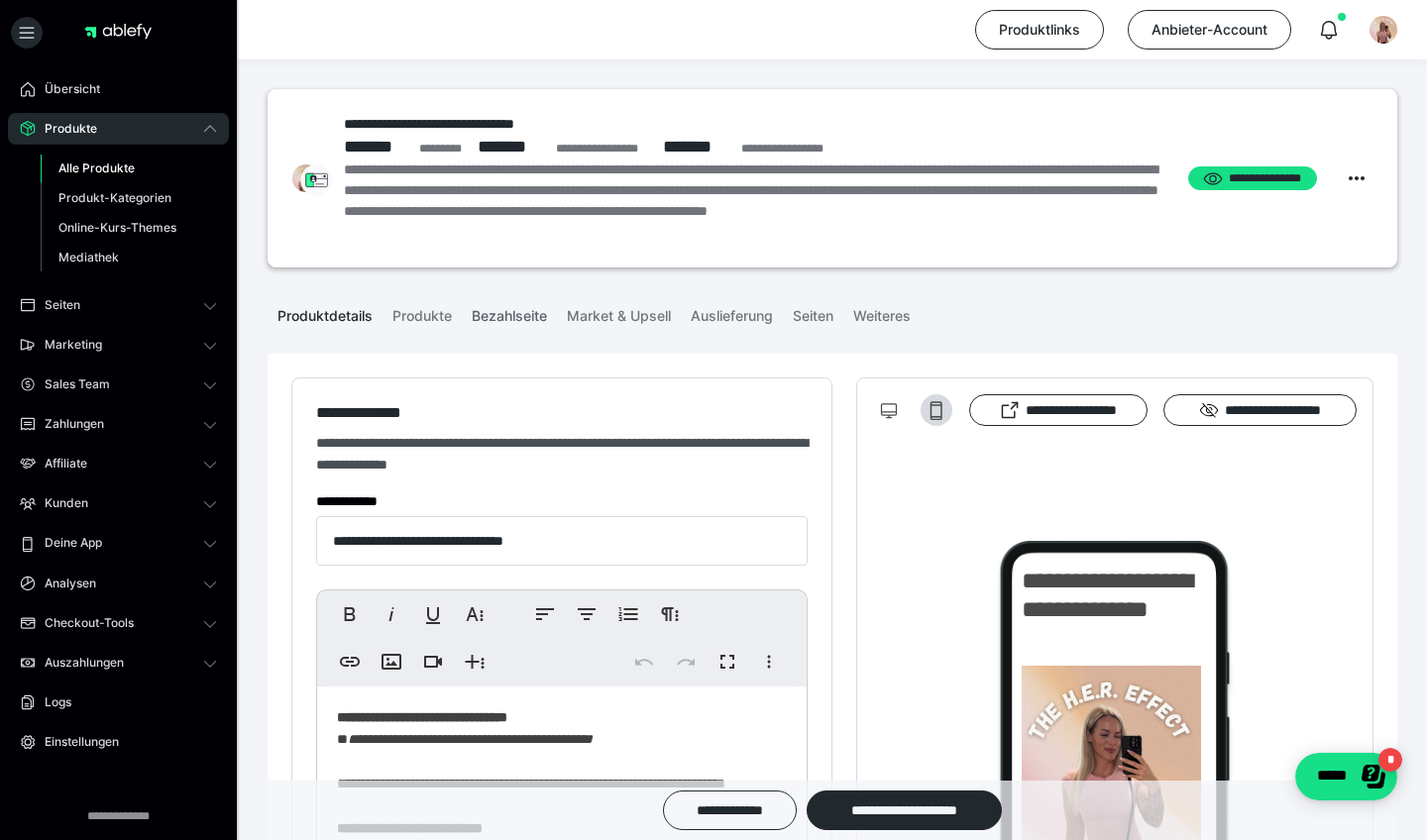 click on "Bezahlseite" at bounding box center (509, 312) 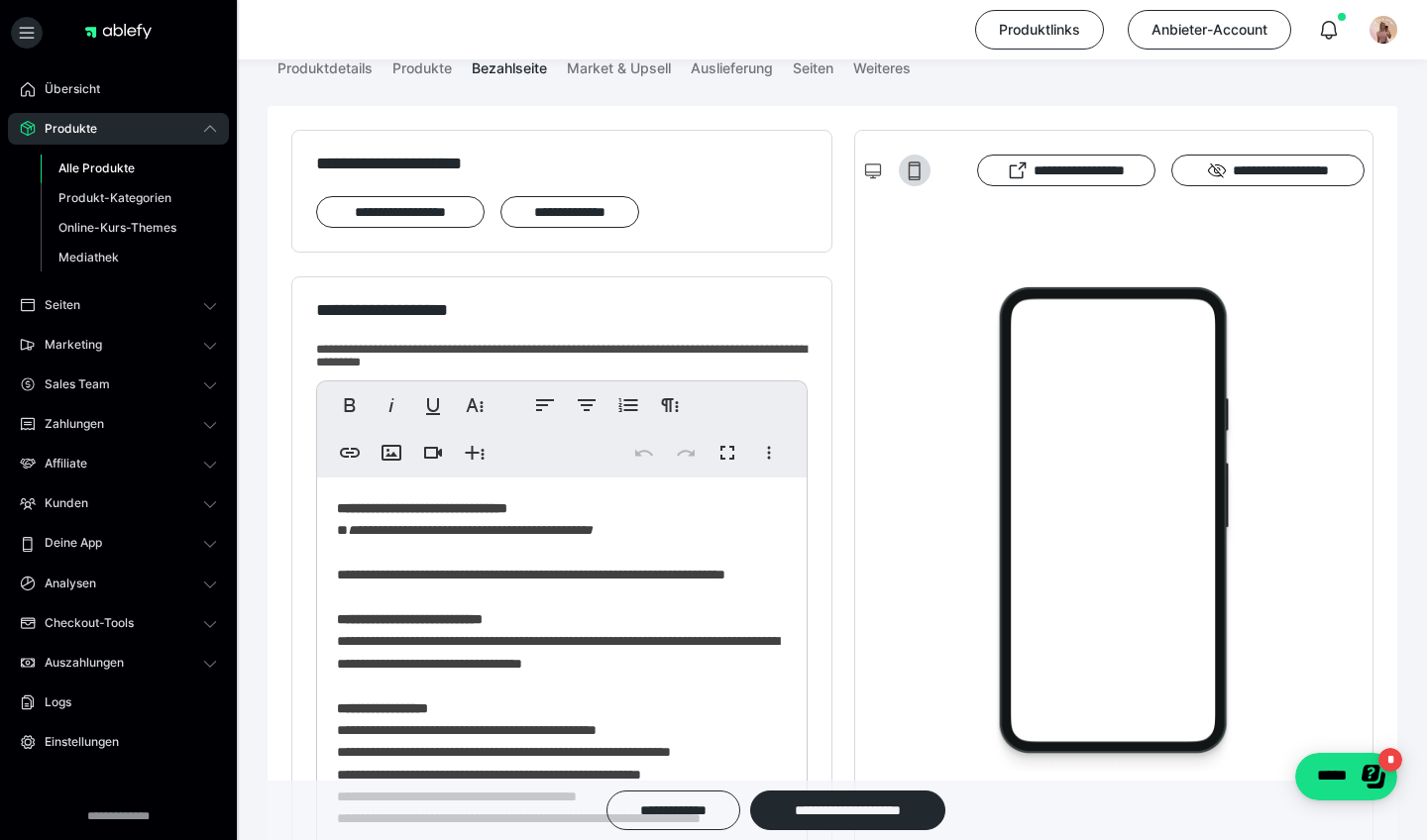 scroll, scrollTop: 249, scrollLeft: 0, axis: vertical 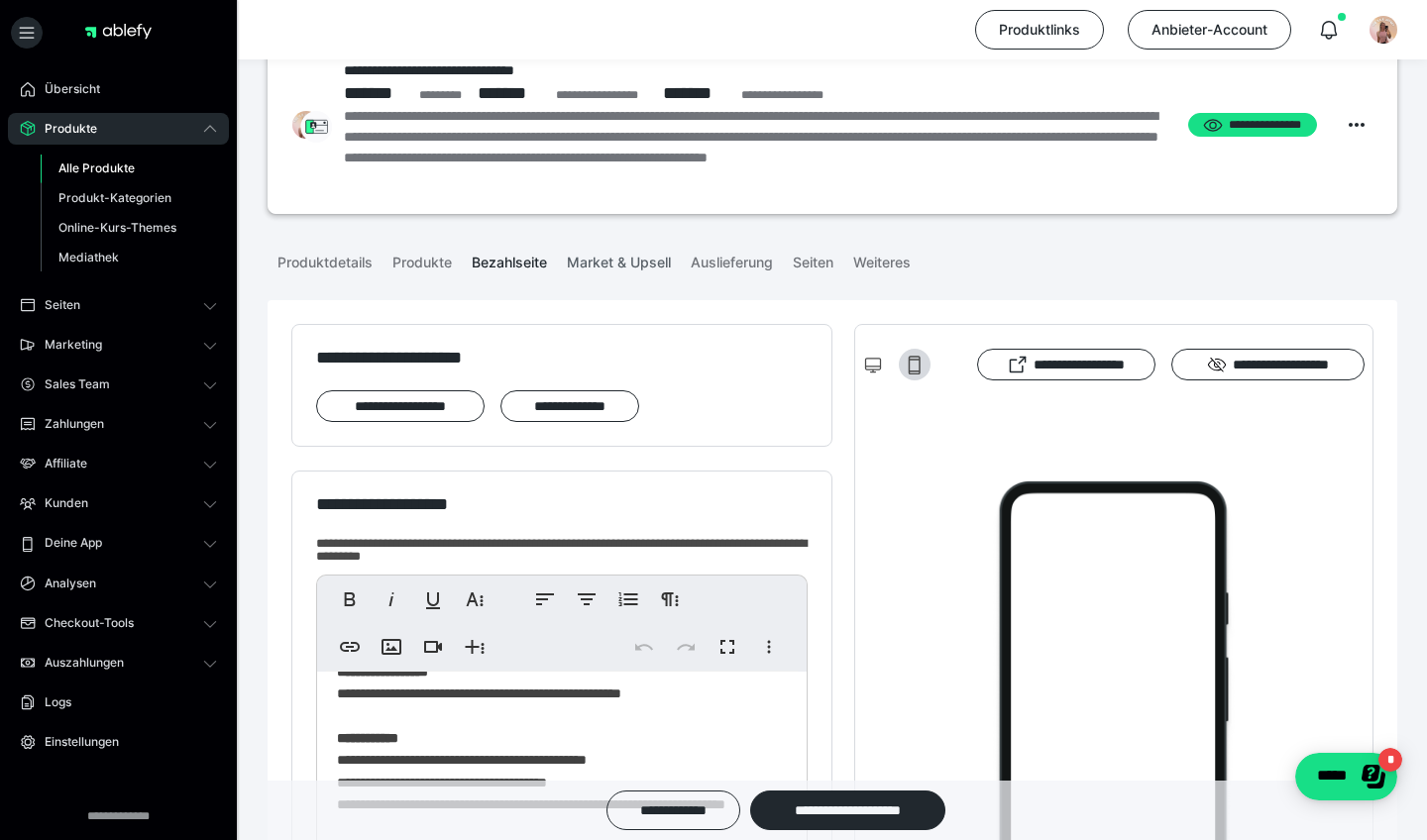click on "Market & Upsell" at bounding box center [618, 259] 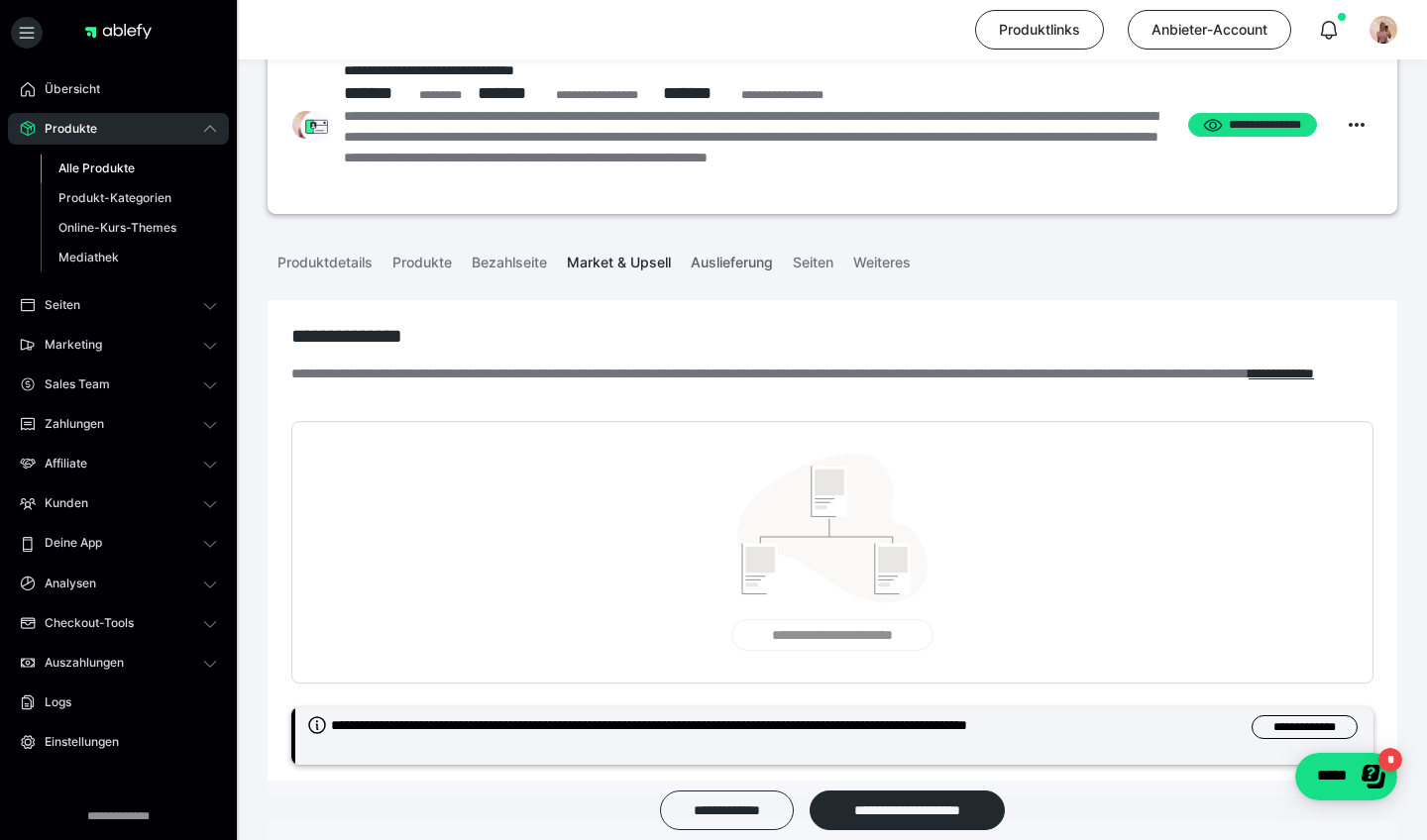 click on "Auslieferung" at bounding box center [731, 259] 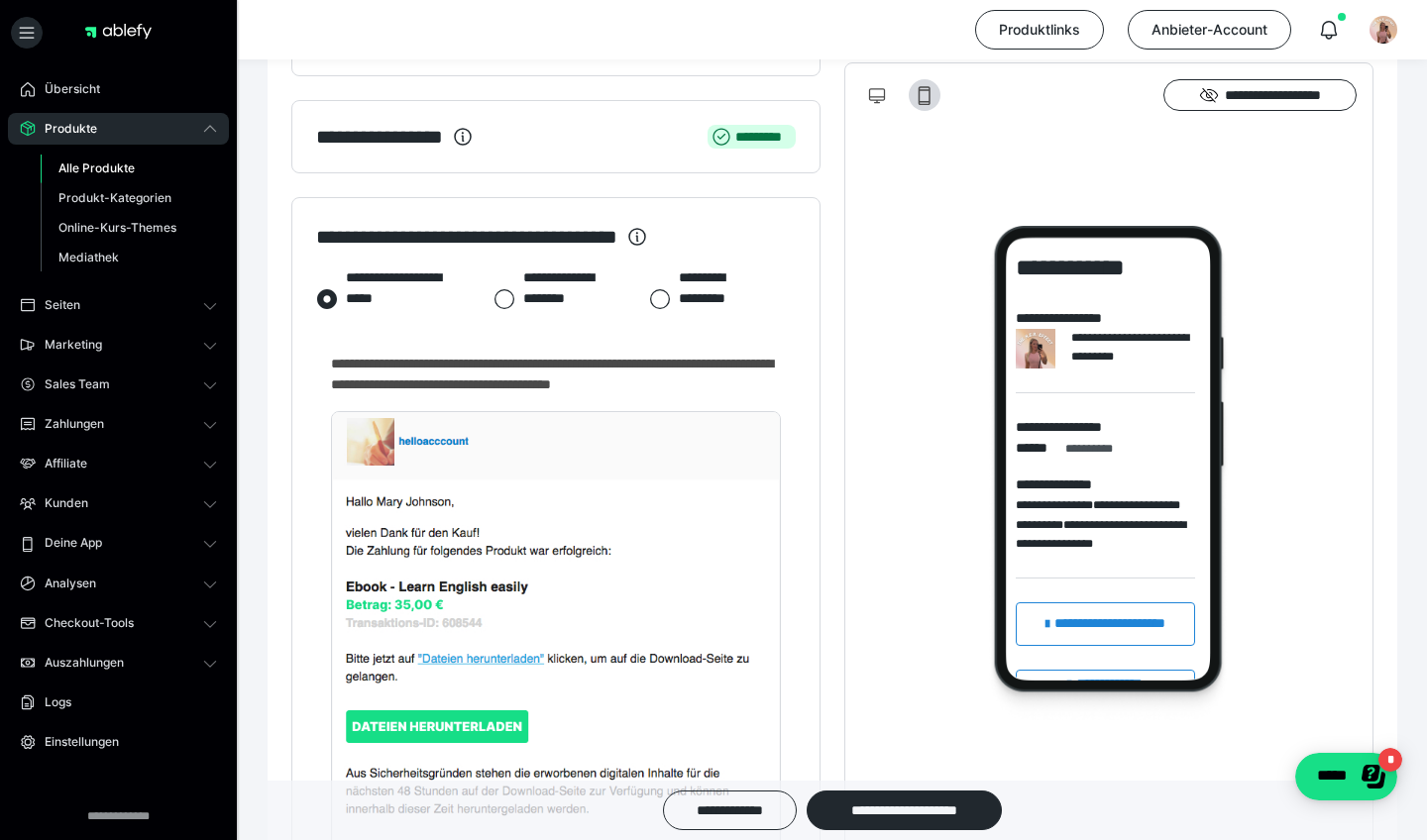scroll, scrollTop: 788, scrollLeft: 0, axis: vertical 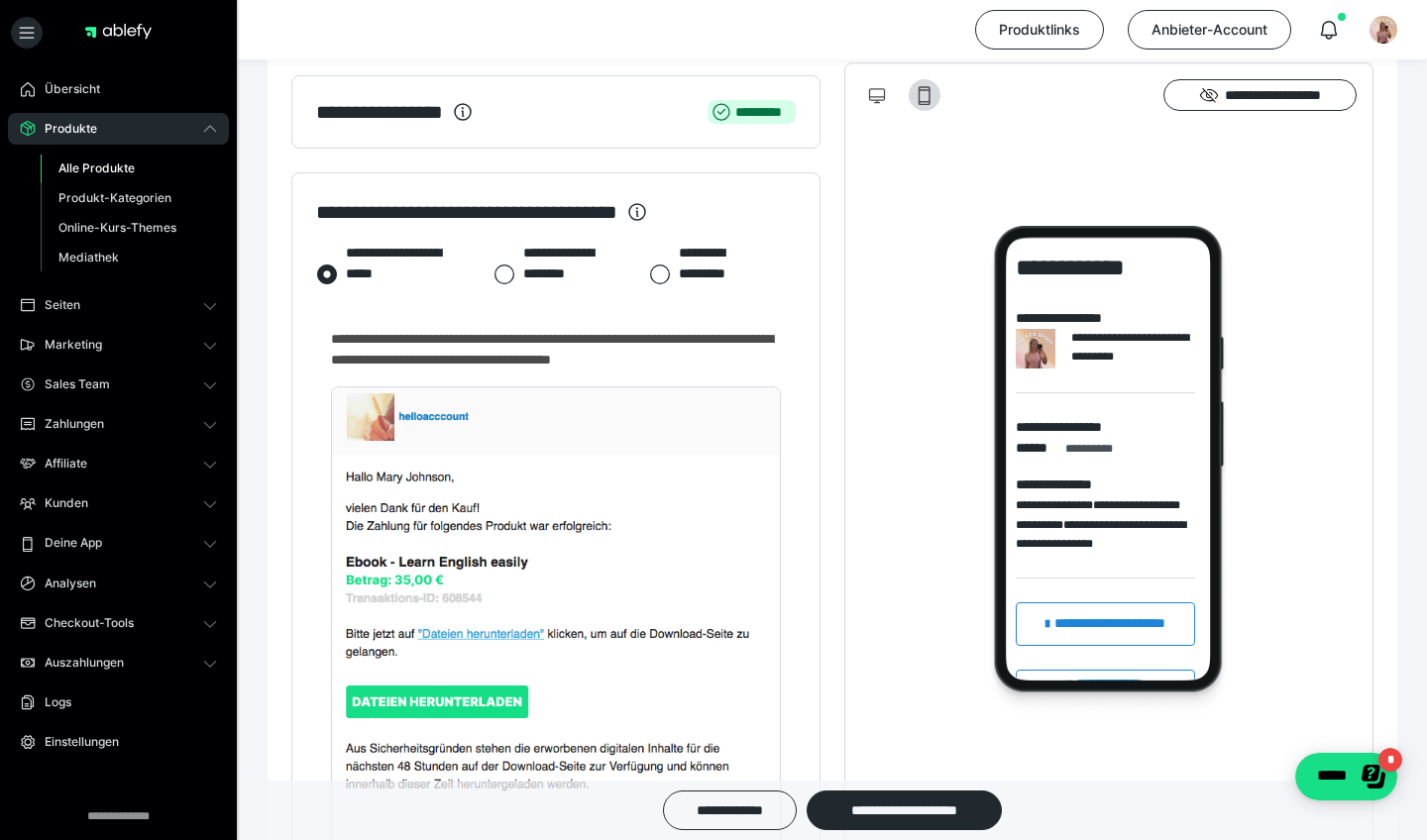 click 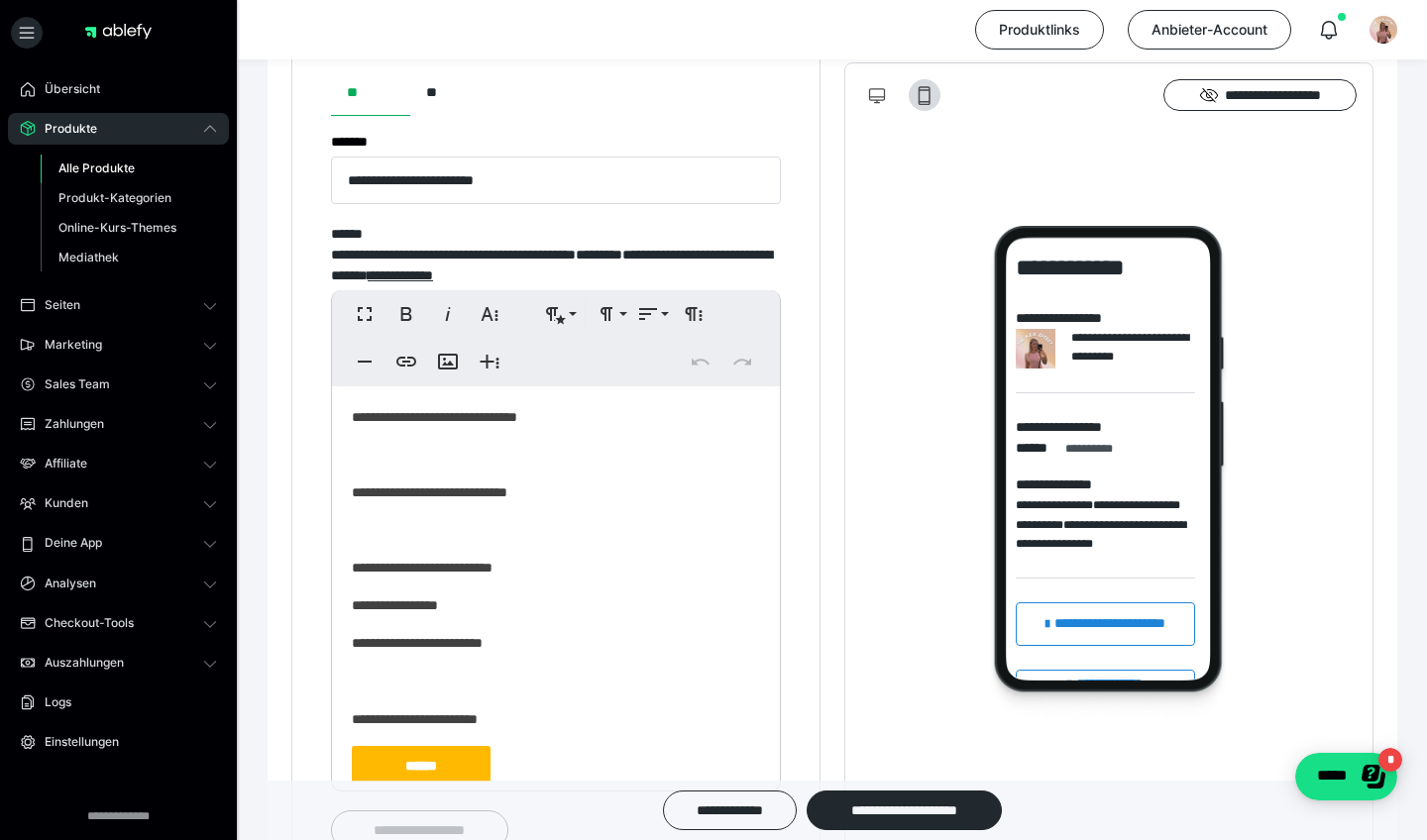 scroll, scrollTop: 1078, scrollLeft: 0, axis: vertical 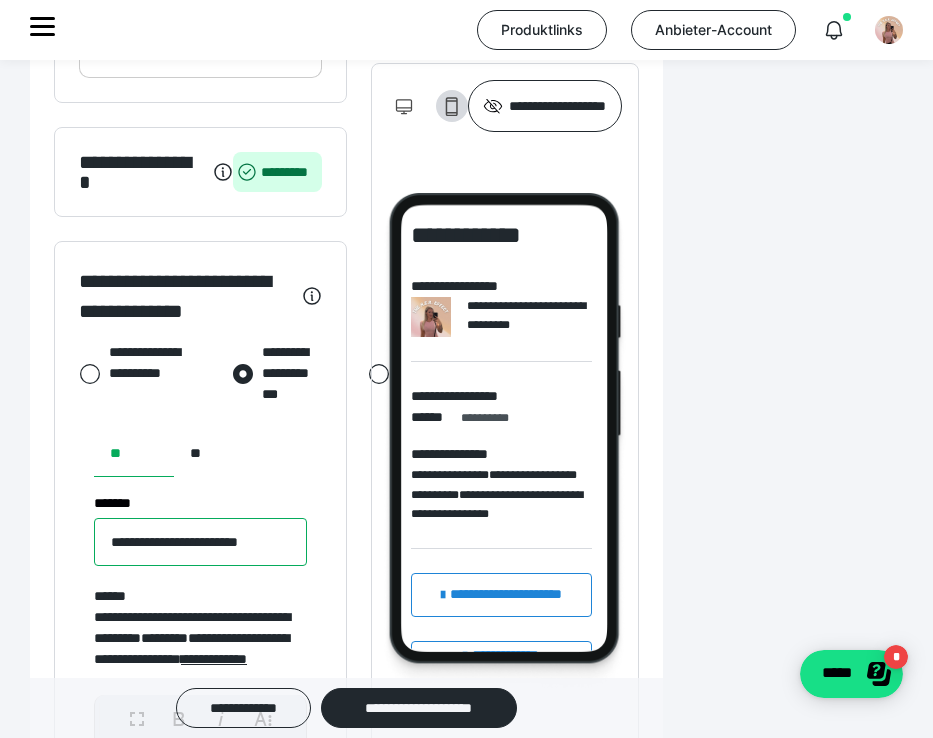 click on "**********" at bounding box center [200, 542] 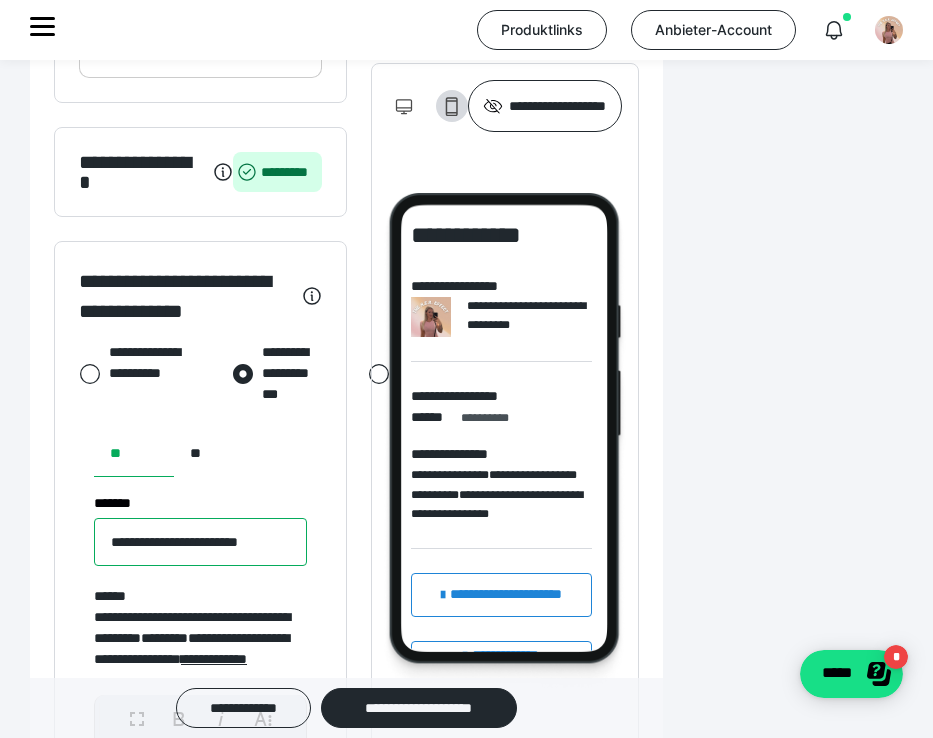drag, startPoint x: 546, startPoint y: 537, endPoint x: 279, endPoint y: 540, distance: 267.01685 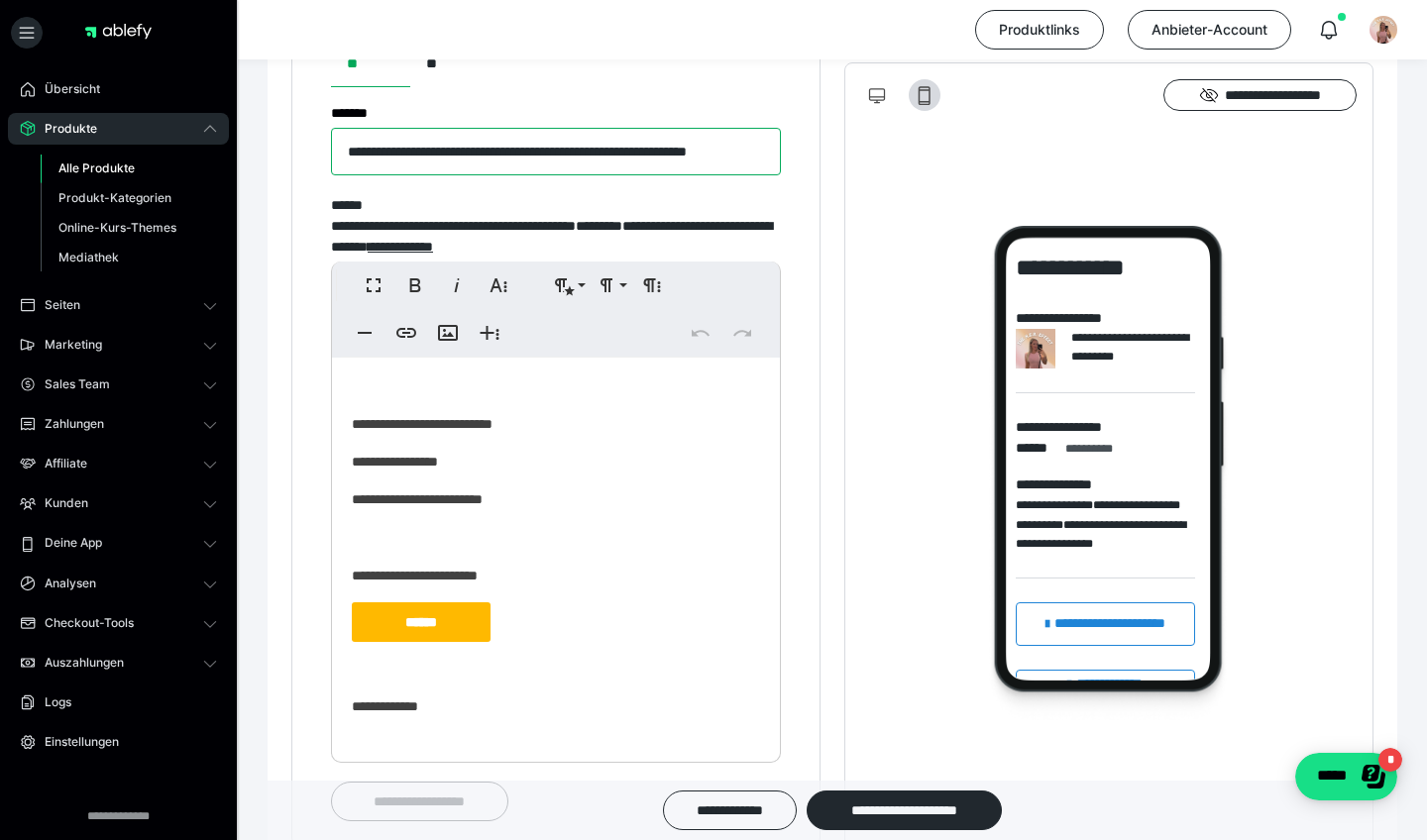 scroll, scrollTop: 114, scrollLeft: 0, axis: vertical 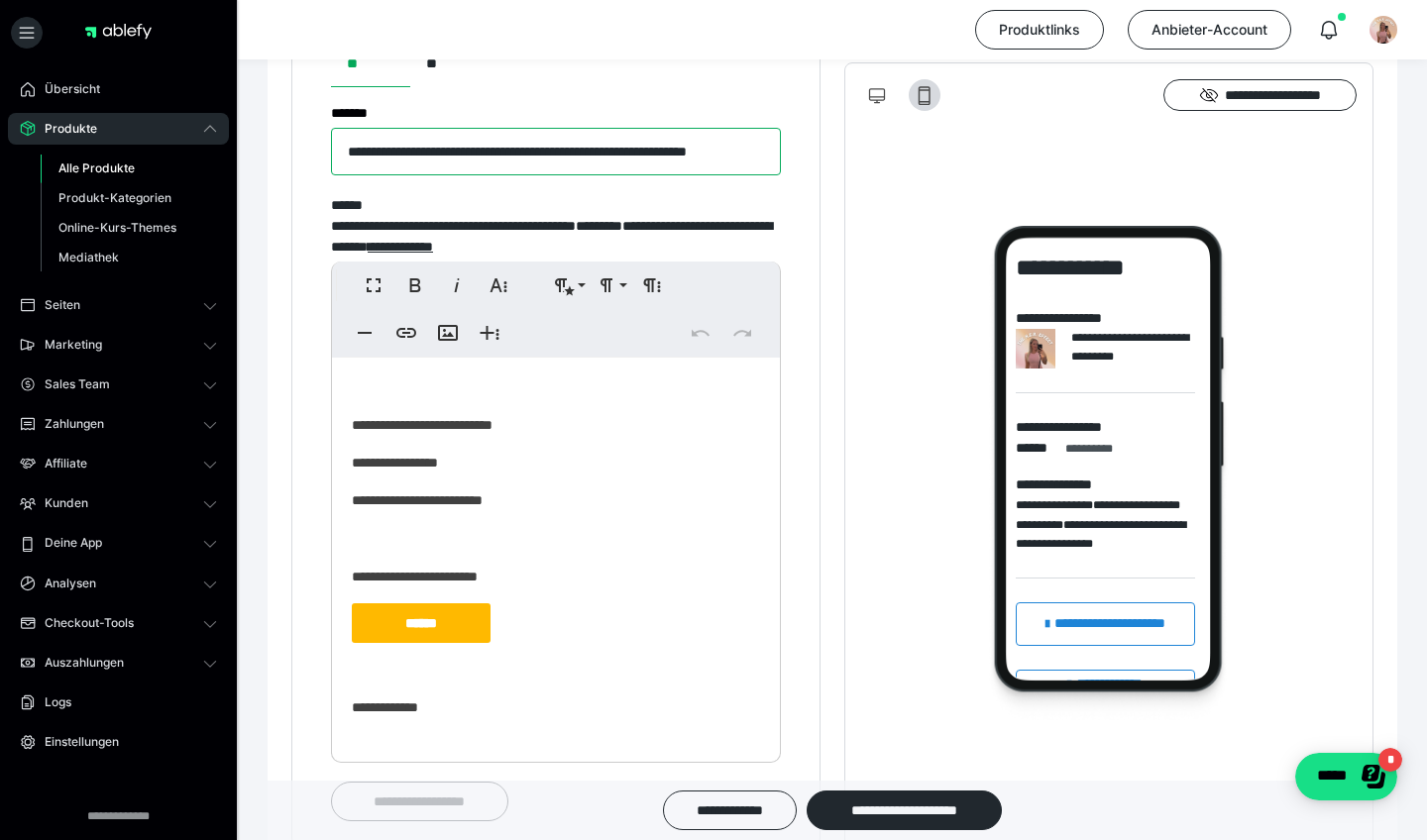 type on "**********" 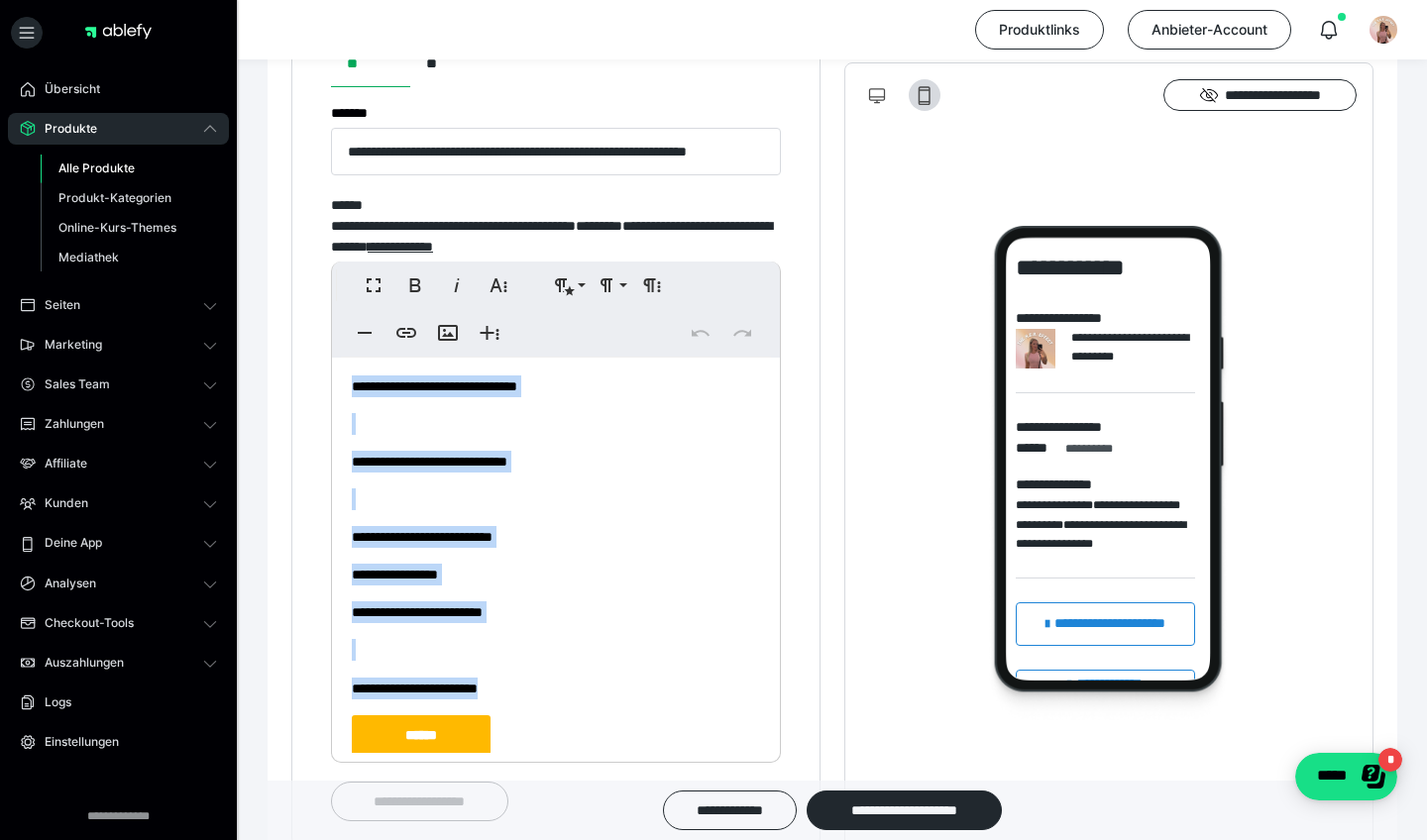 scroll, scrollTop: 0, scrollLeft: 0, axis: both 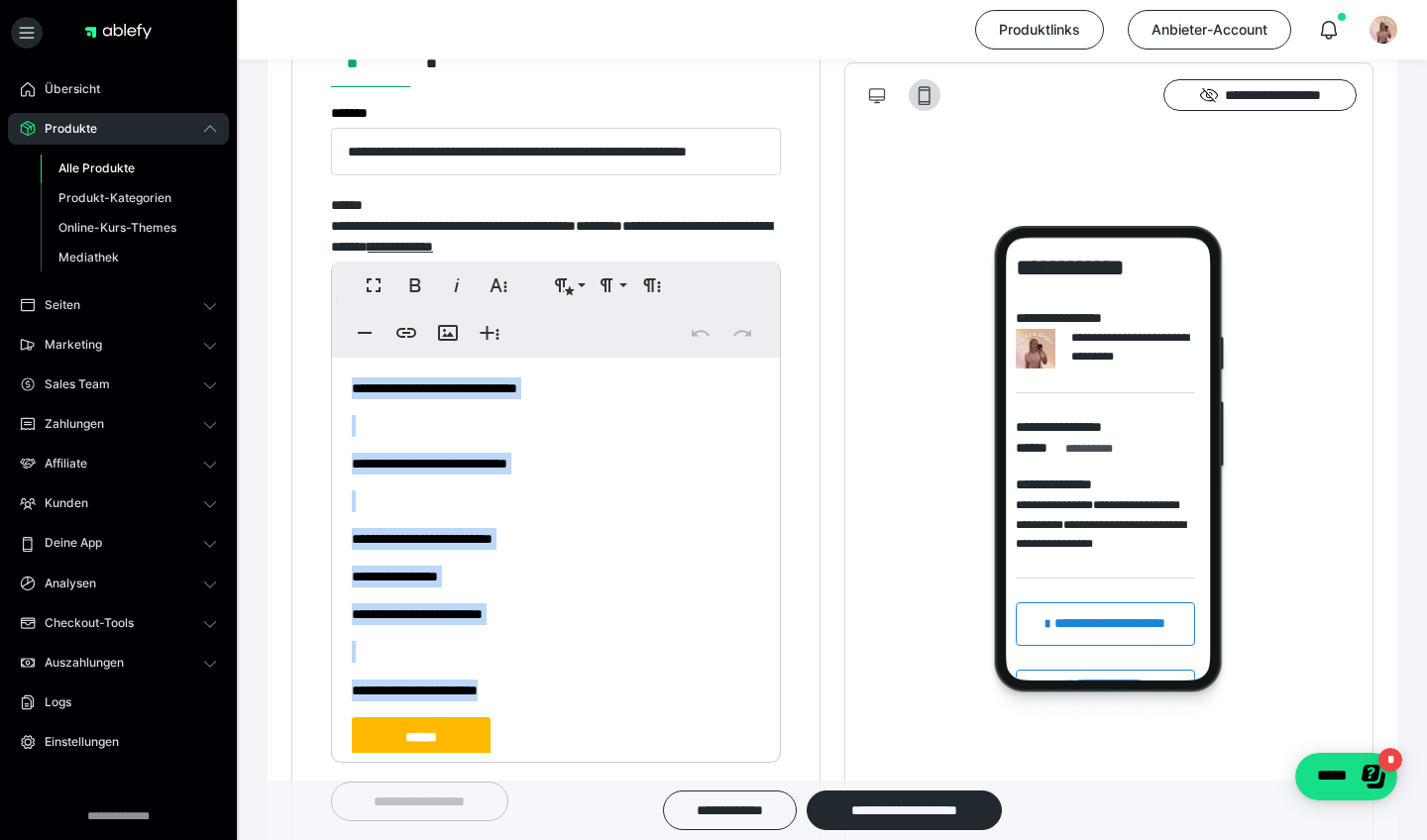 drag, startPoint x: 514, startPoint y: 579, endPoint x: 371, endPoint y: 352, distance: 268.2872 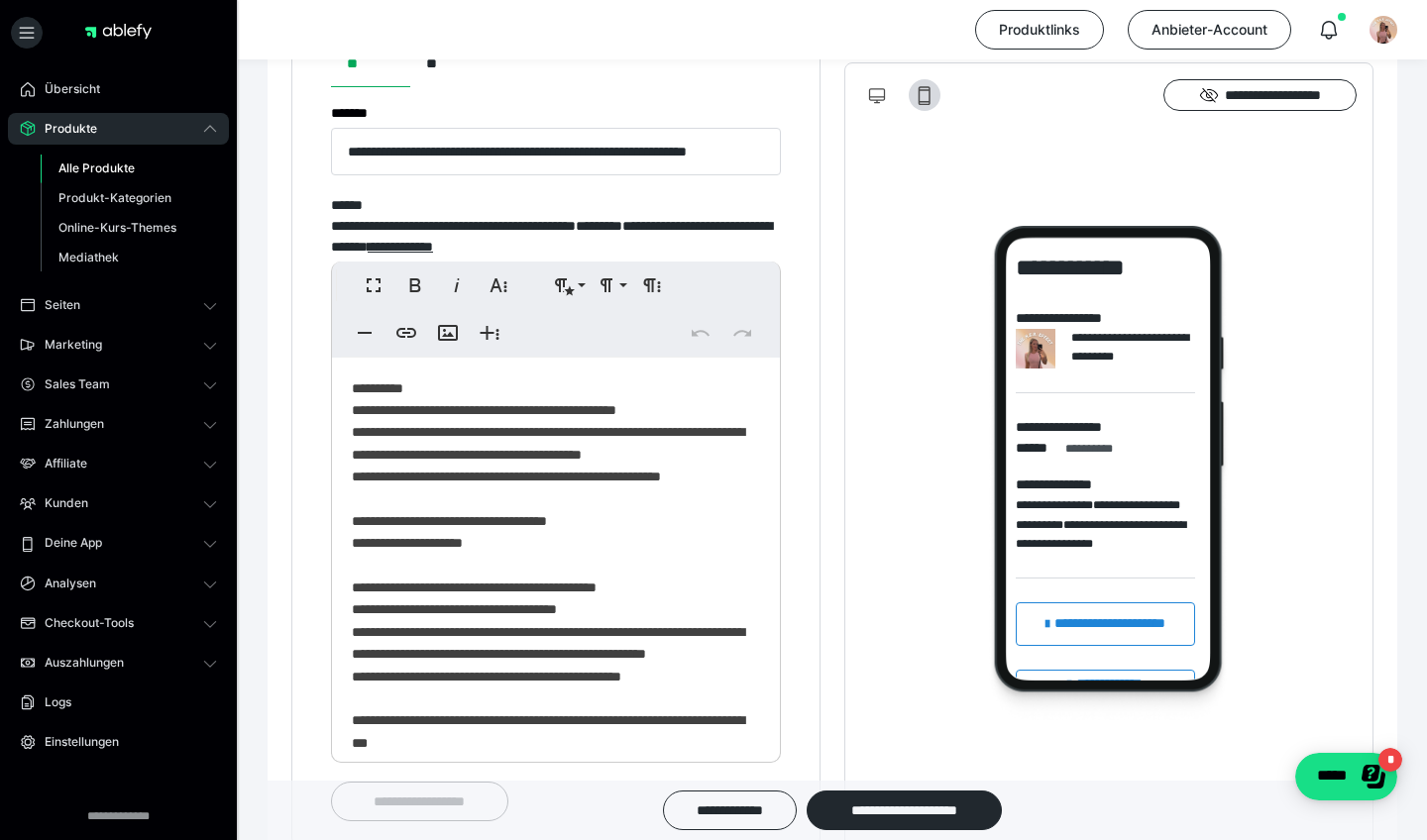 scroll, scrollTop: 823, scrollLeft: 0, axis: vertical 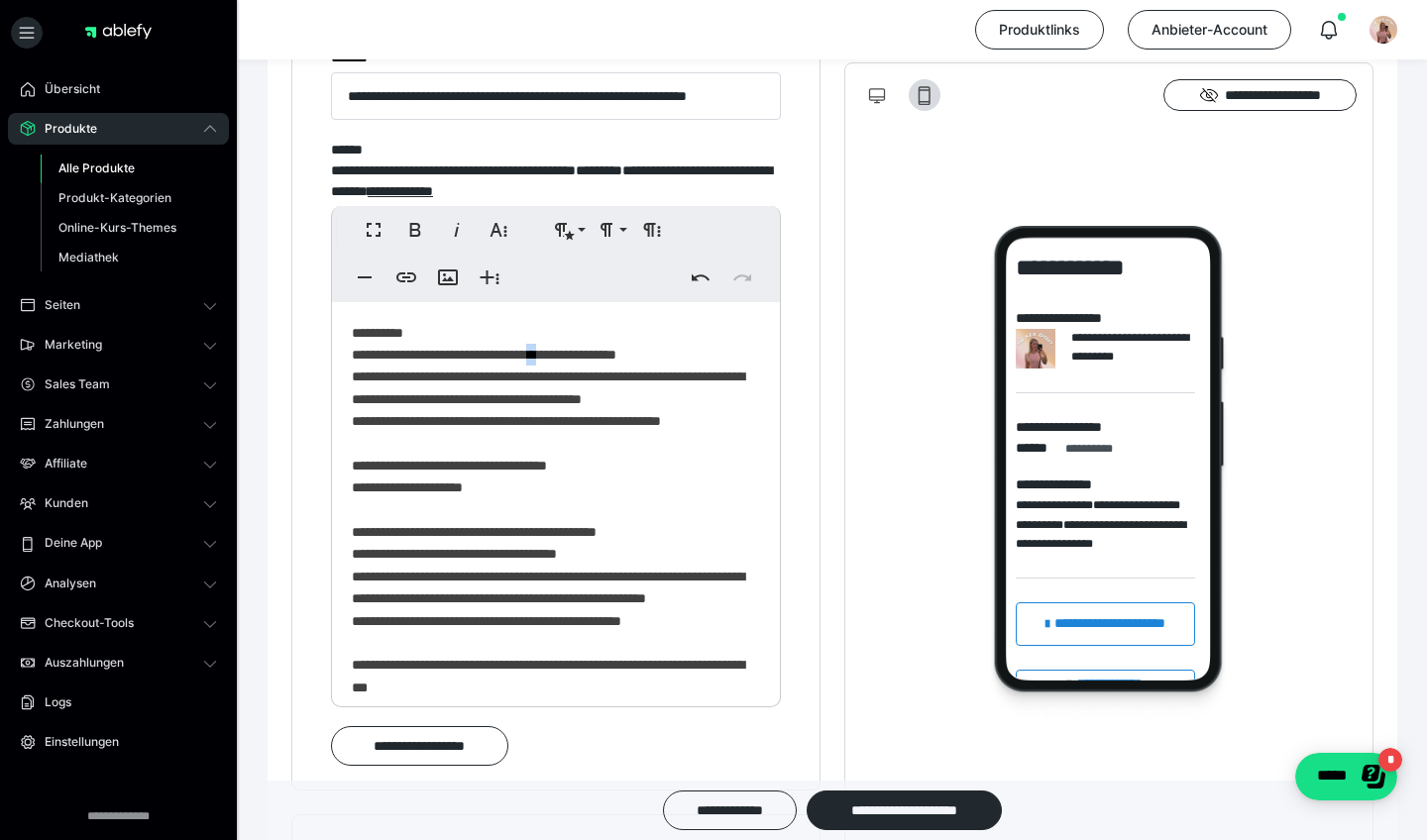 drag, startPoint x: 587, startPoint y: 349, endPoint x: 570, endPoint y: 352, distance: 17.262677 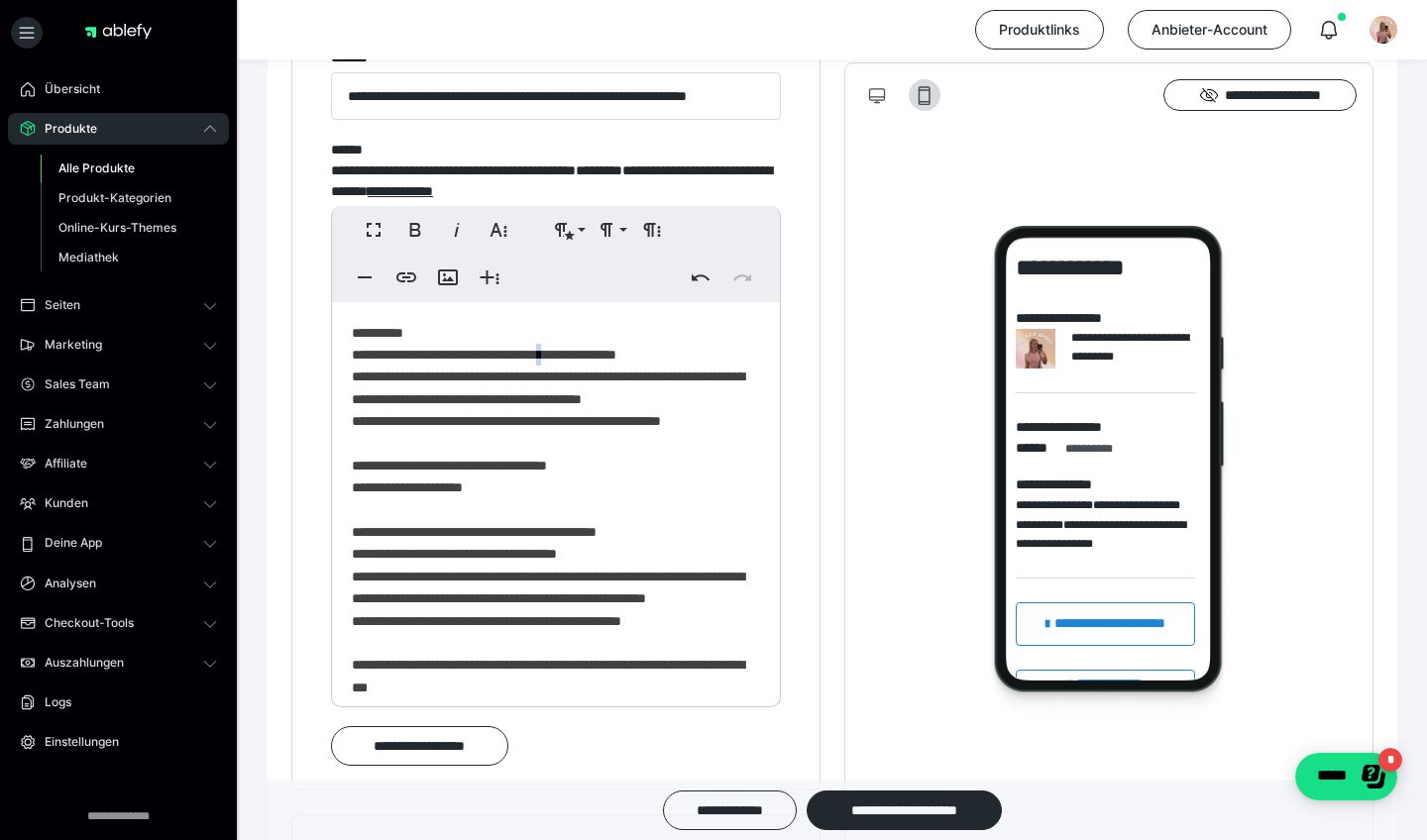 drag, startPoint x: 592, startPoint y: 352, endPoint x: 581, endPoint y: 350, distance: 11.18034 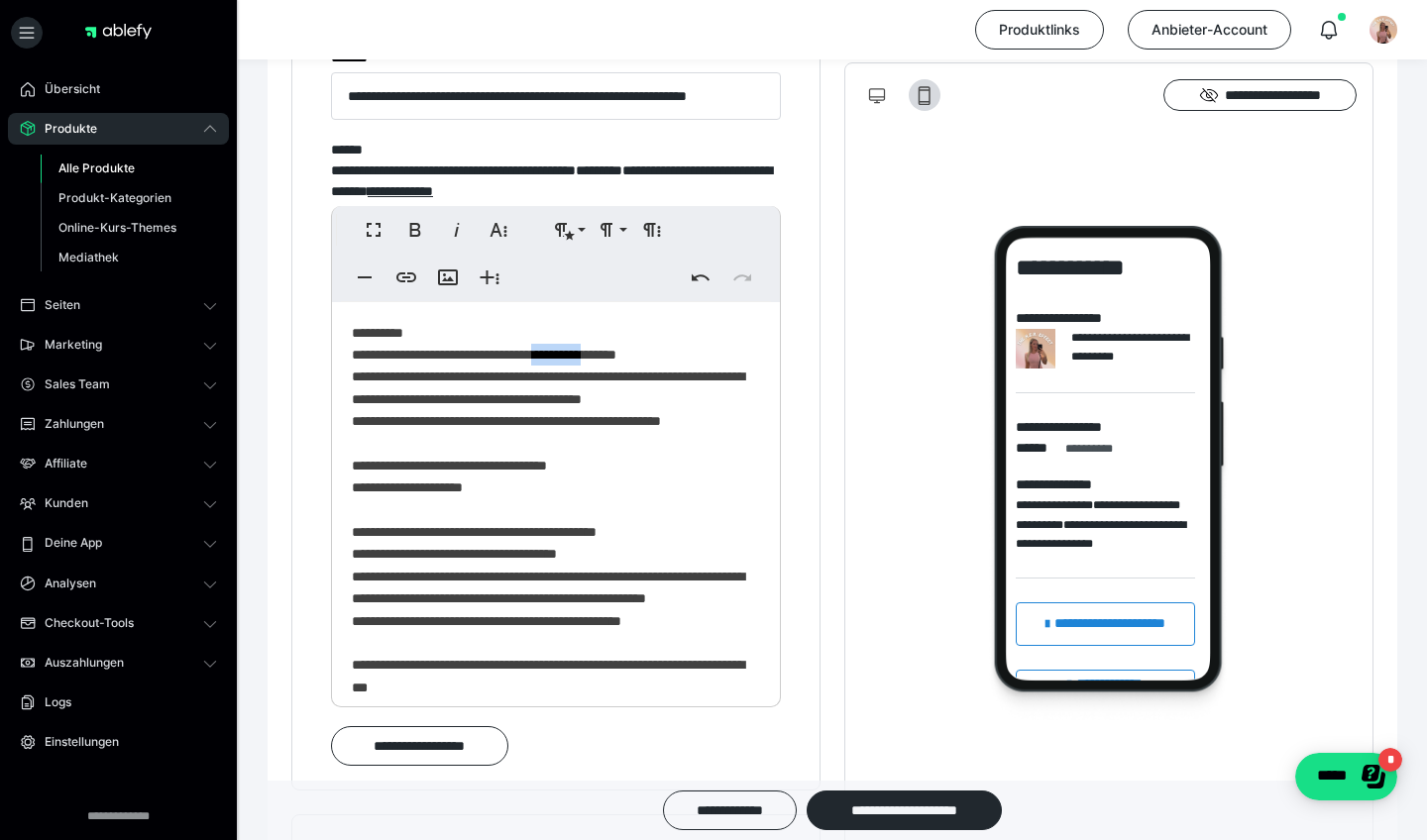 drag, startPoint x: 632, startPoint y: 352, endPoint x: 575, endPoint y: 349, distance: 57.078893 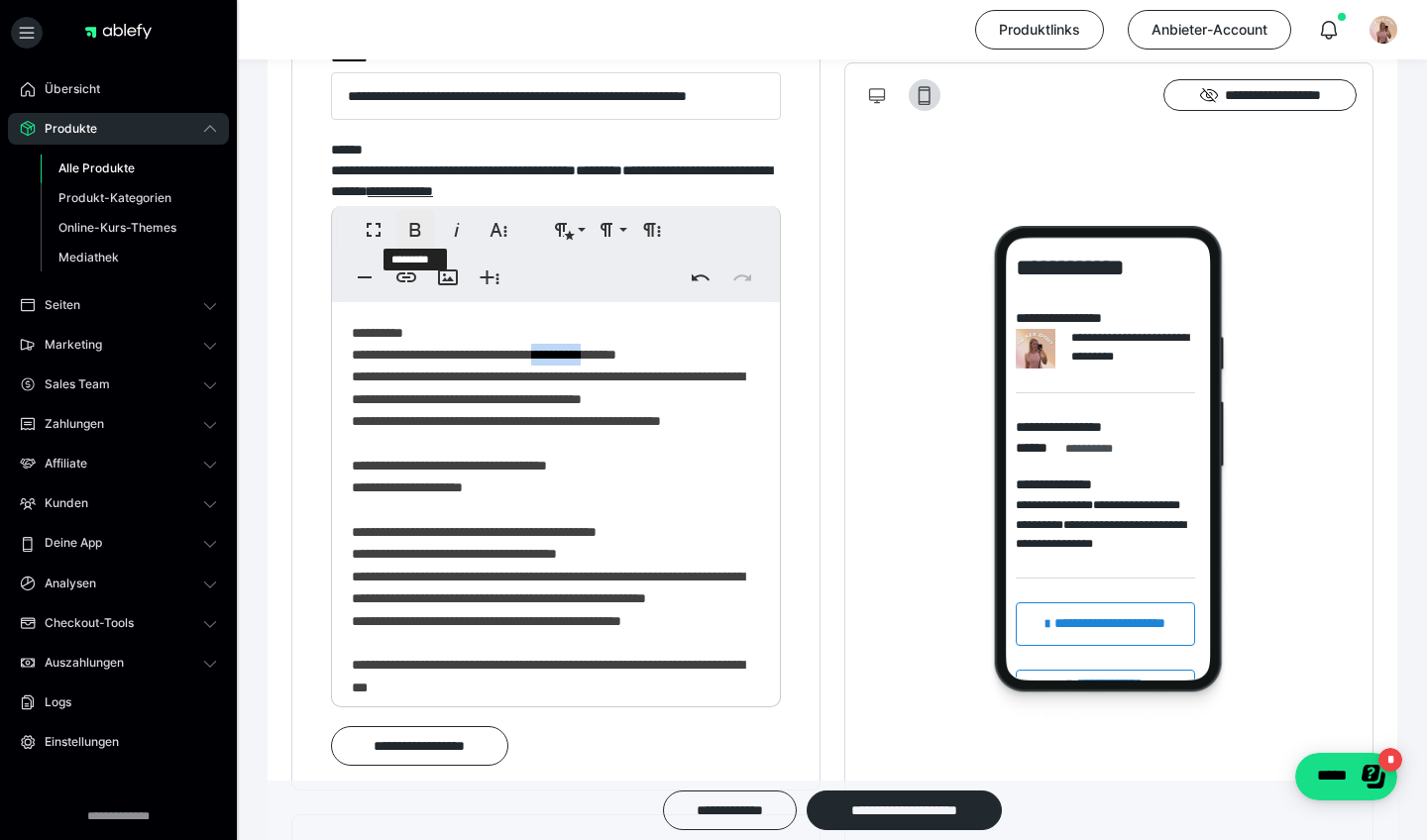 click on "****" at bounding box center [415, 230] 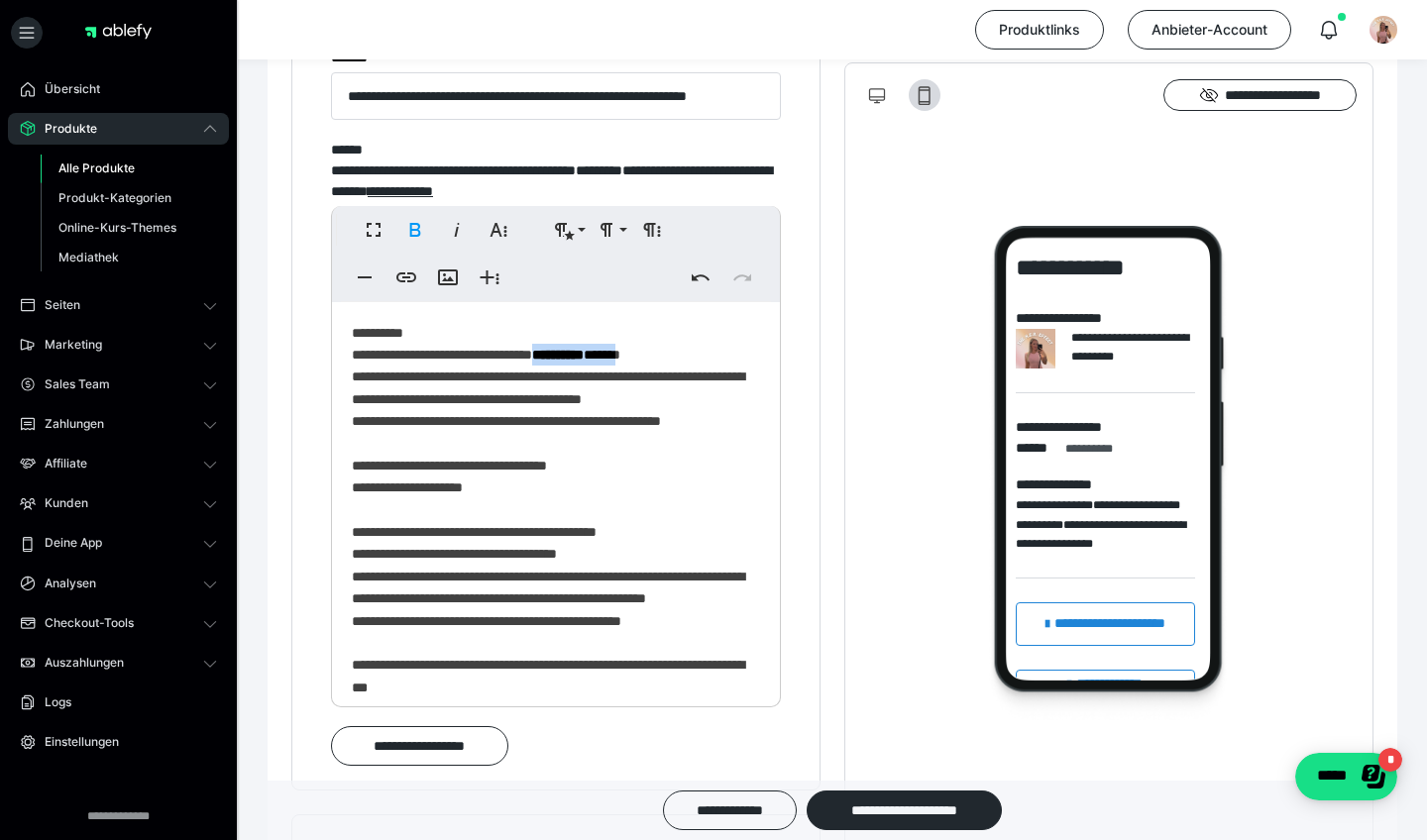 drag, startPoint x: 672, startPoint y: 351, endPoint x: 579, endPoint y: 350, distance: 93.00538 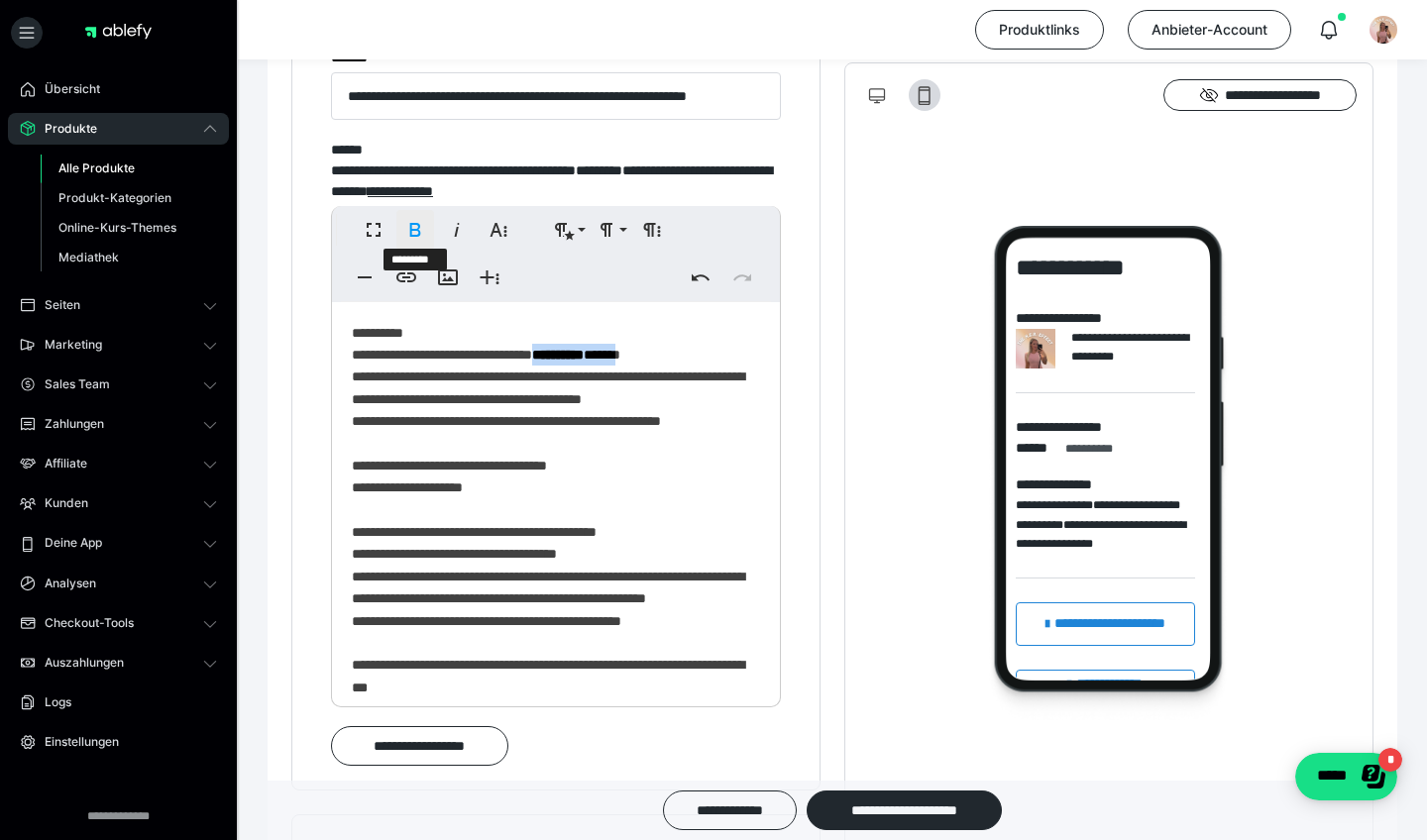 click 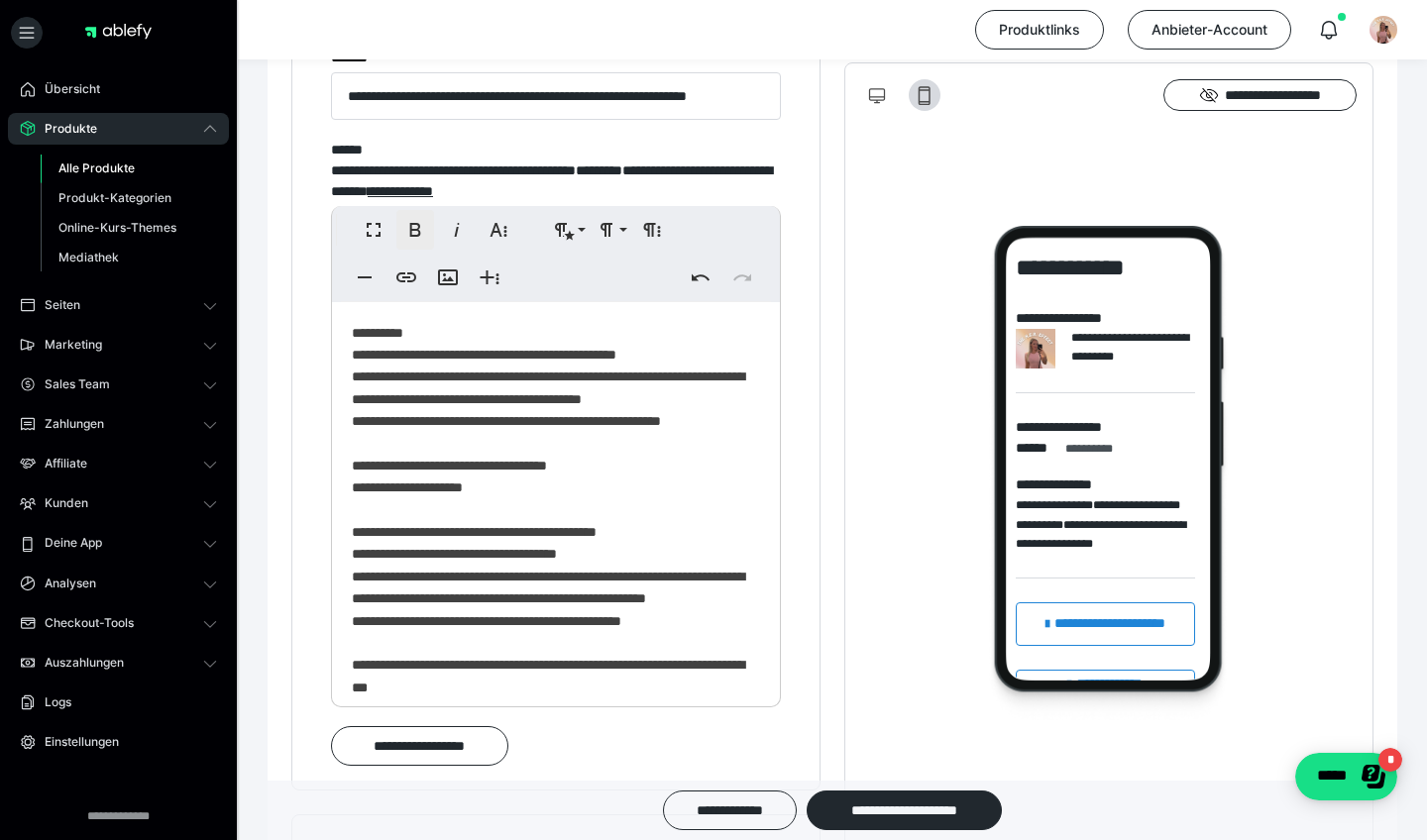 click 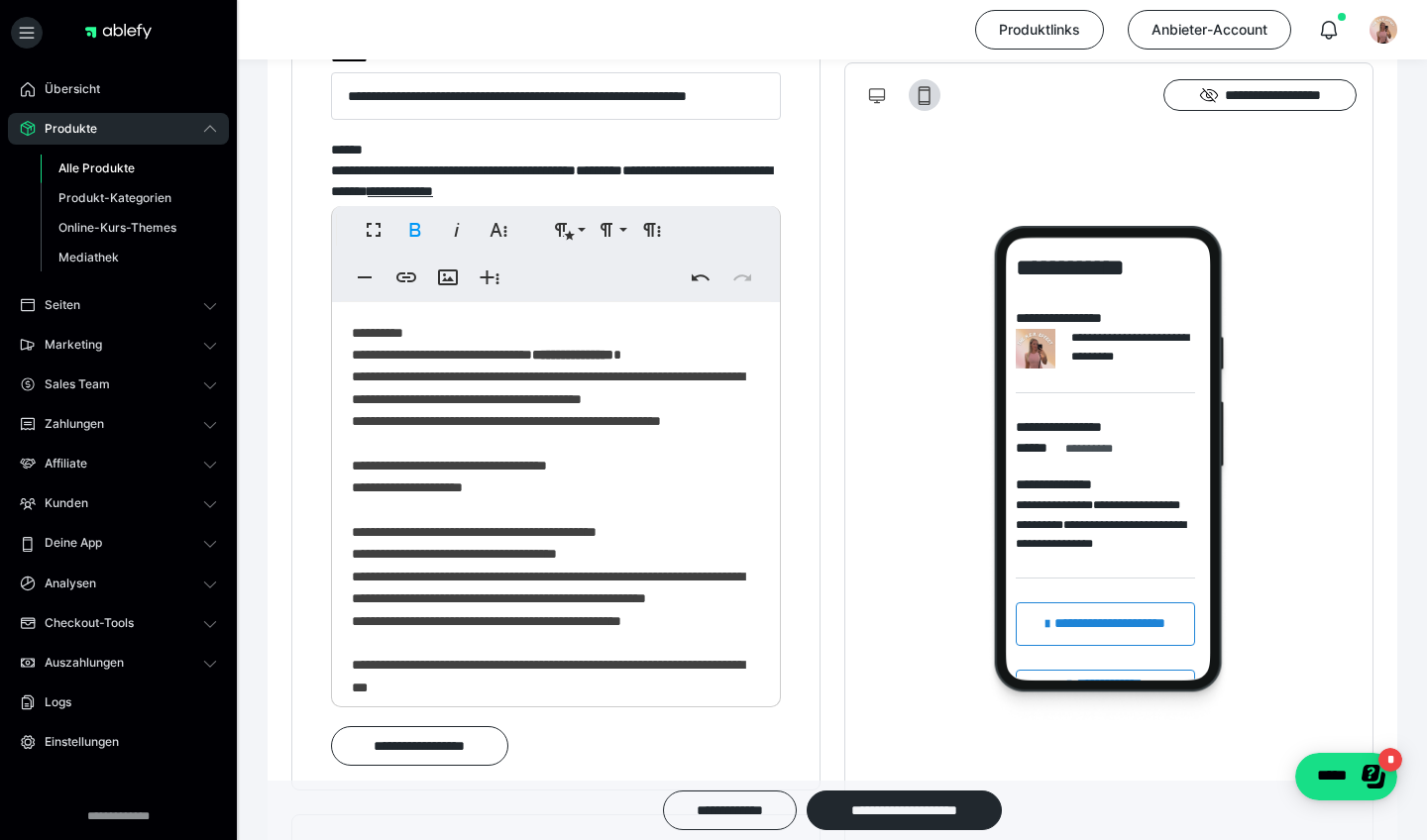click on "**********" at bounding box center [556, 921] 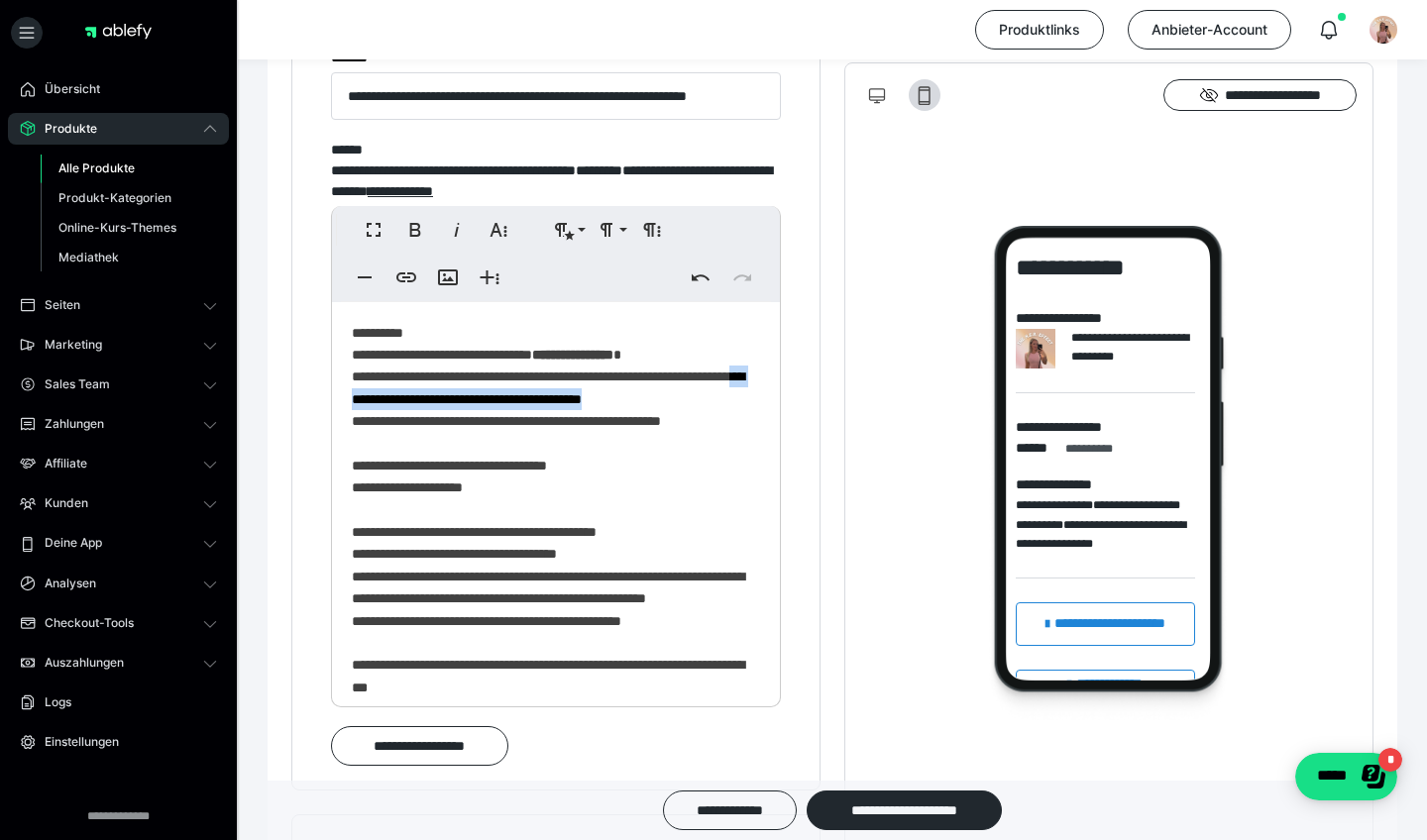 drag, startPoint x: 493, startPoint y: 396, endPoint x: 511, endPoint y: 416, distance: 26.90725 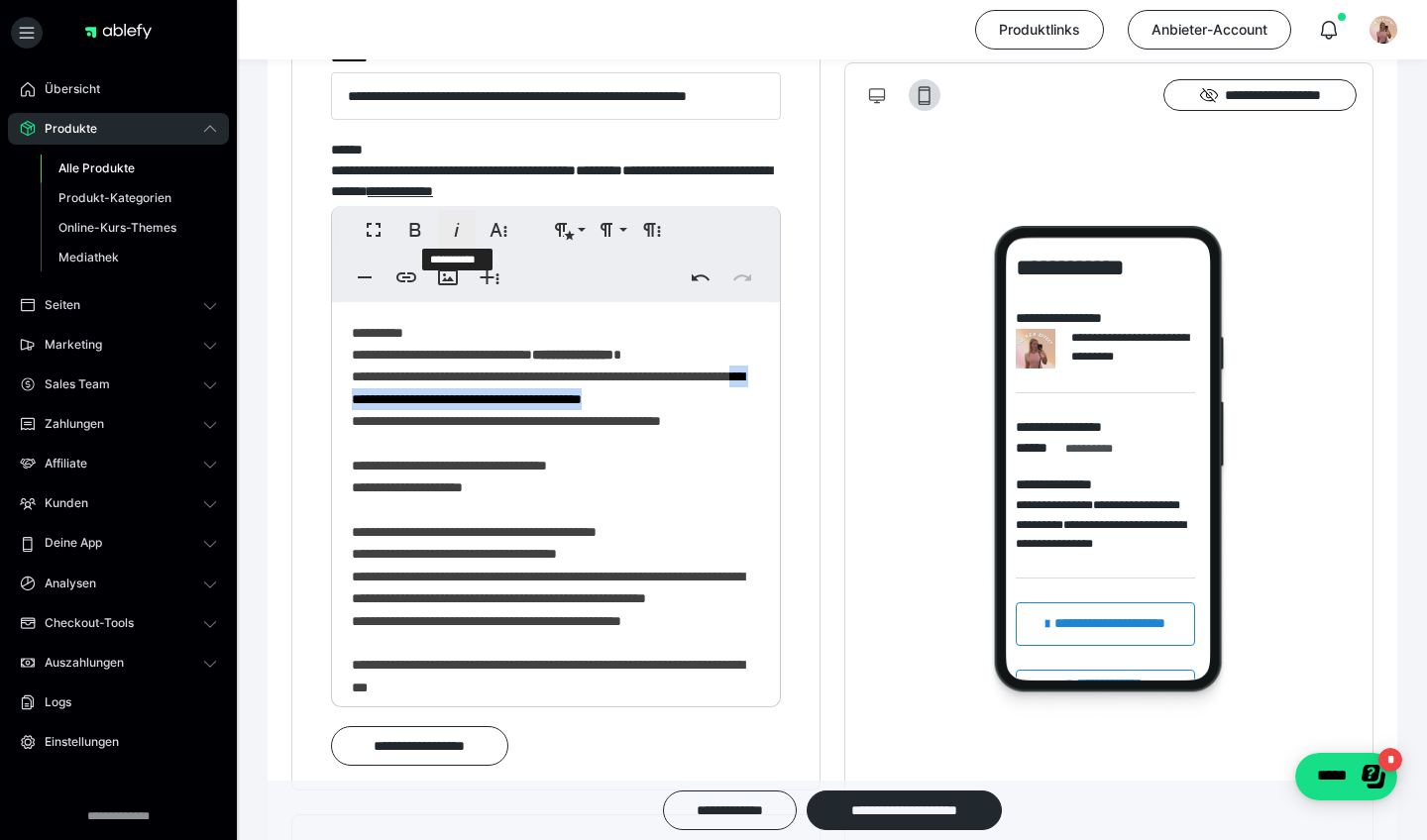 click 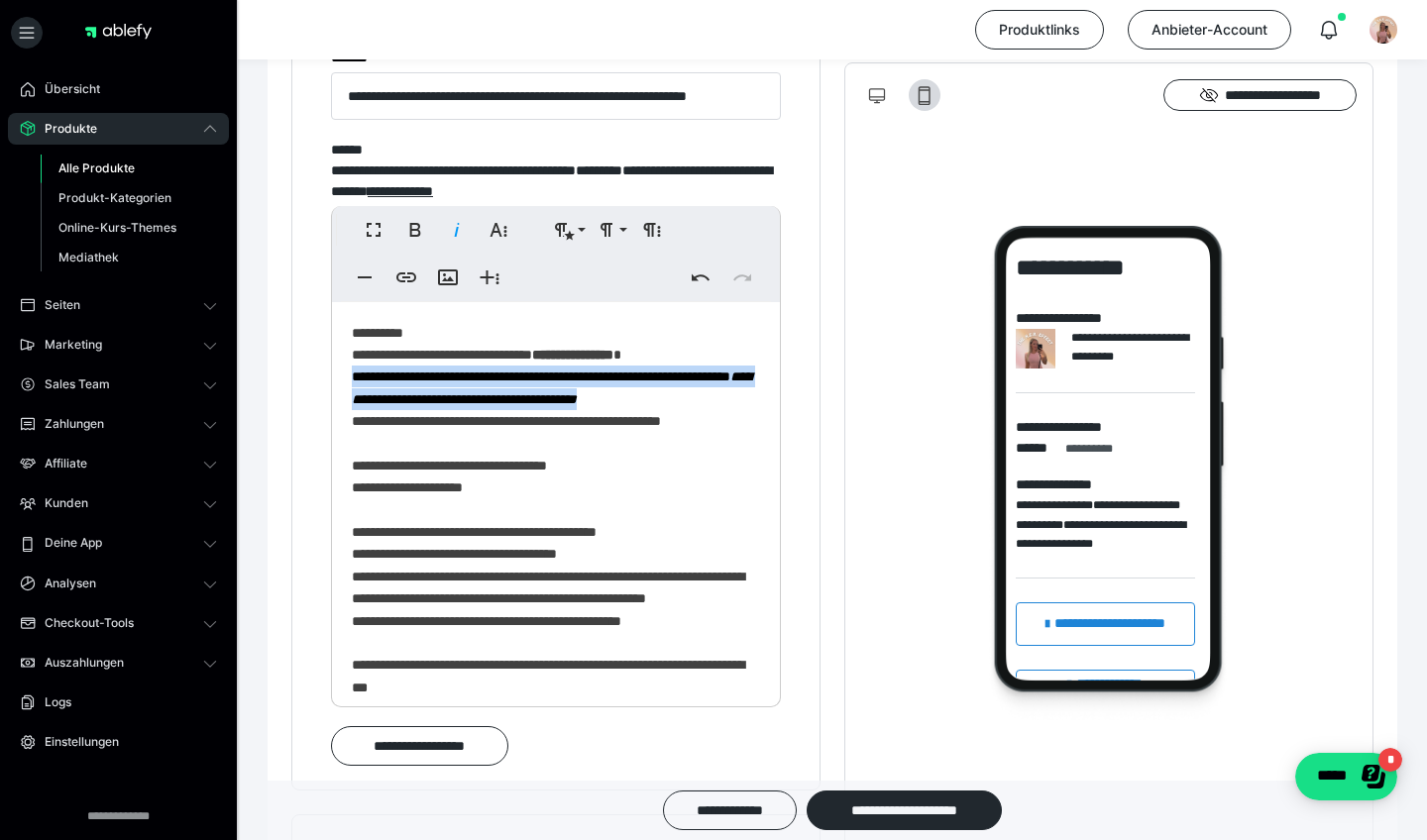 click on "**********" at bounding box center [556, 921] 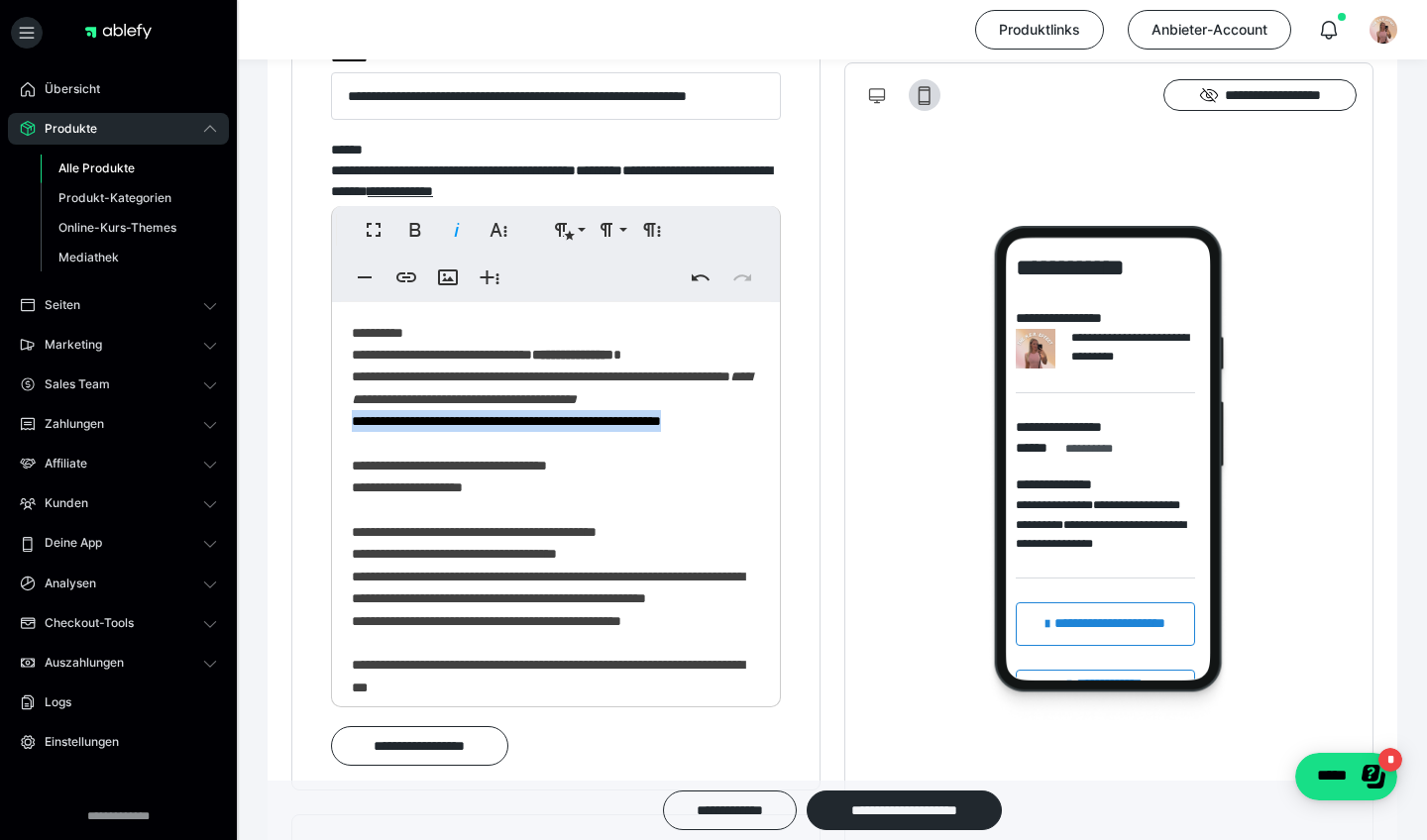 drag, startPoint x: 741, startPoint y: 443, endPoint x: 340, endPoint y: 441, distance: 401.00499 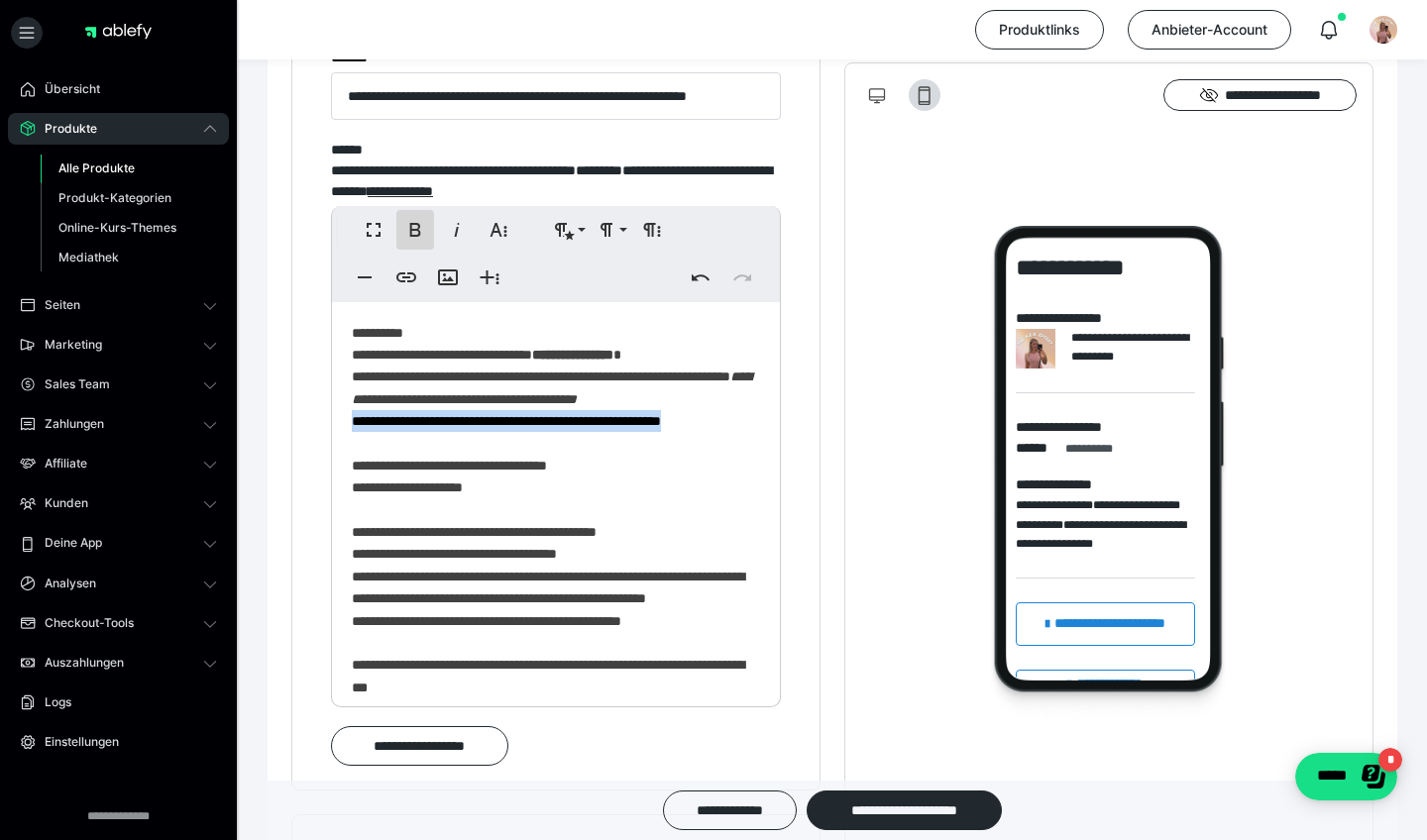click 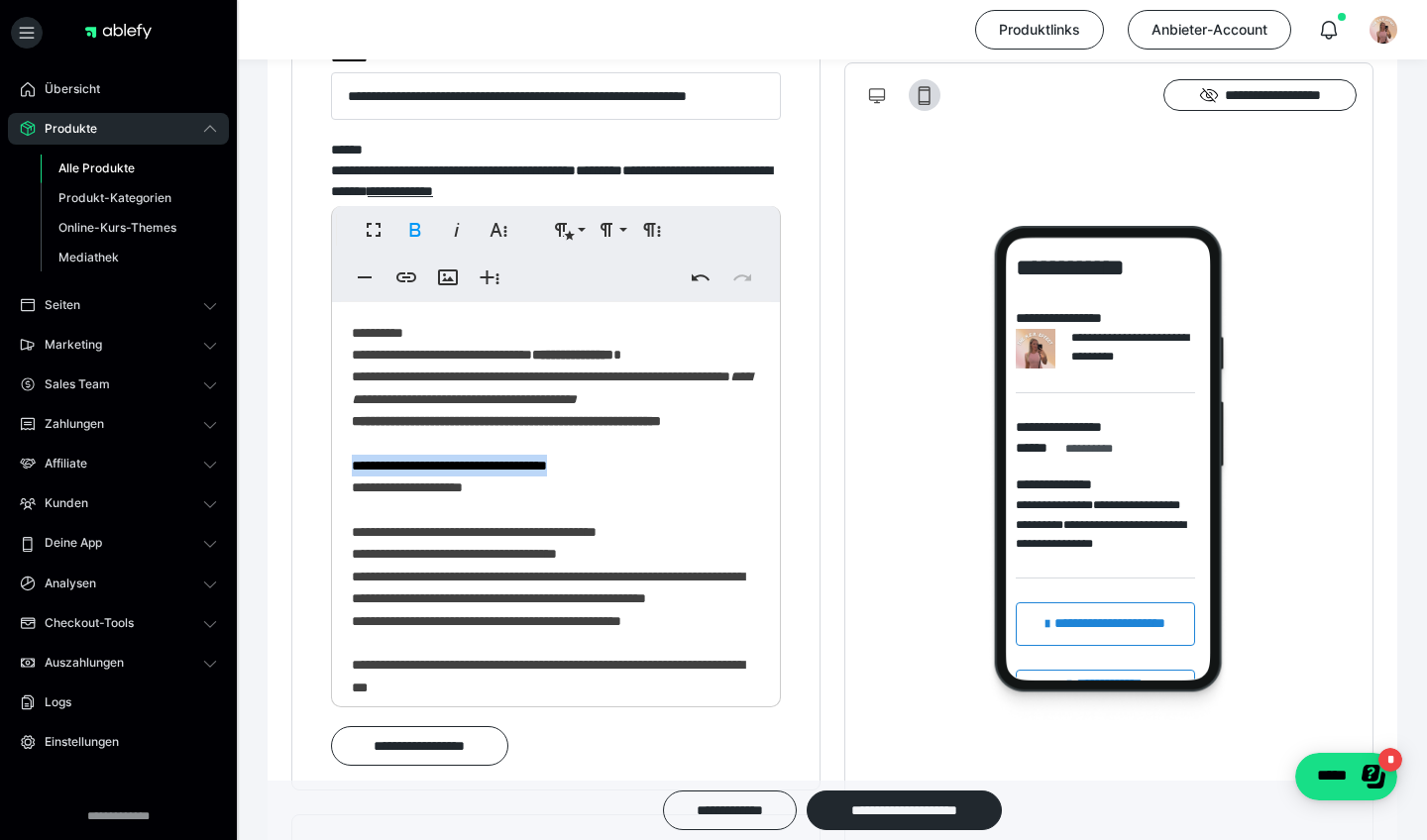 drag, startPoint x: 604, startPoint y: 509, endPoint x: 346, endPoint y: 500, distance: 258.15693 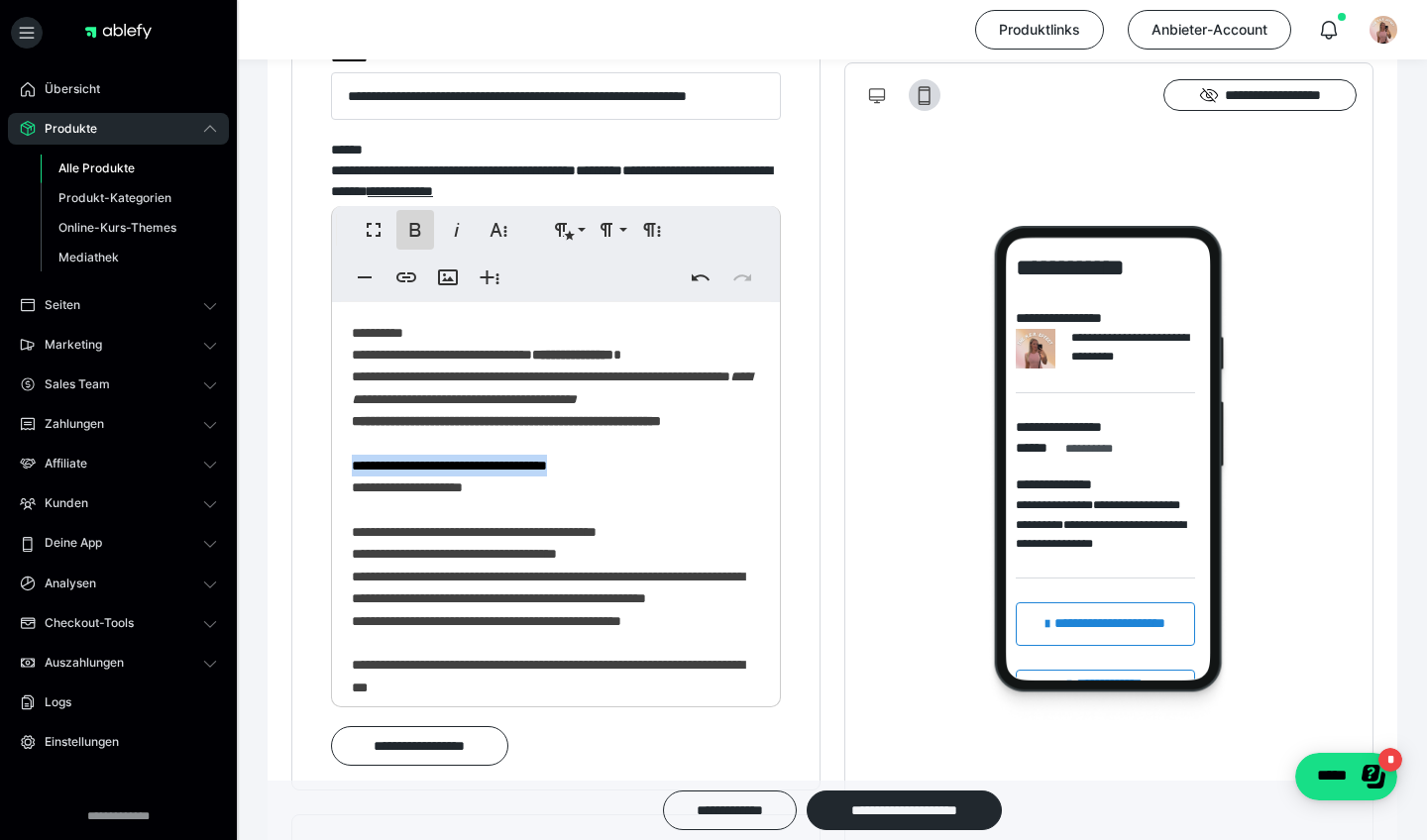 click 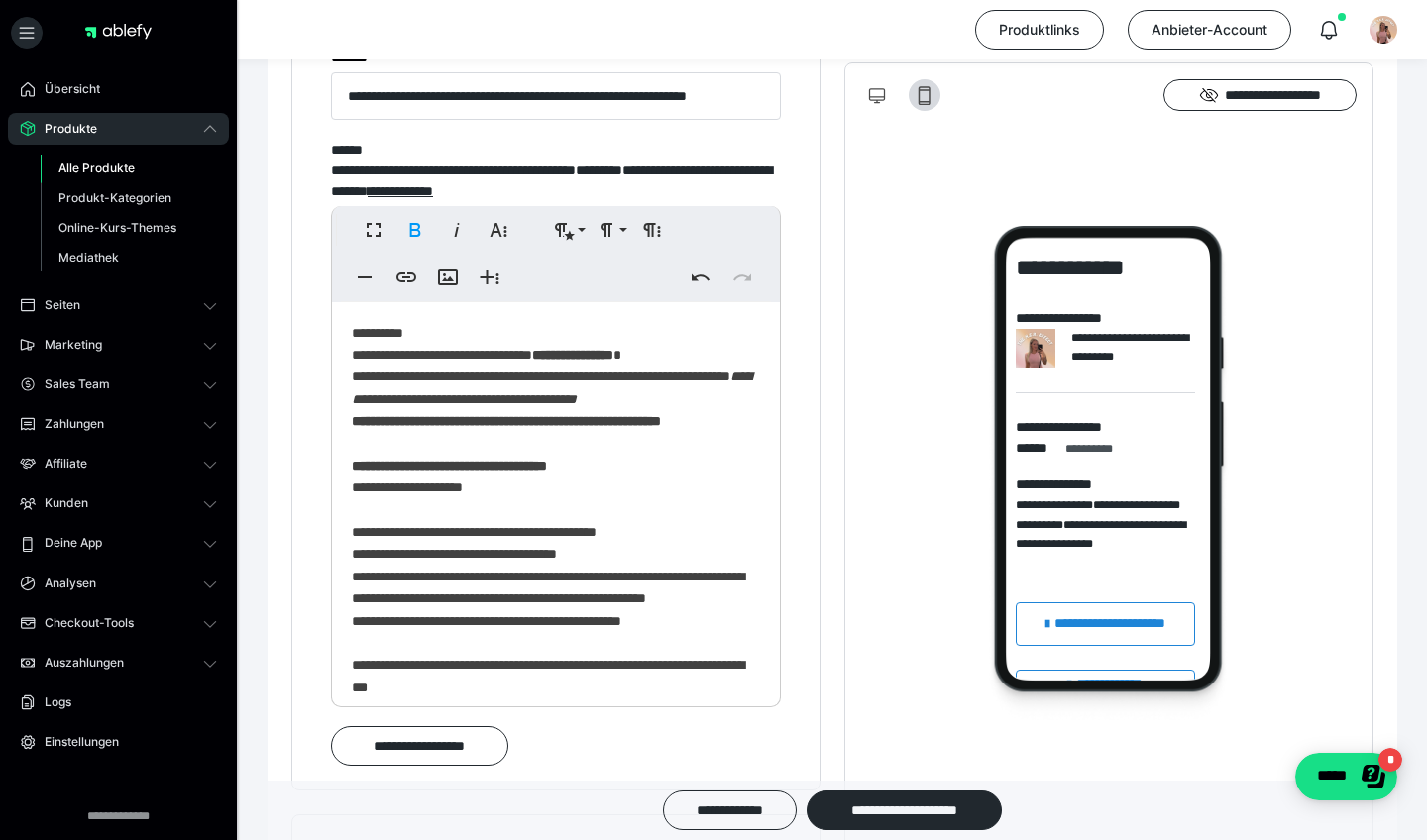 click on "**********" at bounding box center [556, 932] 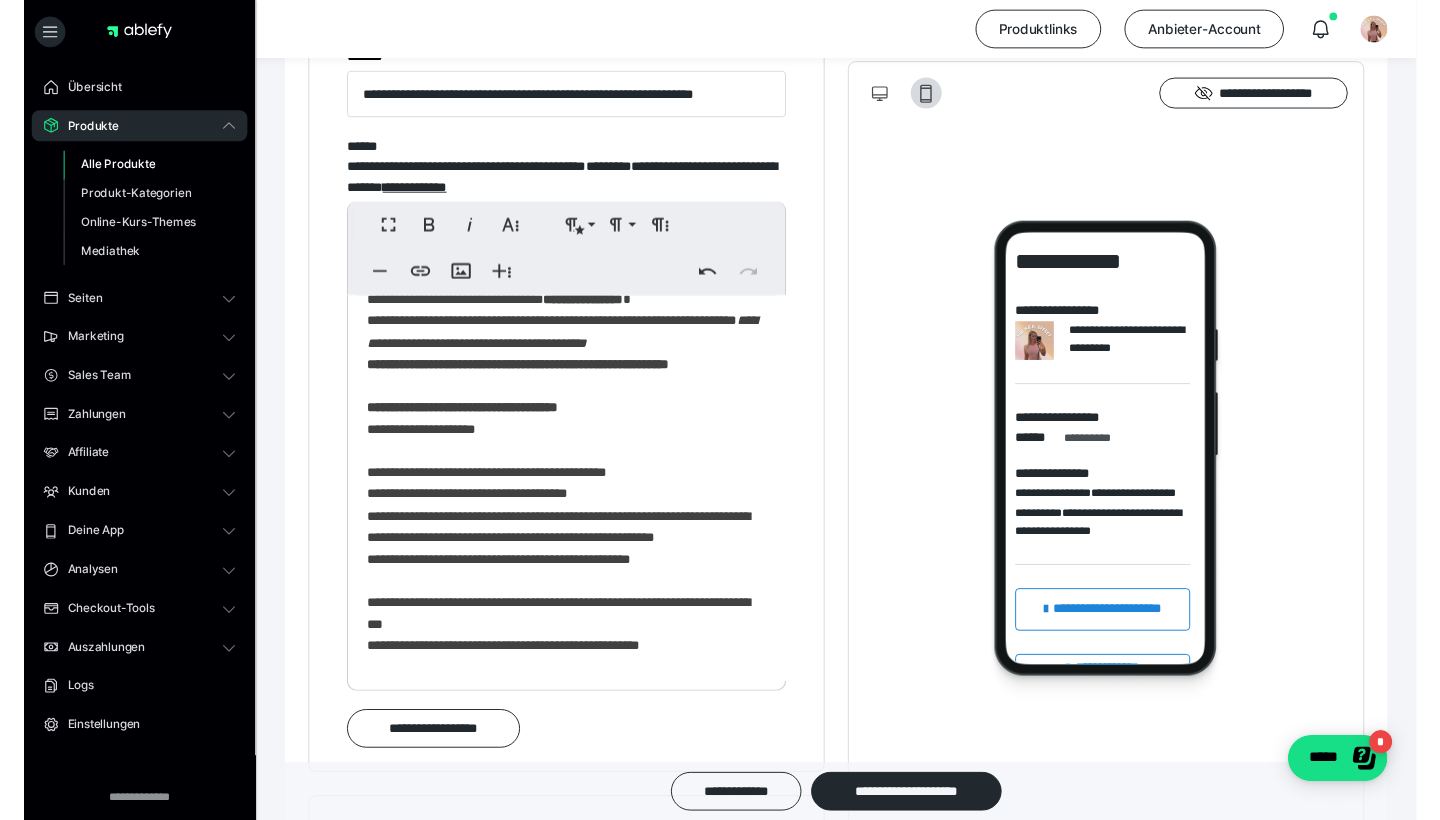 scroll, scrollTop: 55, scrollLeft: 0, axis: vertical 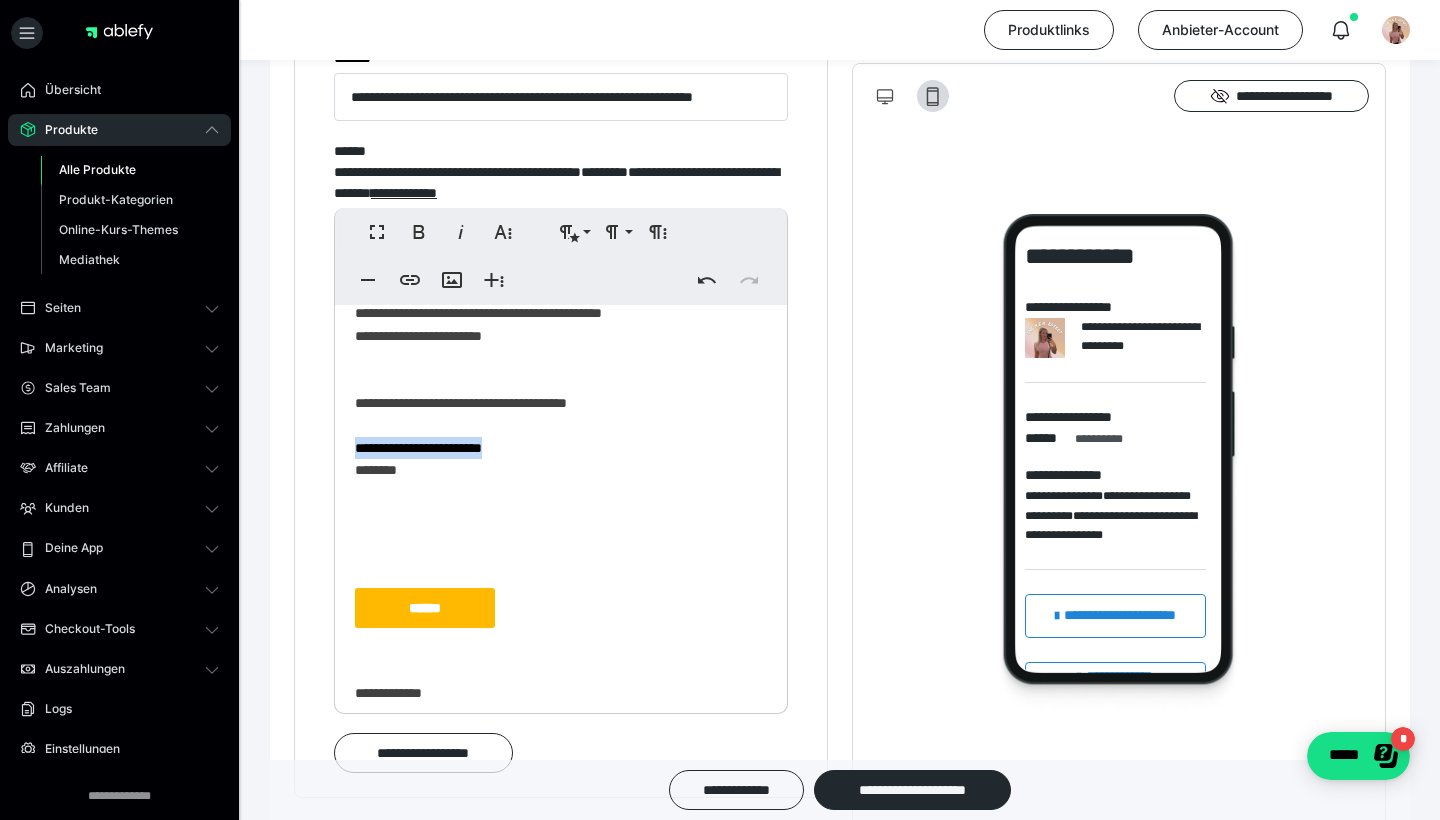 drag, startPoint x: 522, startPoint y: 541, endPoint x: 337, endPoint y: 545, distance: 185.04324 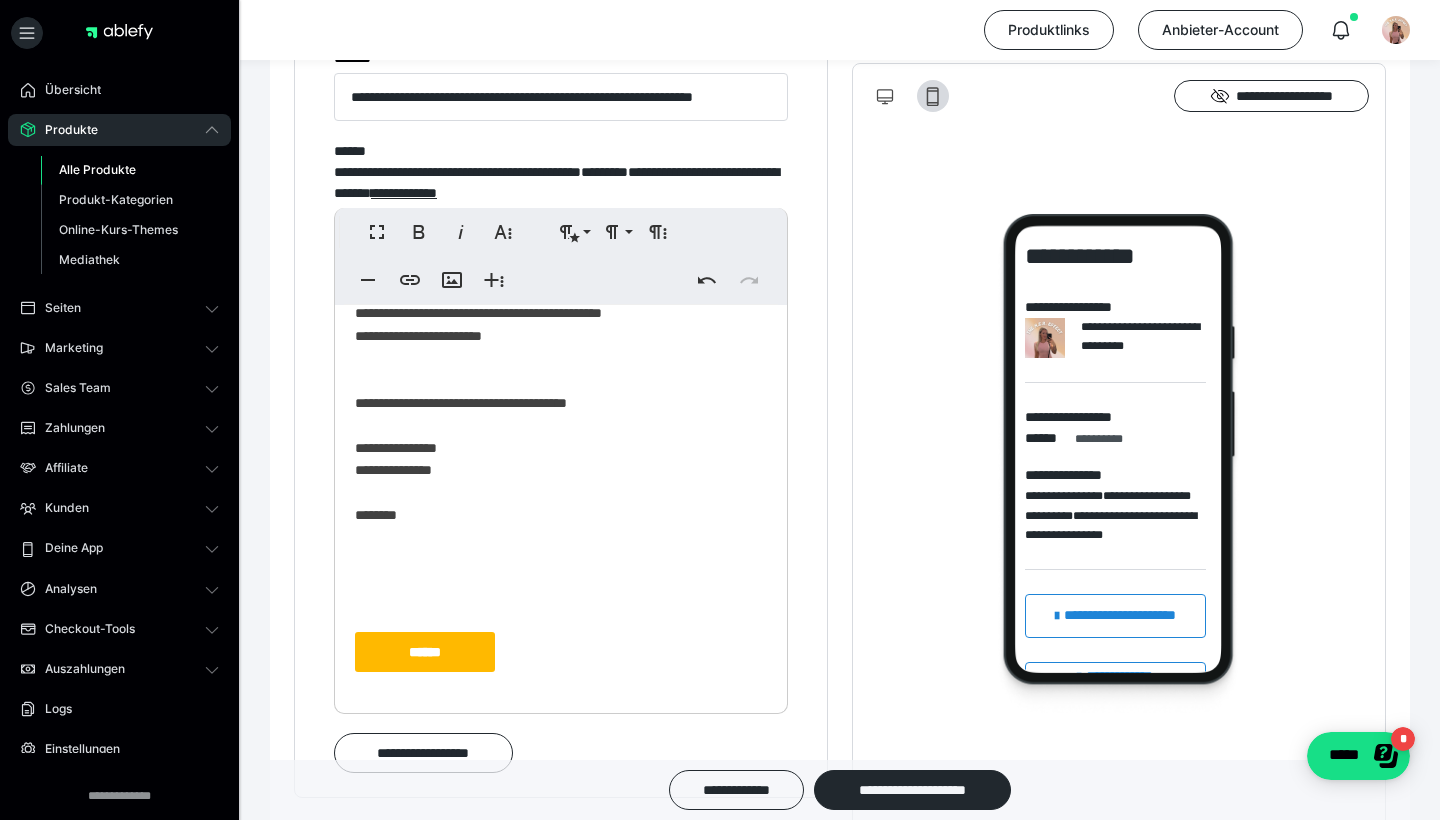 click on "**********" at bounding box center (561, -22) 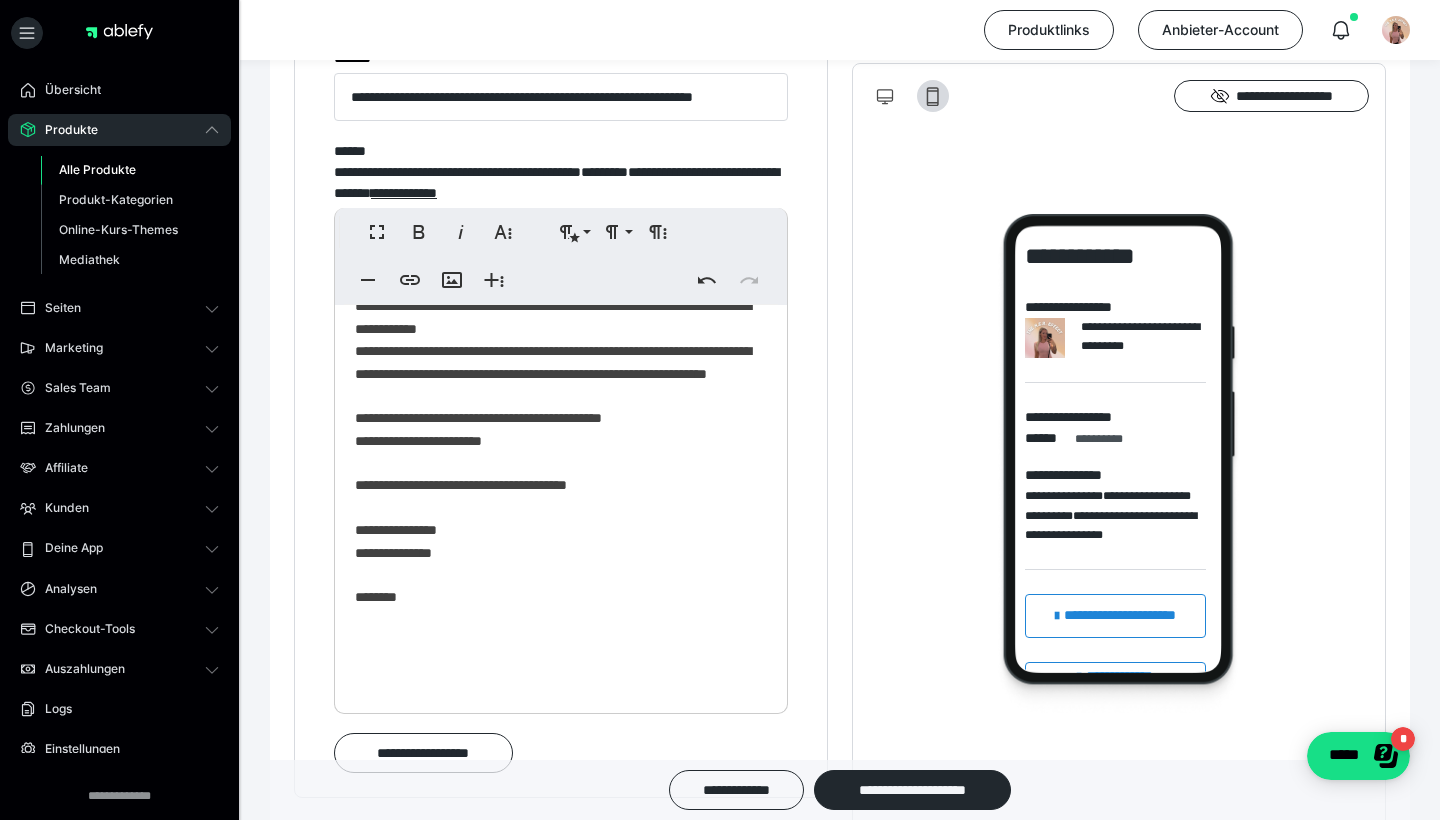 scroll, scrollTop: 862, scrollLeft: 0, axis: vertical 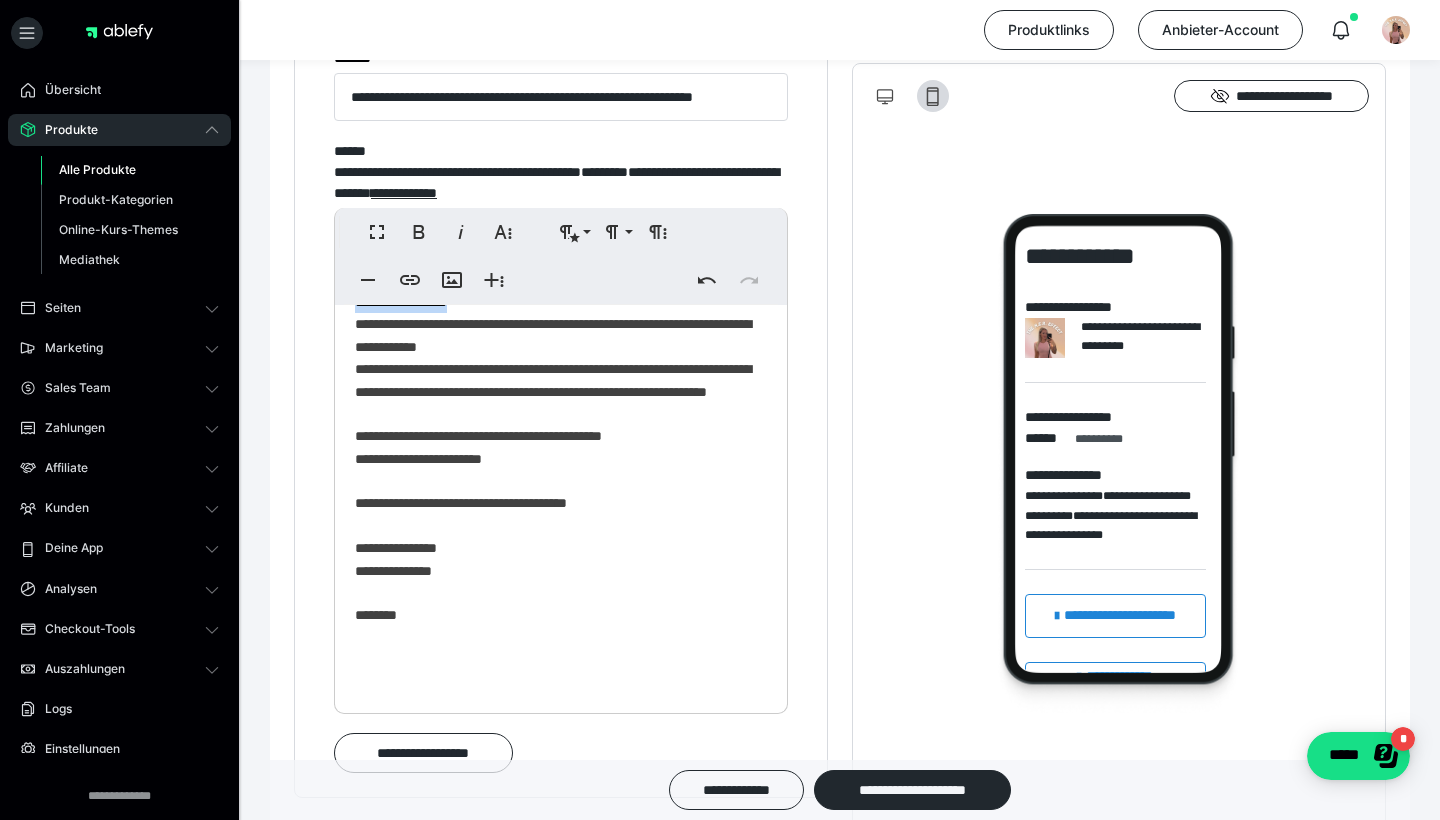 drag, startPoint x: 487, startPoint y: 370, endPoint x: 328, endPoint y: 371, distance: 159.00314 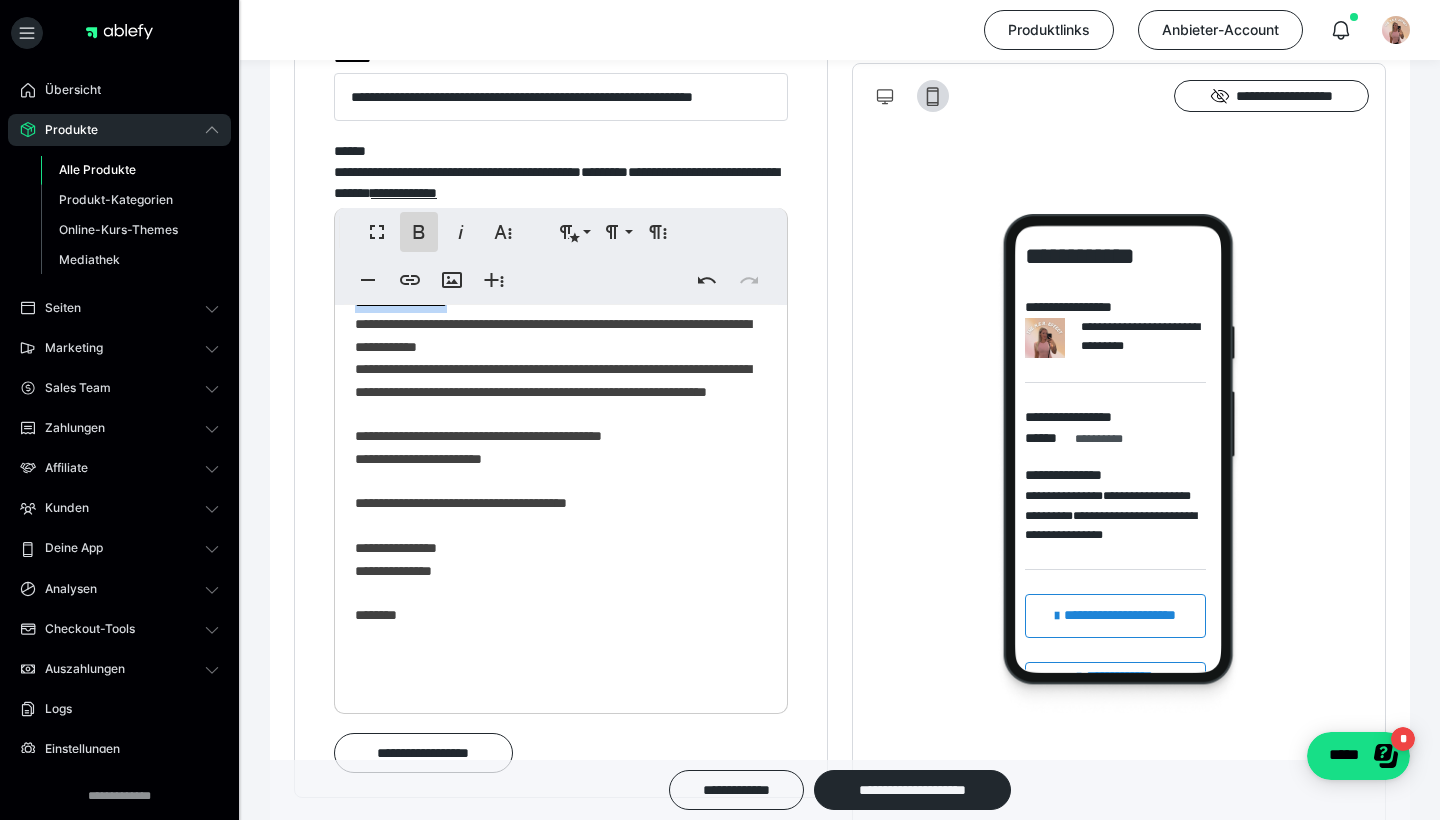 click 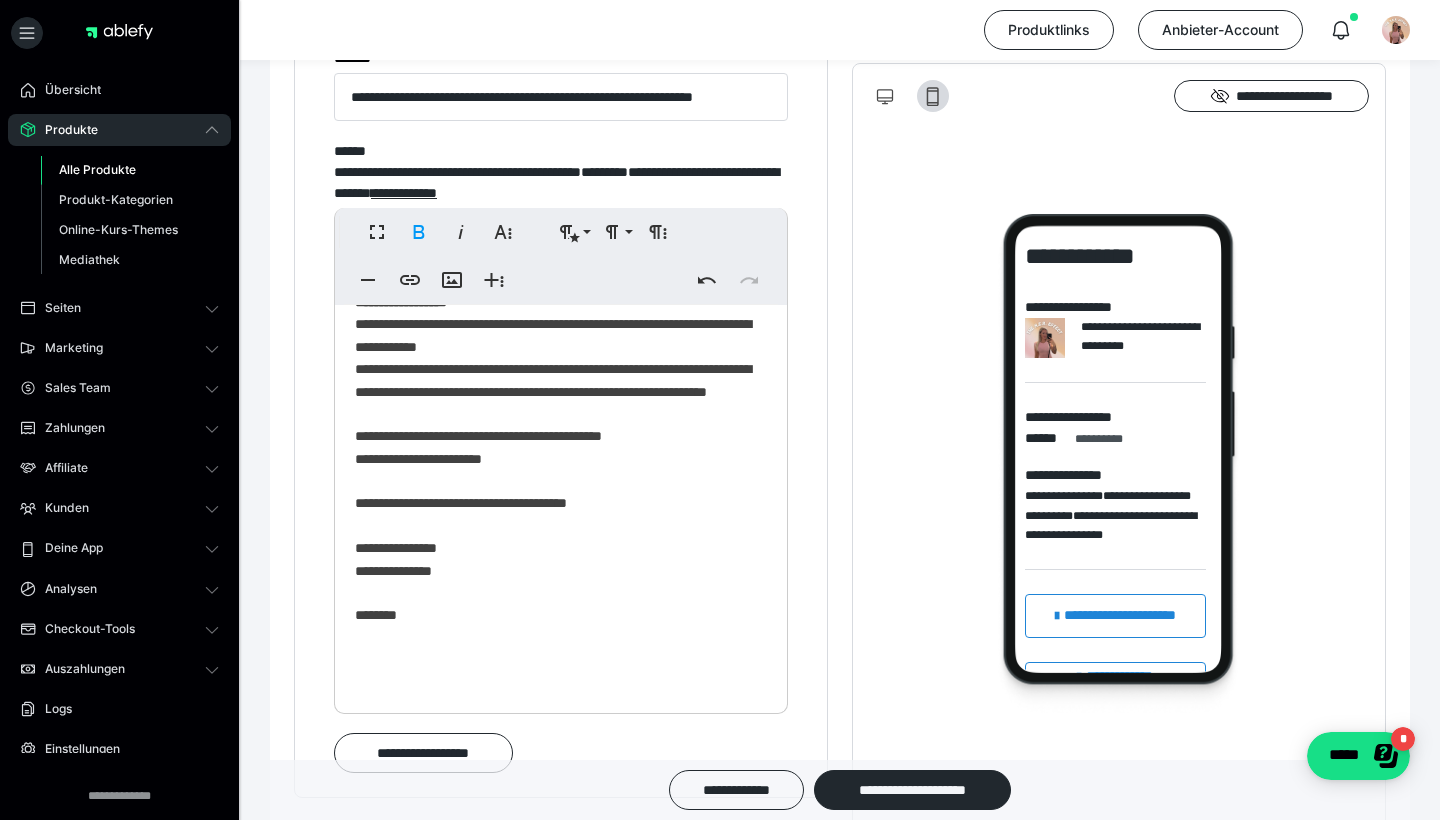 click on "**********" at bounding box center [561, 90] 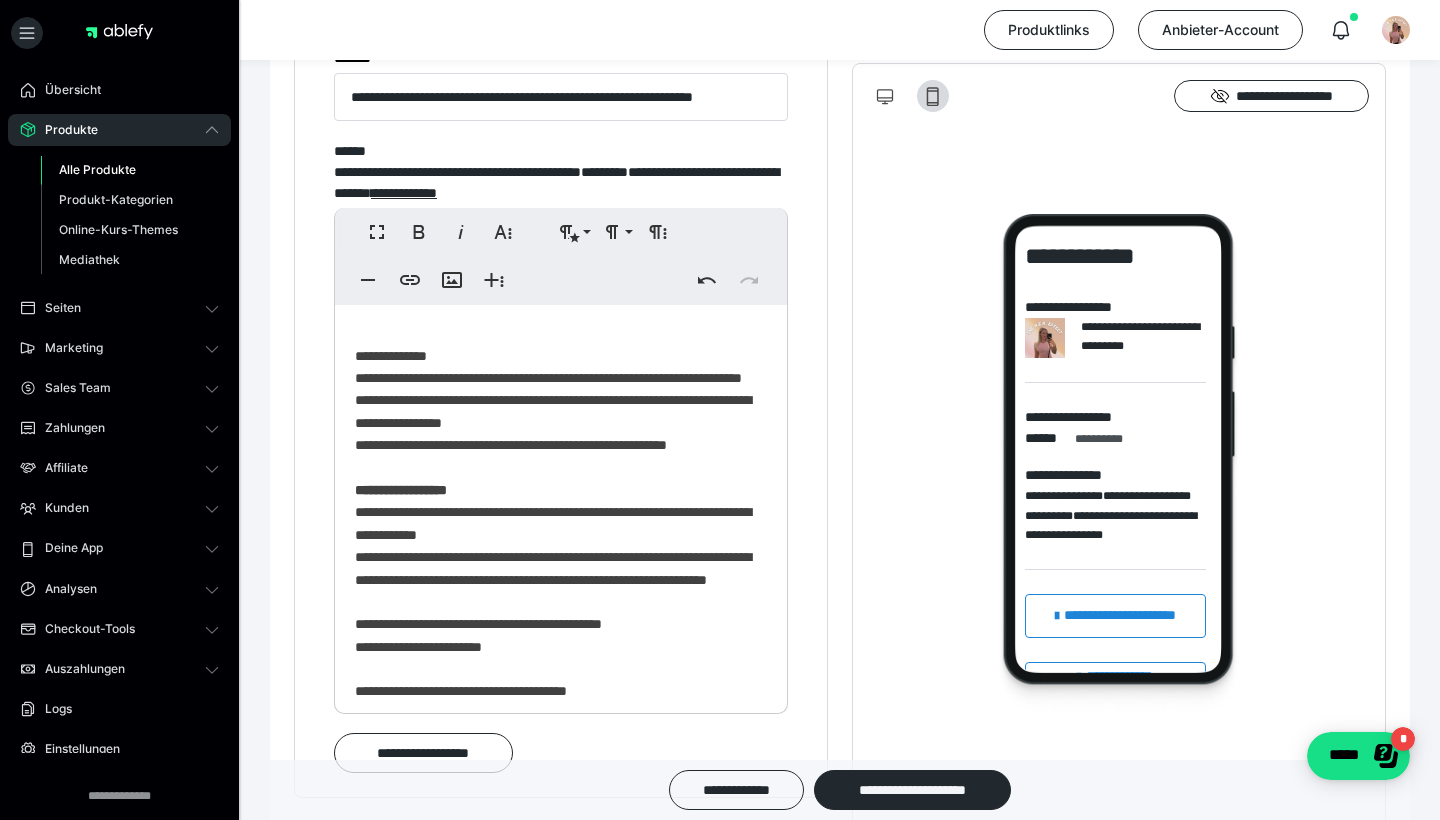 scroll, scrollTop: 672, scrollLeft: 0, axis: vertical 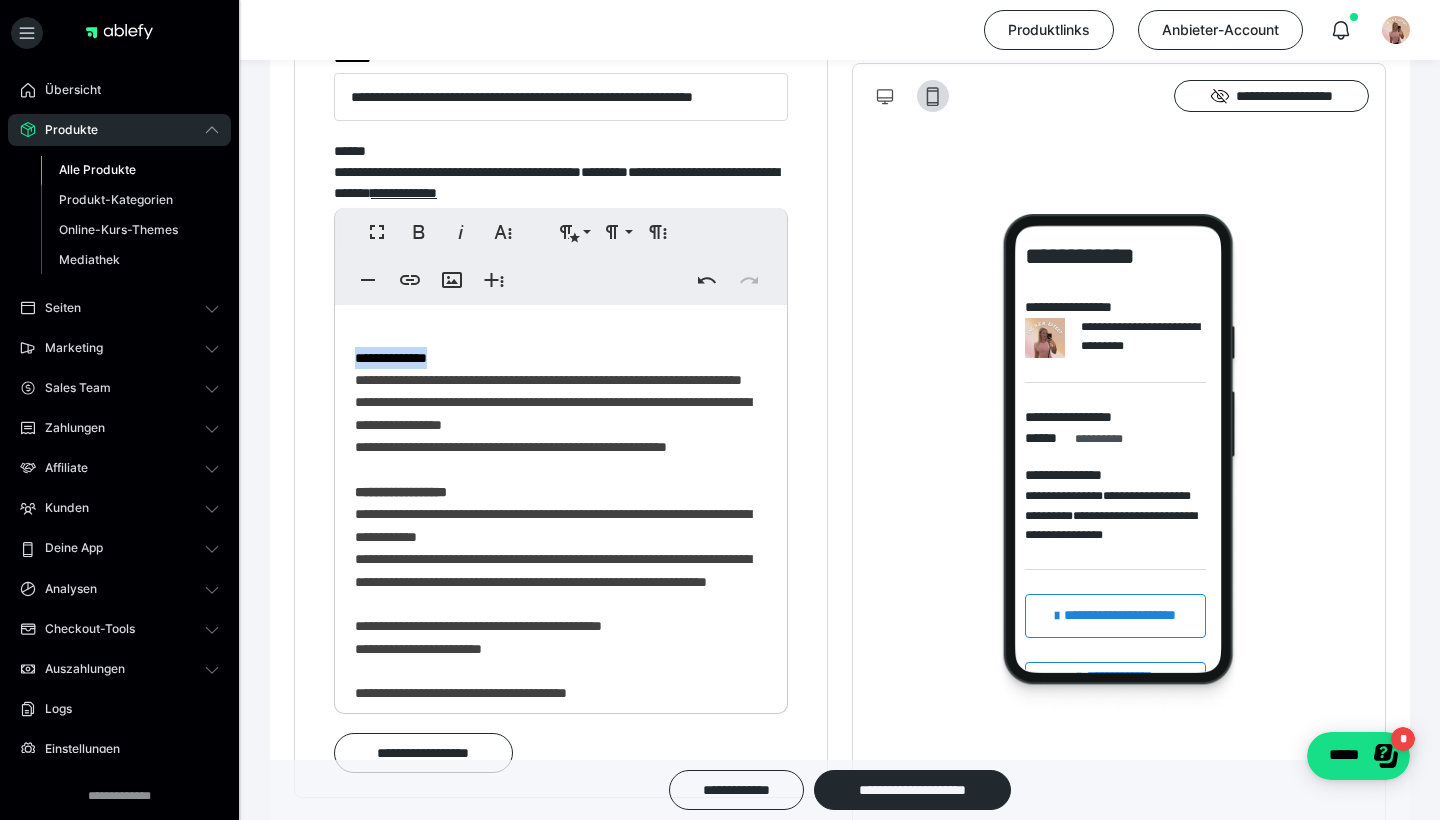 drag, startPoint x: 462, startPoint y: 407, endPoint x: 328, endPoint y: 402, distance: 134.09325 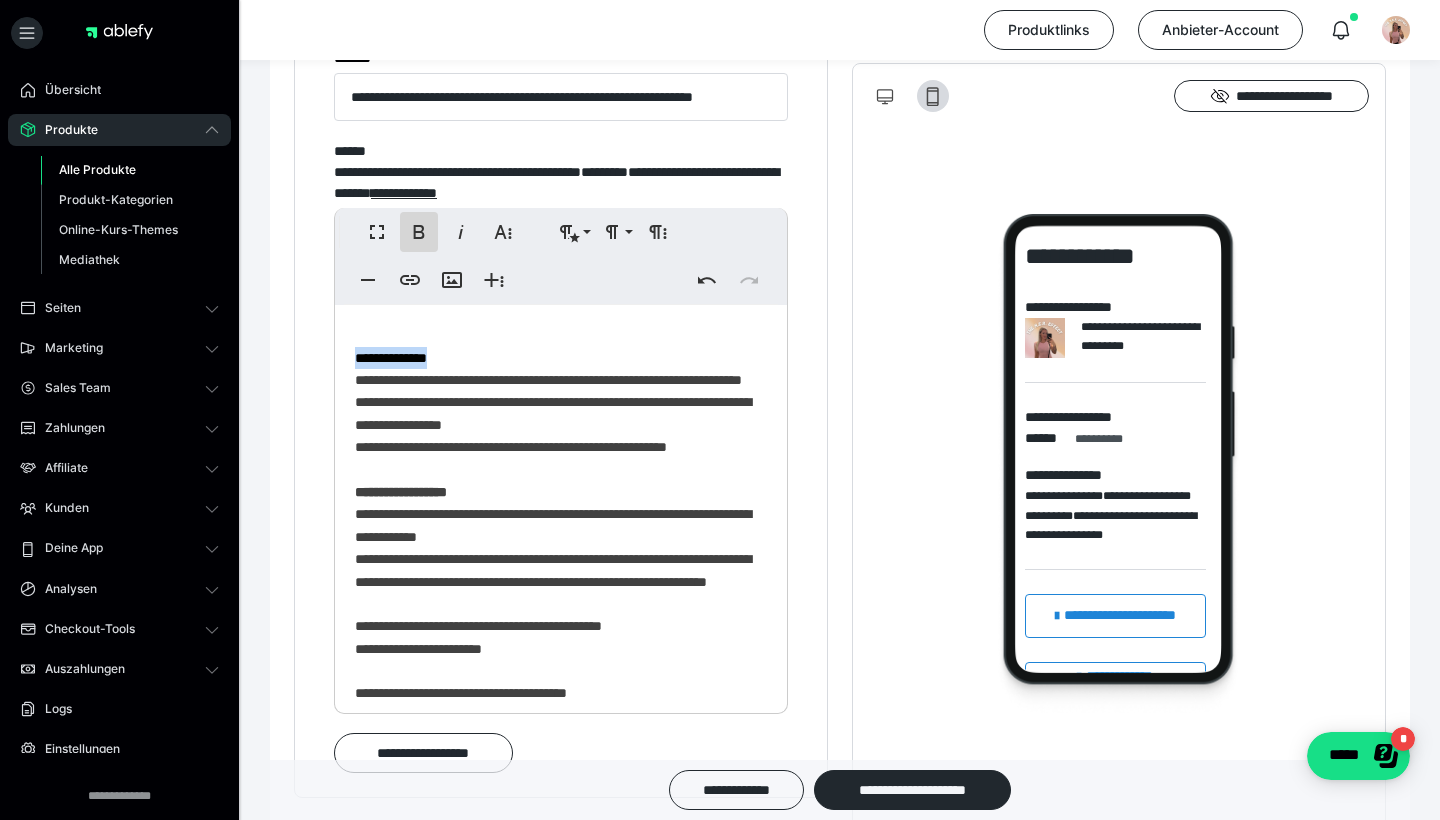 click 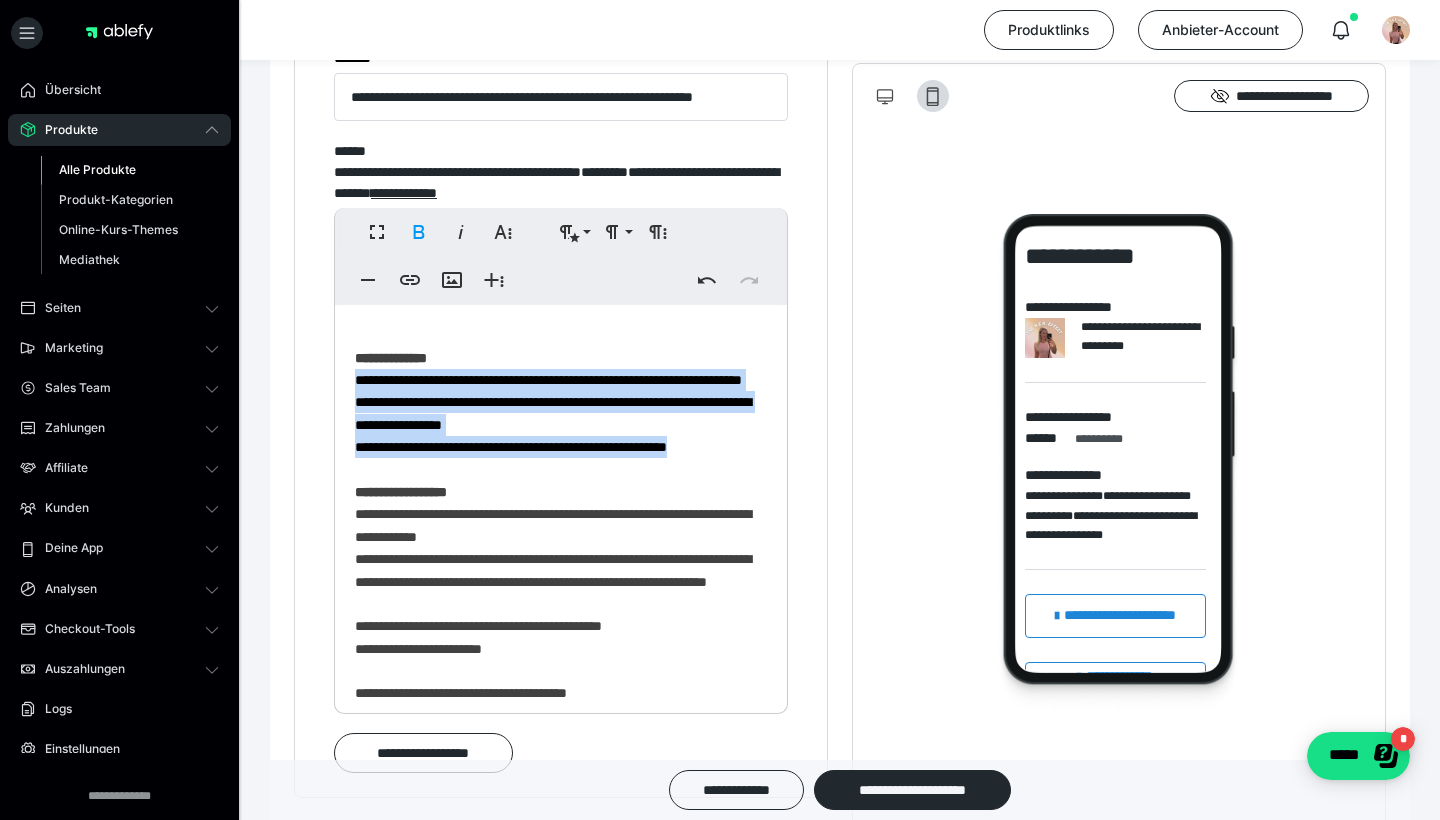 drag, startPoint x: 755, startPoint y: 524, endPoint x: 341, endPoint y: 427, distance: 425.2117 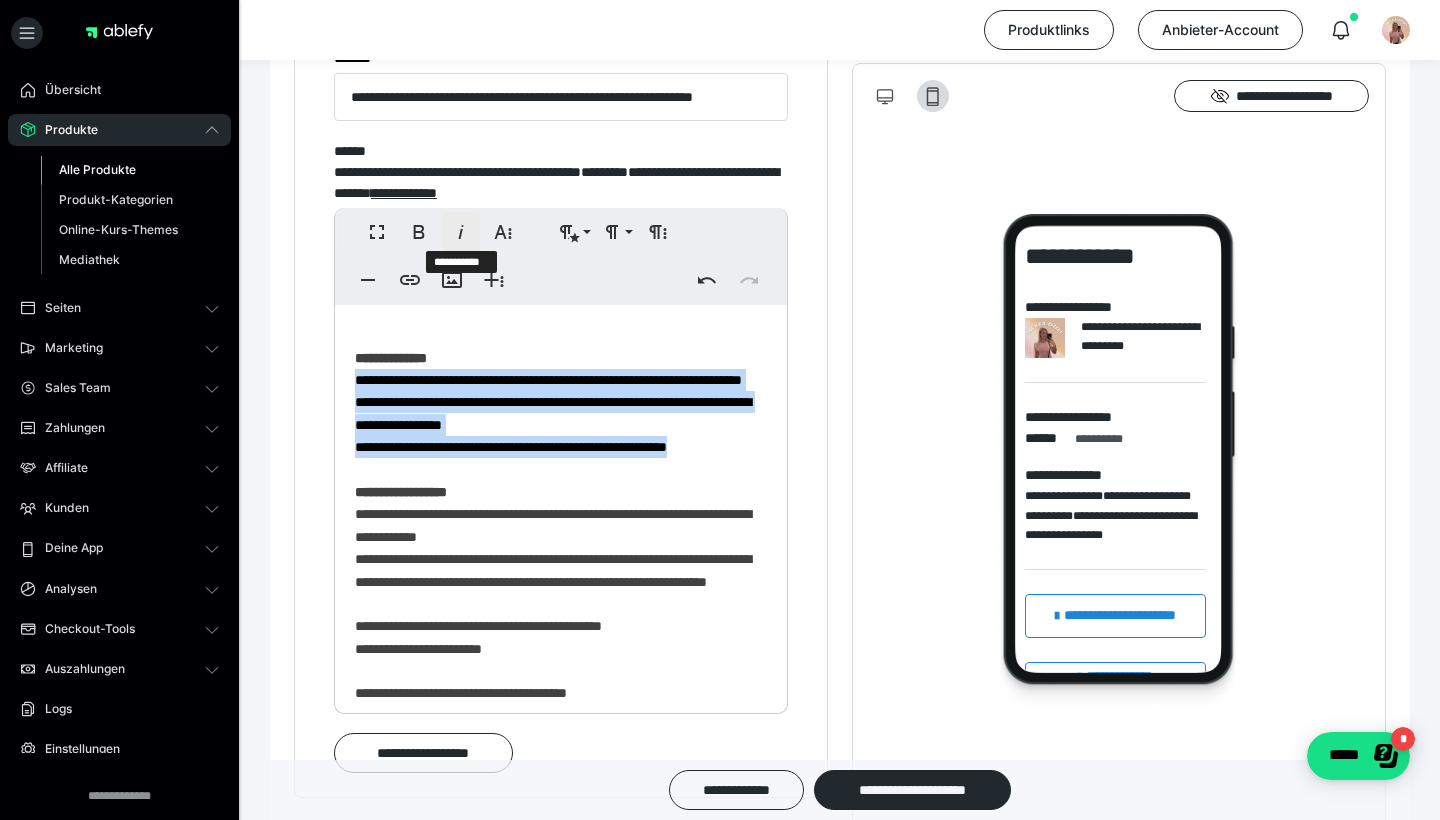 click 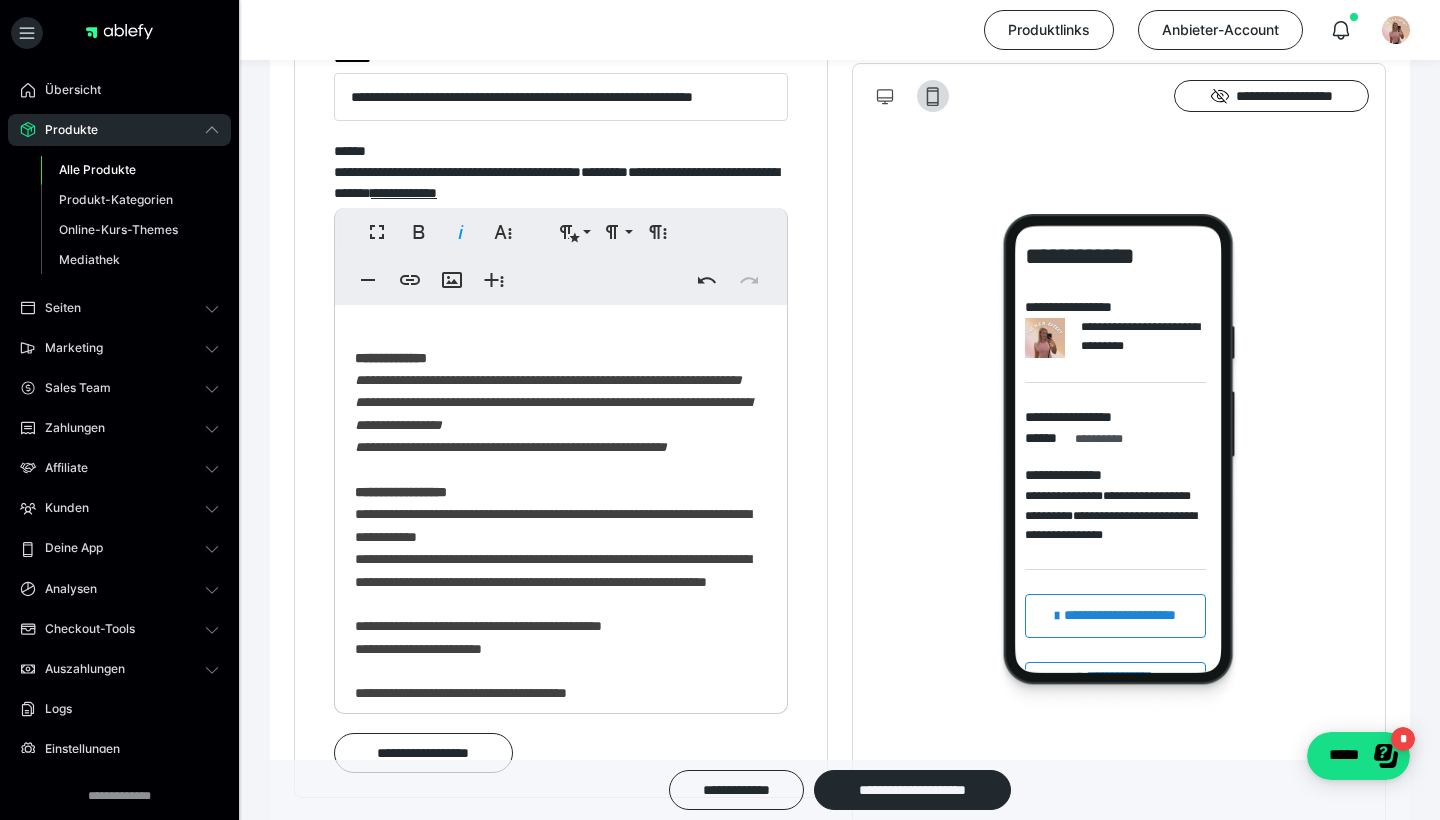 click on "**********" at bounding box center (561, 280) 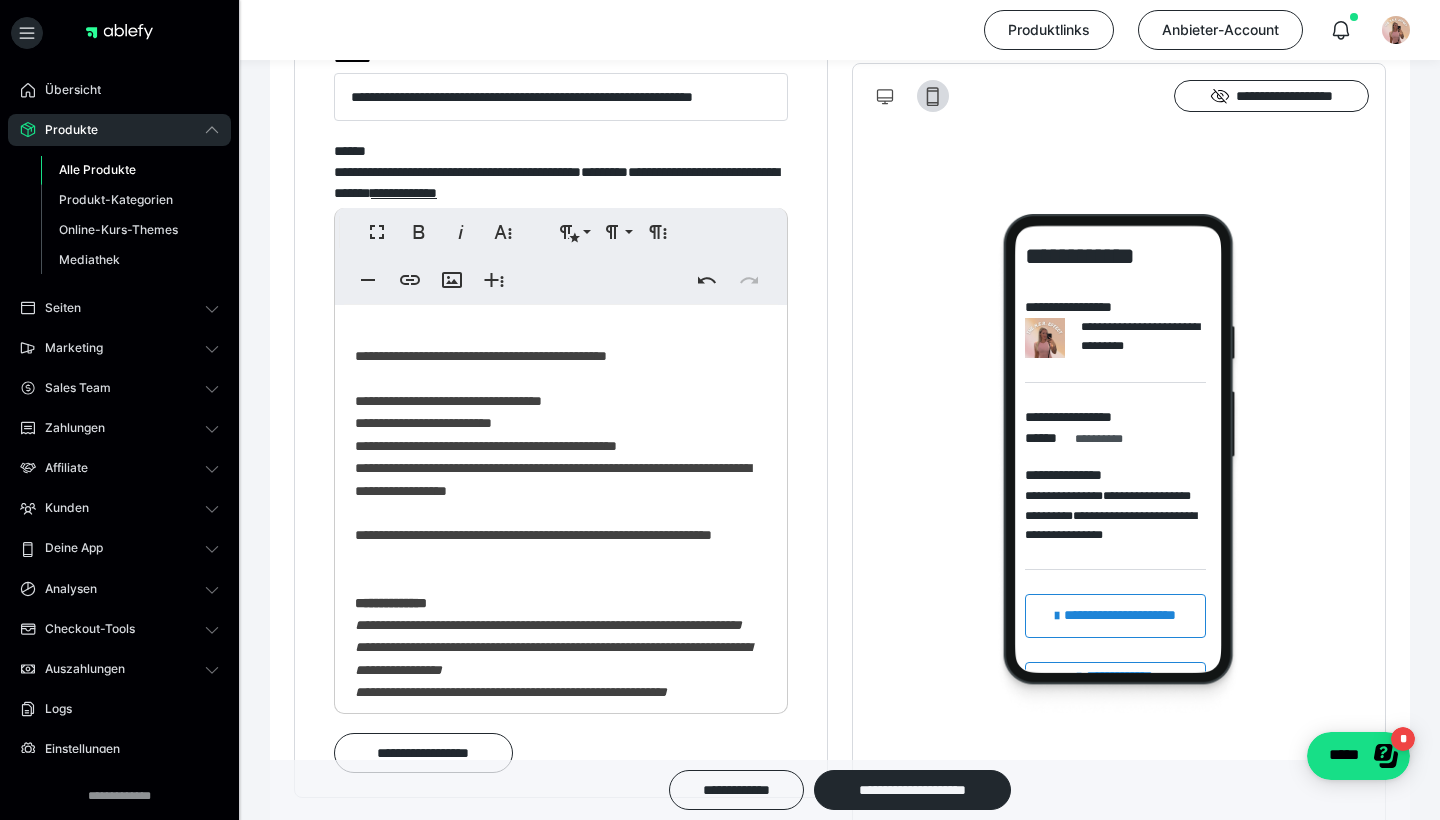 scroll, scrollTop: 426, scrollLeft: 0, axis: vertical 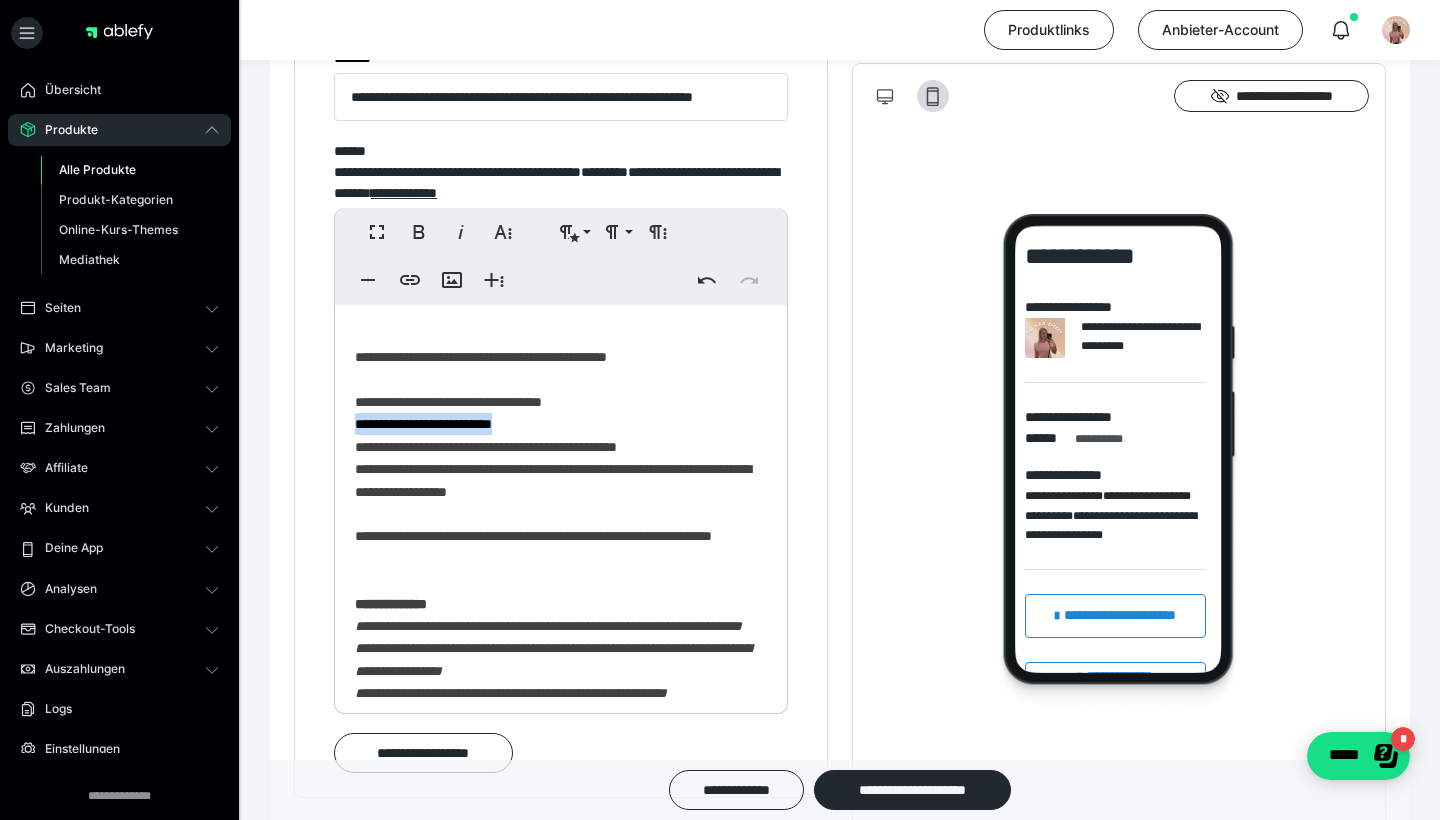 drag, startPoint x: 537, startPoint y: 480, endPoint x: 272, endPoint y: 482, distance: 265.00754 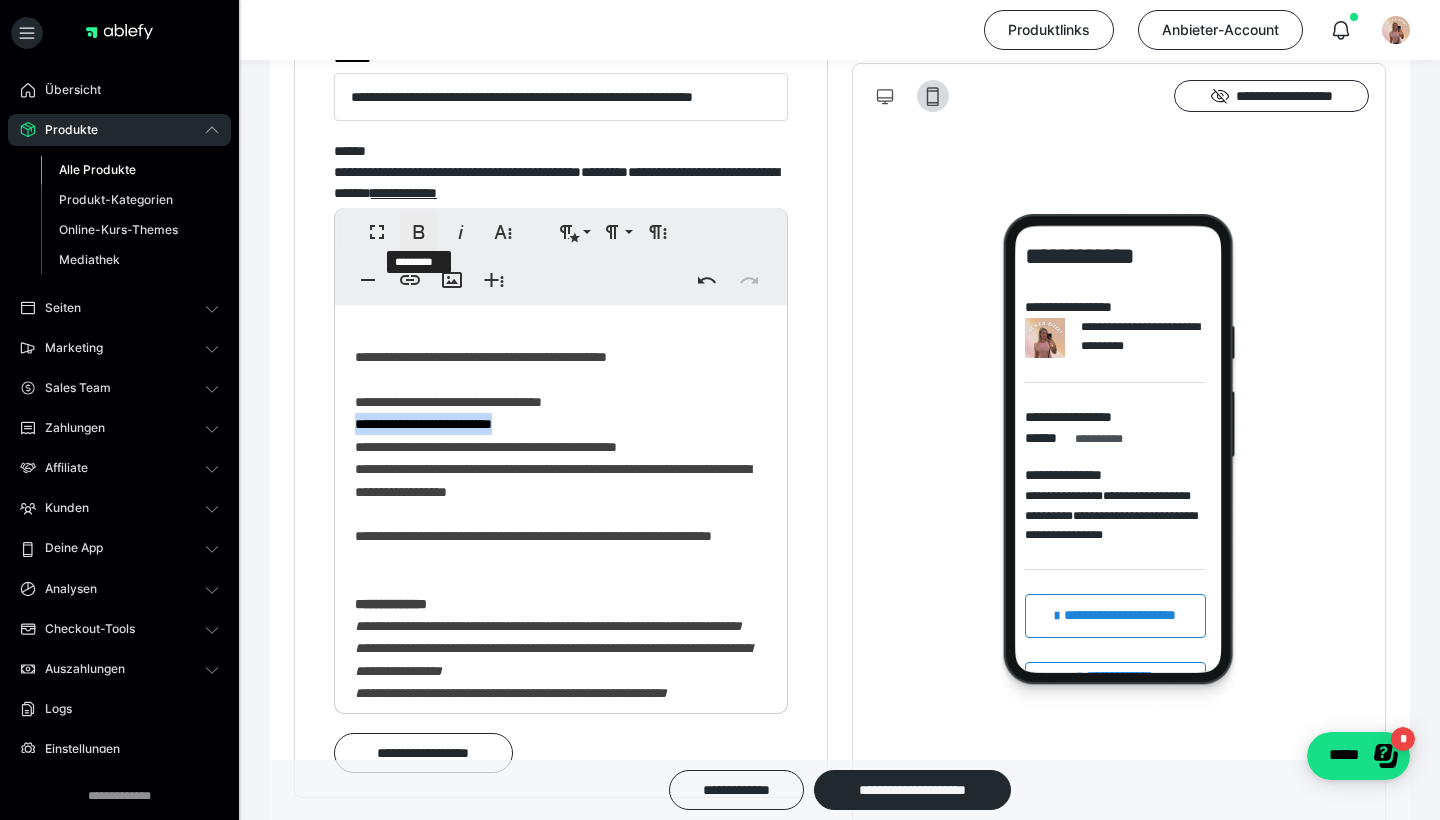click 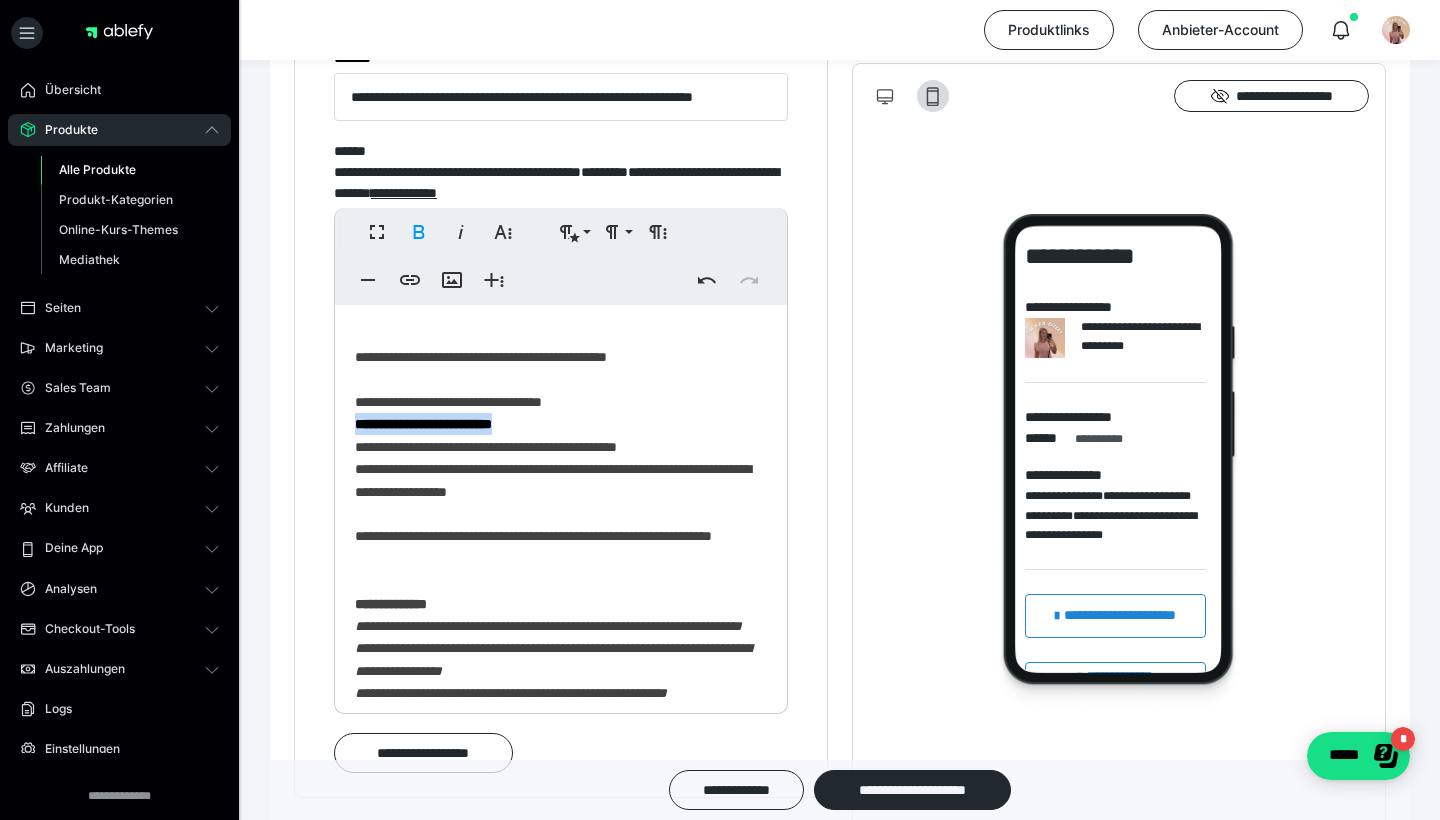 click on "**********" at bounding box center [561, 526] 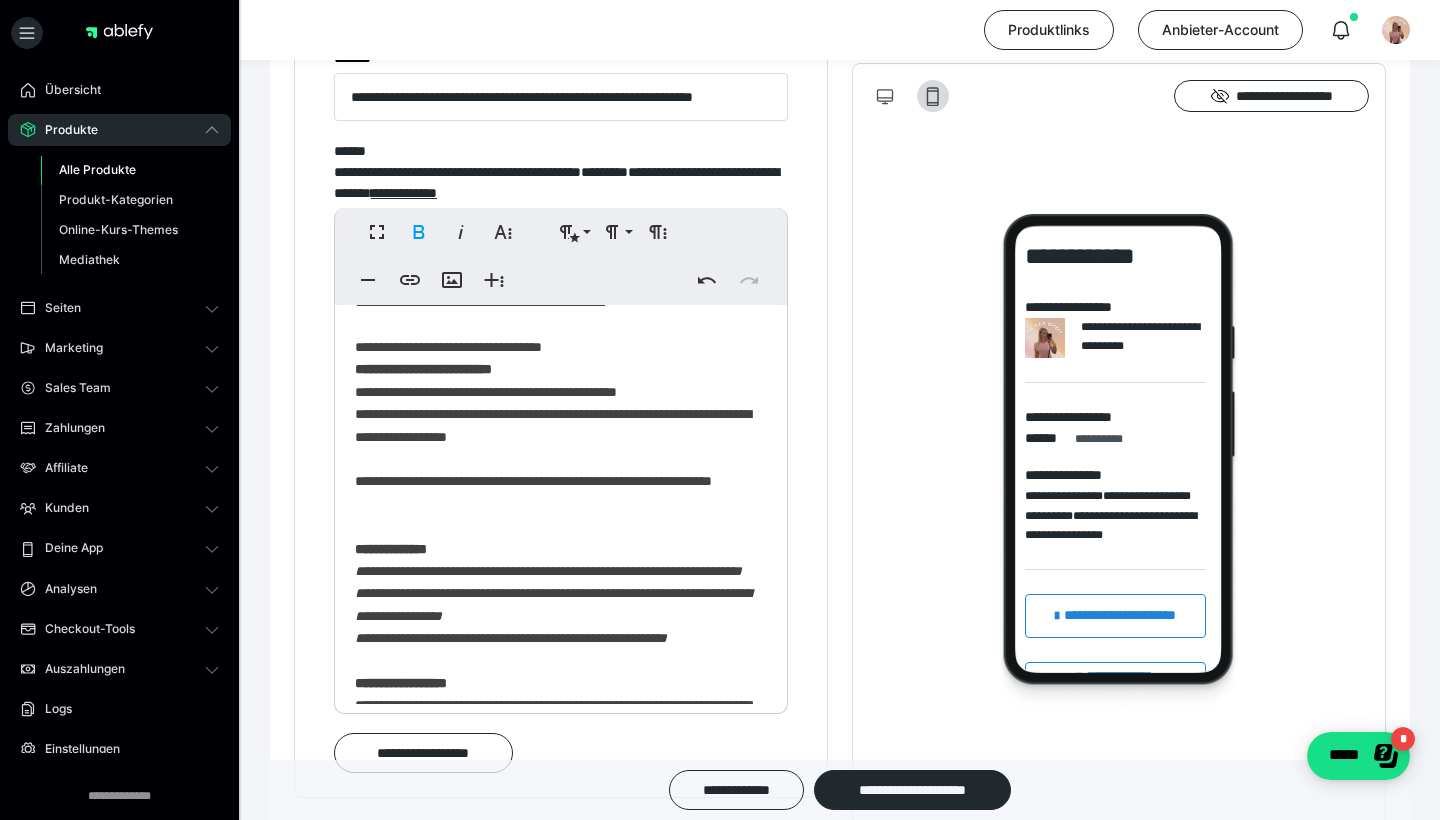 scroll, scrollTop: 483, scrollLeft: 0, axis: vertical 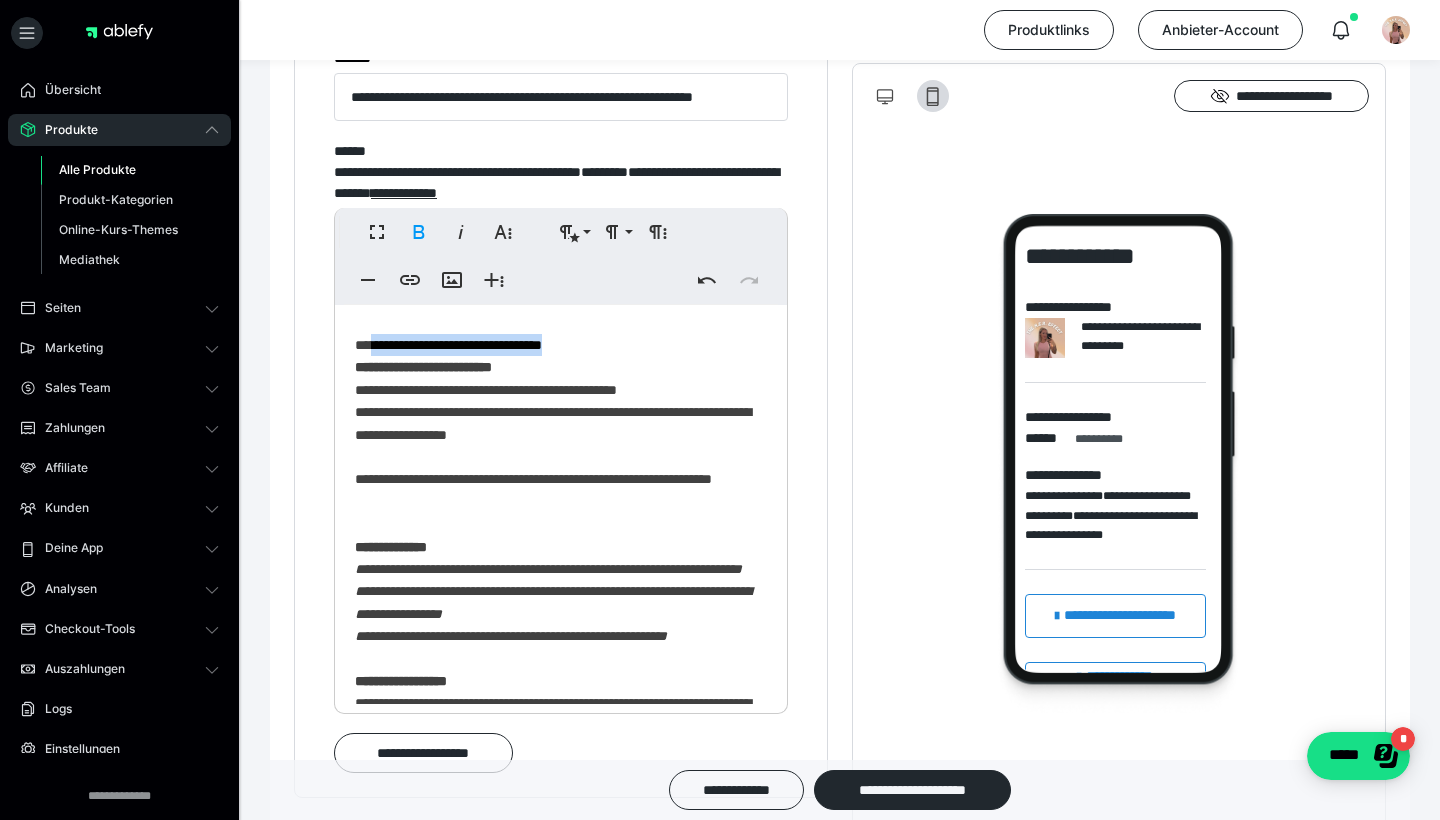 drag, startPoint x: 615, startPoint y: 400, endPoint x: 378, endPoint y: 402, distance: 237.00844 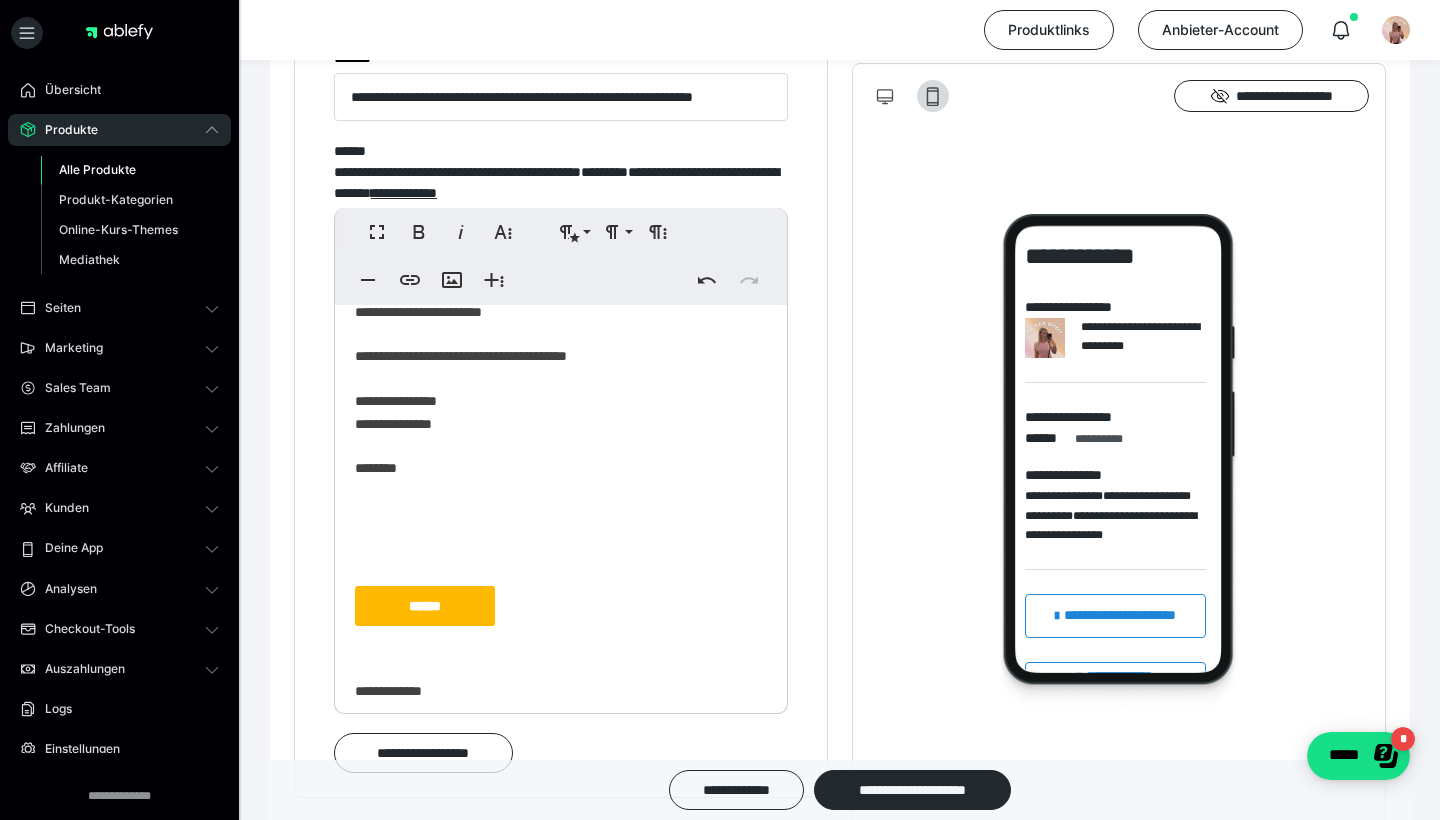 scroll, scrollTop: 1033, scrollLeft: 0, axis: vertical 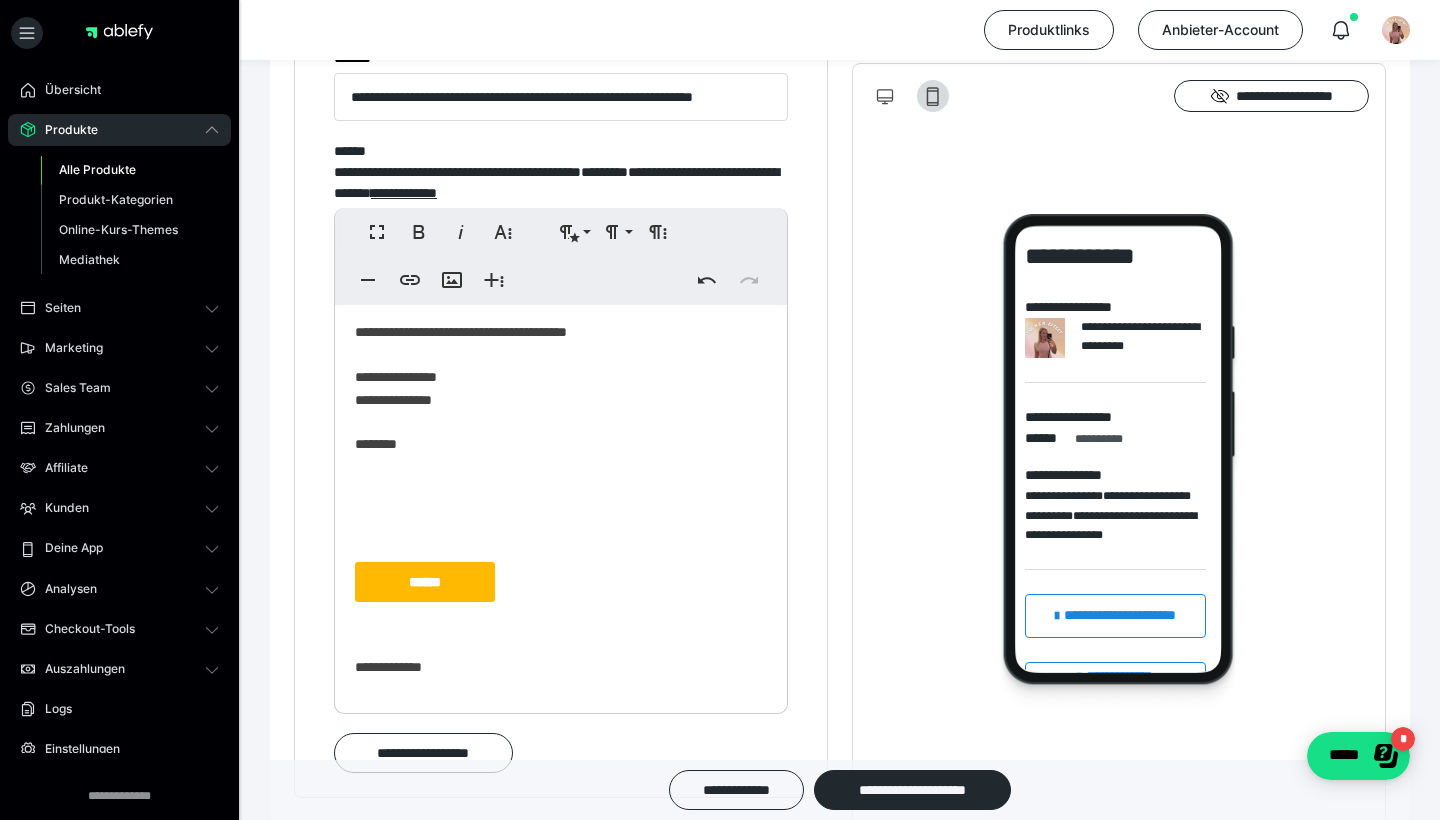 click on "******" at bounding box center [425, 582] 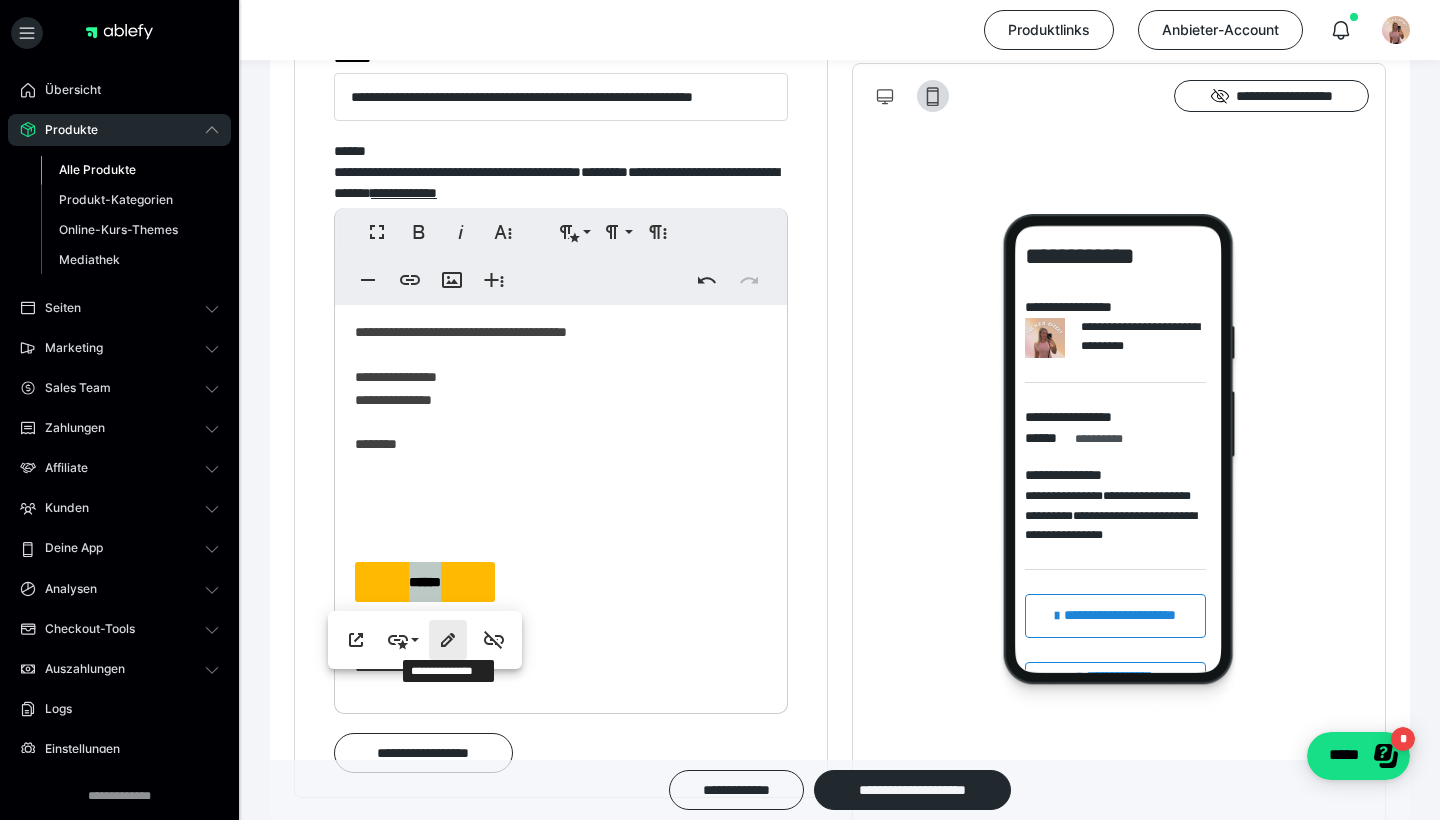 click 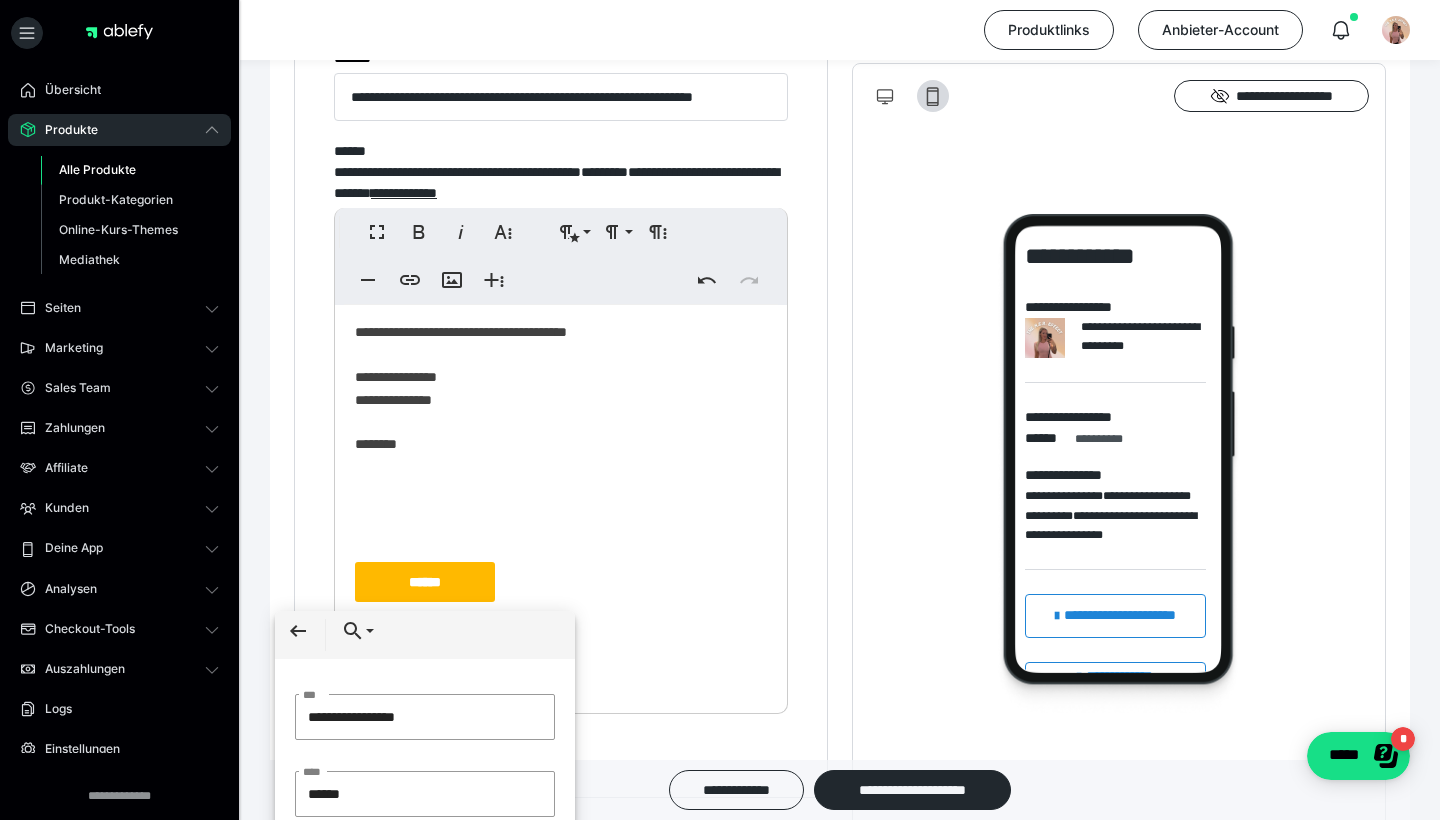 drag, startPoint x: 462, startPoint y: 715, endPoint x: 261, endPoint y: 712, distance: 201.02238 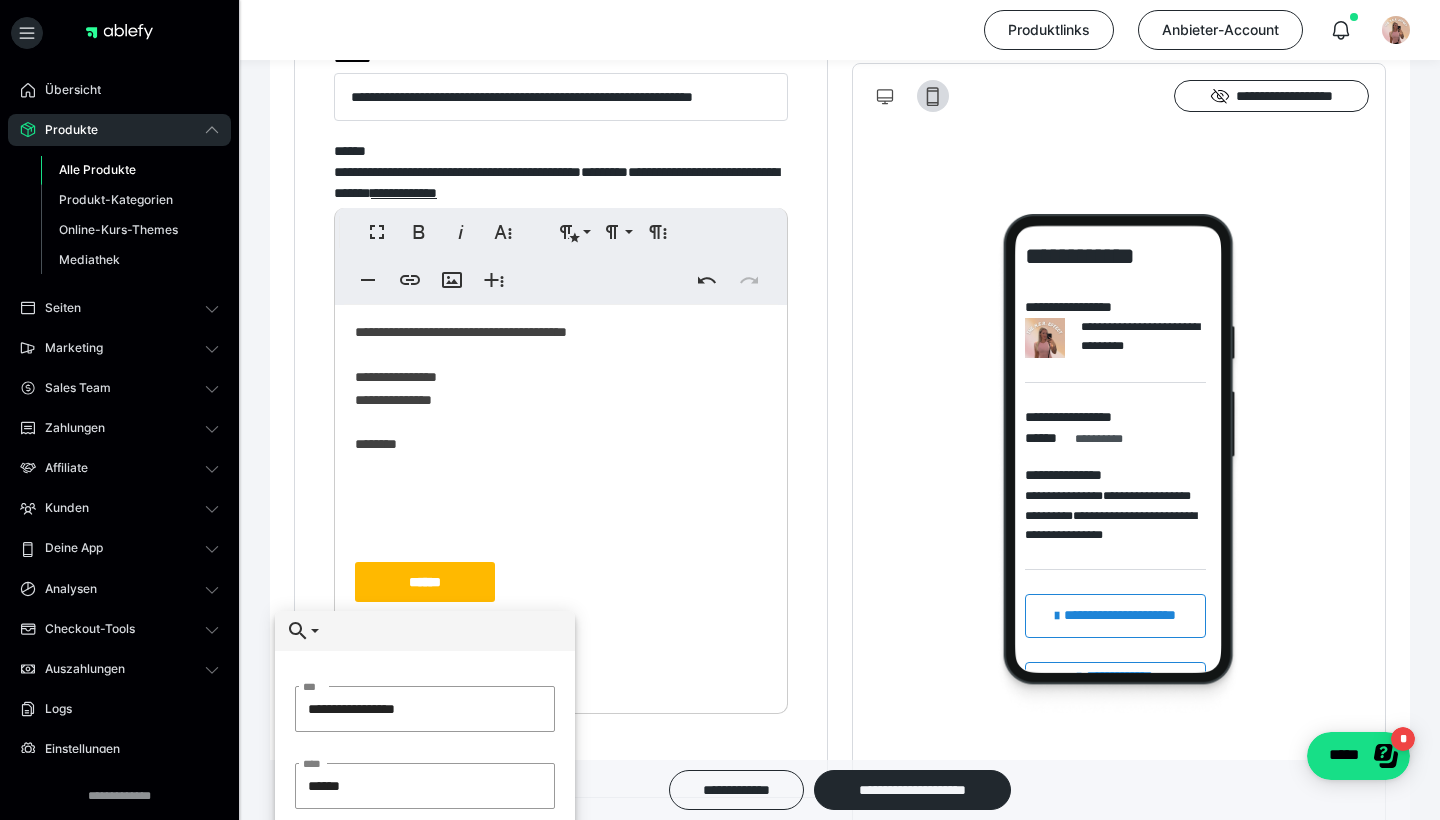 click on "******" at bounding box center [561, 582] 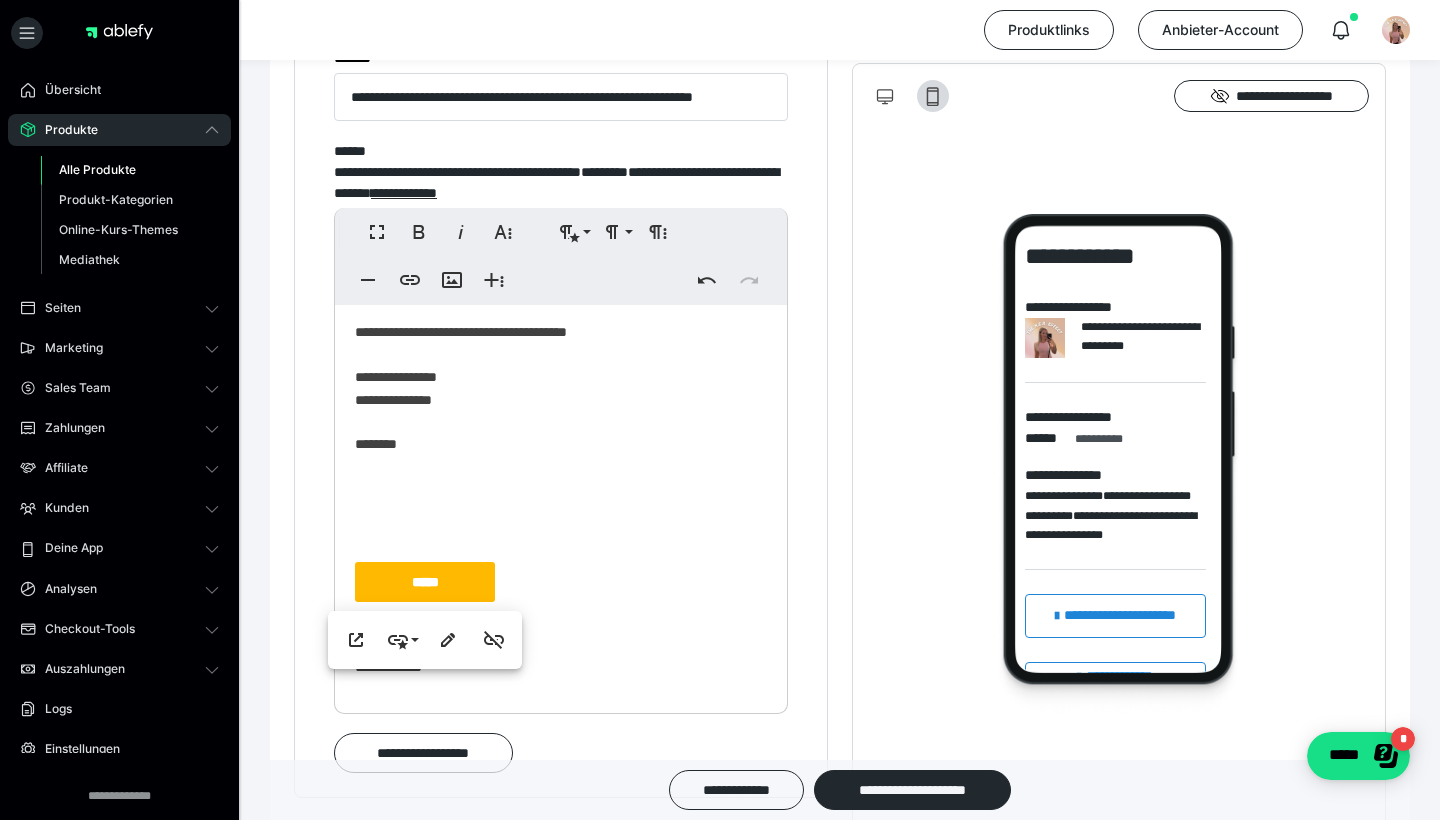 click on "*****" at bounding box center (425, 582) 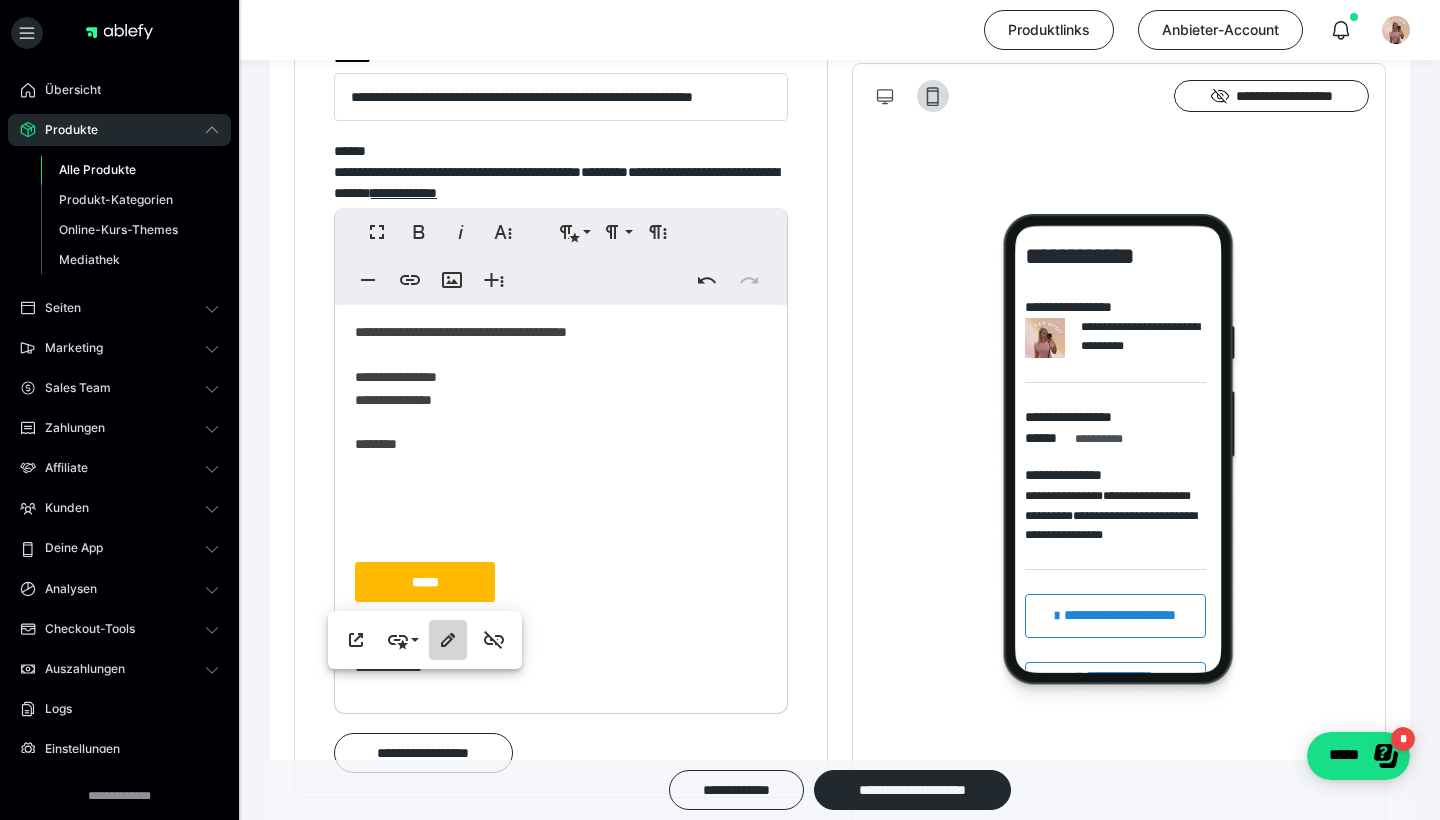 type on "*****" 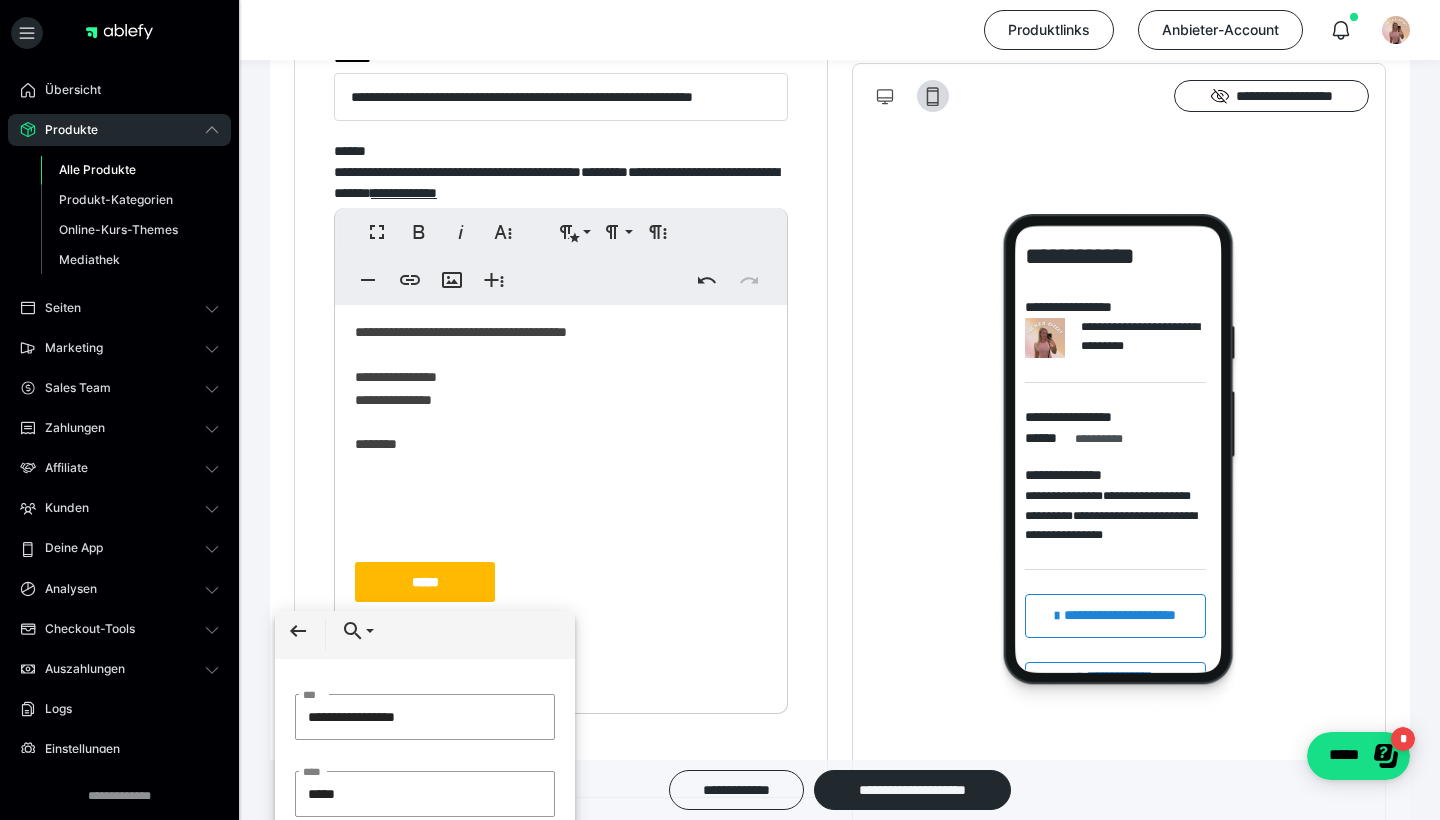 click on "*****" at bounding box center (561, 582) 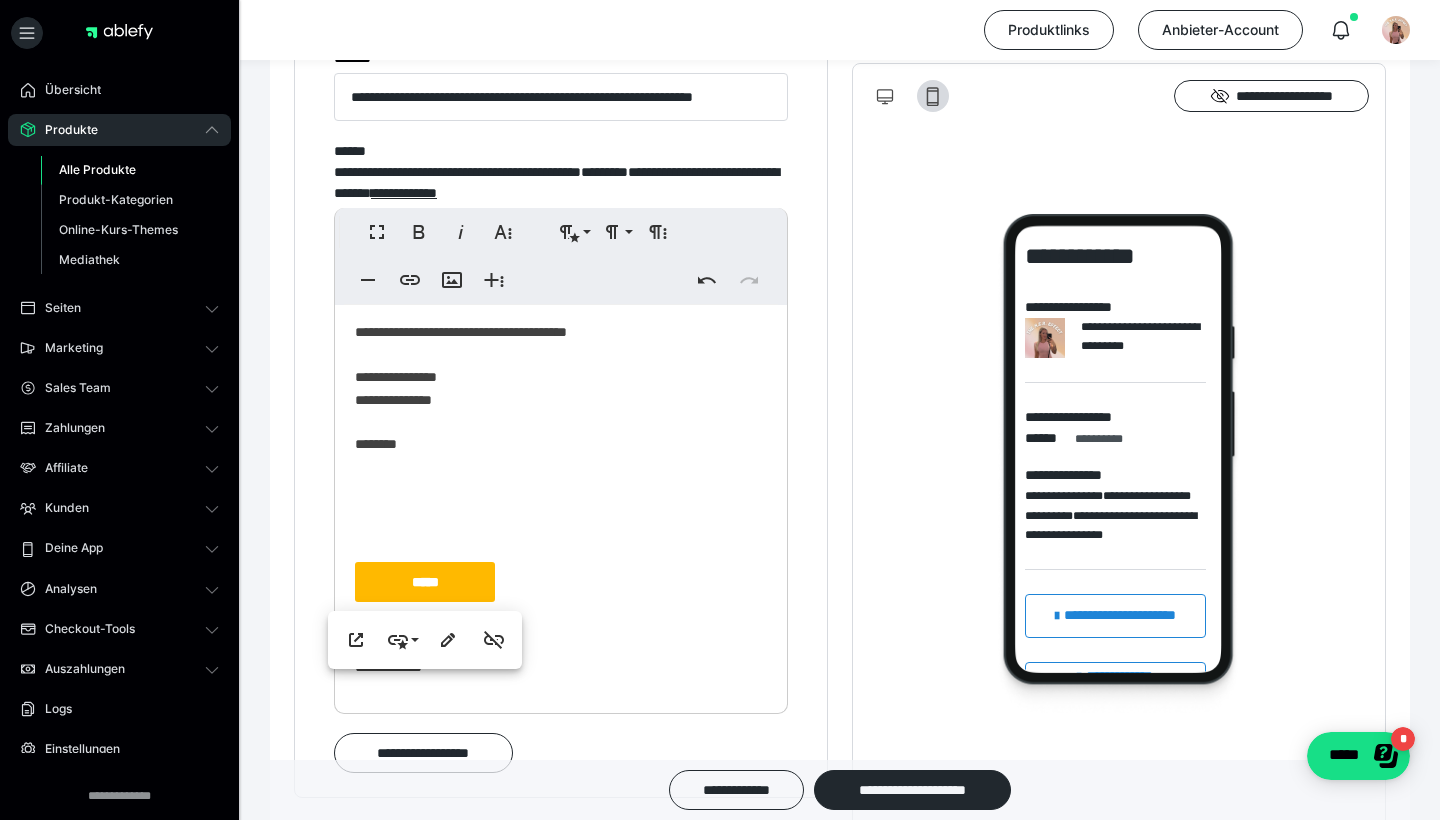 click on "*****" at bounding box center [561, 582] 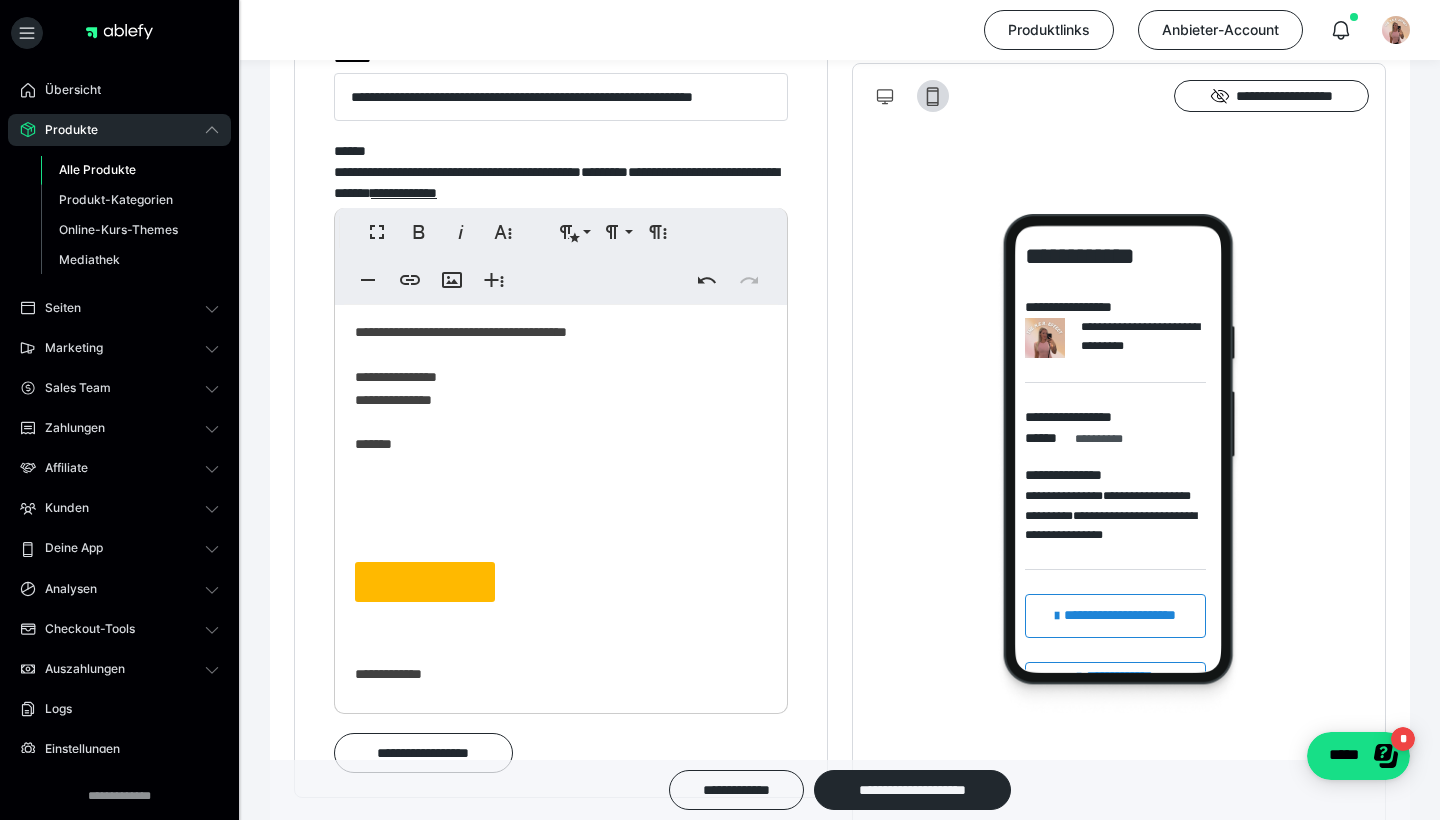type 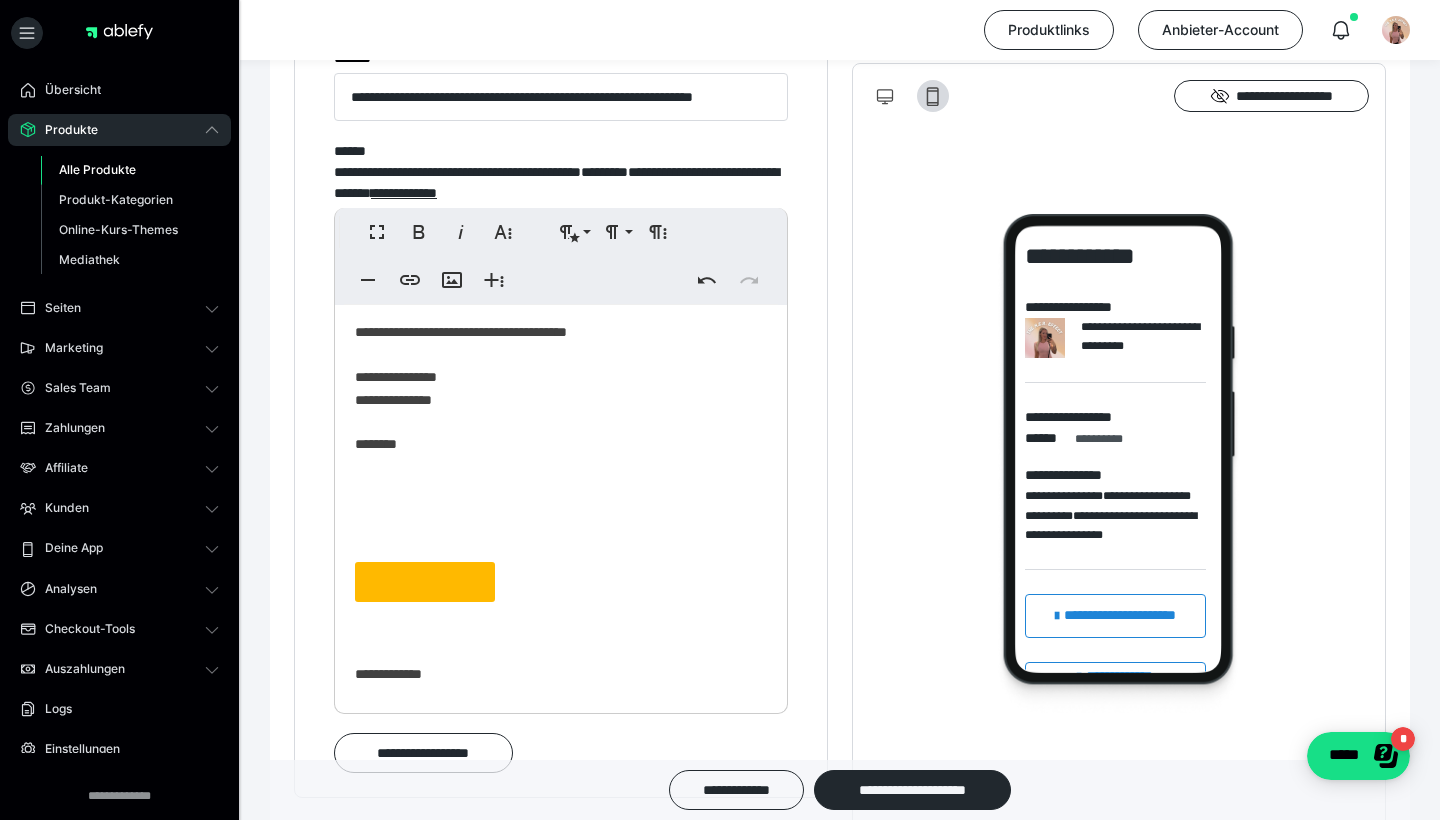click on "**********" at bounding box center (561, -3) 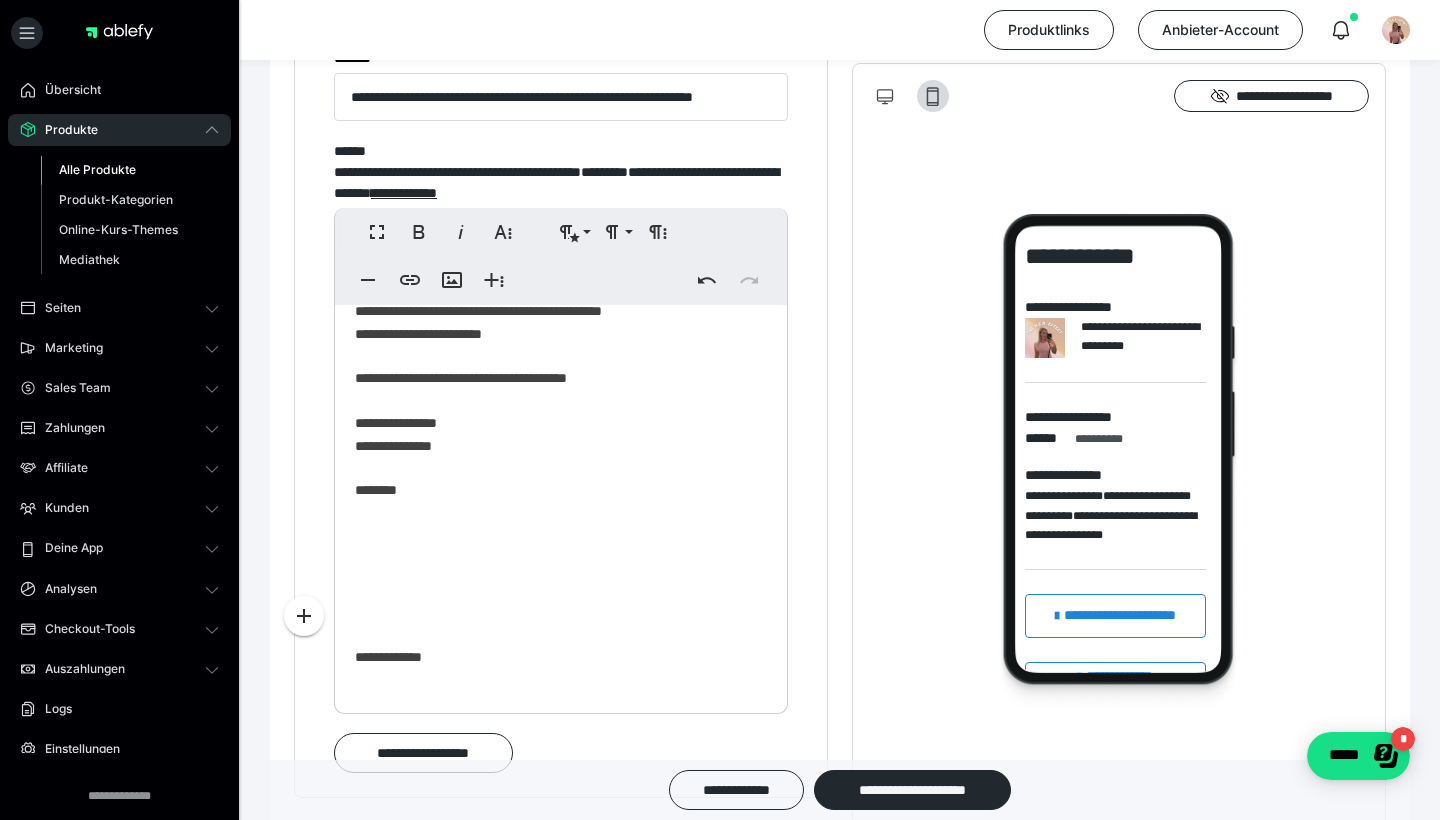 scroll, scrollTop: 949, scrollLeft: 0, axis: vertical 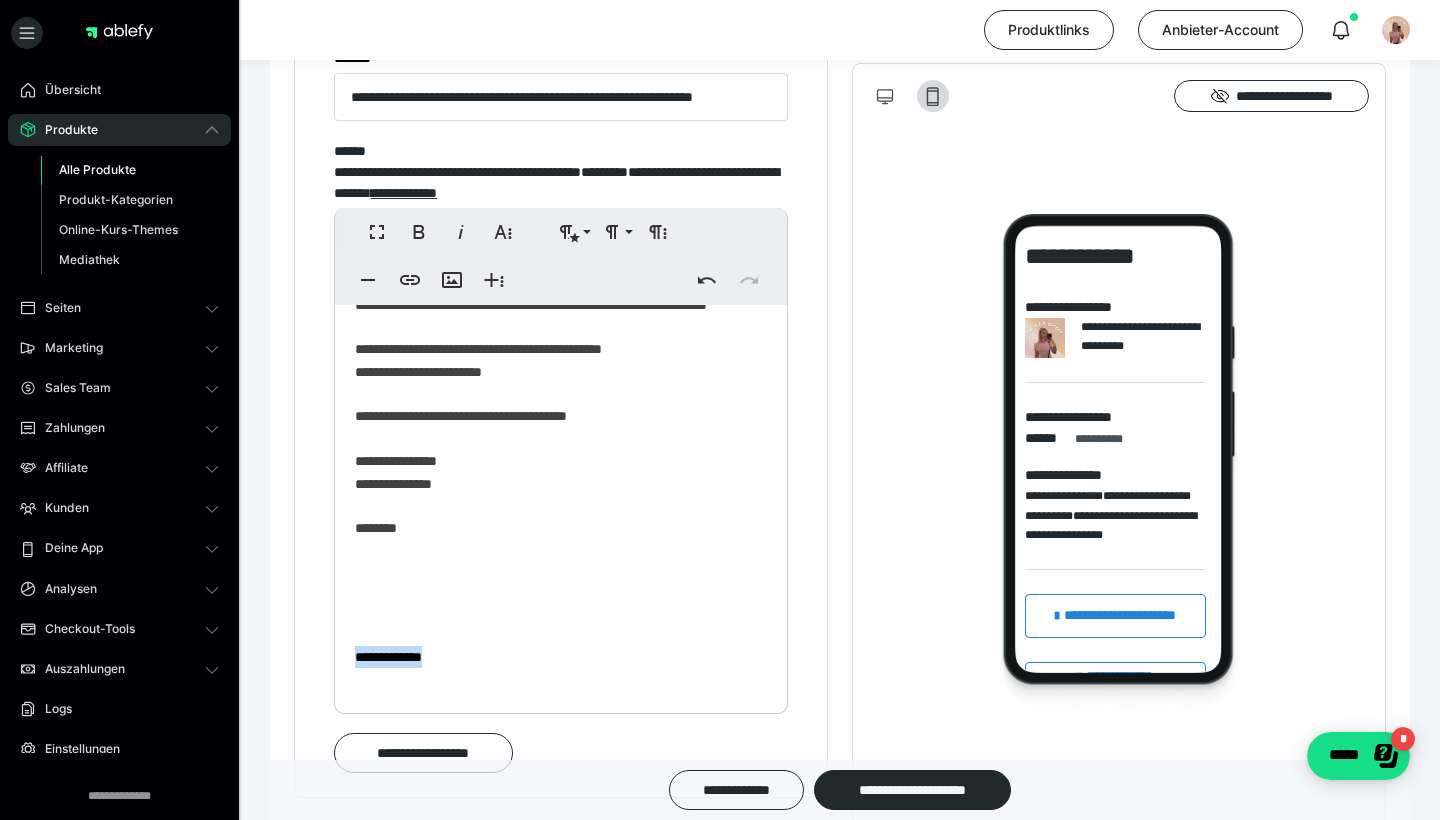 drag, startPoint x: 456, startPoint y: 655, endPoint x: 344, endPoint y: 652, distance: 112.04017 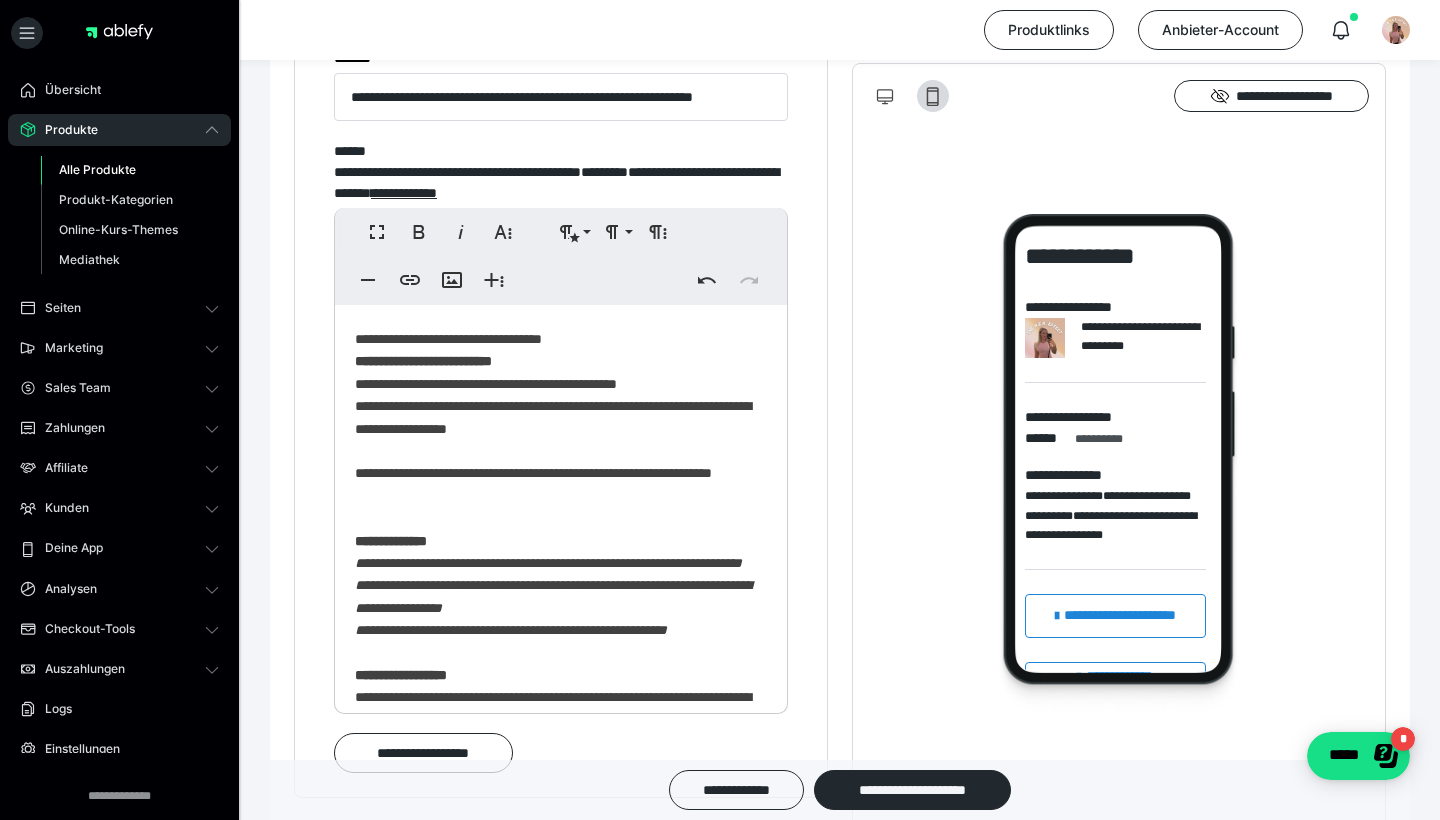 scroll, scrollTop: 468, scrollLeft: 0, axis: vertical 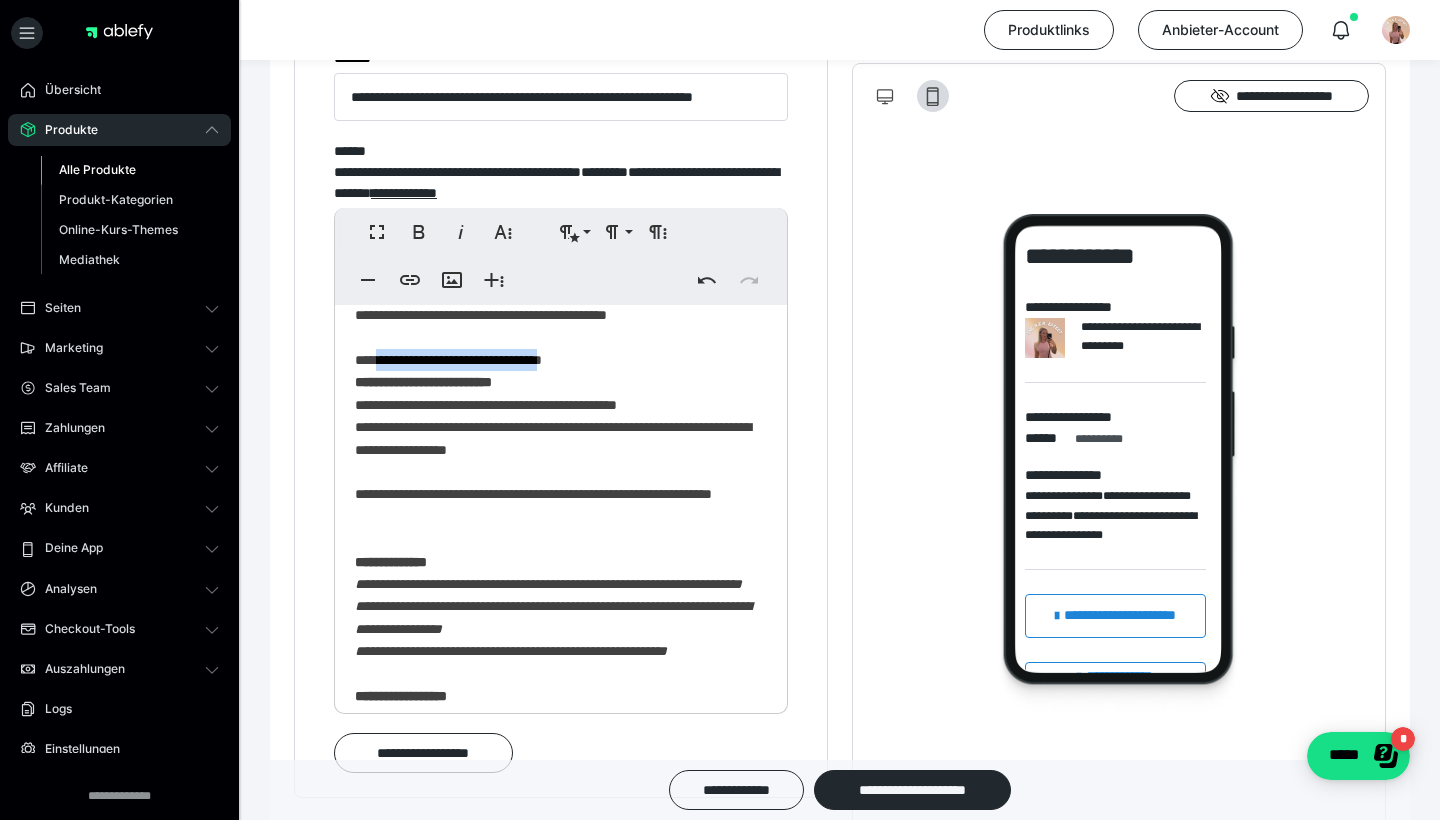 drag, startPoint x: 594, startPoint y: 417, endPoint x: 385, endPoint y: 423, distance: 209.0861 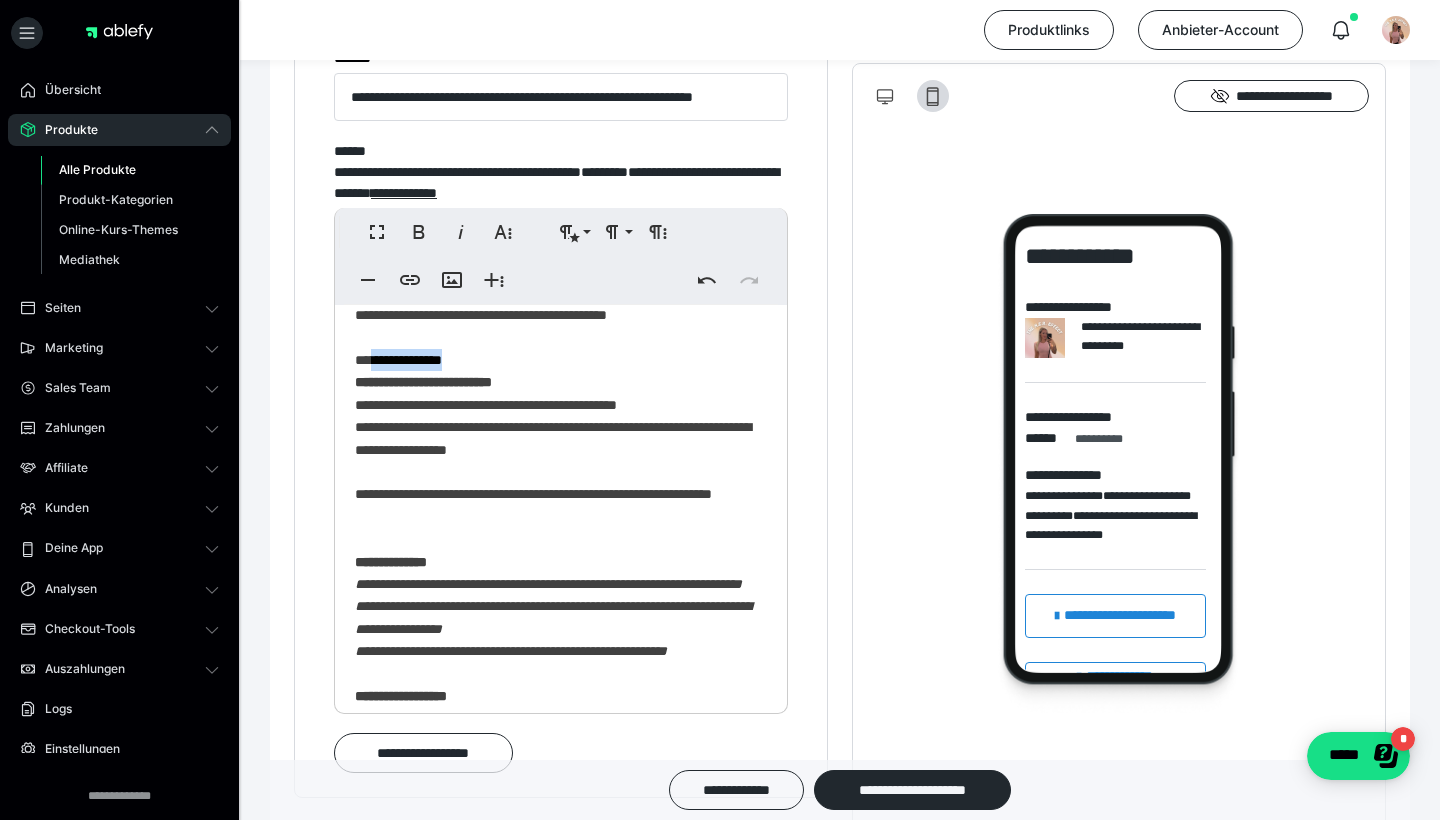 drag, startPoint x: 473, startPoint y: 415, endPoint x: 377, endPoint y: 414, distance: 96.00521 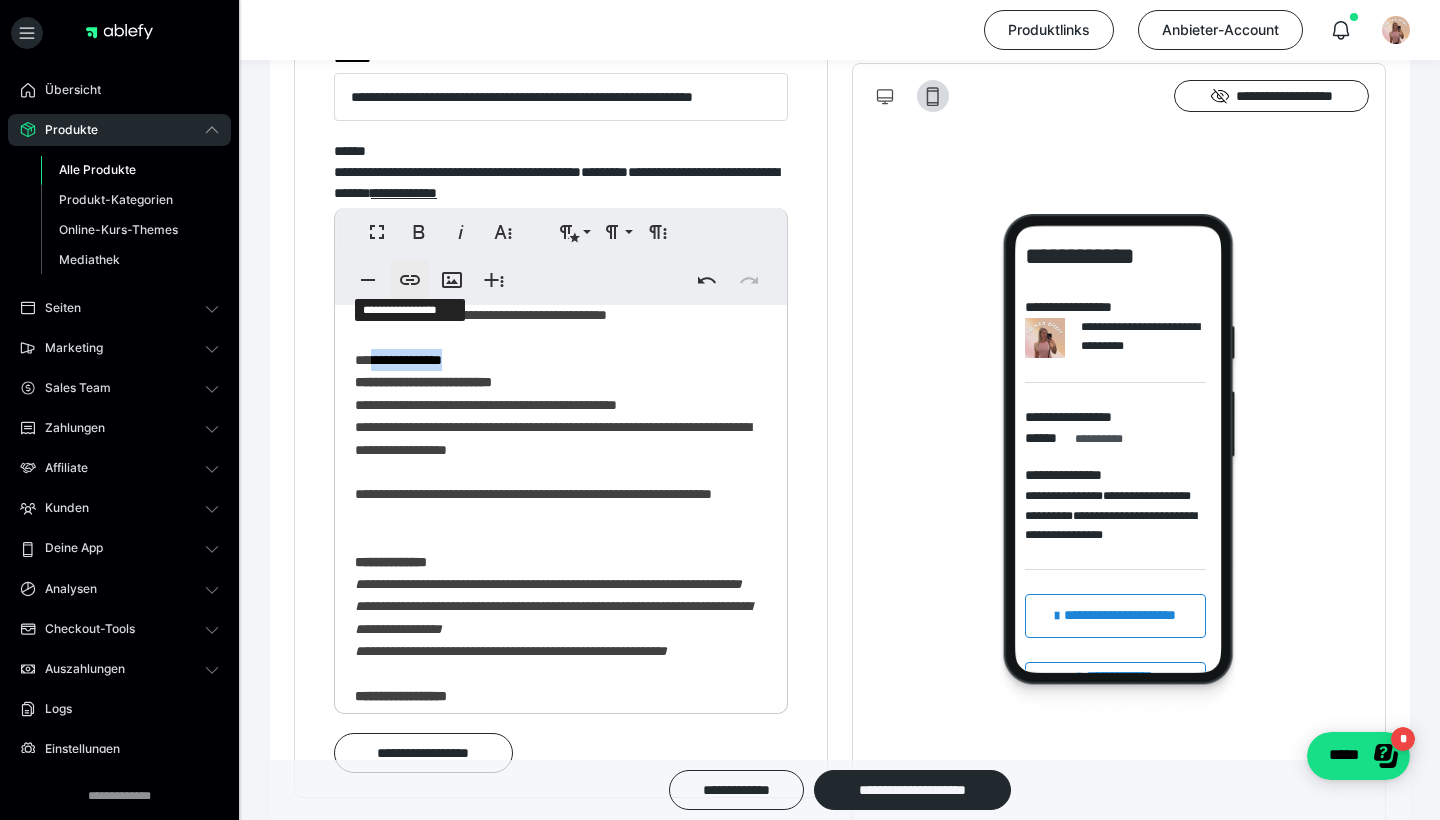 type 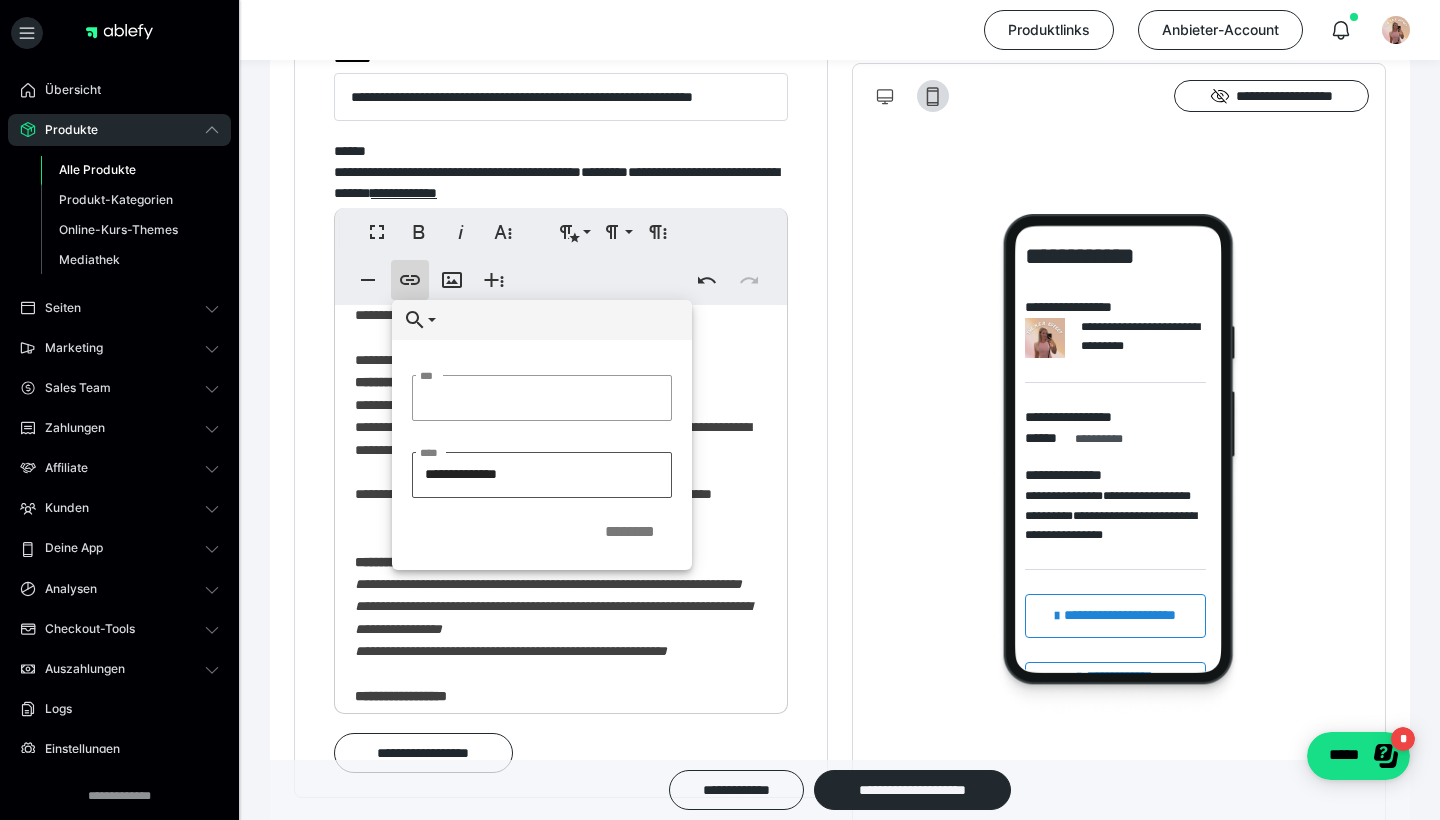 type on "**********" 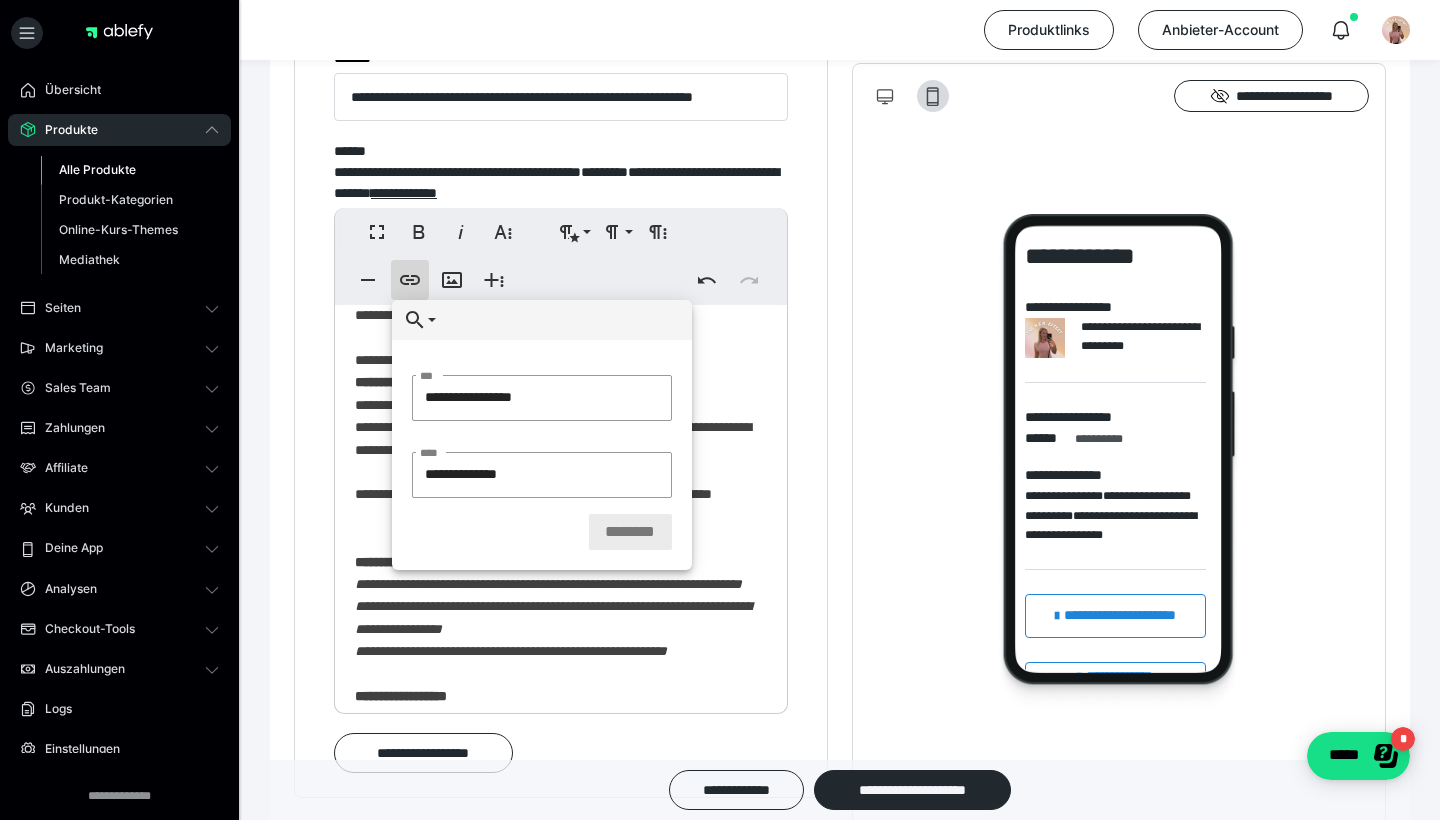 click on "********" at bounding box center (630, 532) 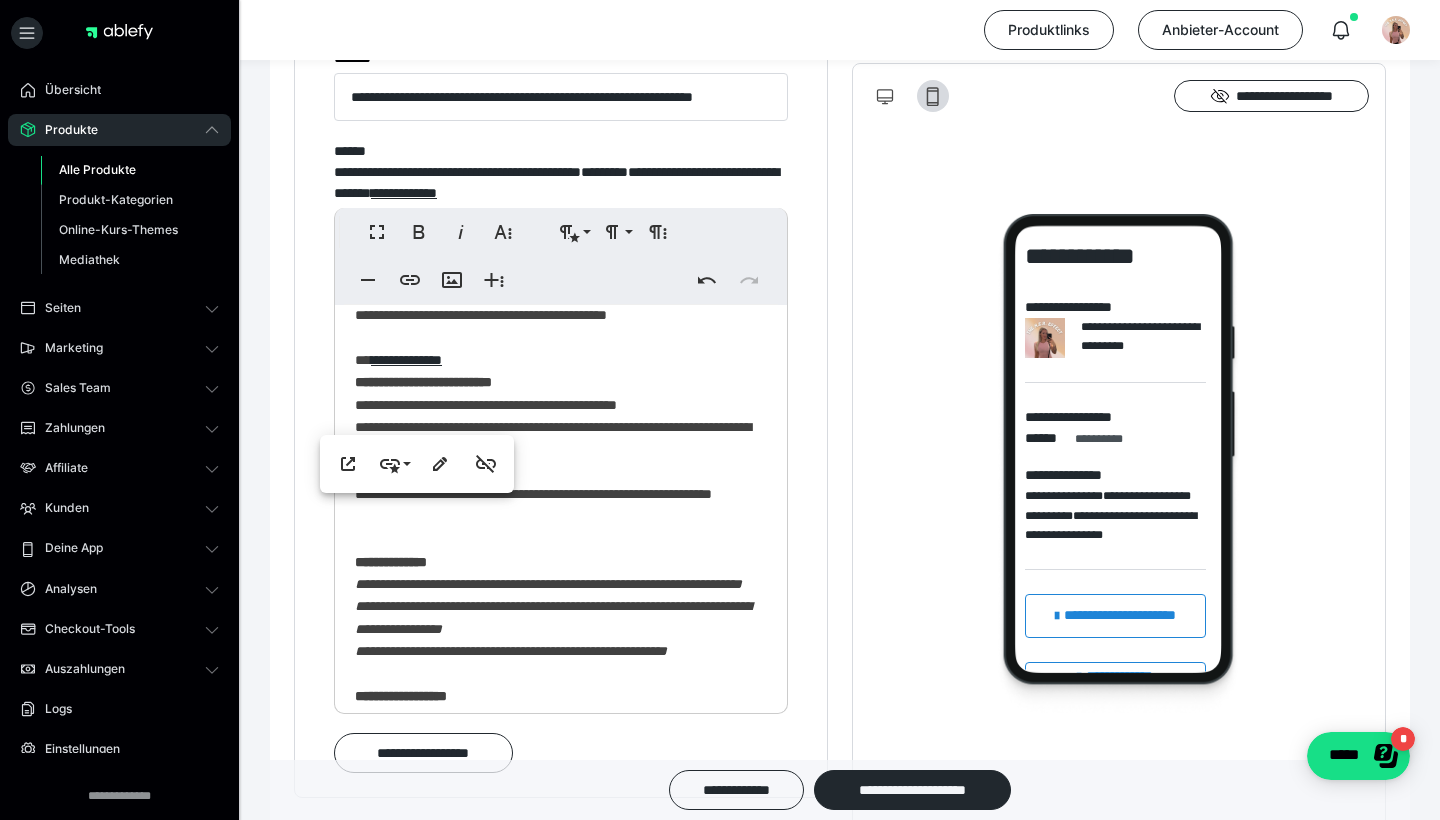 click on "**********" at bounding box center (561, 484) 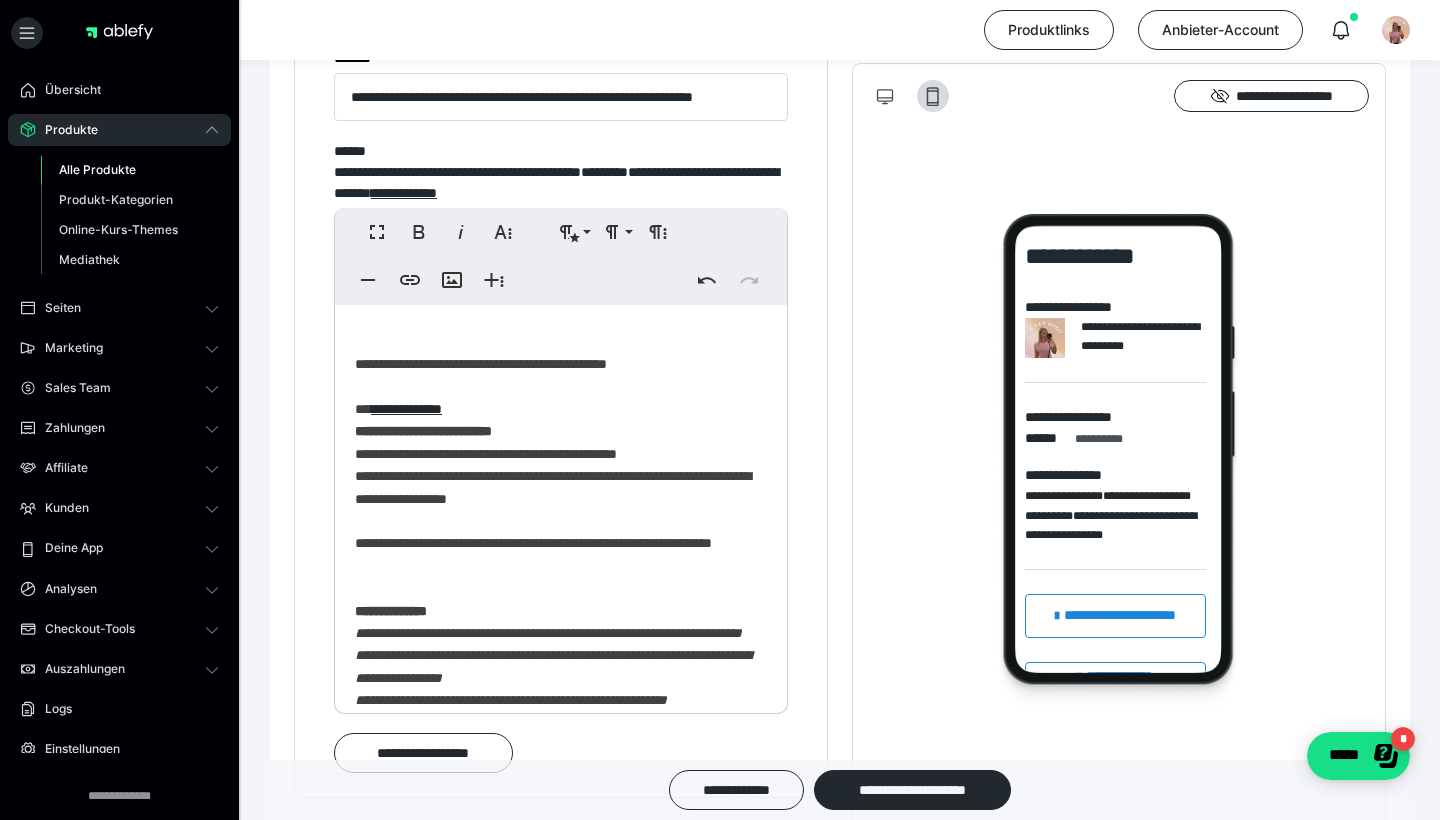 scroll, scrollTop: 417, scrollLeft: 0, axis: vertical 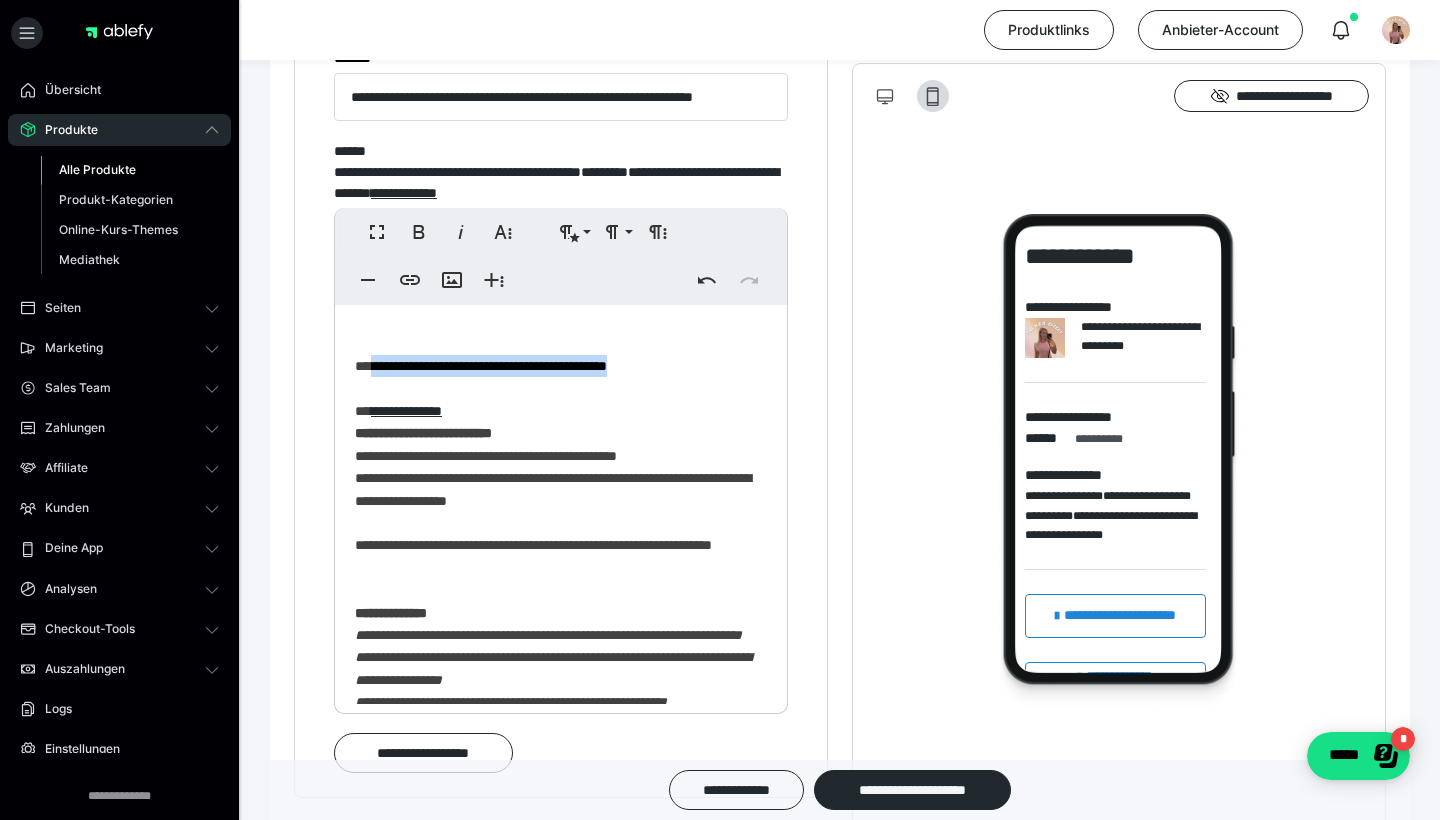 drag, startPoint x: 720, startPoint y: 424, endPoint x: 377, endPoint y: 414, distance: 343.14575 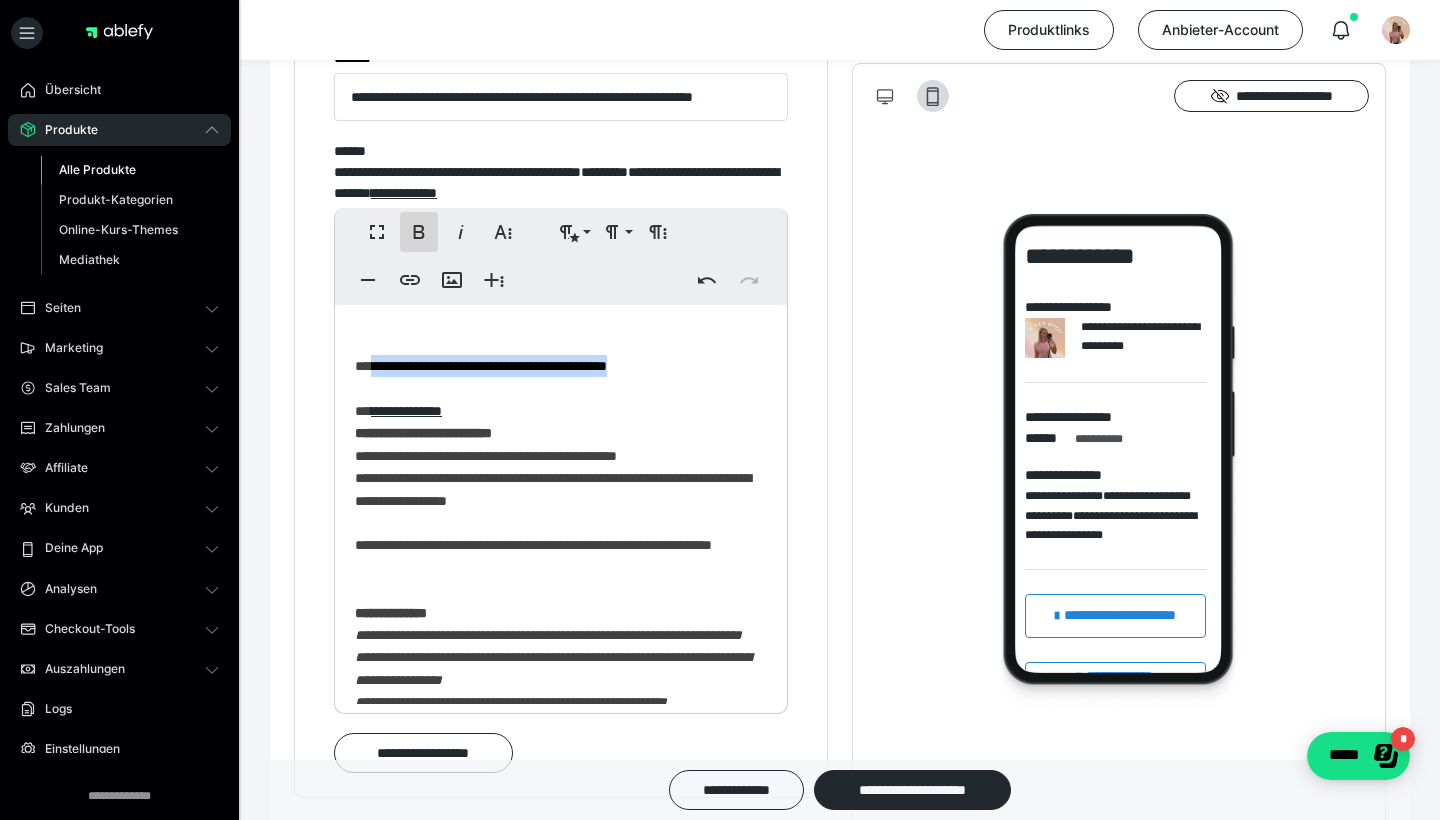 click 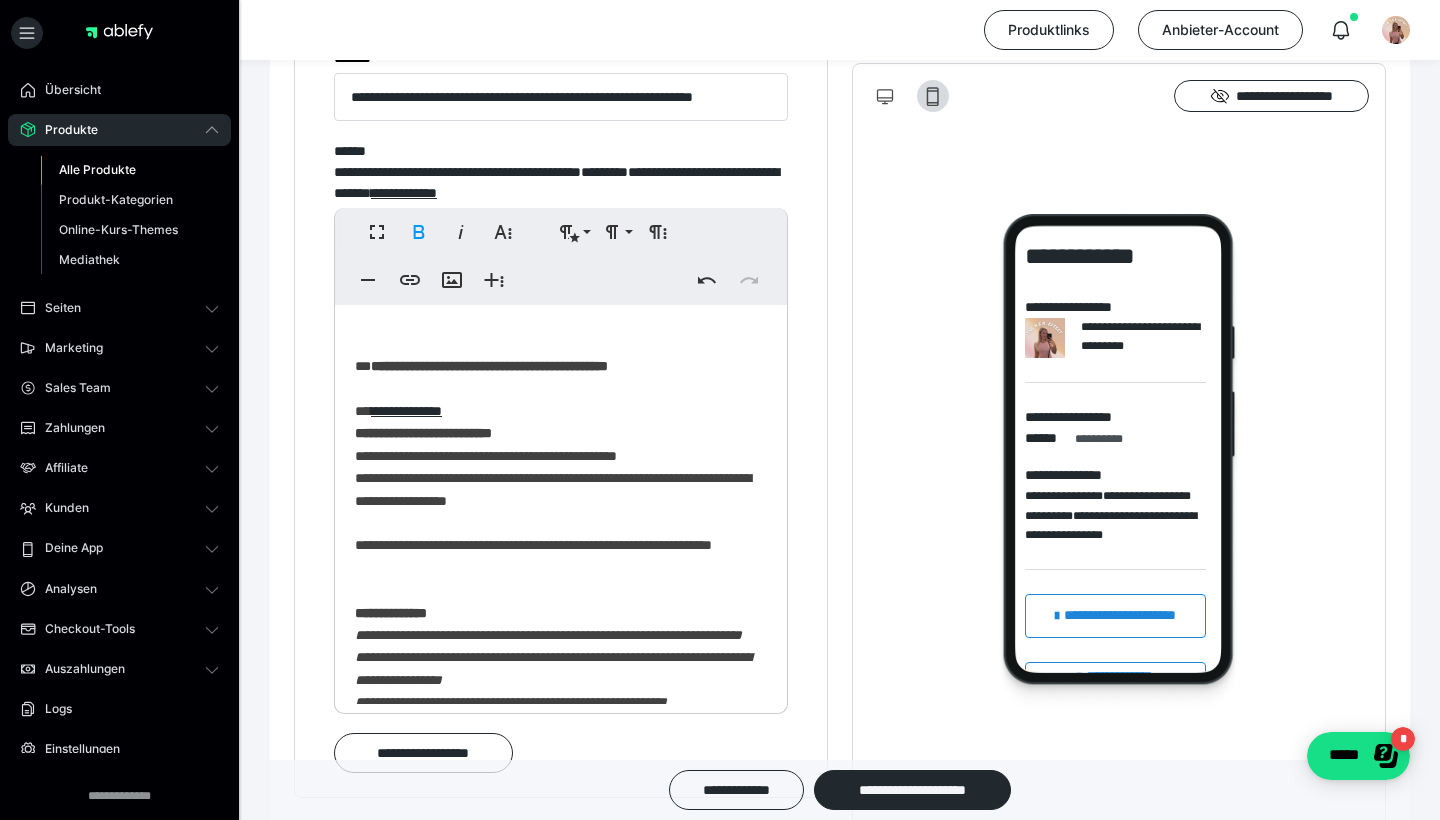 click on "**********" at bounding box center [561, 535] 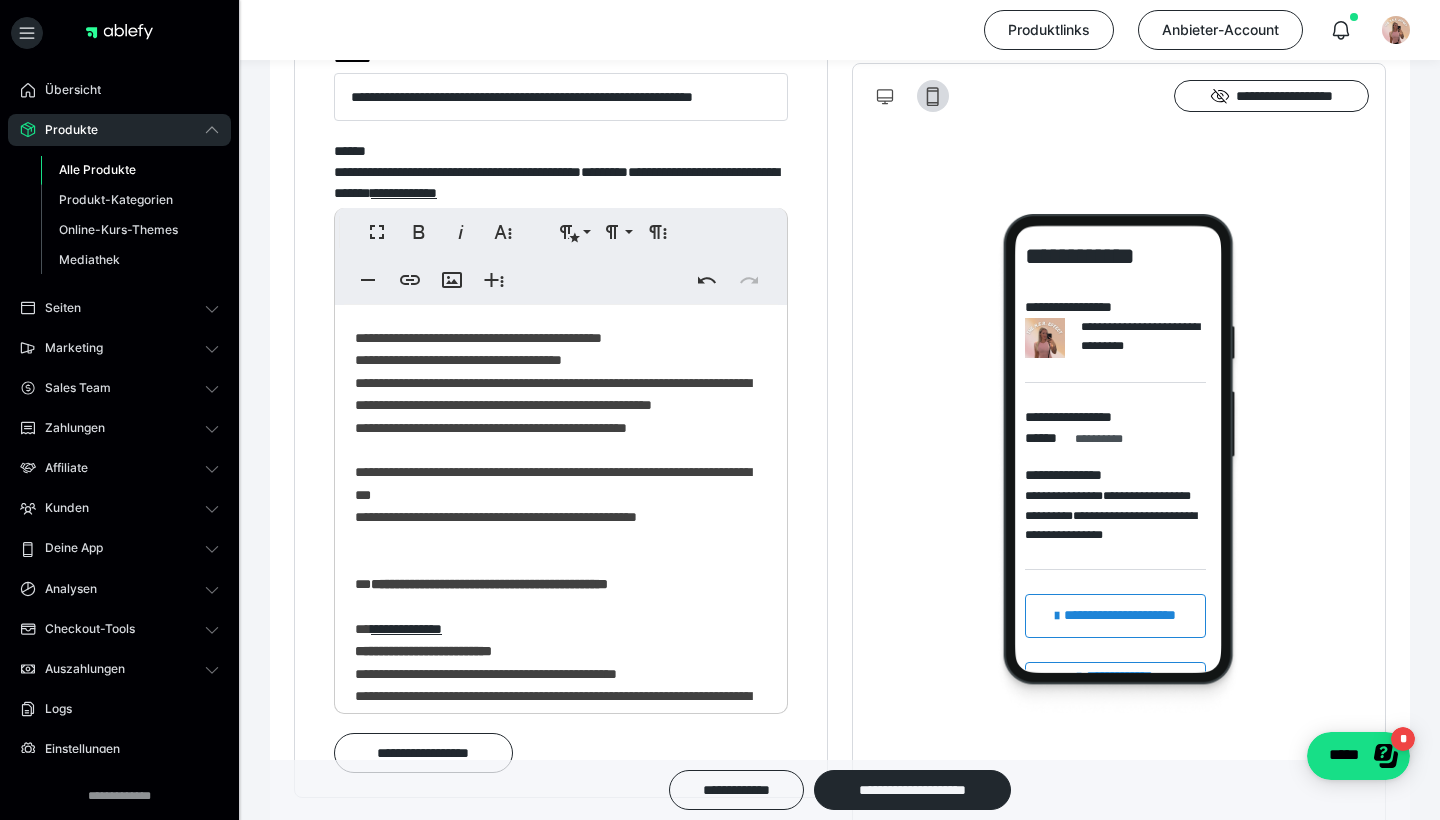 scroll, scrollTop: 122, scrollLeft: 0, axis: vertical 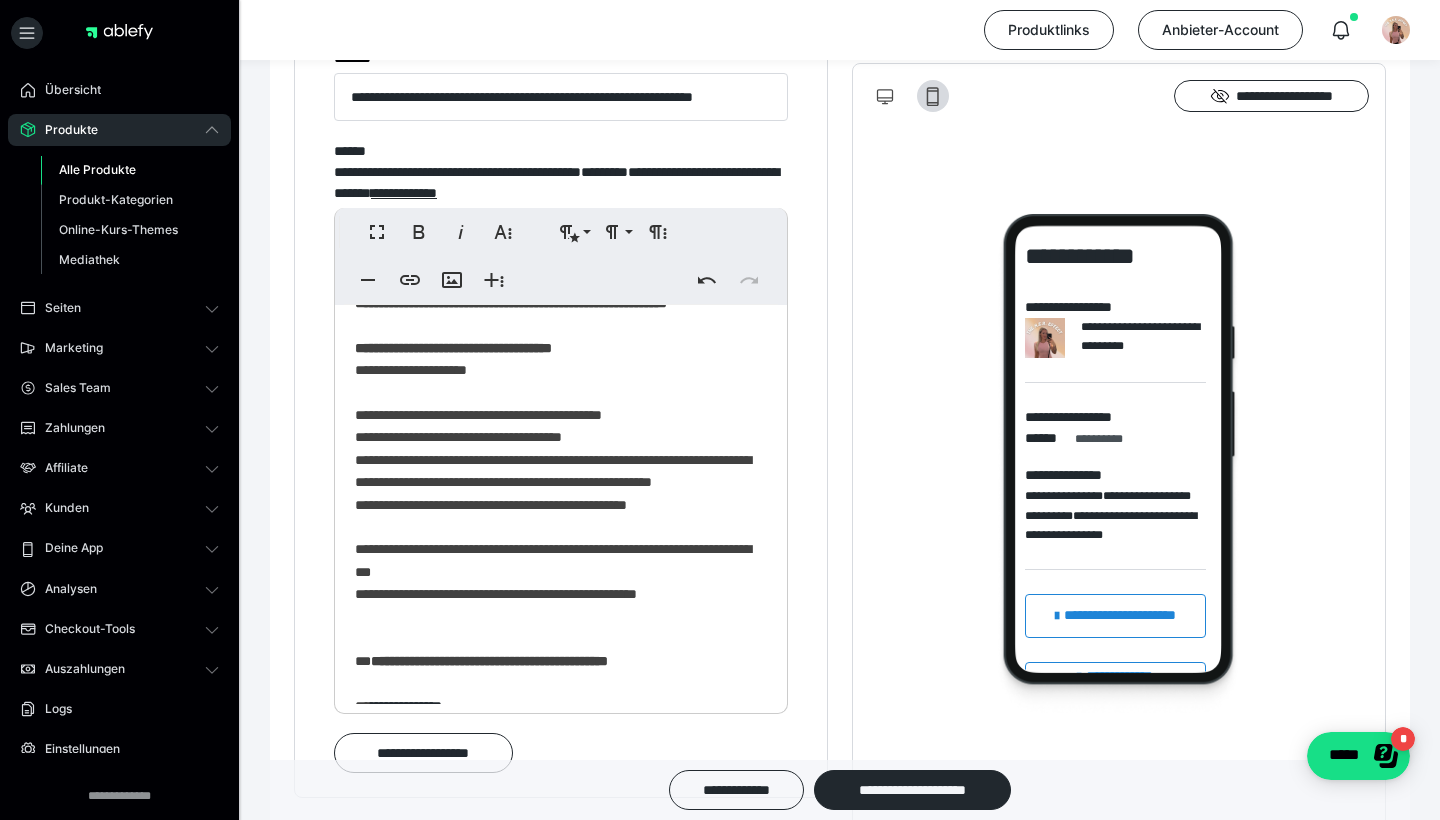 click on "**********" at bounding box center (561, 830) 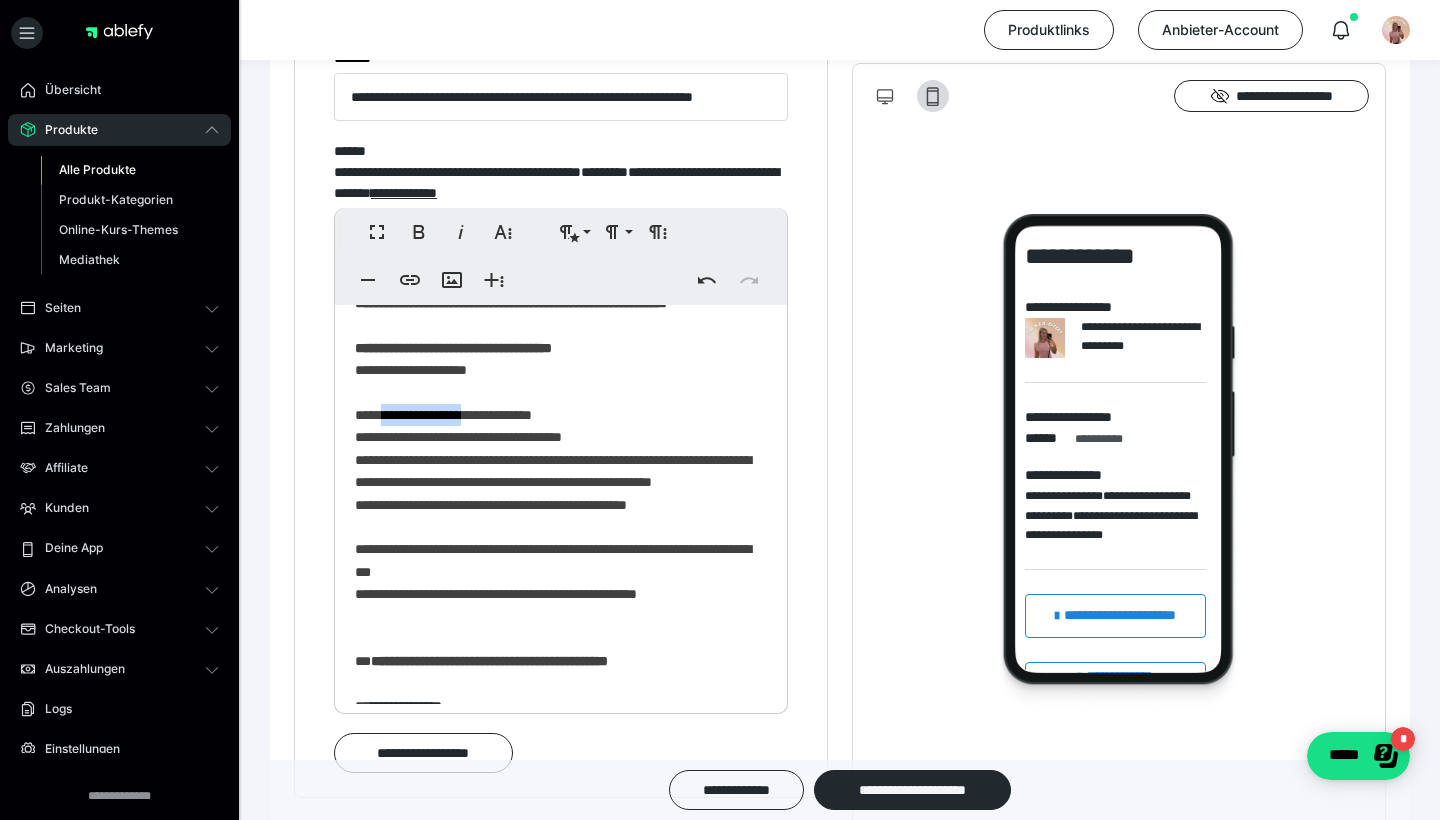 drag, startPoint x: 490, startPoint y: 452, endPoint x: 389, endPoint y: 450, distance: 101.0198 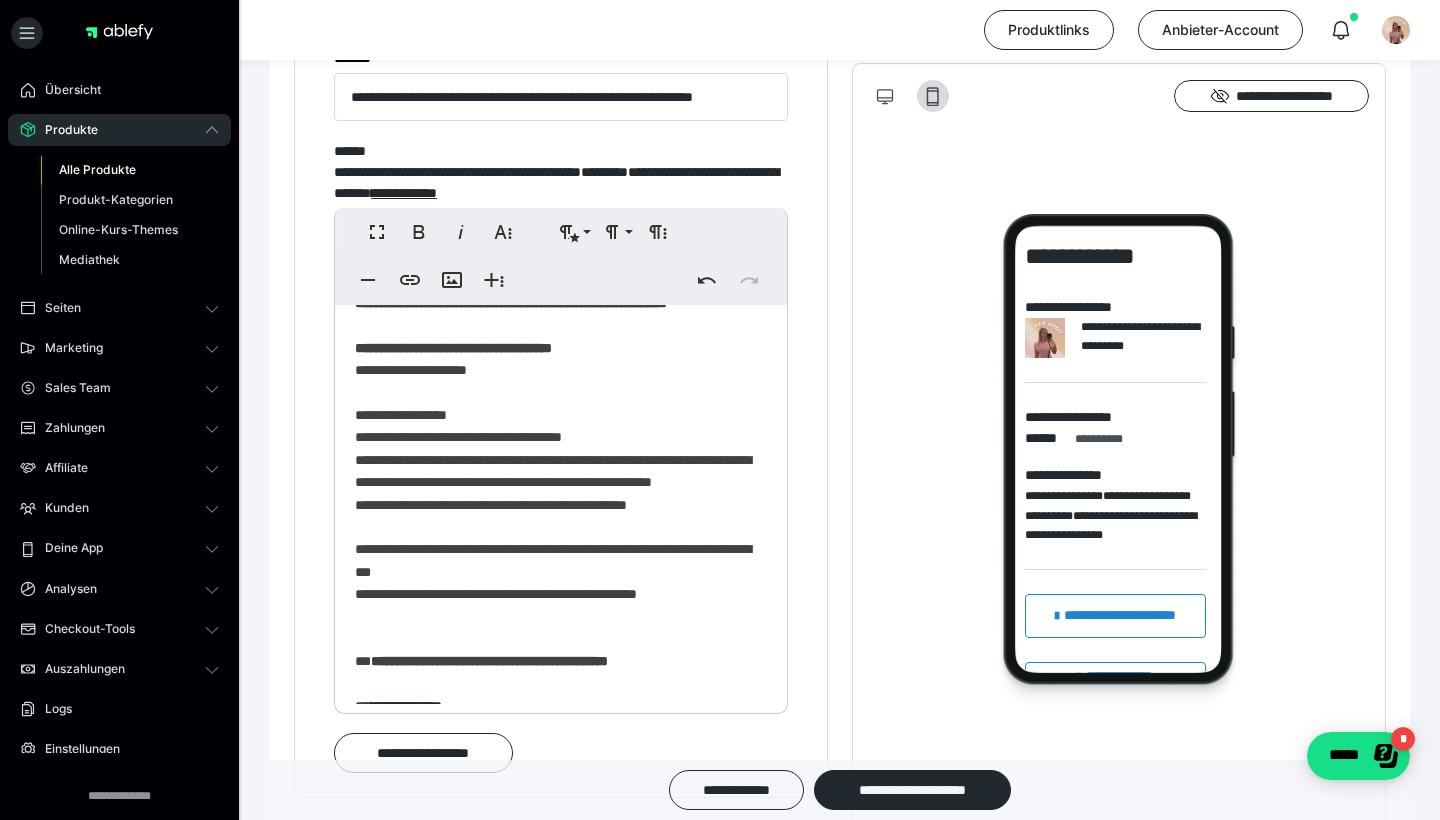 click on "**********" at bounding box center [561, 830] 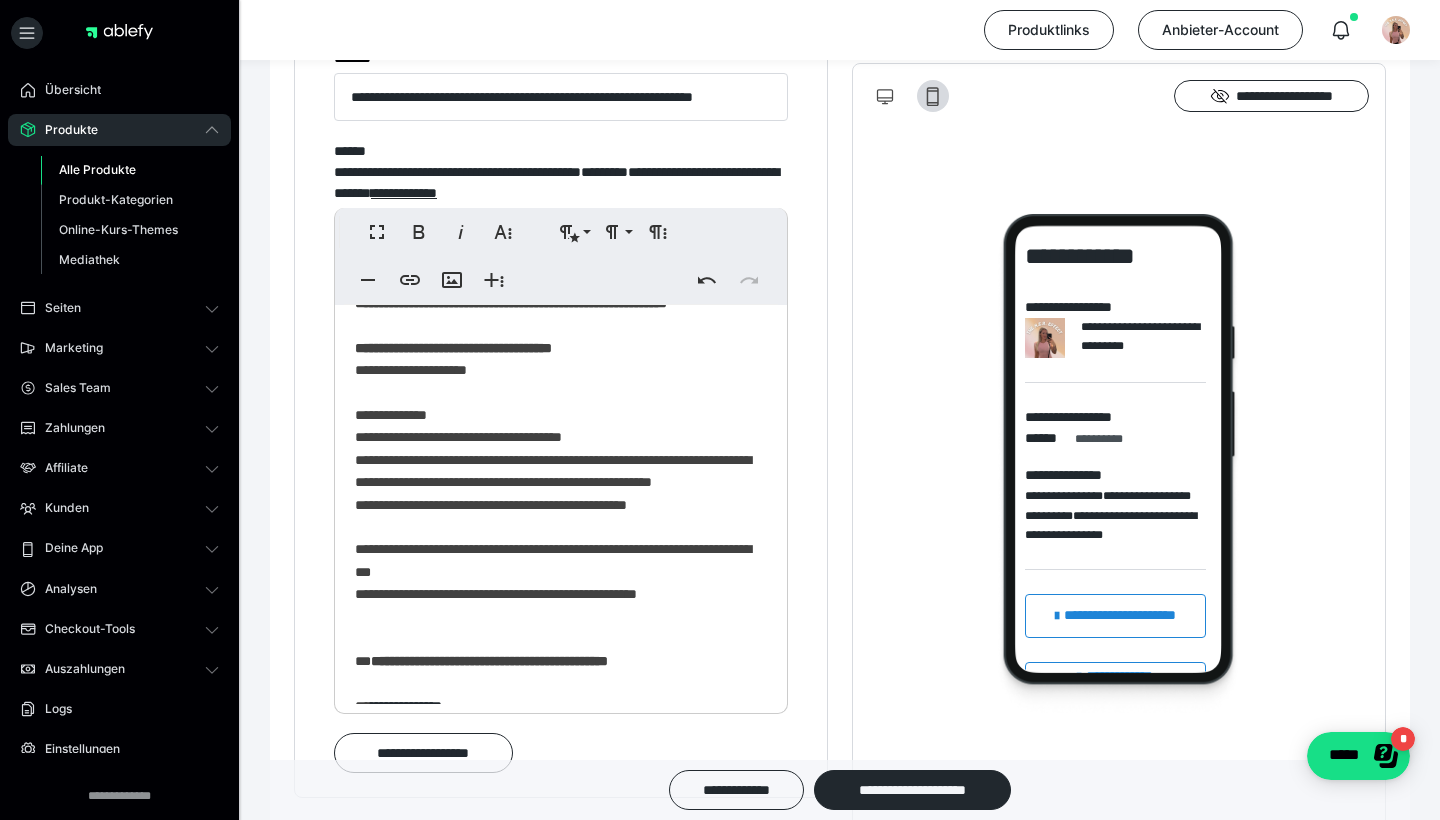 drag, startPoint x: 486, startPoint y: 460, endPoint x: 469, endPoint y: 449, distance: 20.248457 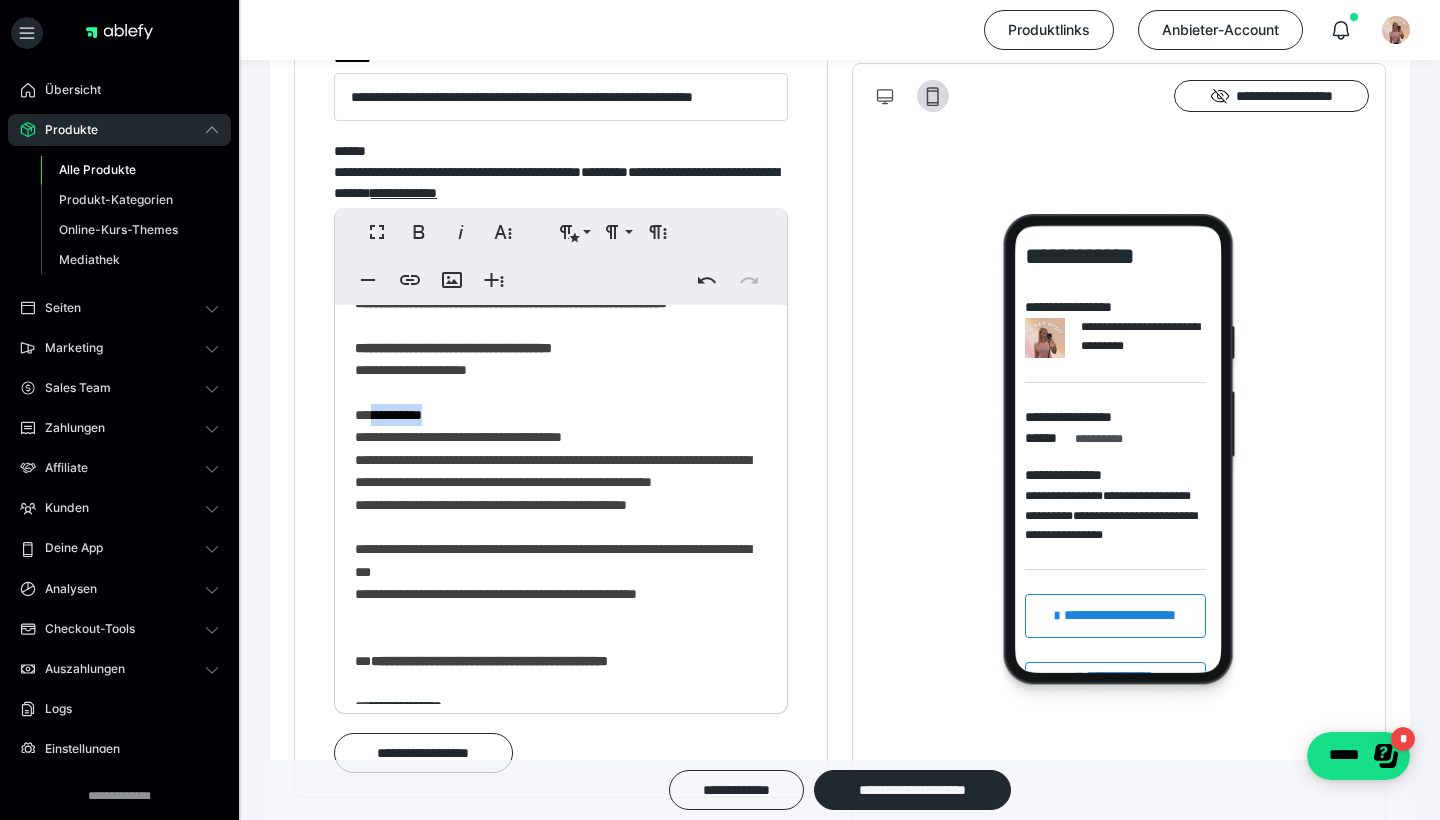 drag, startPoint x: 447, startPoint y: 457, endPoint x: 379, endPoint y: 458, distance: 68.007355 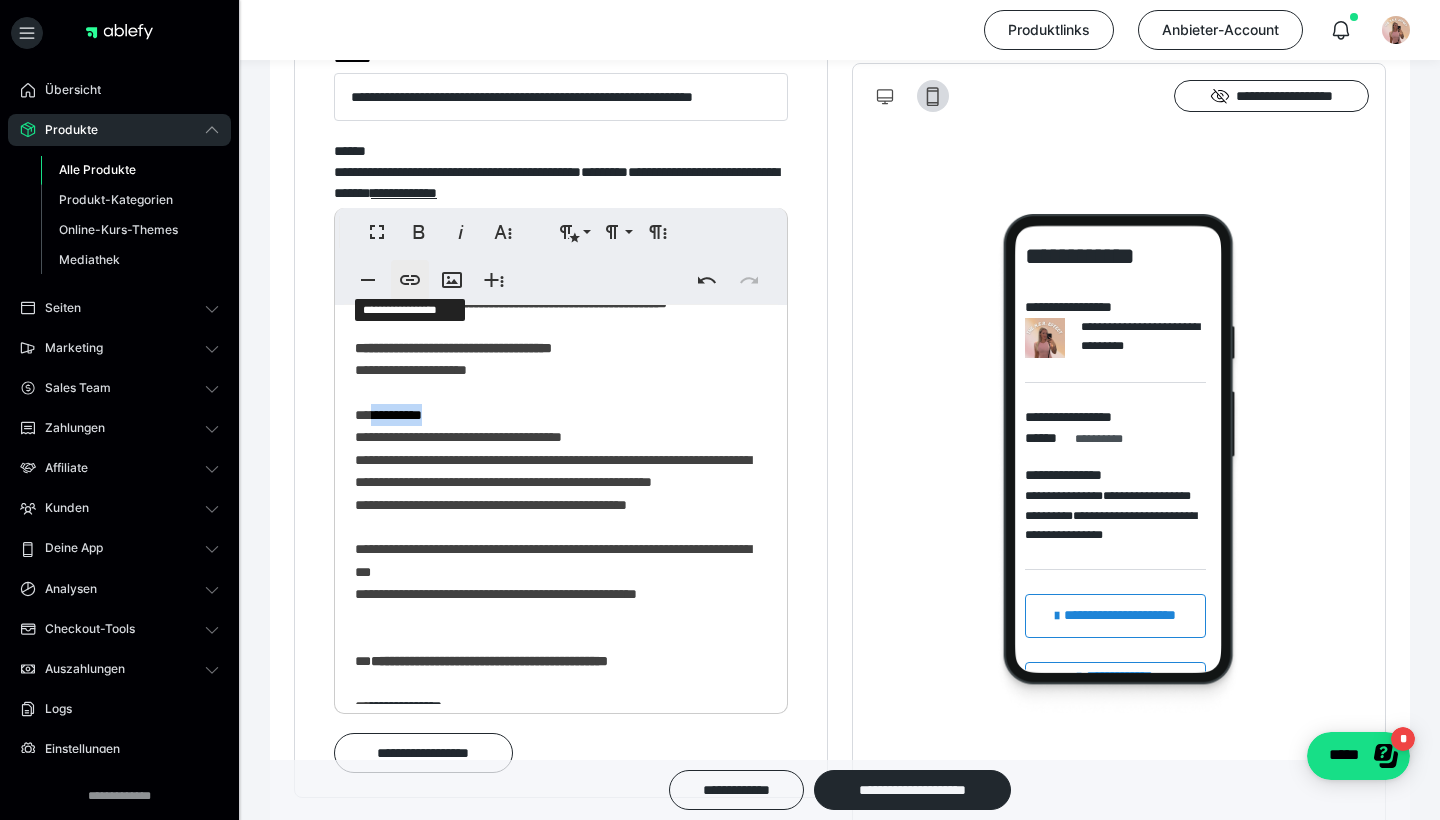 type 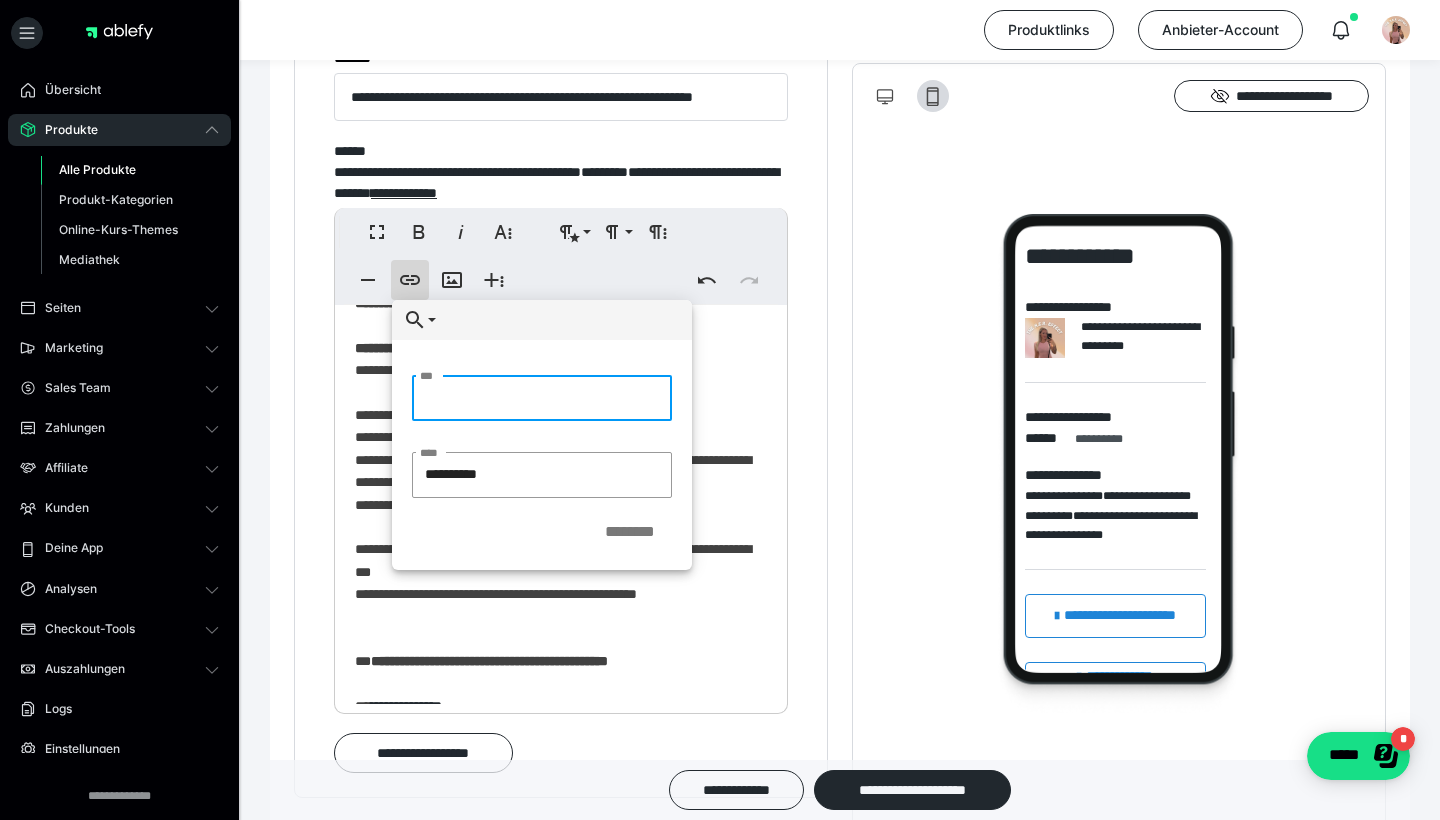 paste on "**********" 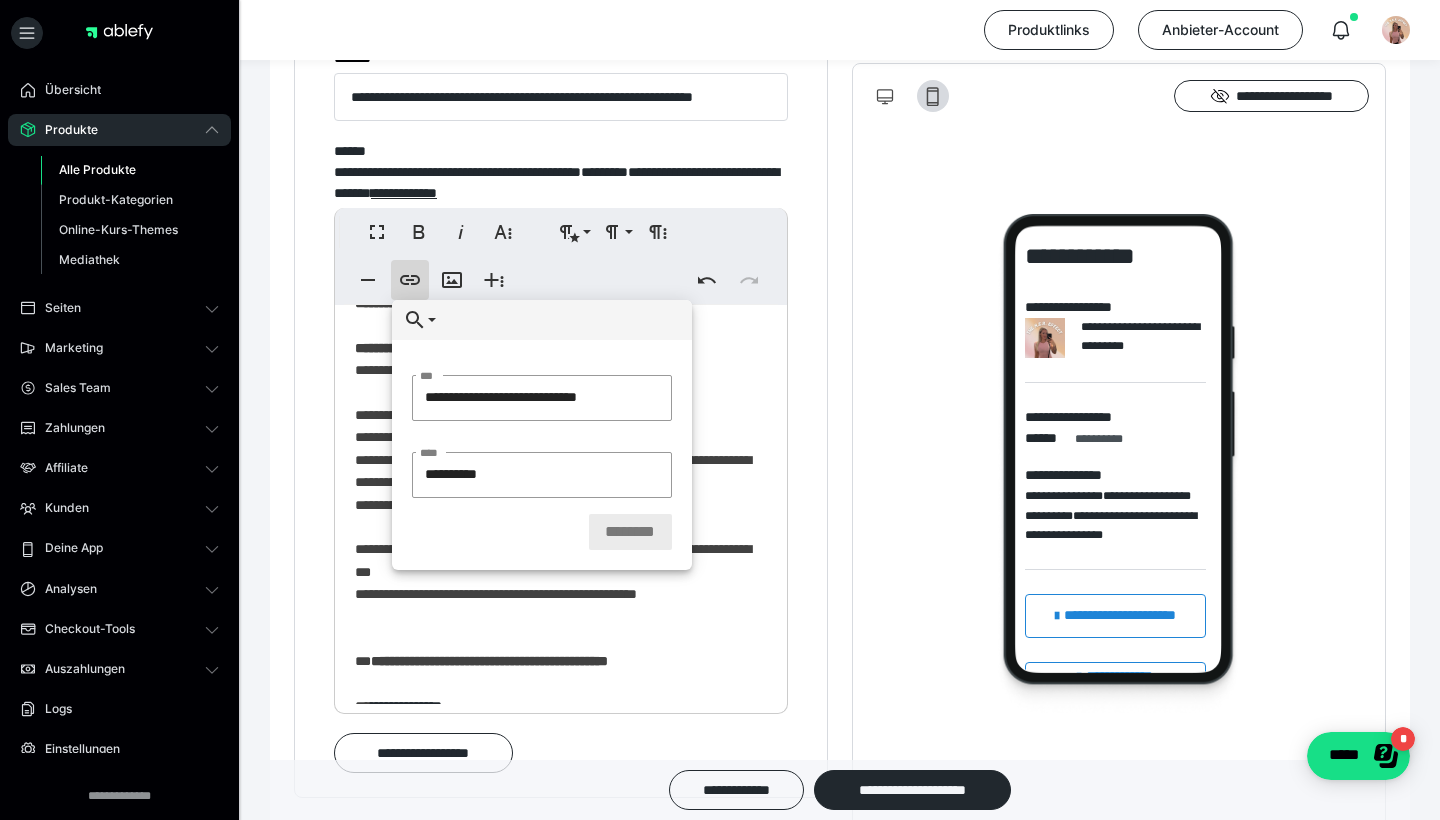 click on "********" at bounding box center (630, 532) 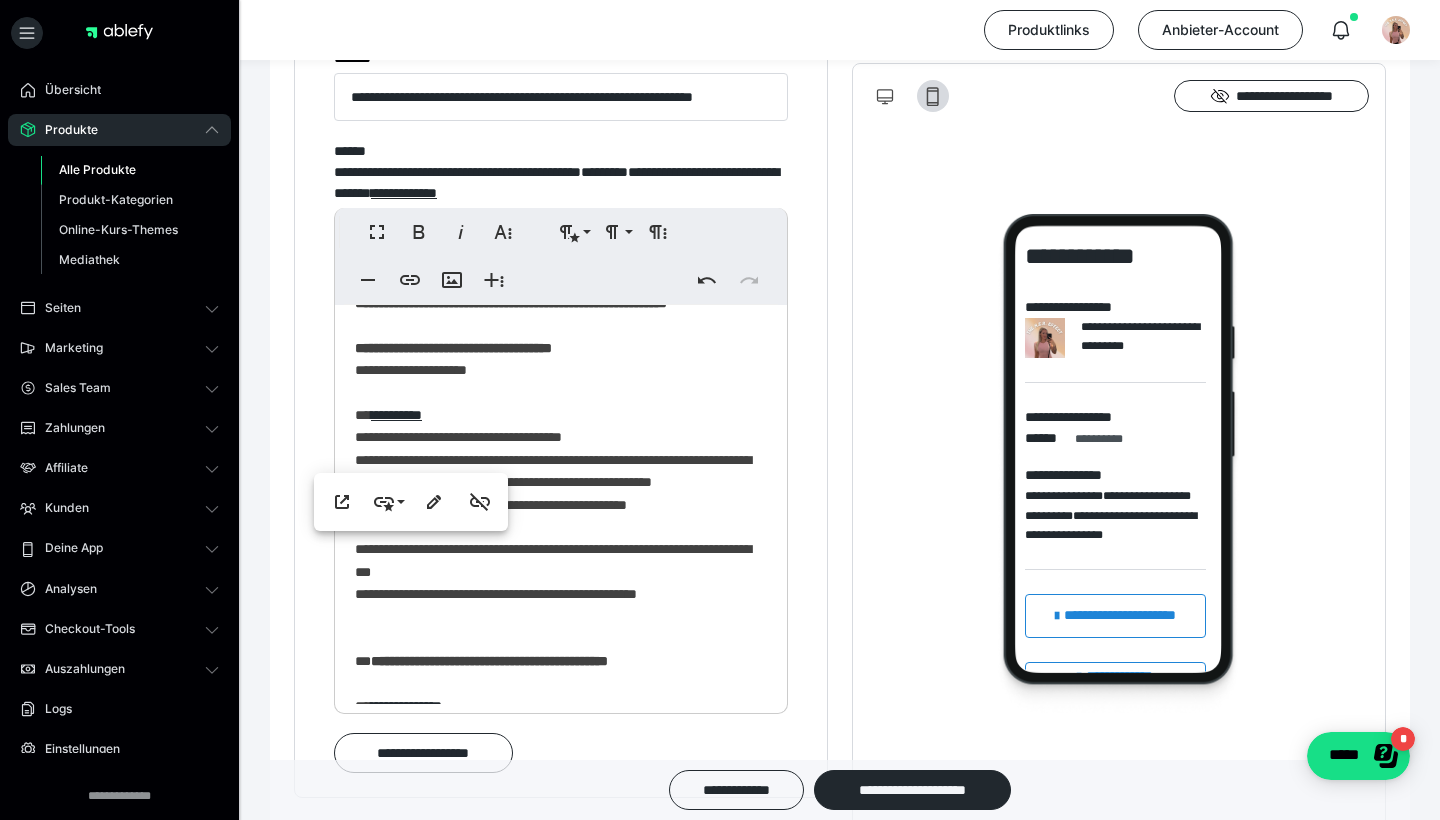 click on "**********" at bounding box center (561, 830) 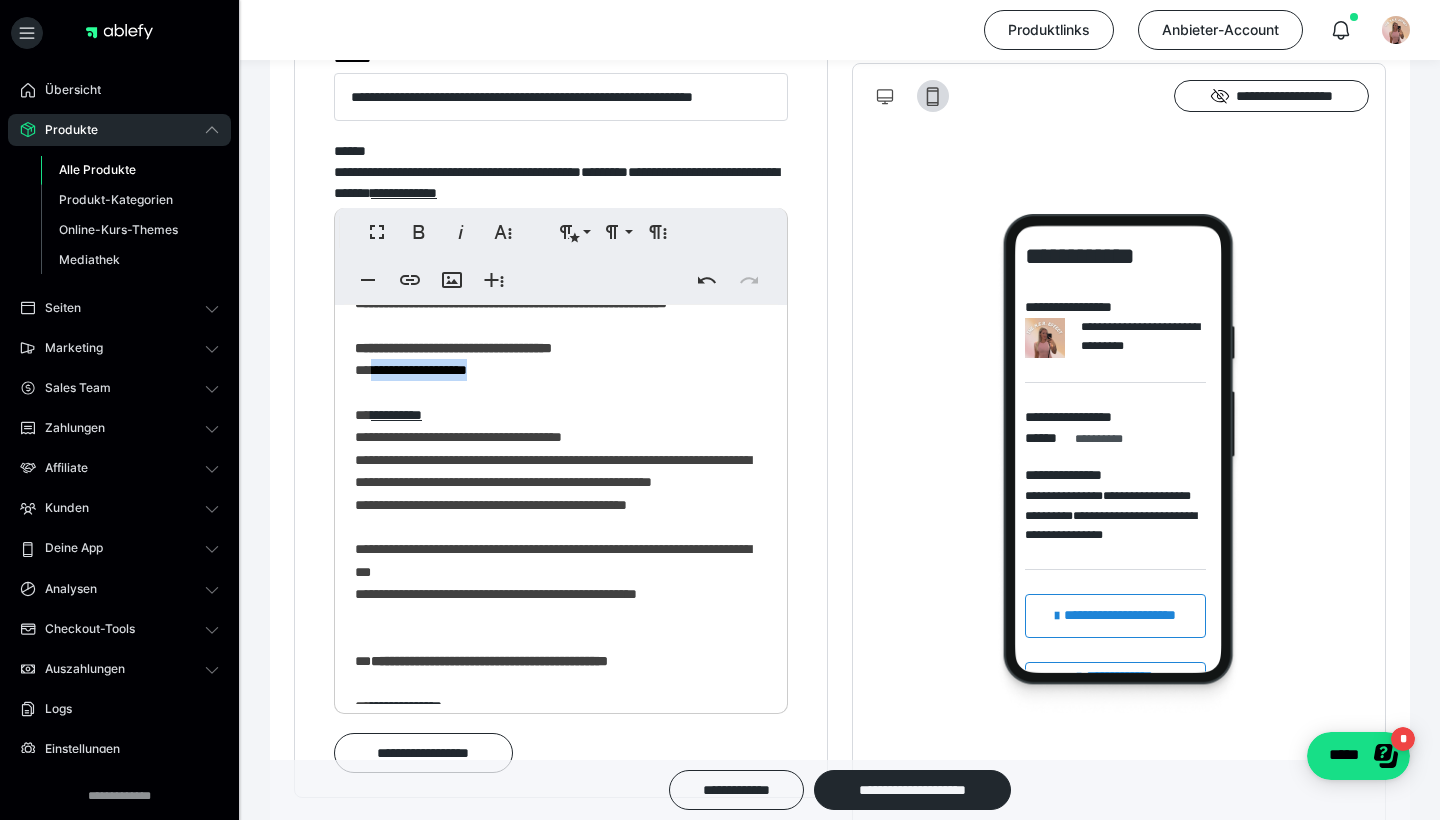 drag, startPoint x: 523, startPoint y: 414, endPoint x: 379, endPoint y: 410, distance: 144.05554 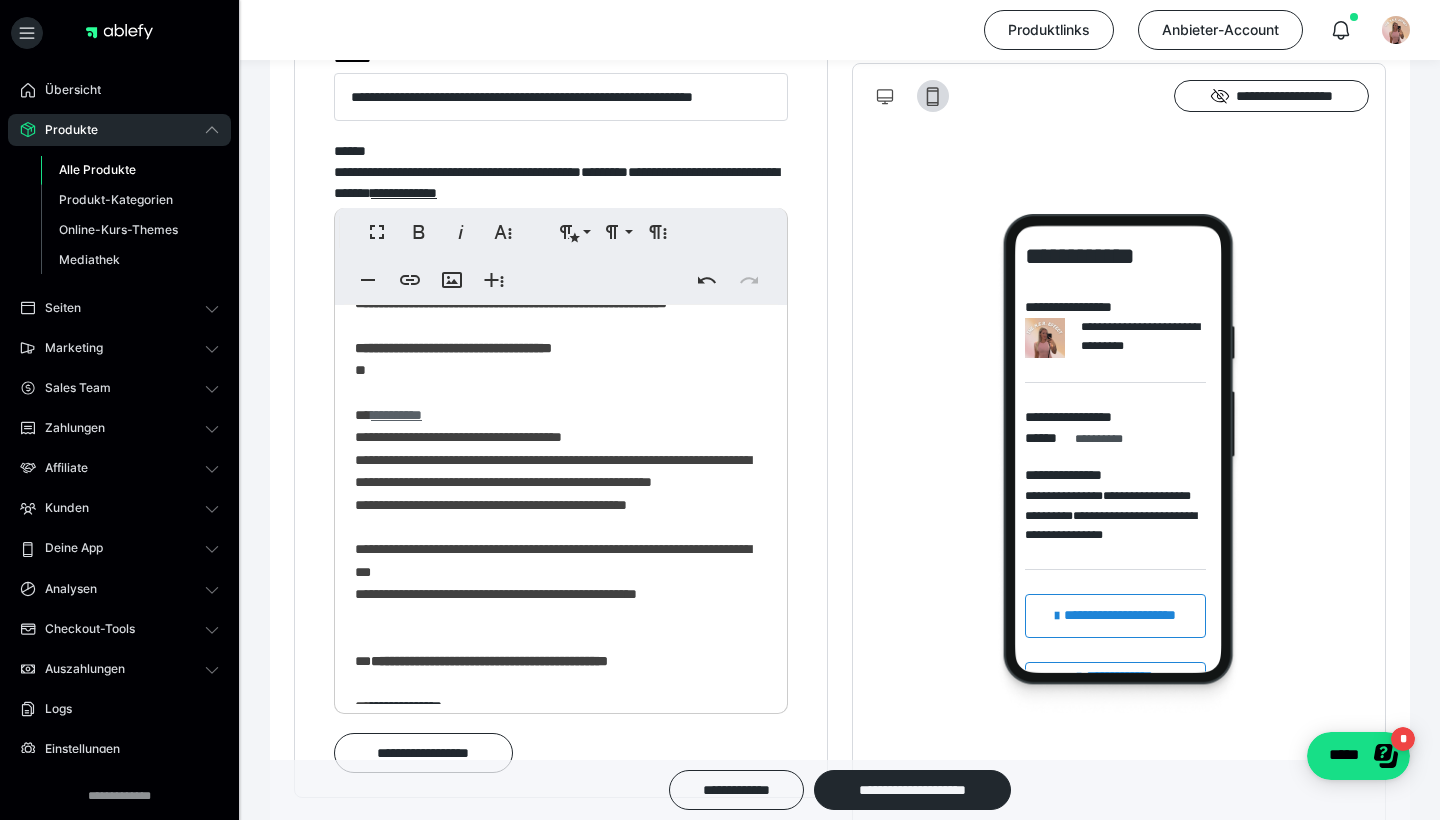click on "**********" at bounding box center (396, 415) 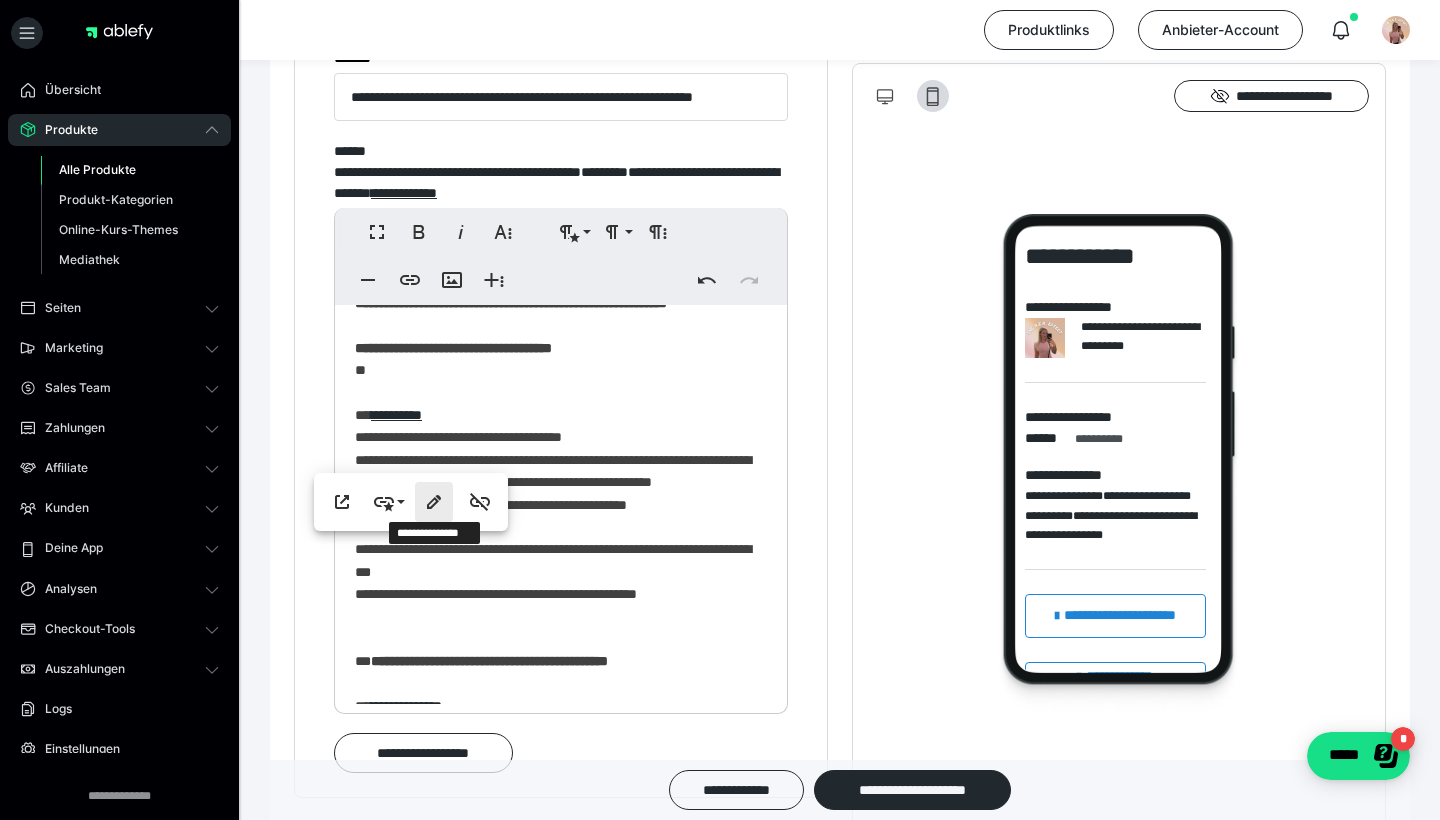 click on "**********" at bounding box center [434, 502] 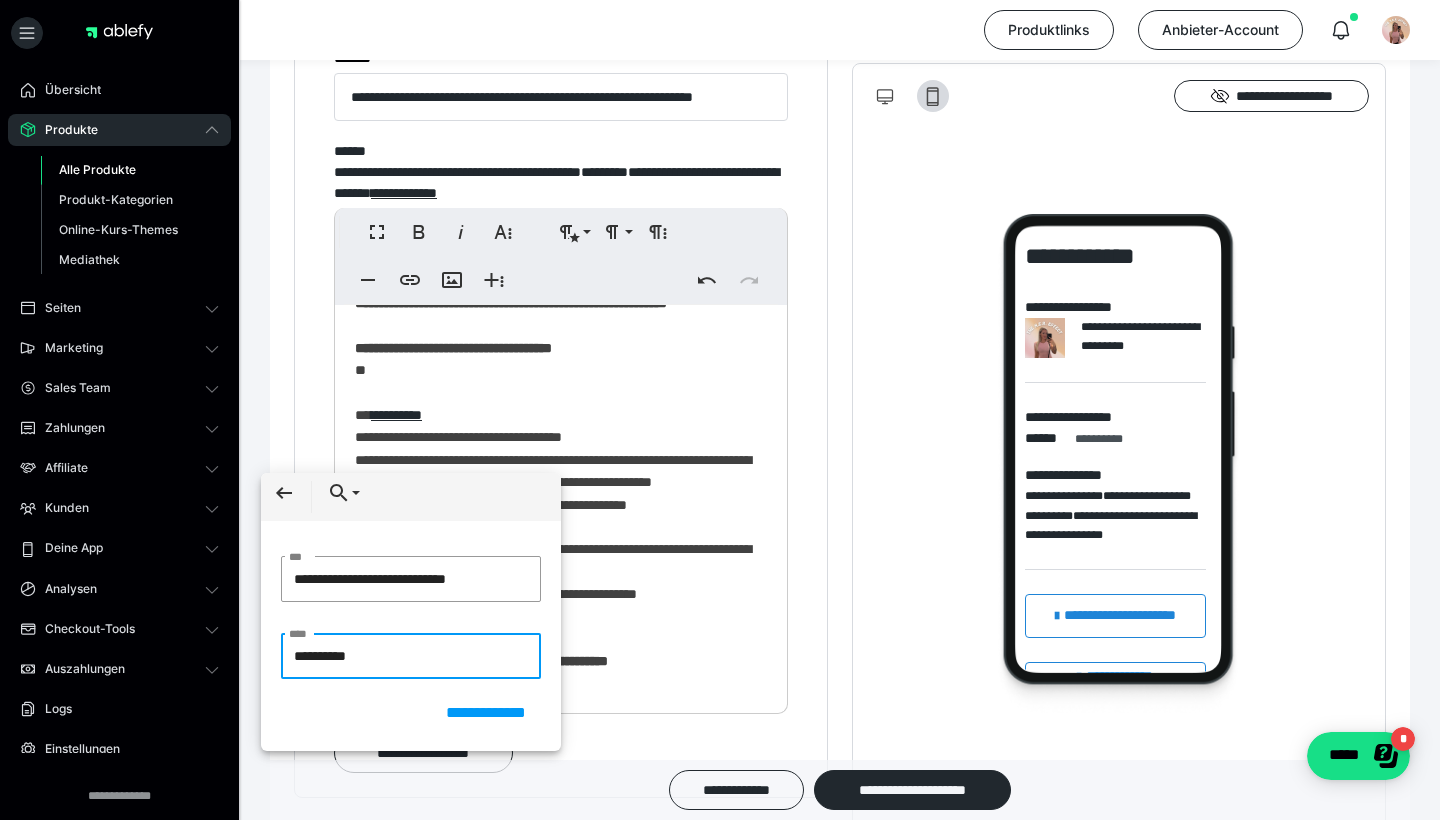 drag, startPoint x: 367, startPoint y: 655, endPoint x: 263, endPoint y: 654, distance: 104.00481 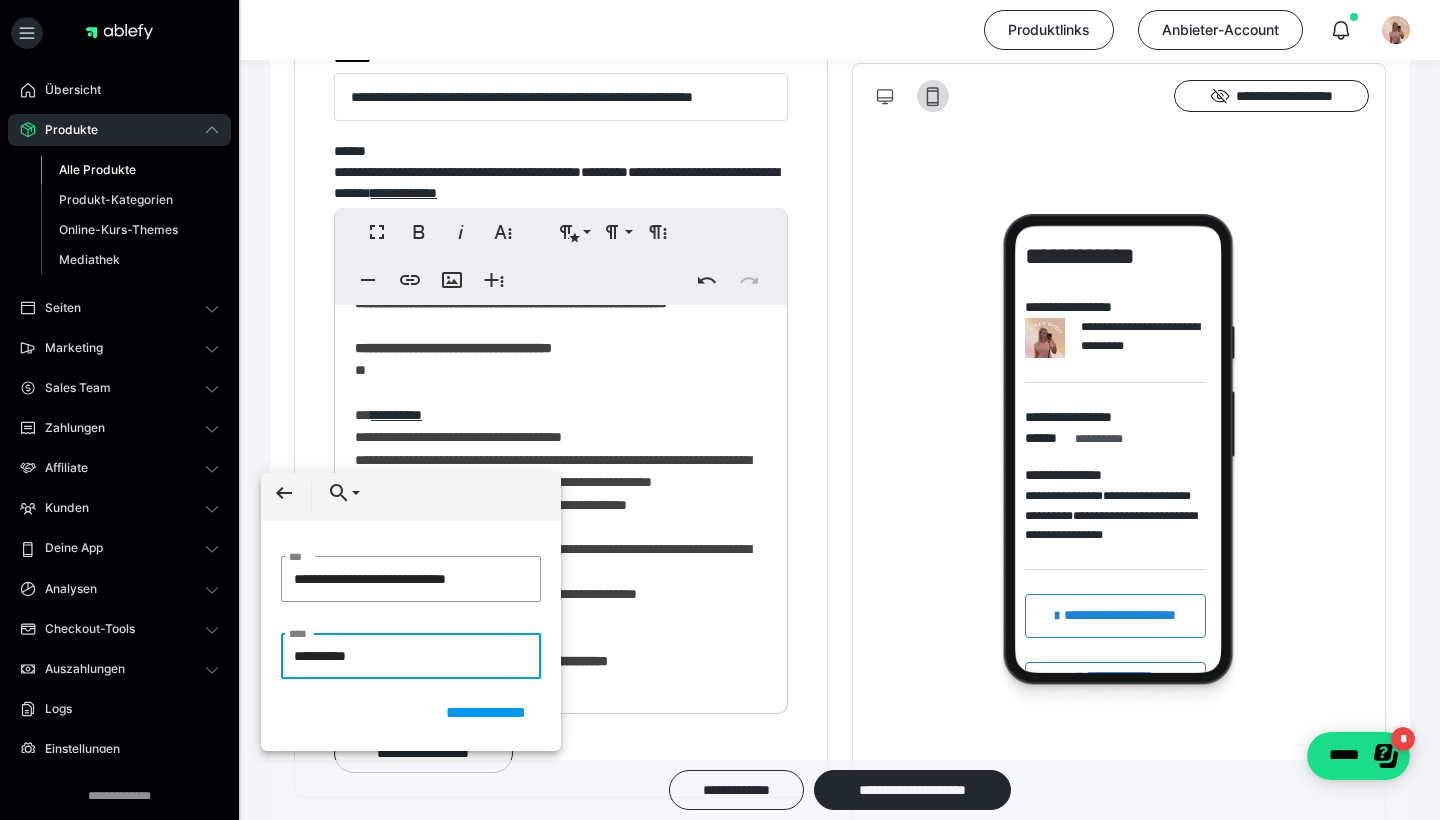 click on "**********" at bounding box center (411, 612) 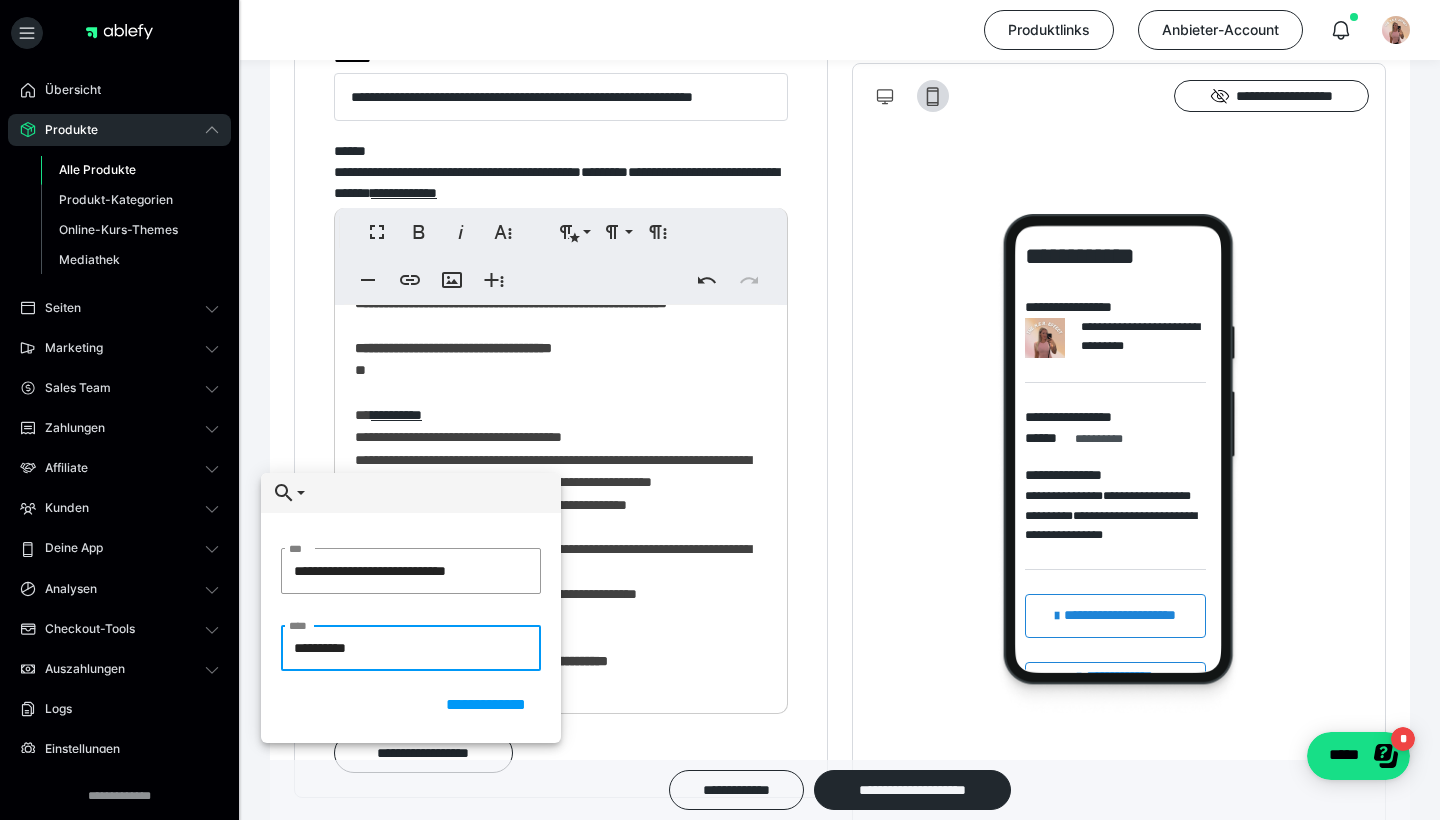 paste on "*********" 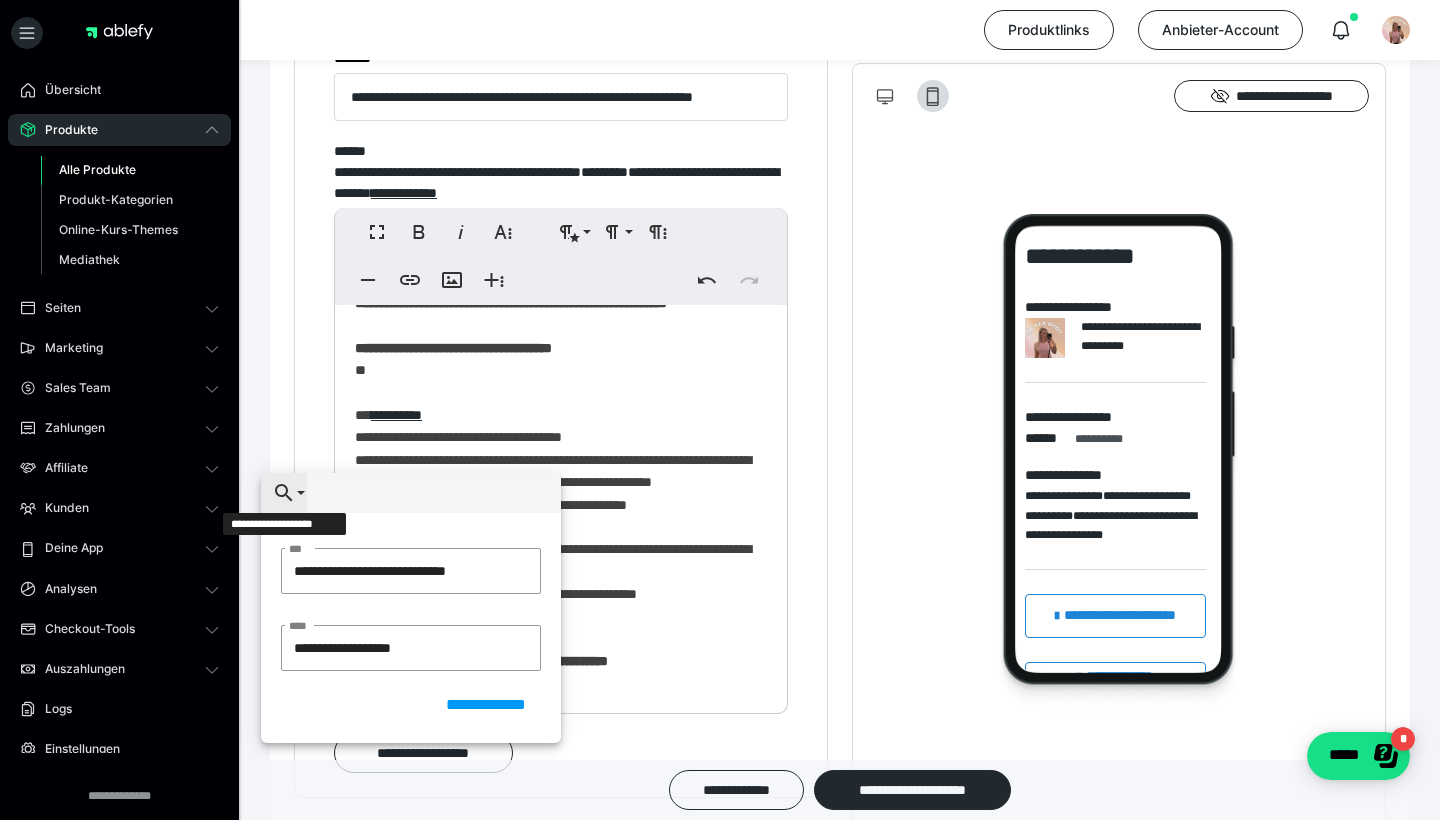 click on "**********" at bounding box center [284, 493] 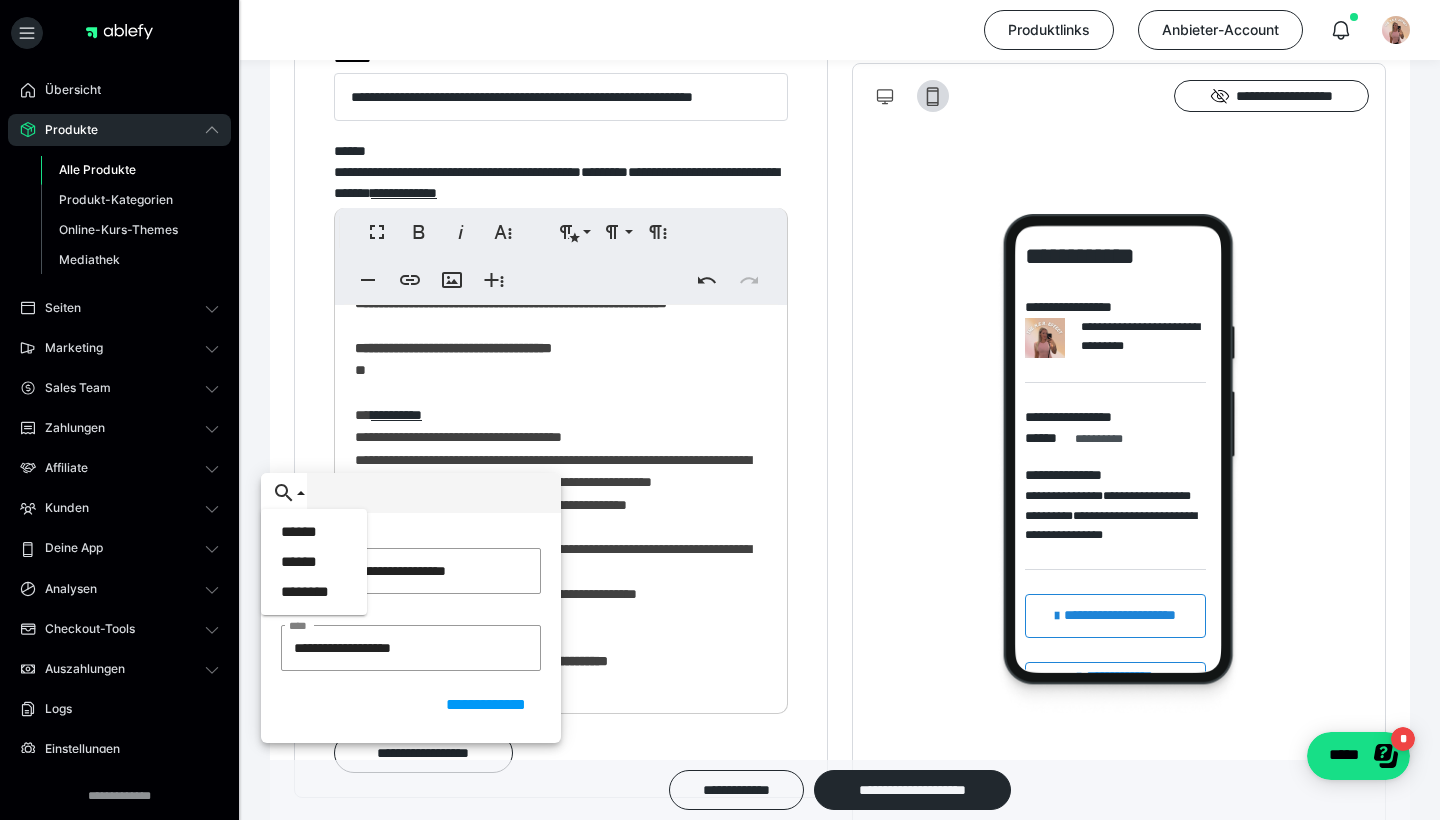 click on "**********" at bounding box center (411, 493) 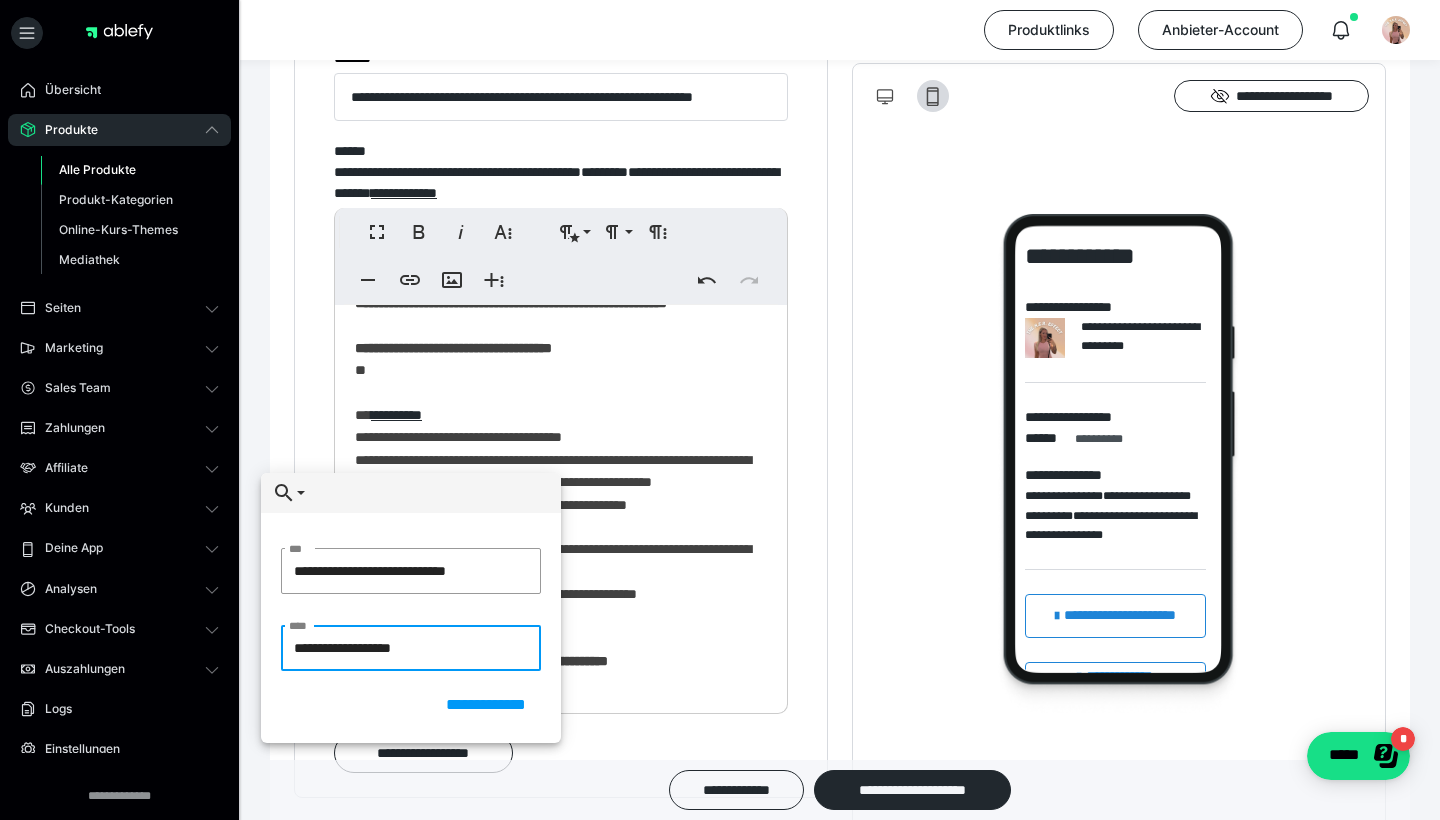 drag, startPoint x: 463, startPoint y: 656, endPoint x: 110, endPoint y: 649, distance: 353.0694 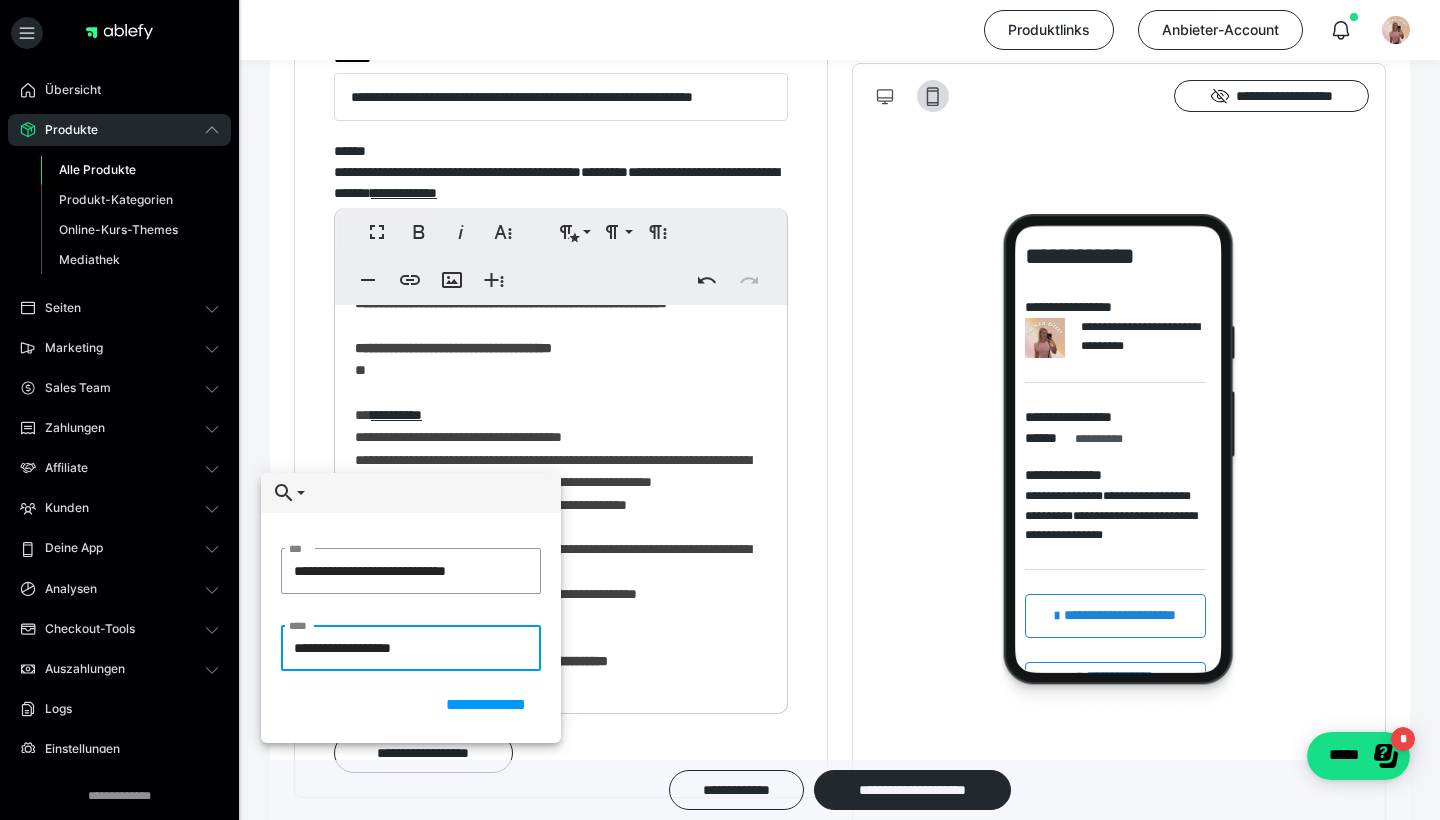 click on "Übersicht Produkte Alle Produkte Produkt-Kategorien Online-Kurs-Themes Mediathek Seiten Shop-Themes Membership-Themes ableSHARE Marketing Gutscheincodes Marketing-Tools Live-Stream-Events Content-IDs Upsell-Funnels Order Bumps Tracking-Codes E-Mail-Schnittstellen Webhooks Sales Team Sales Team Zahlungen Bestellungen Fälligkeiten Transaktionen Rechnungen & Storno-Rechnungen Mahnwesen & Inkasso Affiliate Affiliate-Programme Affiliates Statistiken Landingpages Kunden Kunden Kurs-Zugänge Membership-Zugänge E-Ticket-Bestellungen Awards Lizenzschlüssel Deine App App Hub Analysen Analysen Analysen 3.0 Checkout-Tools Bezahlseiten-Templates Zahlungspläne Zusatzkosten Widerrufskonditionen Zusatzfelder Zusatzfeld-Antworten Steuersätze Auszahlungen Neue Auszahlung Berichte Logs Einstellungen [TEXT] Produktlinks Anbieter-Account [TEXT] [TEXT] [TEXT] [TEXT] [TEXT] [TEXT] [TEXT] Produktdetails Produkte Bezahlseite Market & Upsell Seiten" at bounding box center [720, 62] 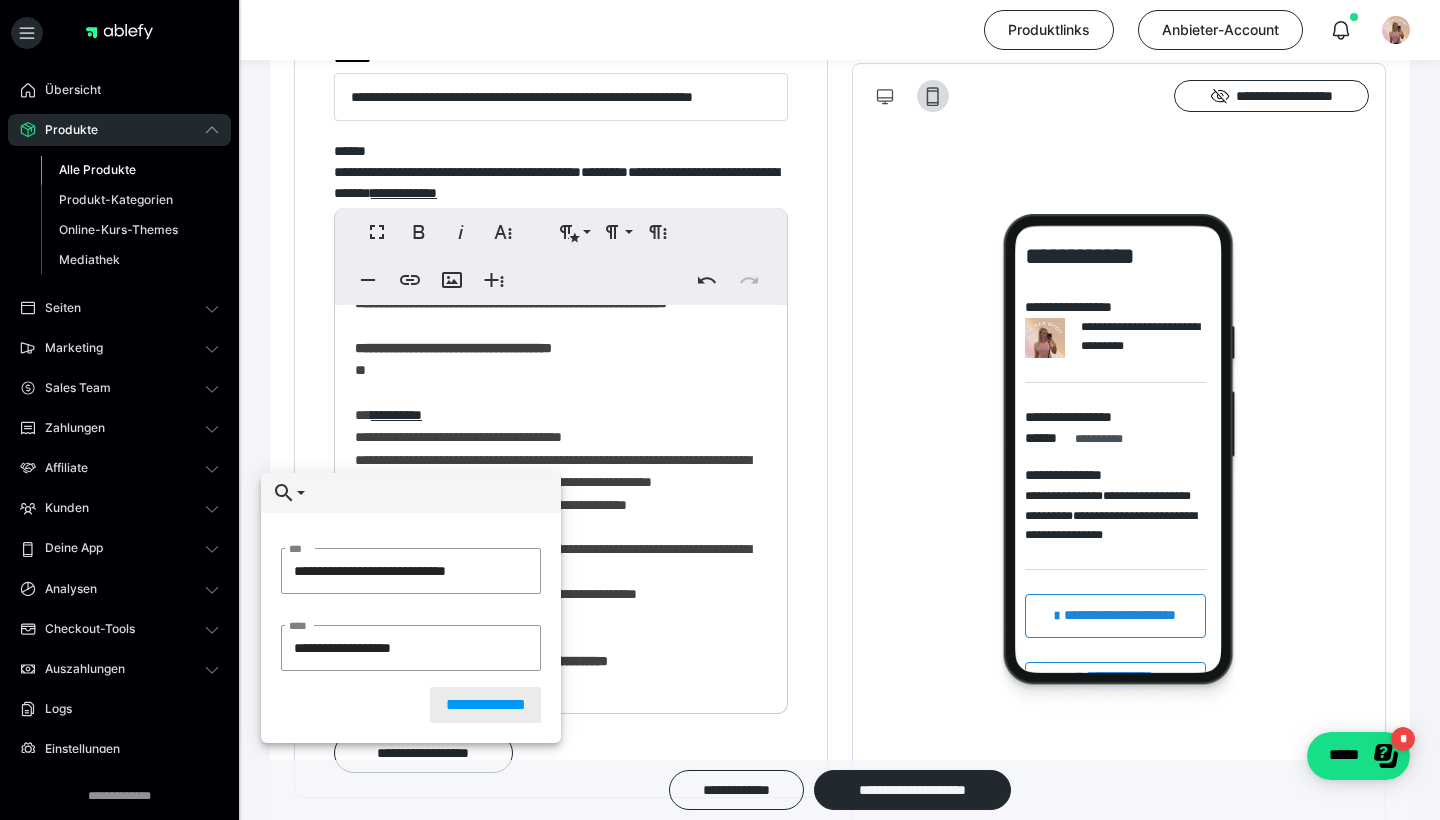 click on "**********" at bounding box center (486, 705) 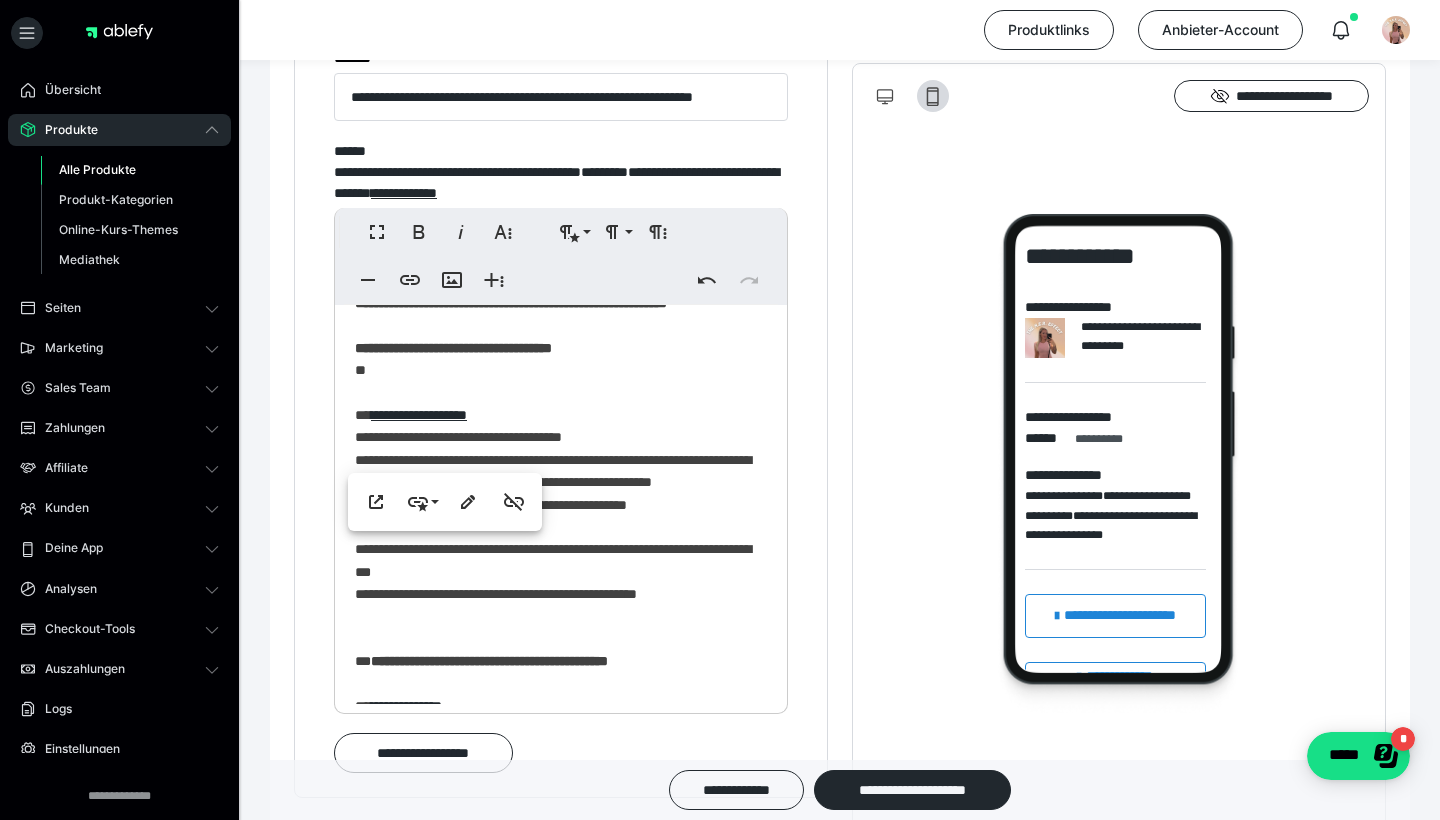 click on "**********" at bounding box center (561, 830) 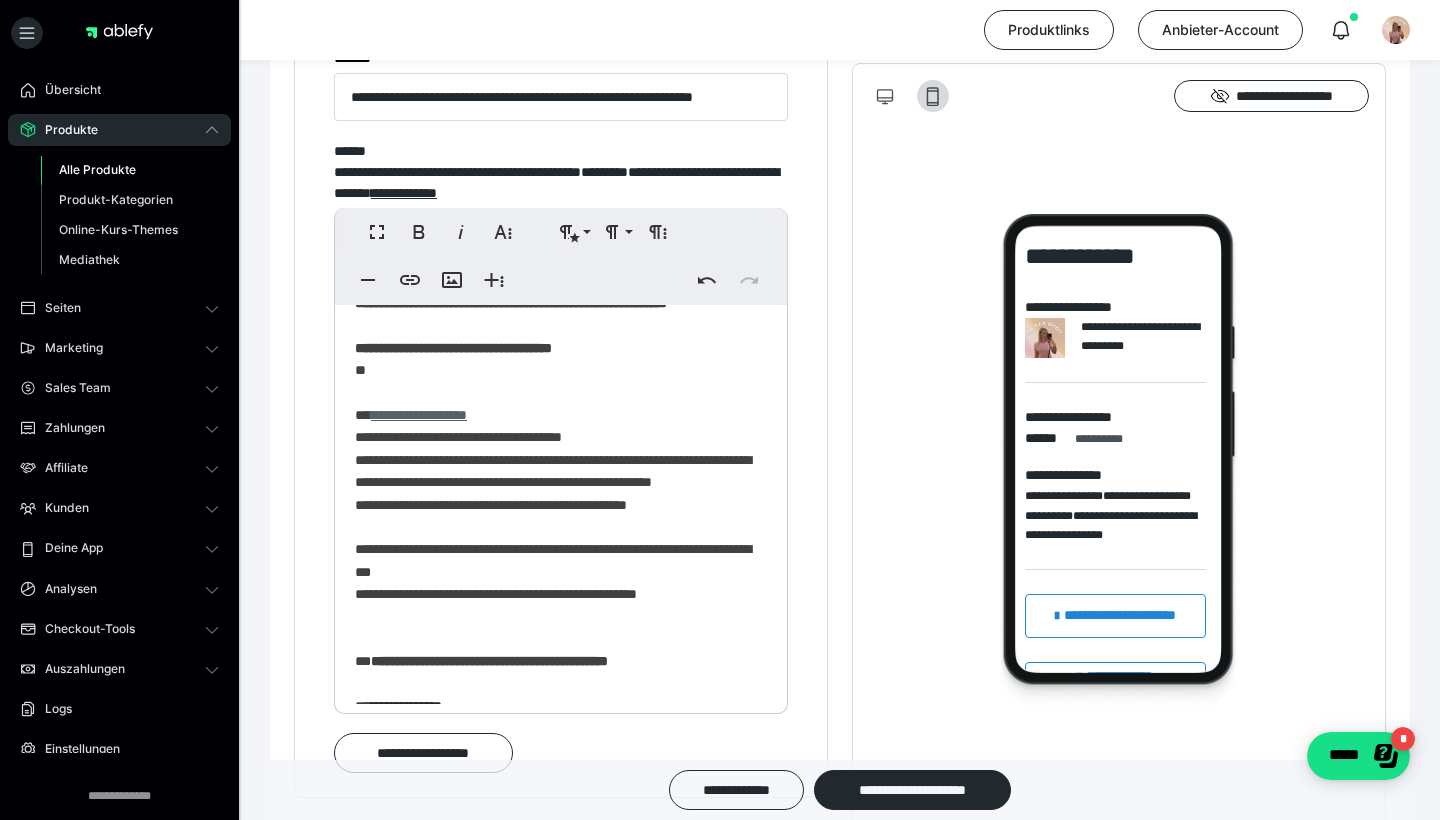 click on "**********" at bounding box center (419, 415) 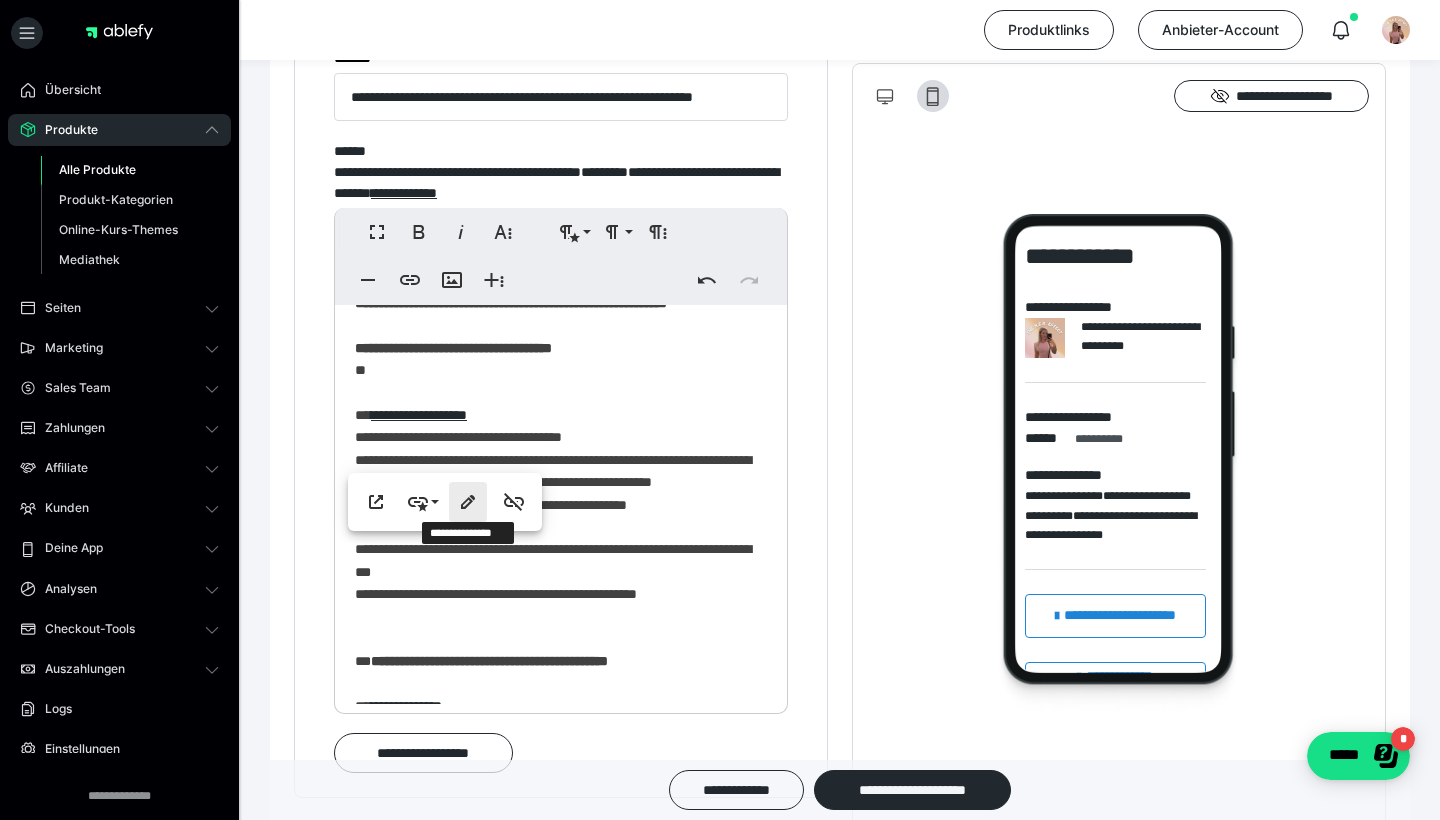 click 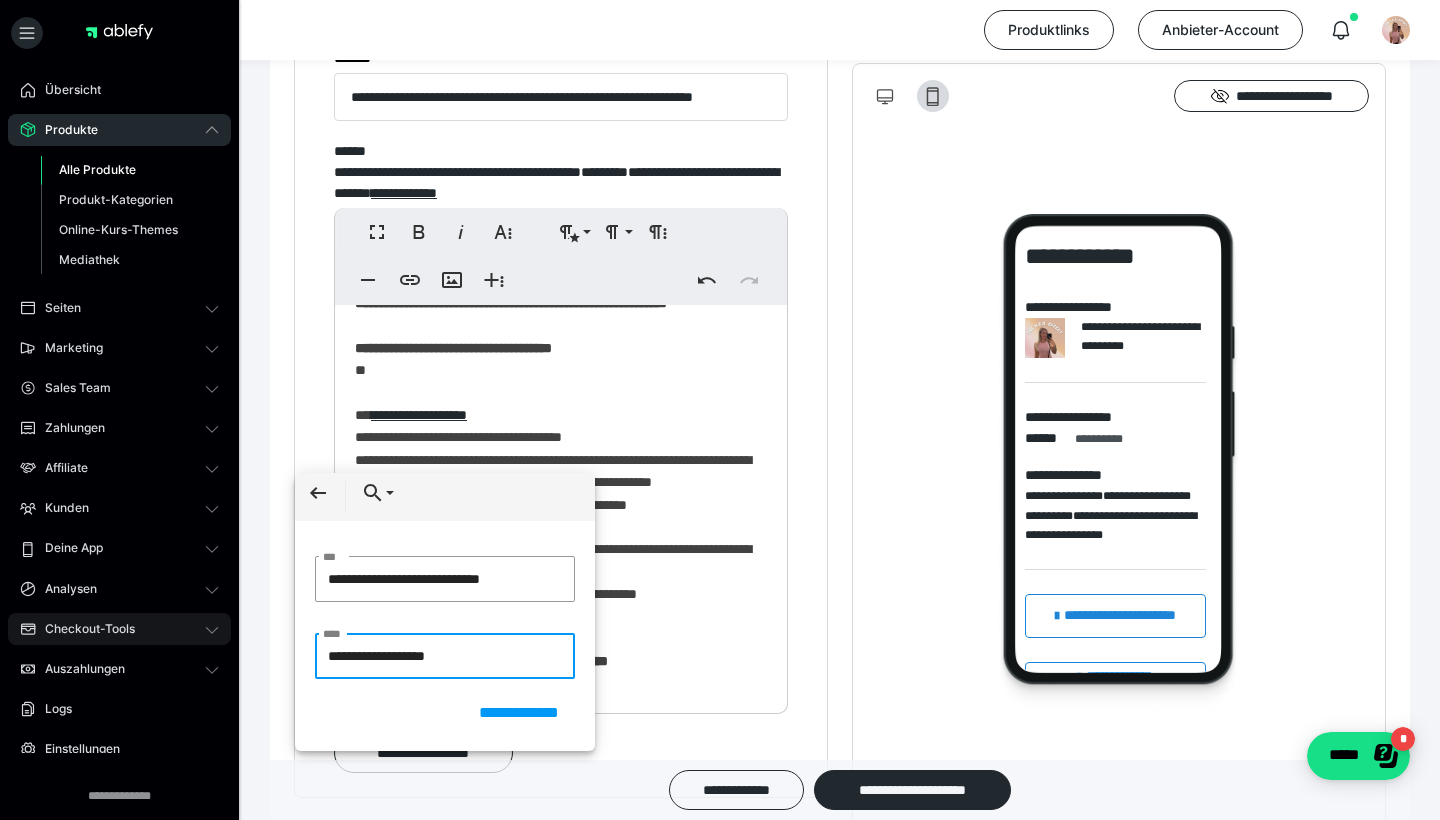 drag, startPoint x: 486, startPoint y: 666, endPoint x: 195, endPoint y: 620, distance: 294.6133 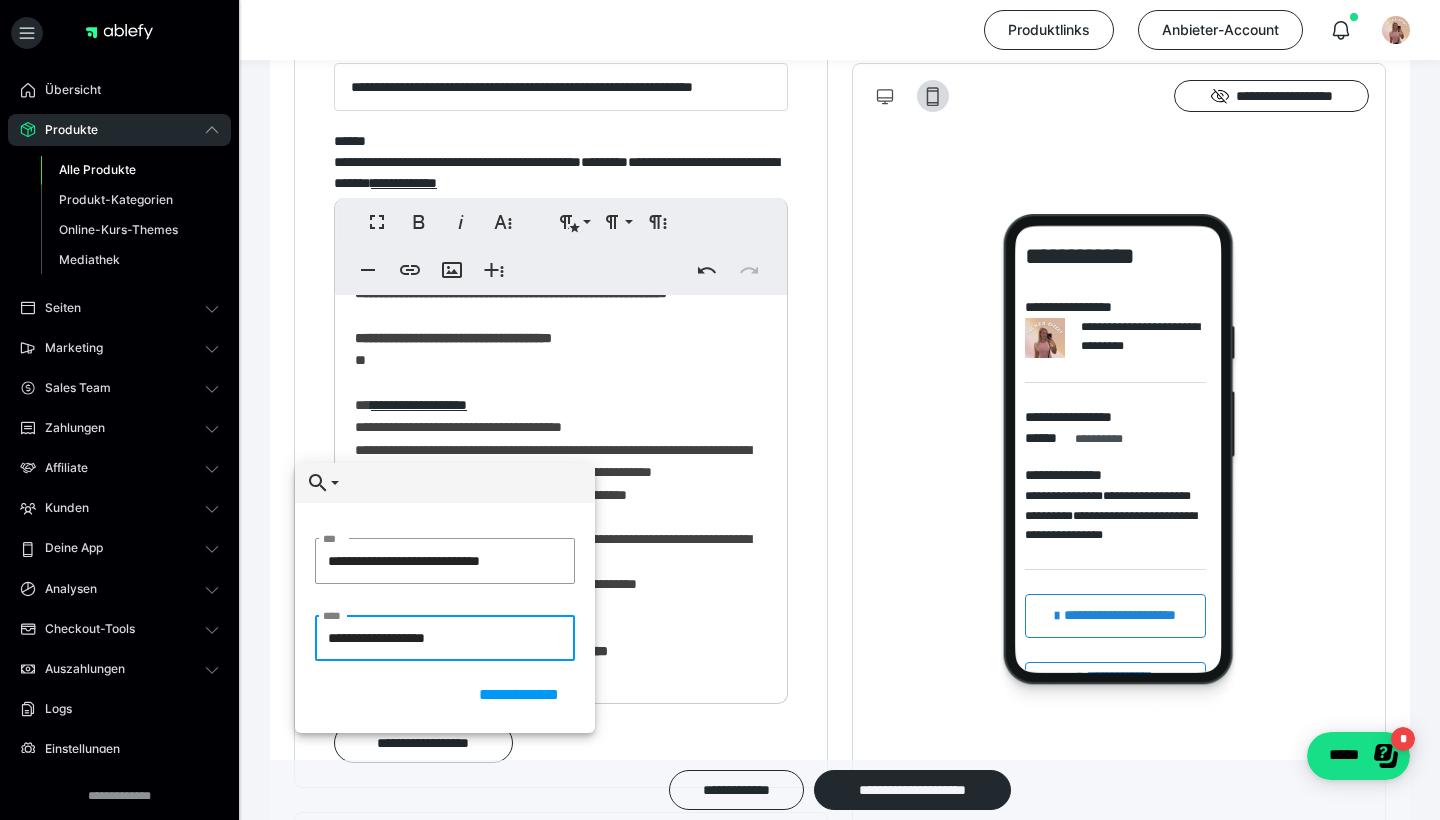 scroll, scrollTop: 1154, scrollLeft: 0, axis: vertical 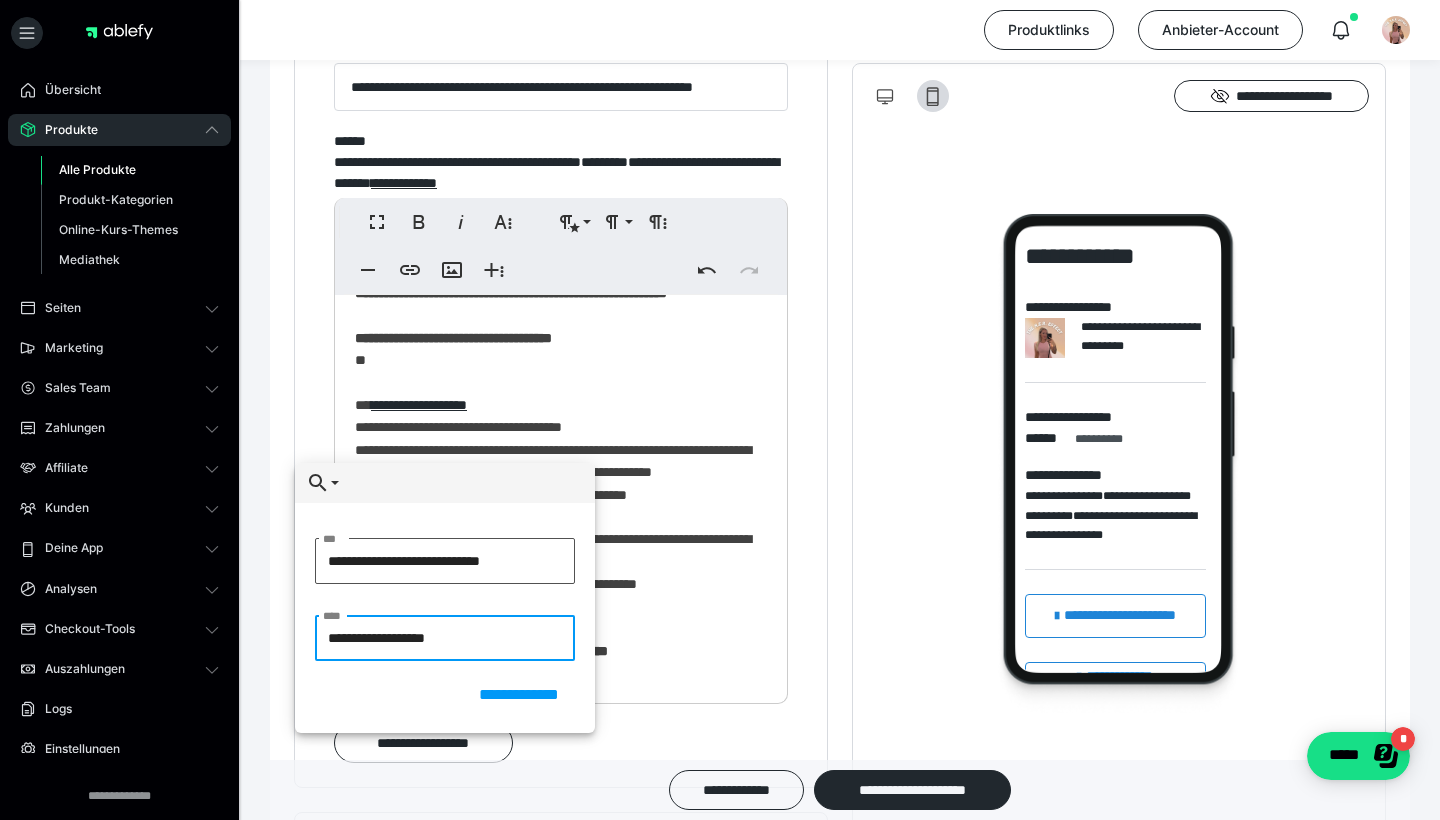 type on "**********" 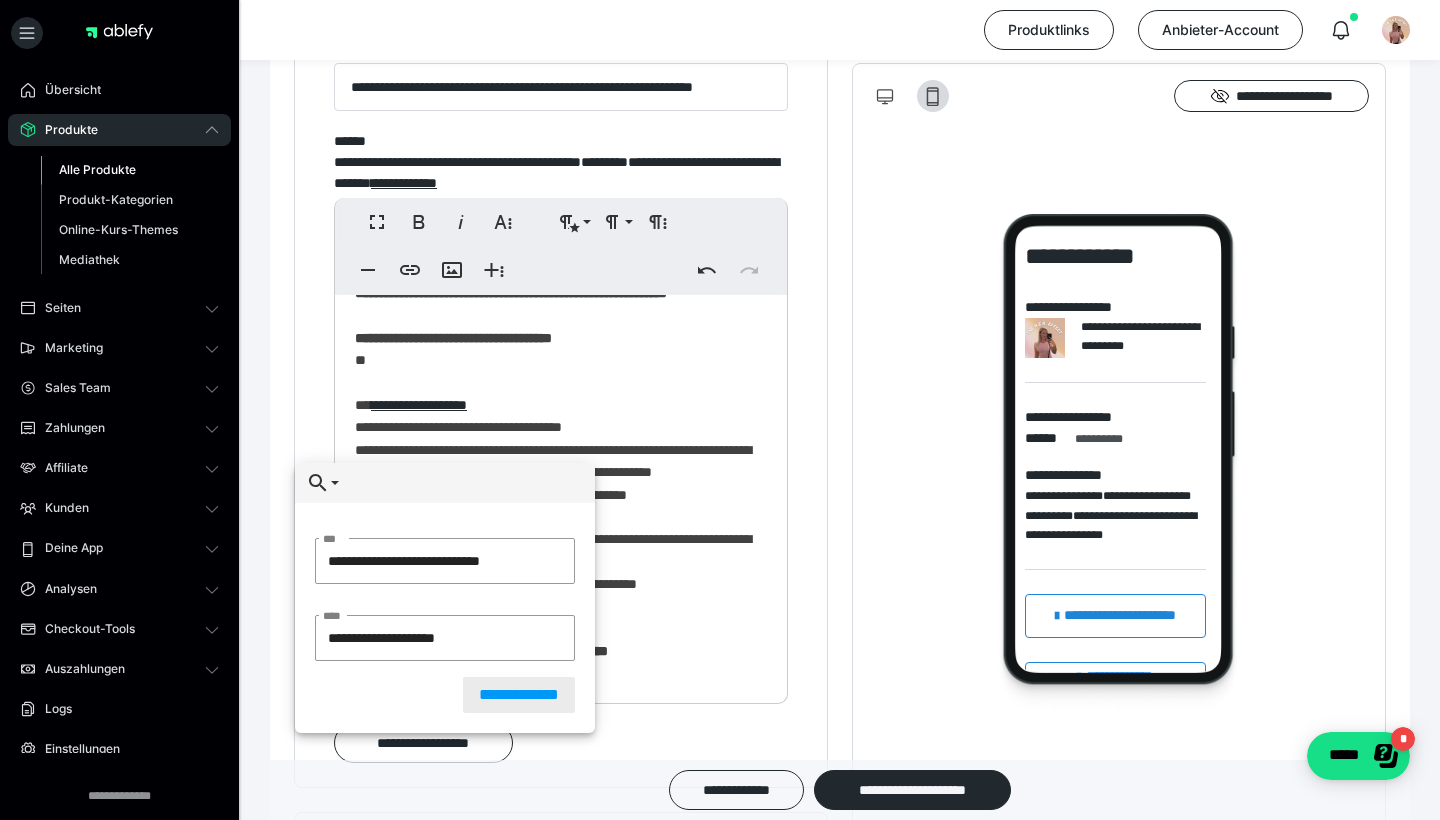 click on "**********" at bounding box center [519, 695] 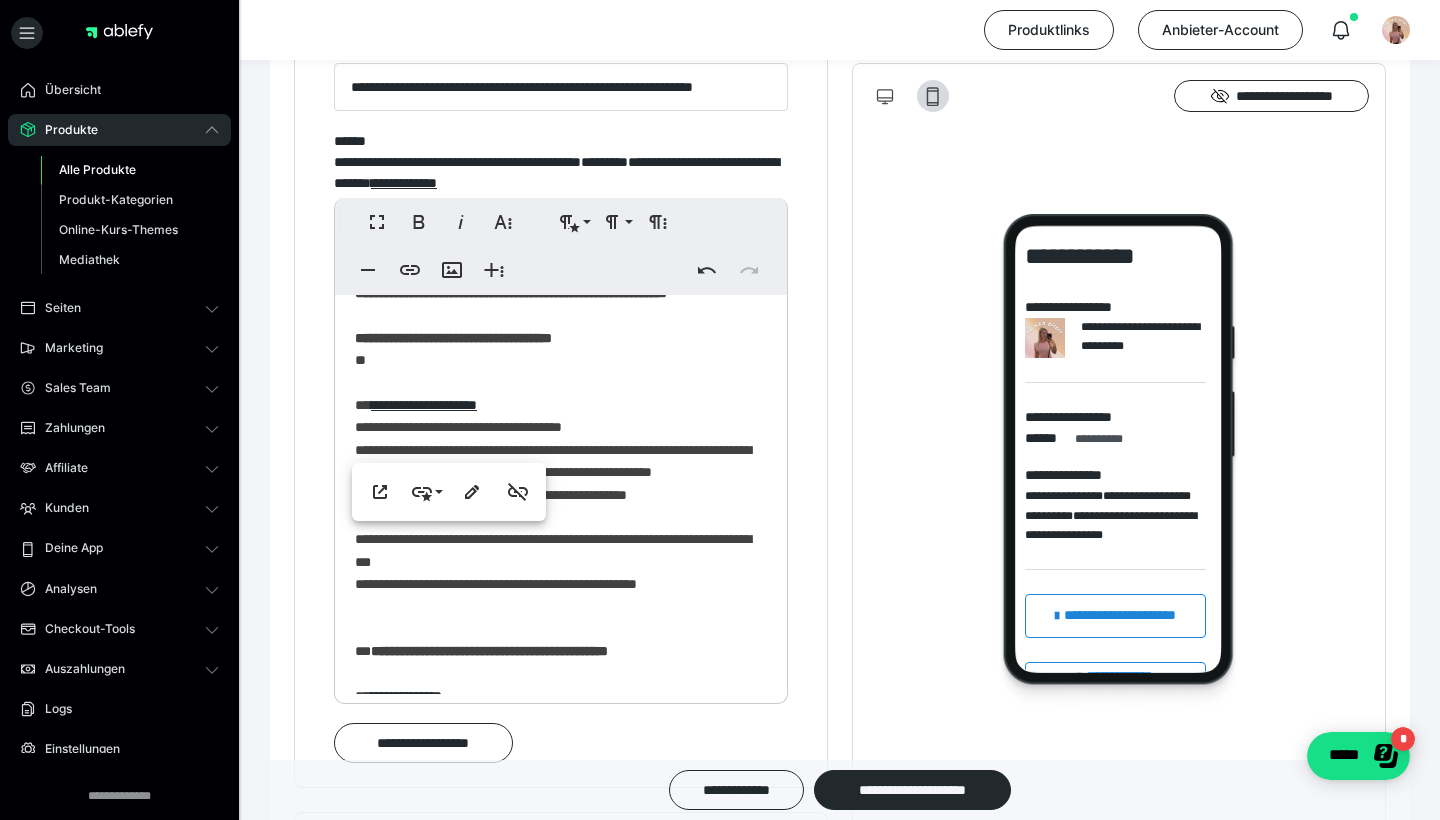 click on "**********" at bounding box center (561, 820) 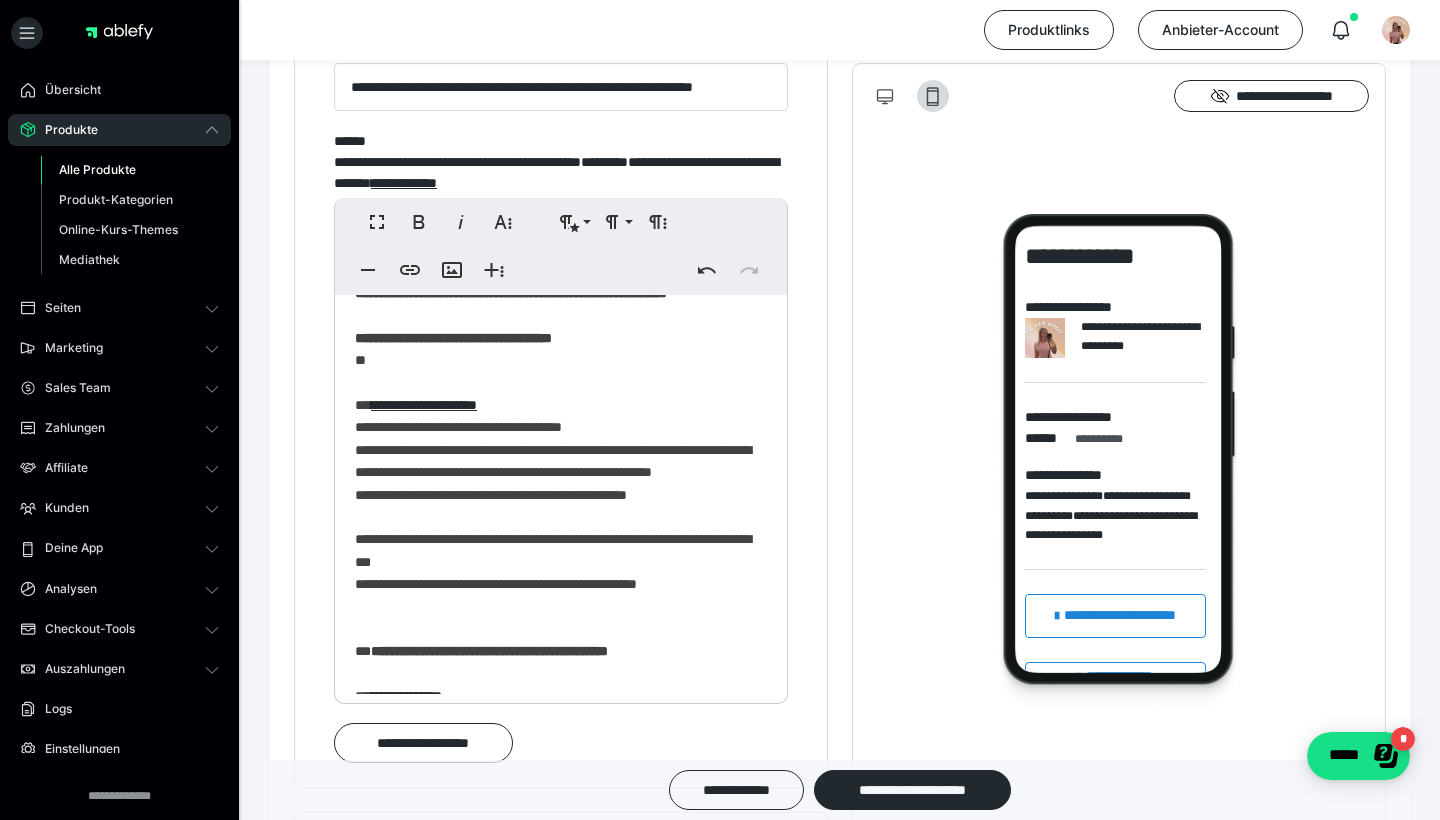 click on "**********" at bounding box center (561, 820) 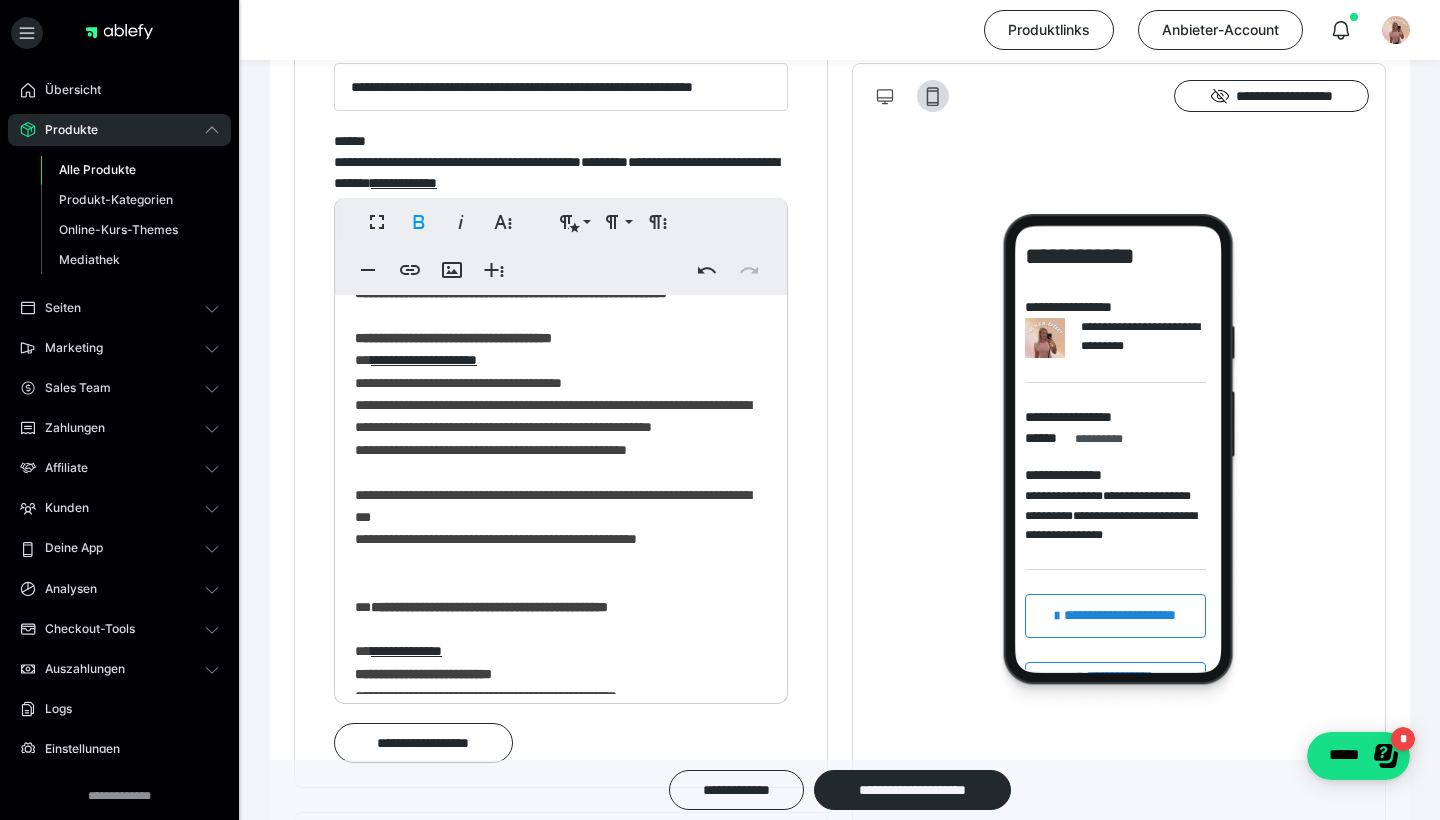 click on "**********" at bounding box center (561, 798) 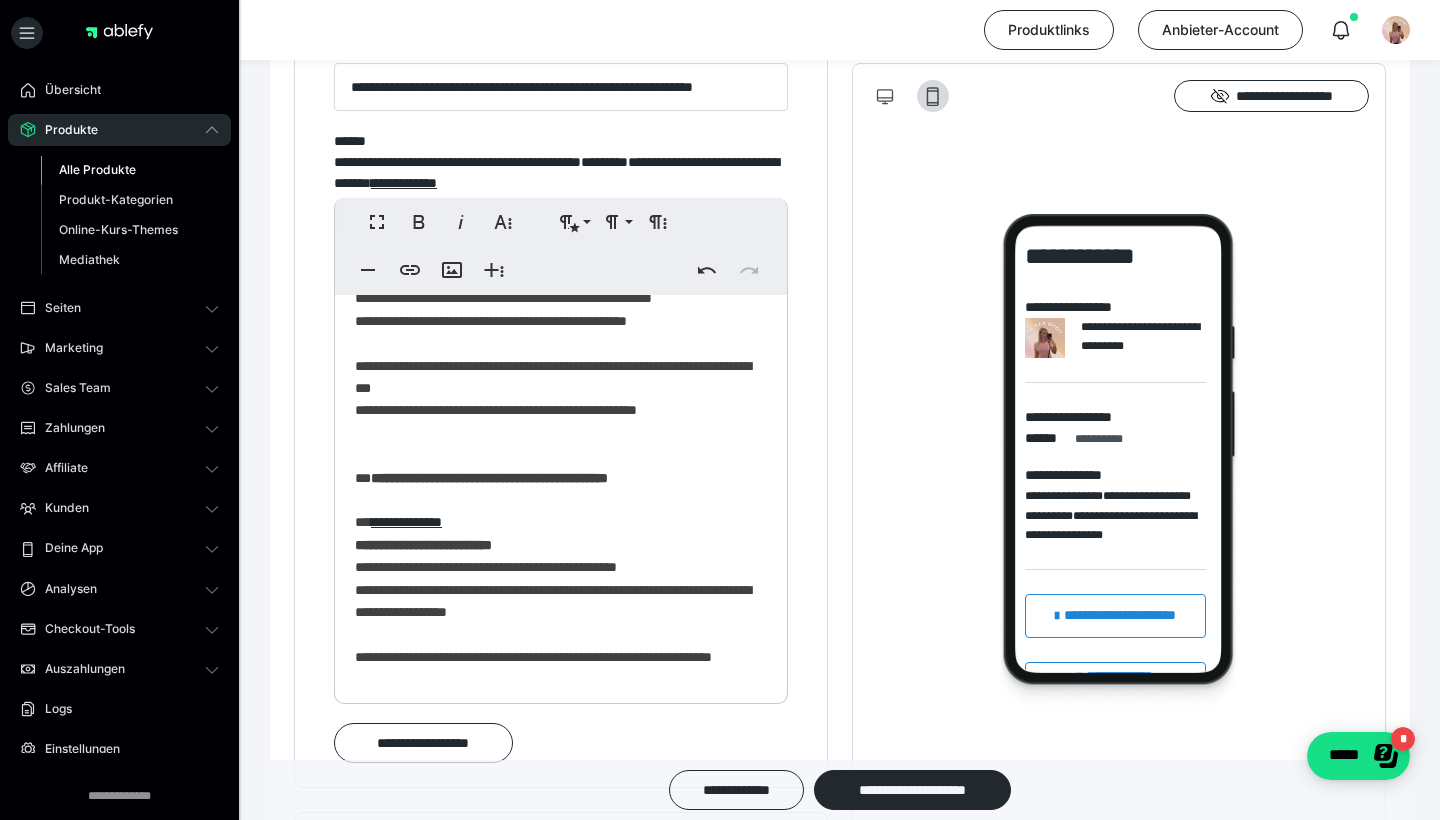 scroll, scrollTop: 321, scrollLeft: 0, axis: vertical 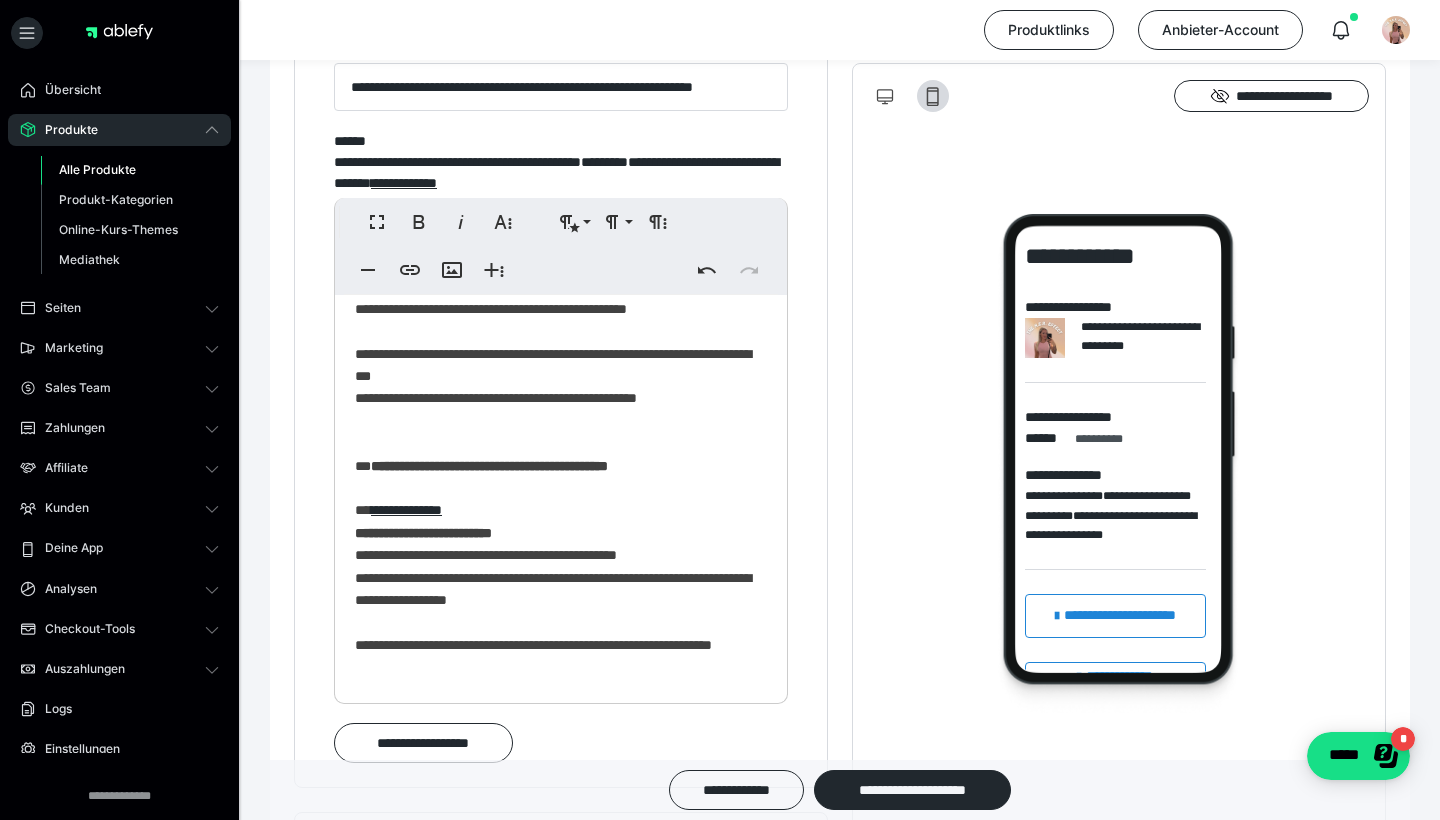 click on "**********" at bounding box center (561, 692) 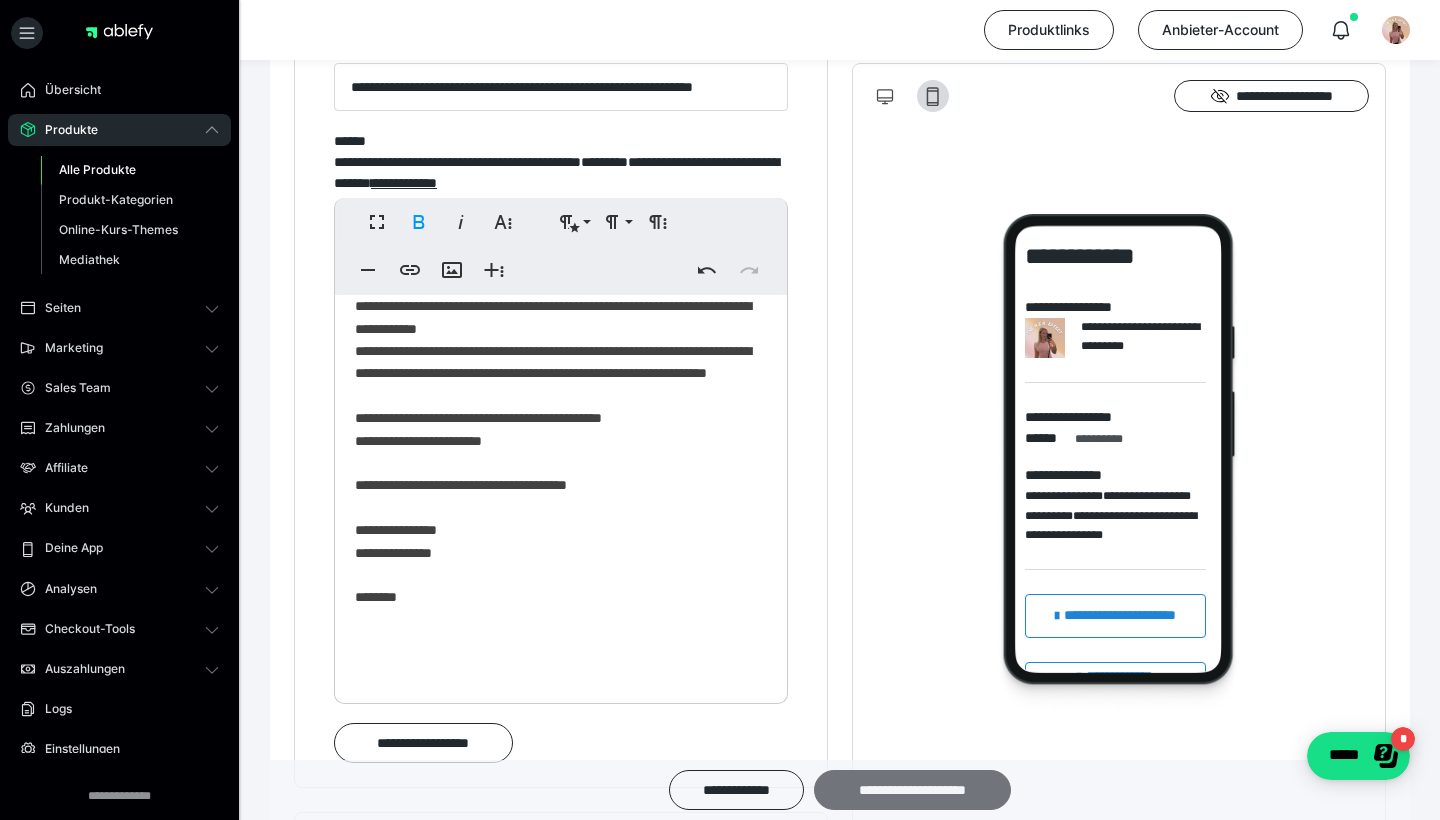 scroll, scrollTop: 861, scrollLeft: 0, axis: vertical 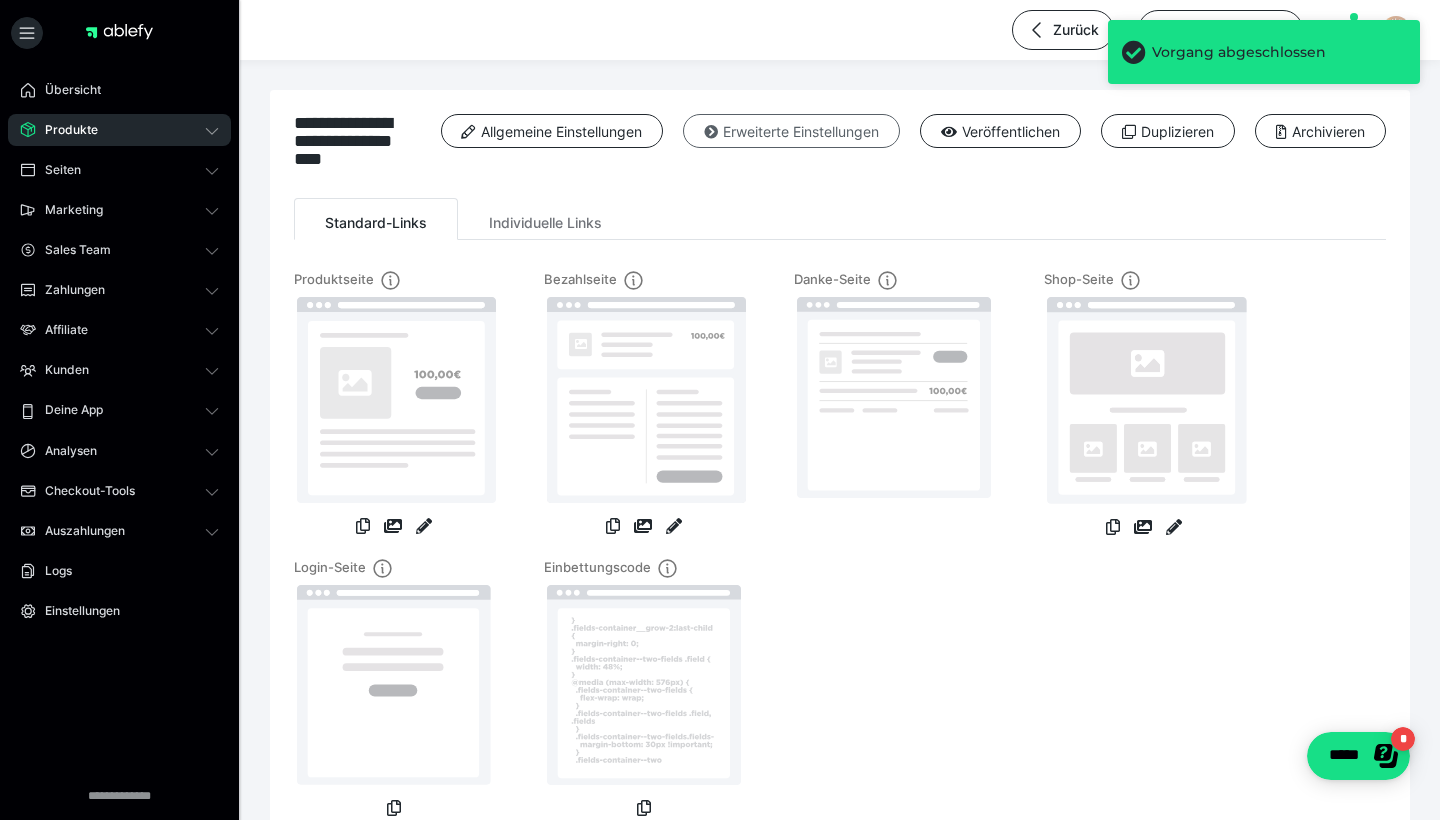 click on "Erweiterte Einstellungen" at bounding box center [791, 131] 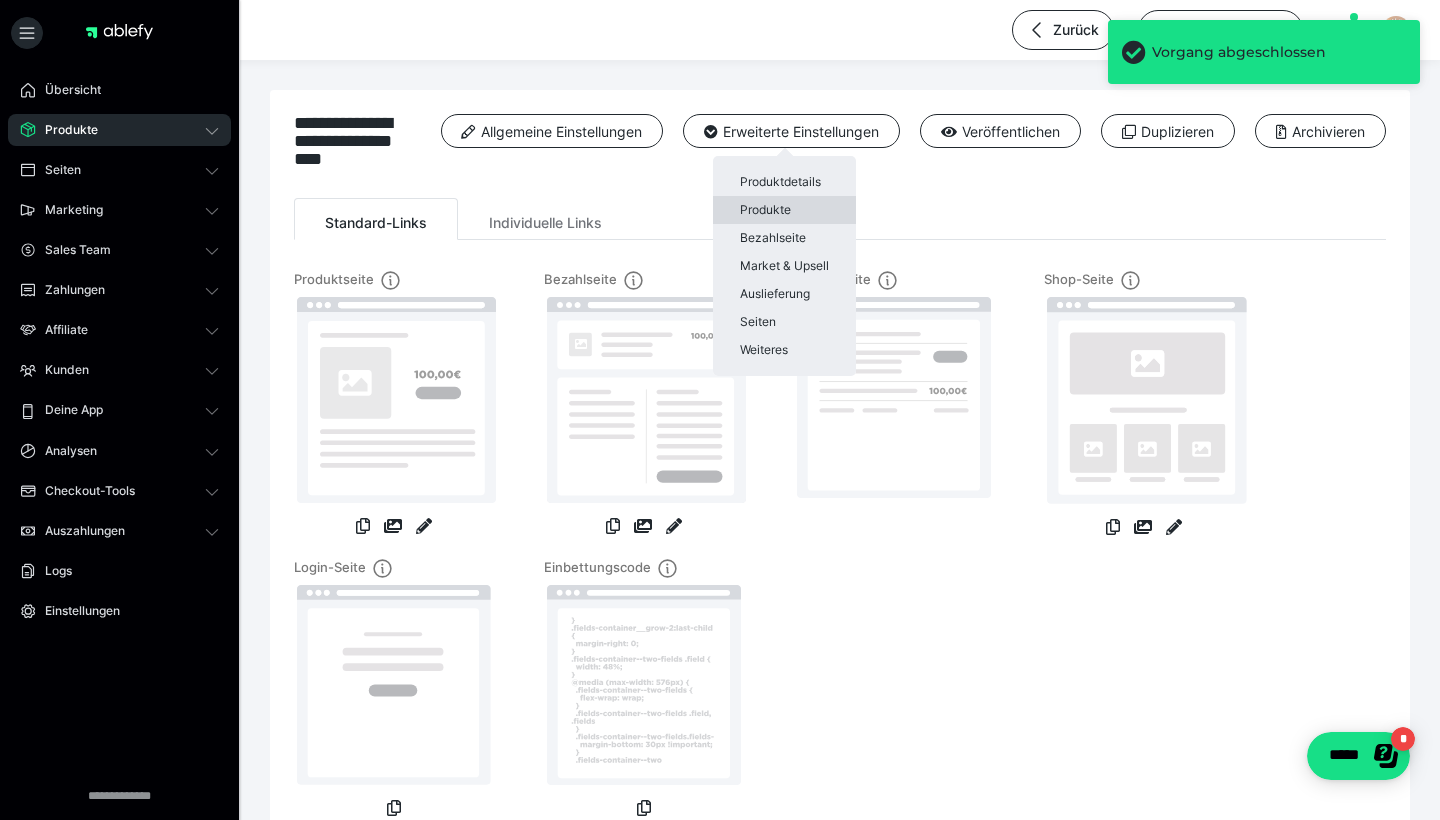 click on "Produkte" at bounding box center (784, 210) 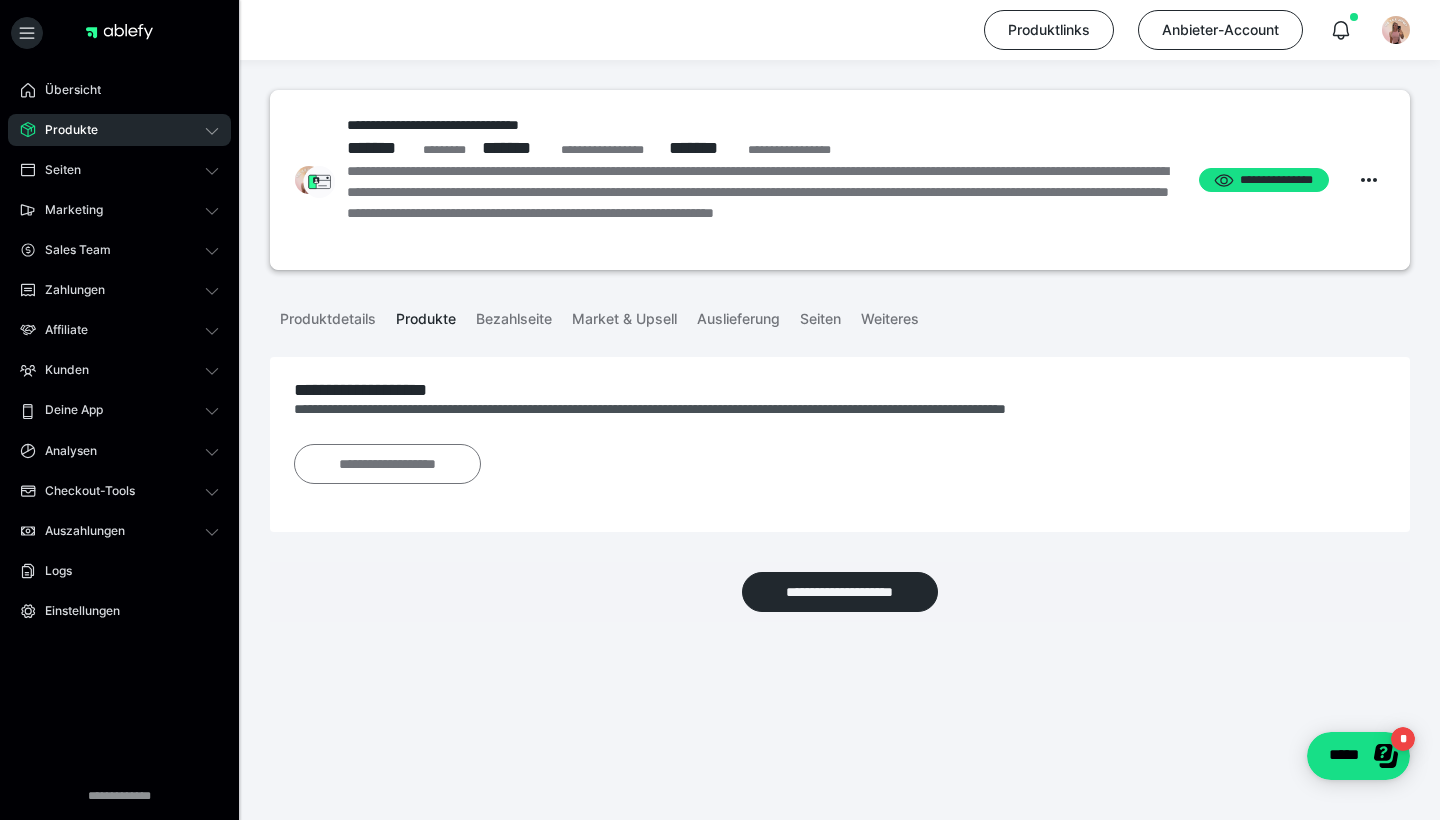 click on "**********" at bounding box center (387, 464) 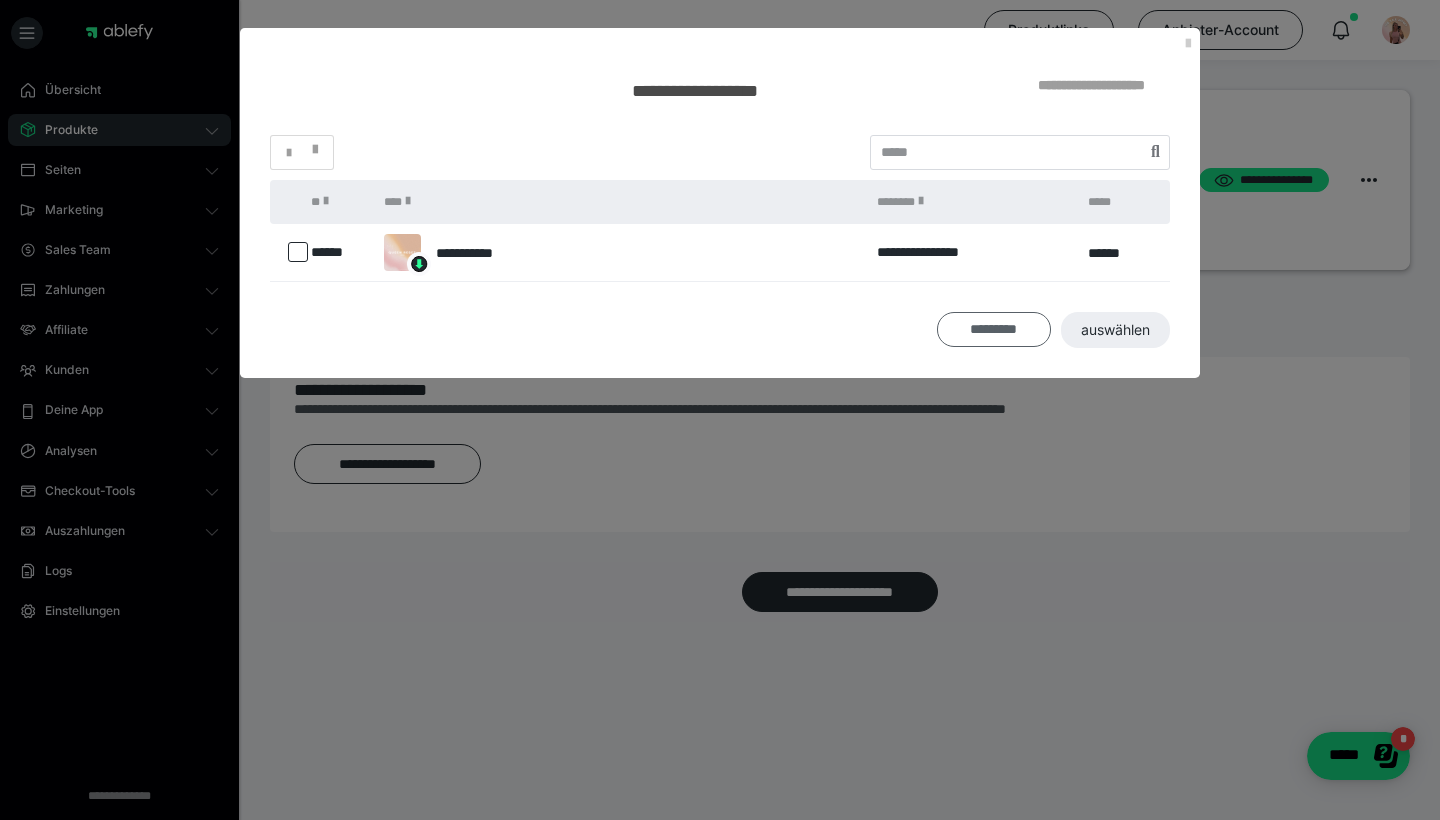 click on "*********" at bounding box center [994, 329] 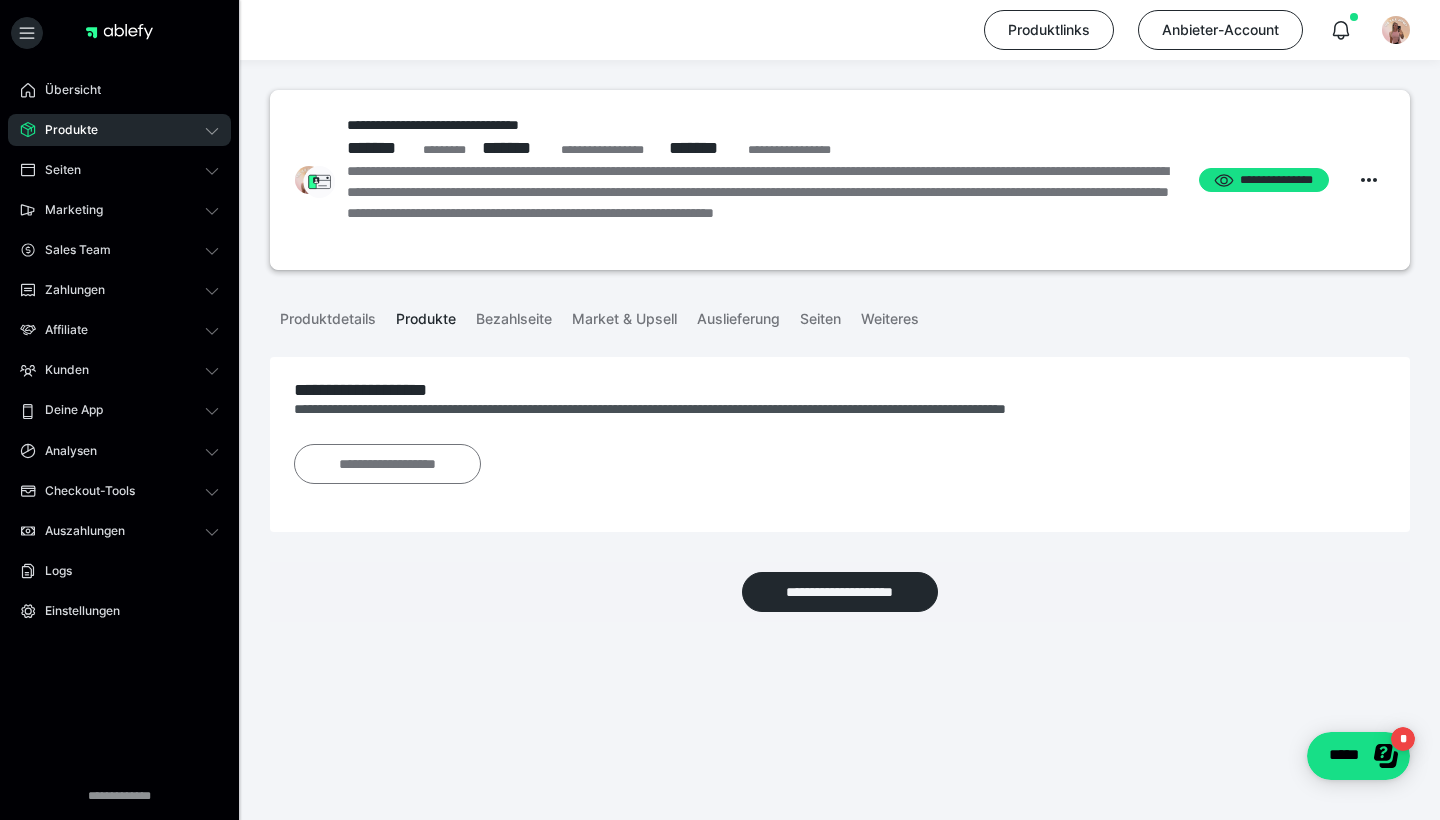 click on "**********" at bounding box center [387, 464] 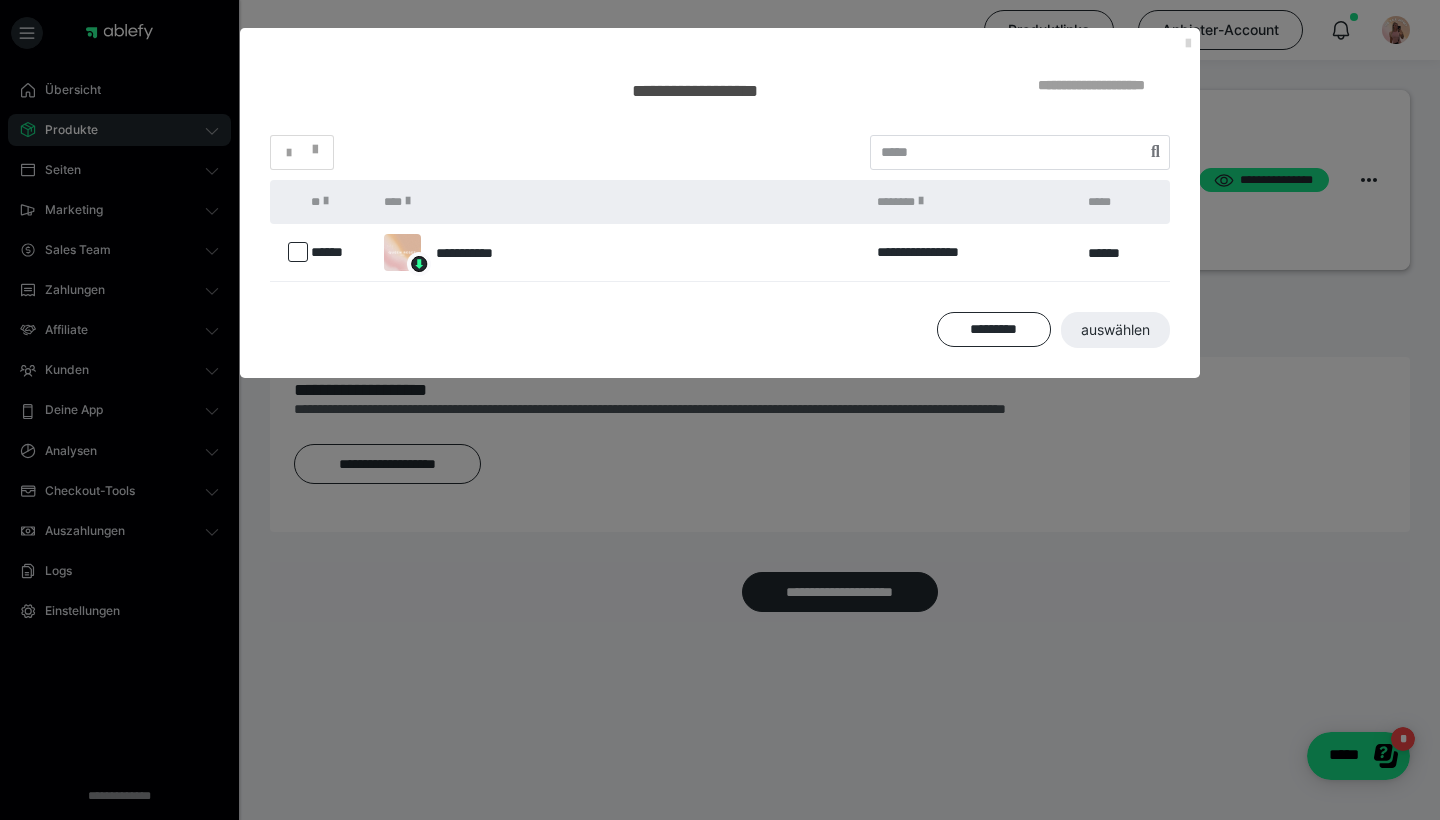 click at bounding box center [1188, 44] 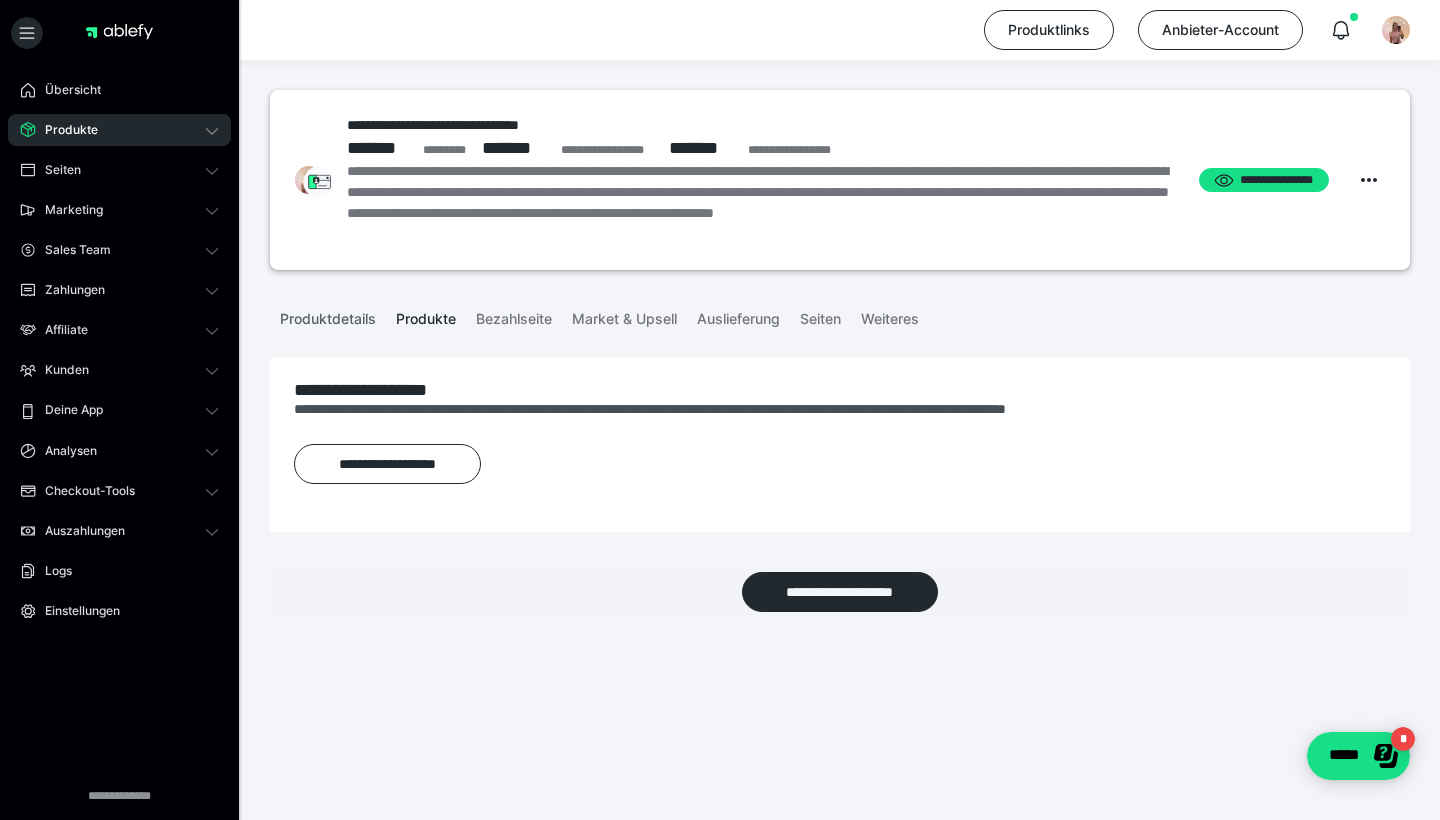 click on "Produktdetails" at bounding box center [328, 315] 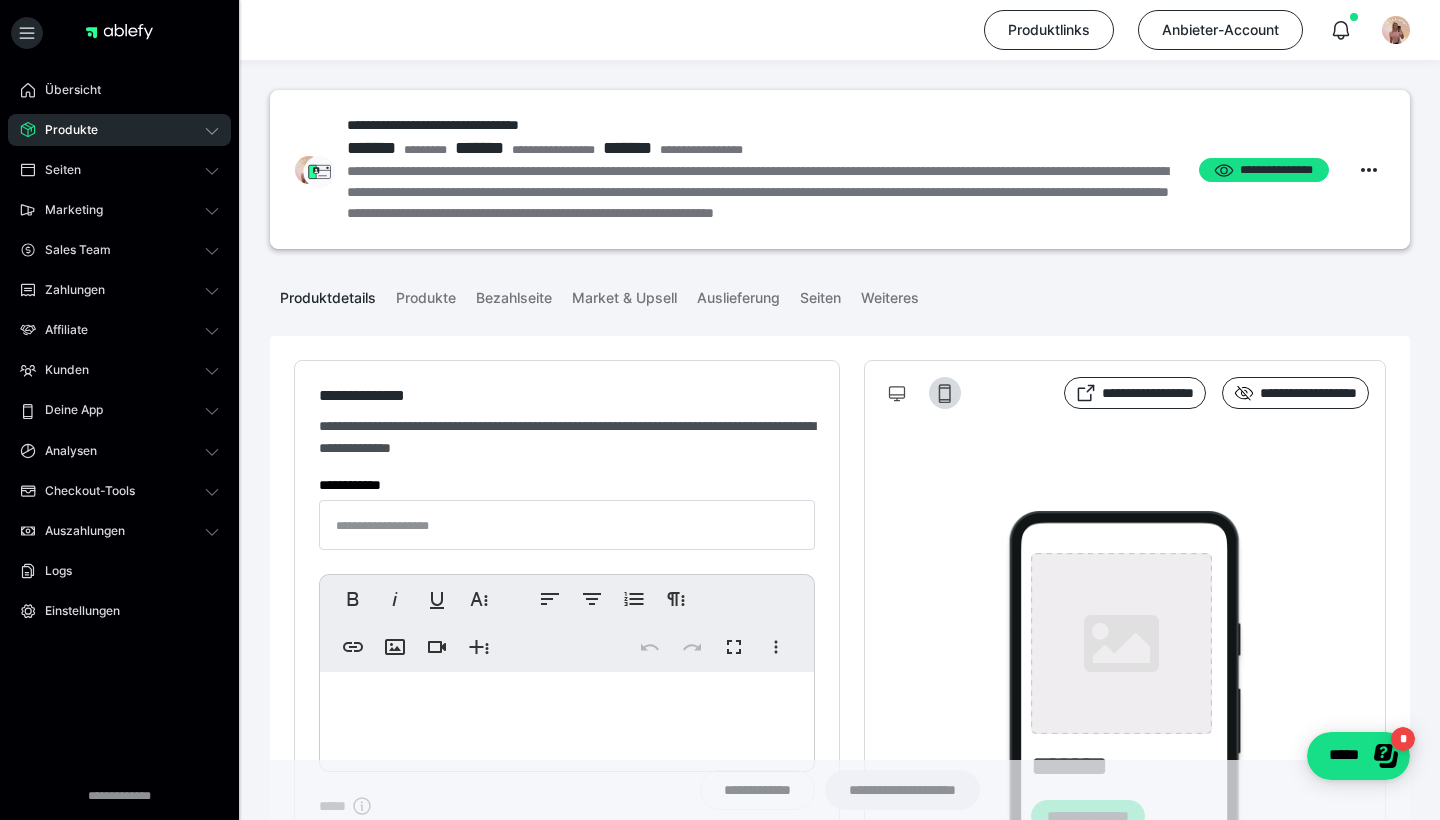 type on "**********" 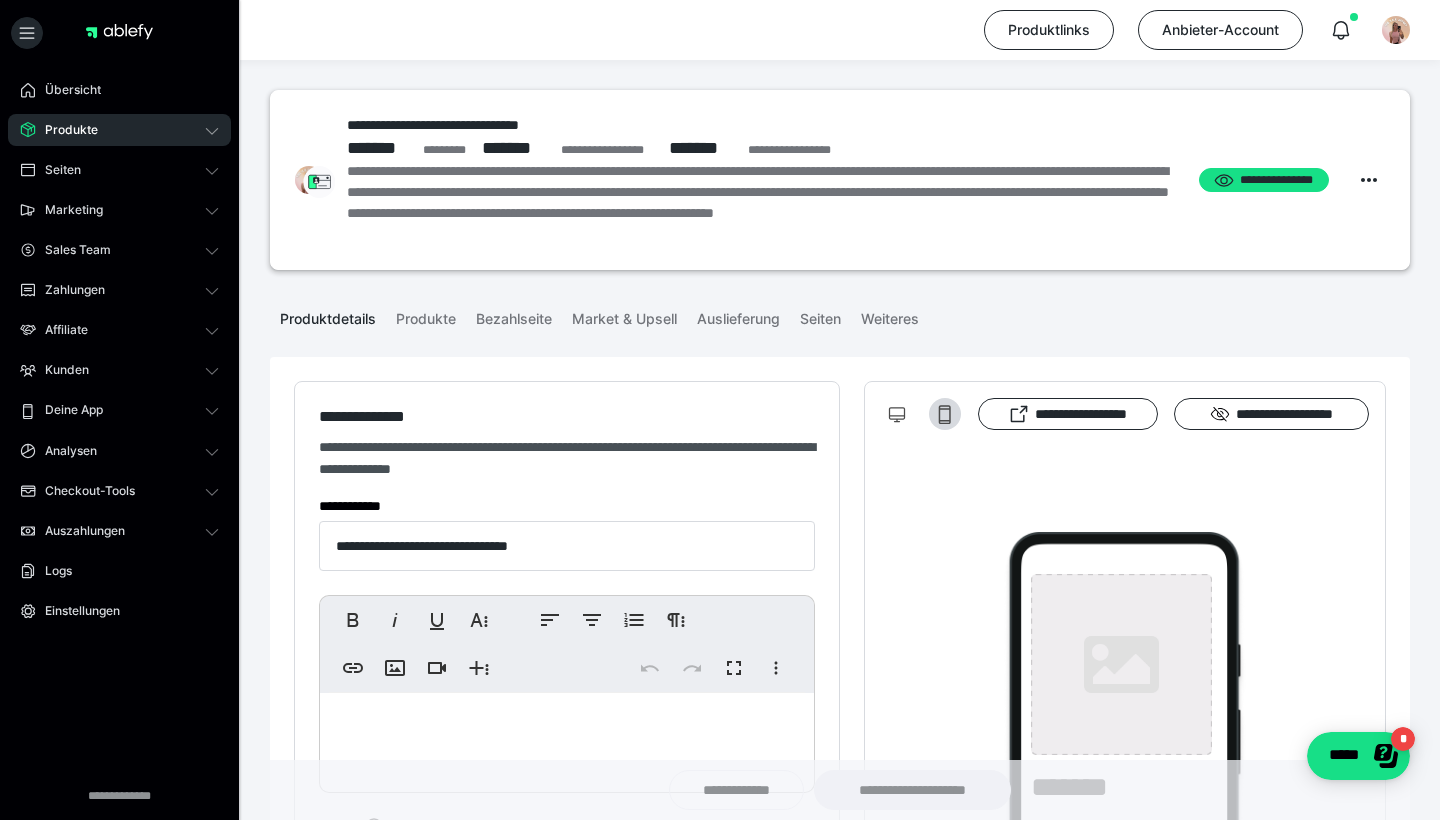 type on "**********" 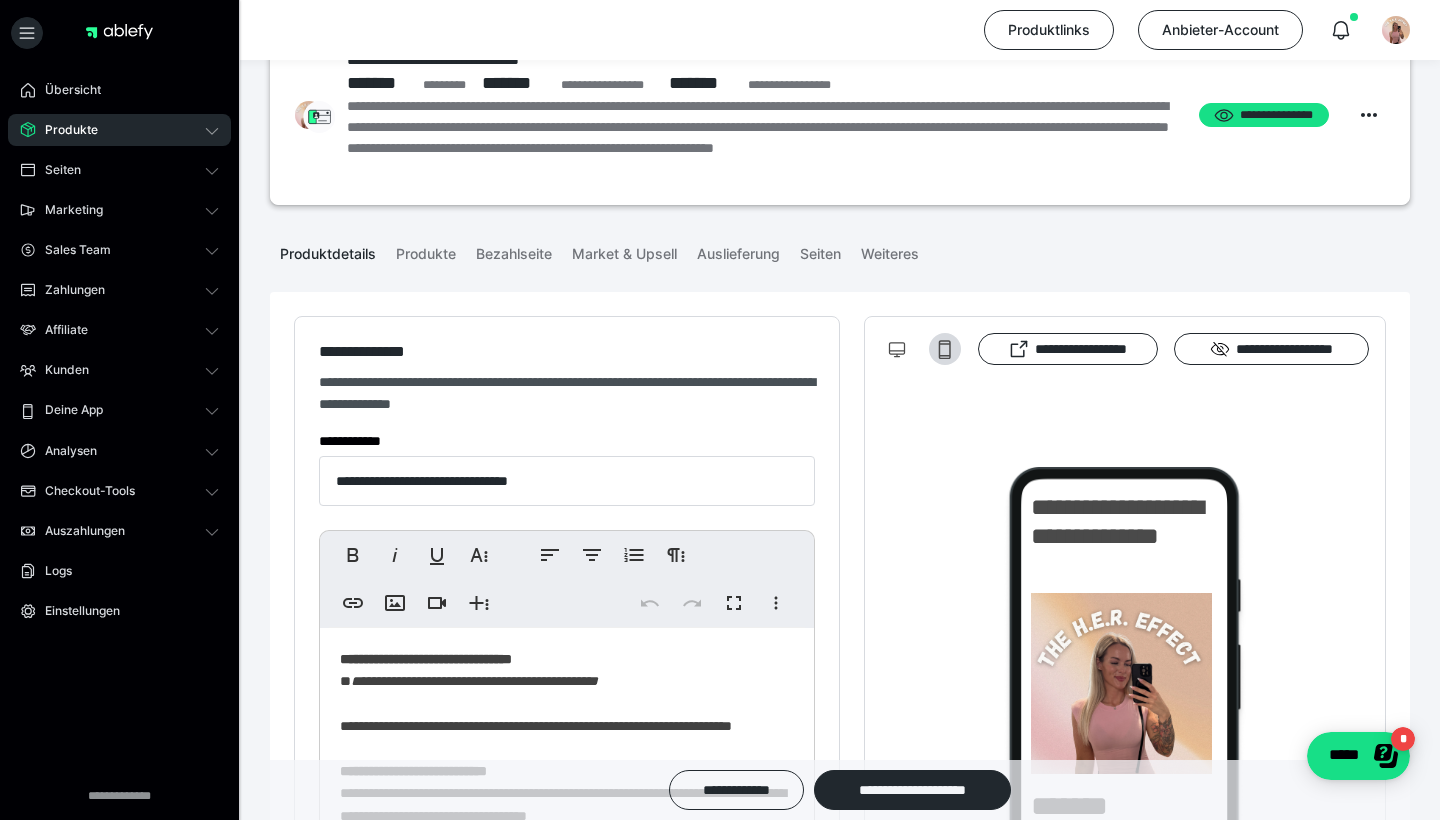 scroll, scrollTop: 71, scrollLeft: 0, axis: vertical 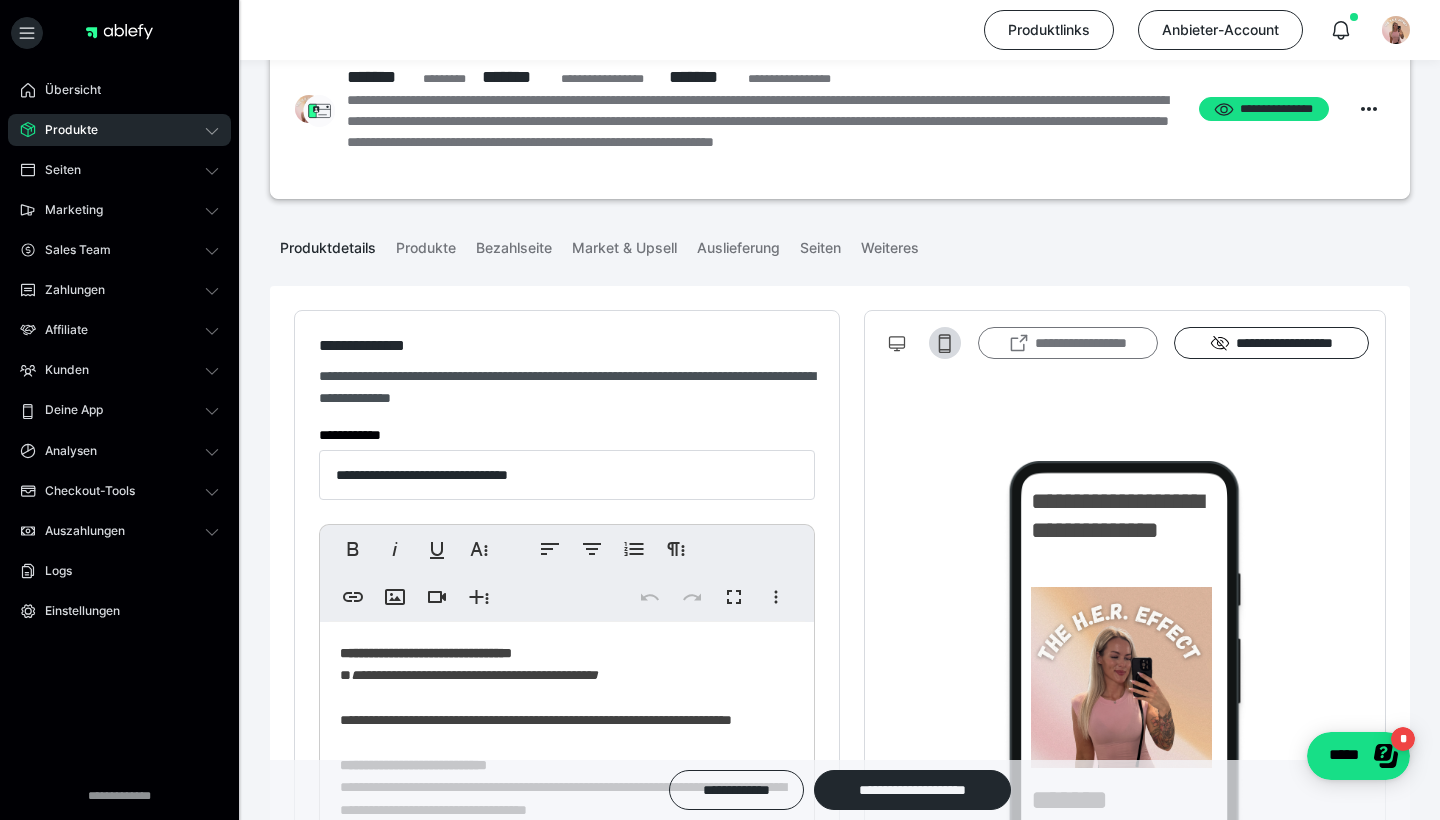 click on "**********" at bounding box center [1068, 343] 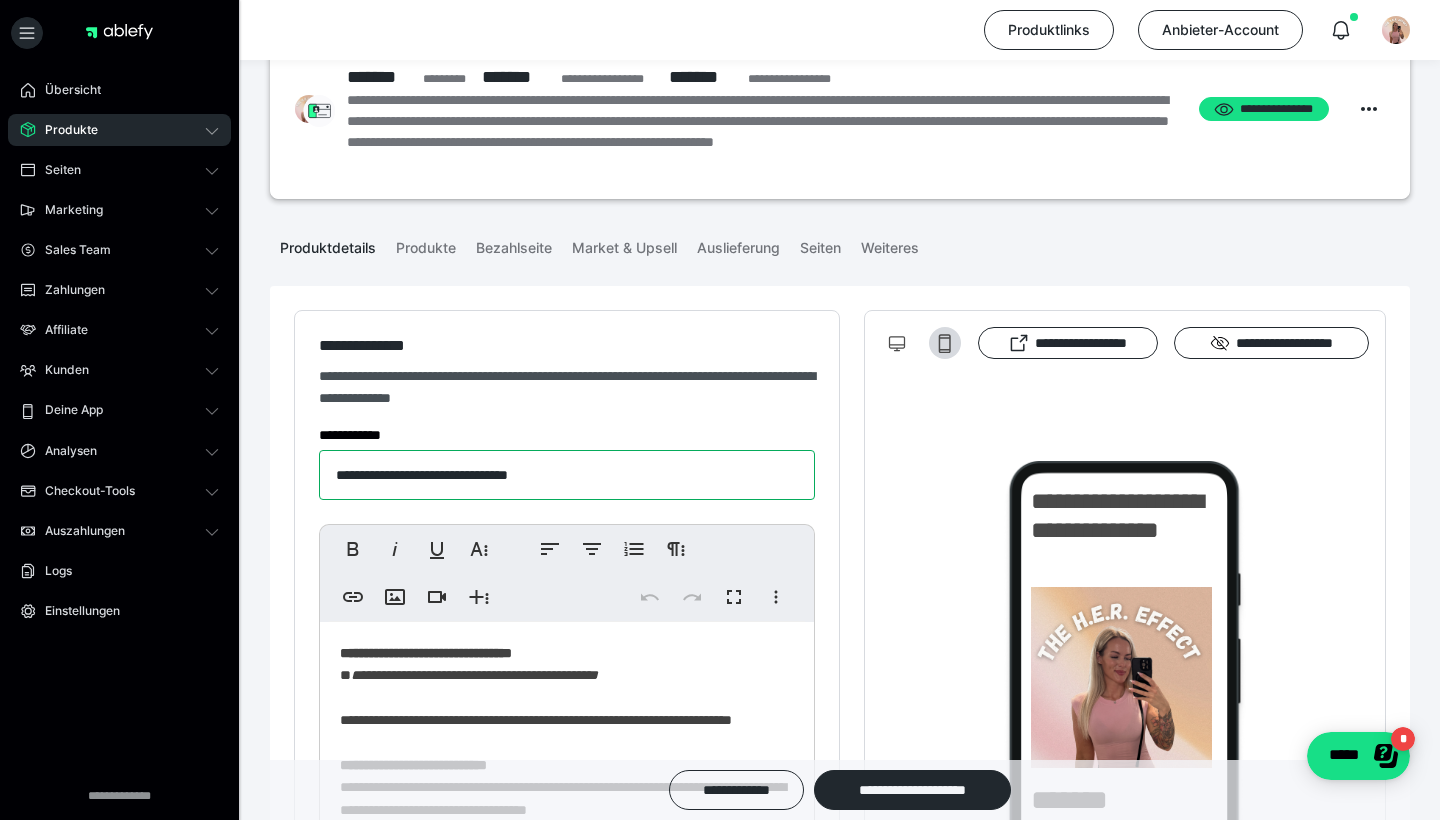 click on "**********" at bounding box center (567, 475) 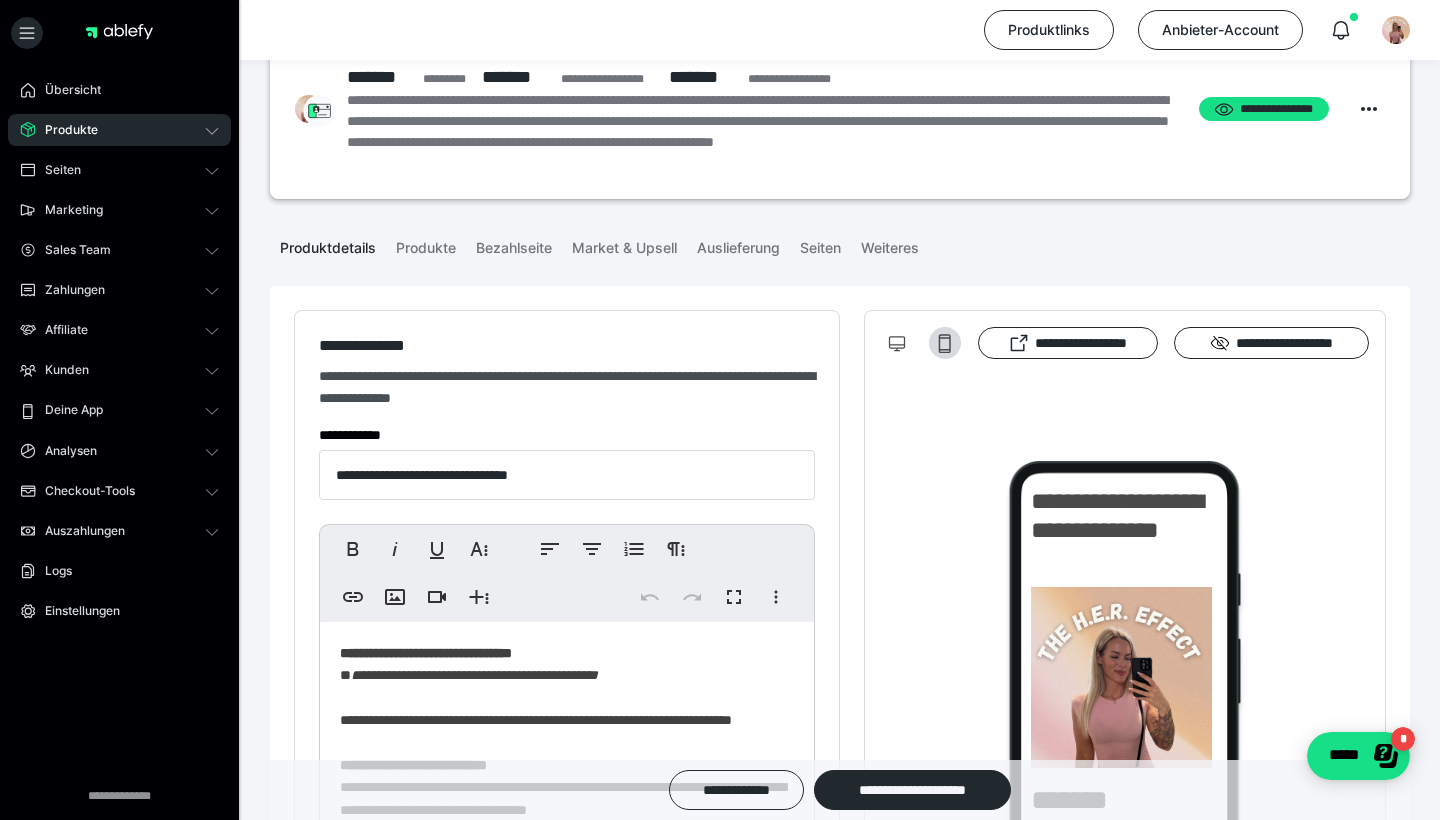 click on "Produkte" at bounding box center (119, 130) 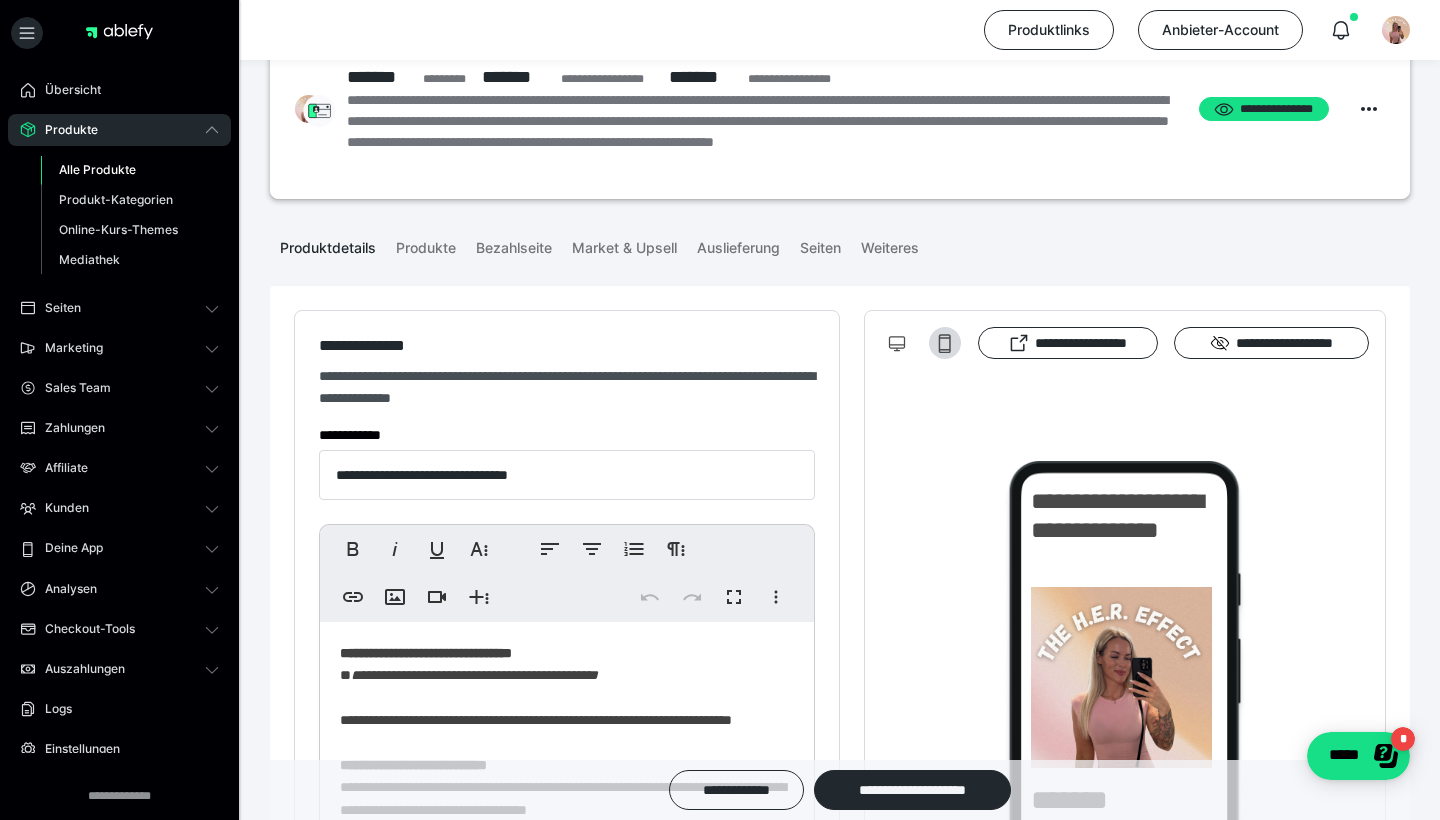 click on "Alle Produkte" at bounding box center (97, 169) 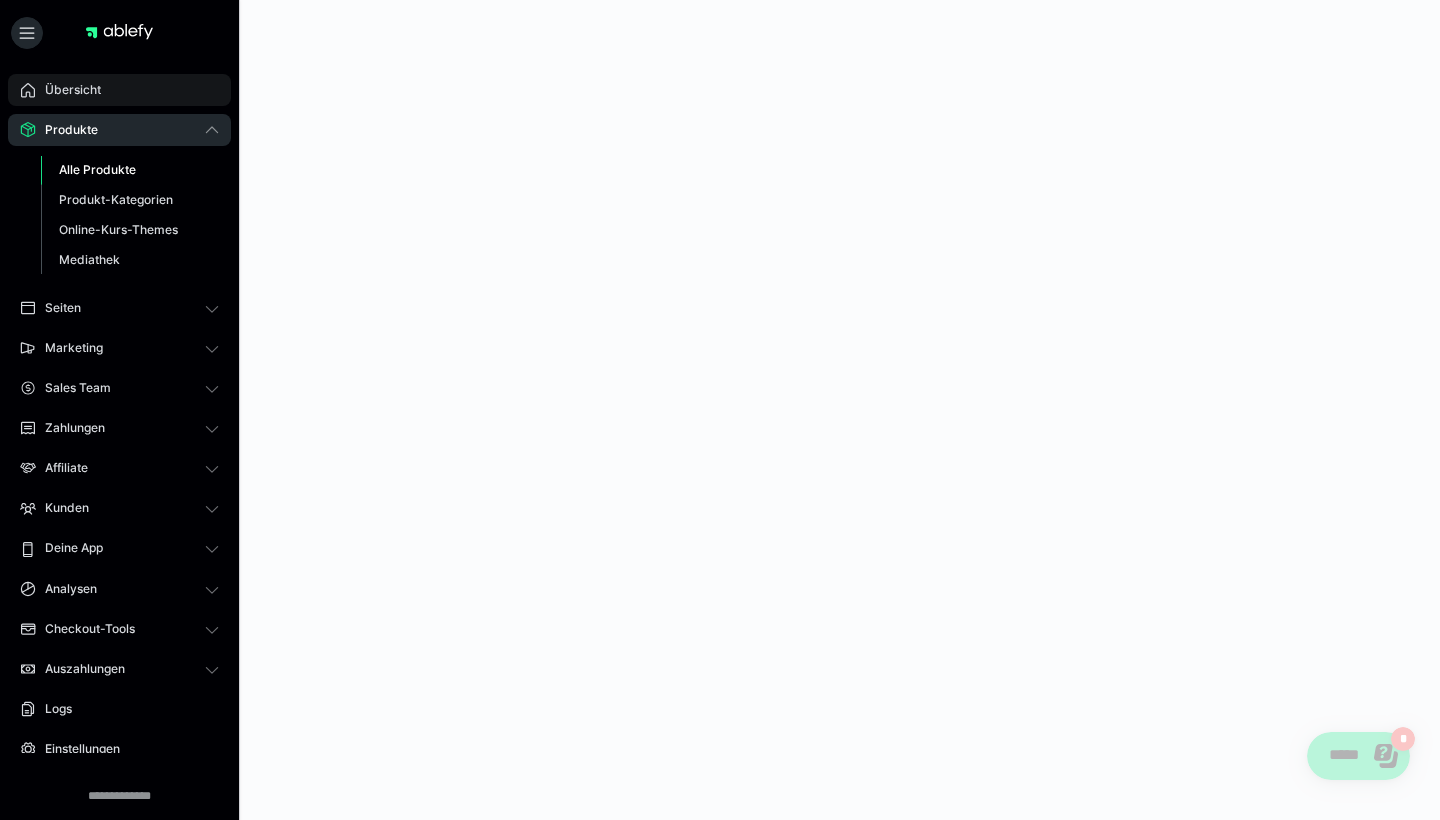 scroll, scrollTop: 0, scrollLeft: 0, axis: both 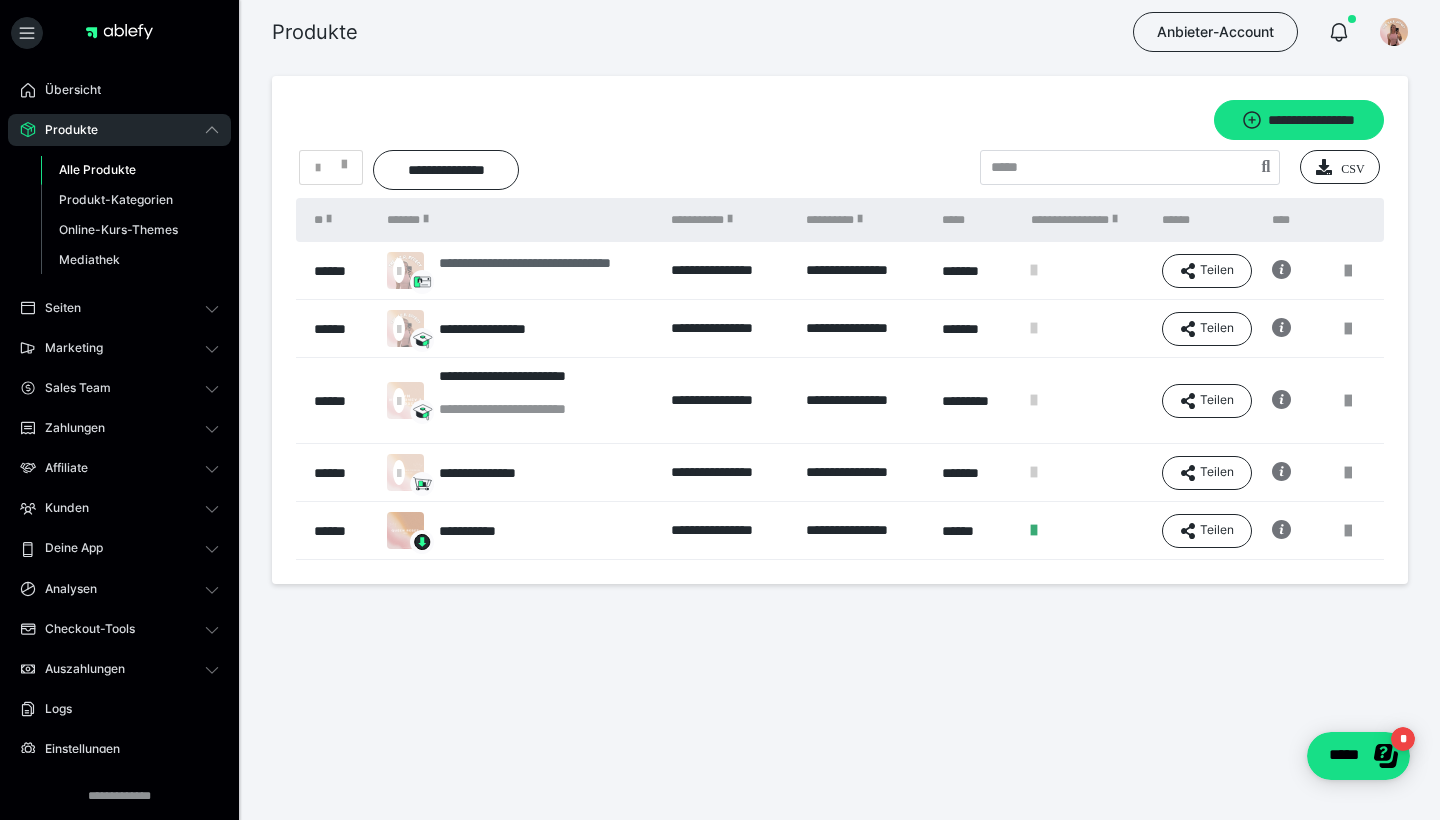 click on "**********" at bounding box center [544, 271] 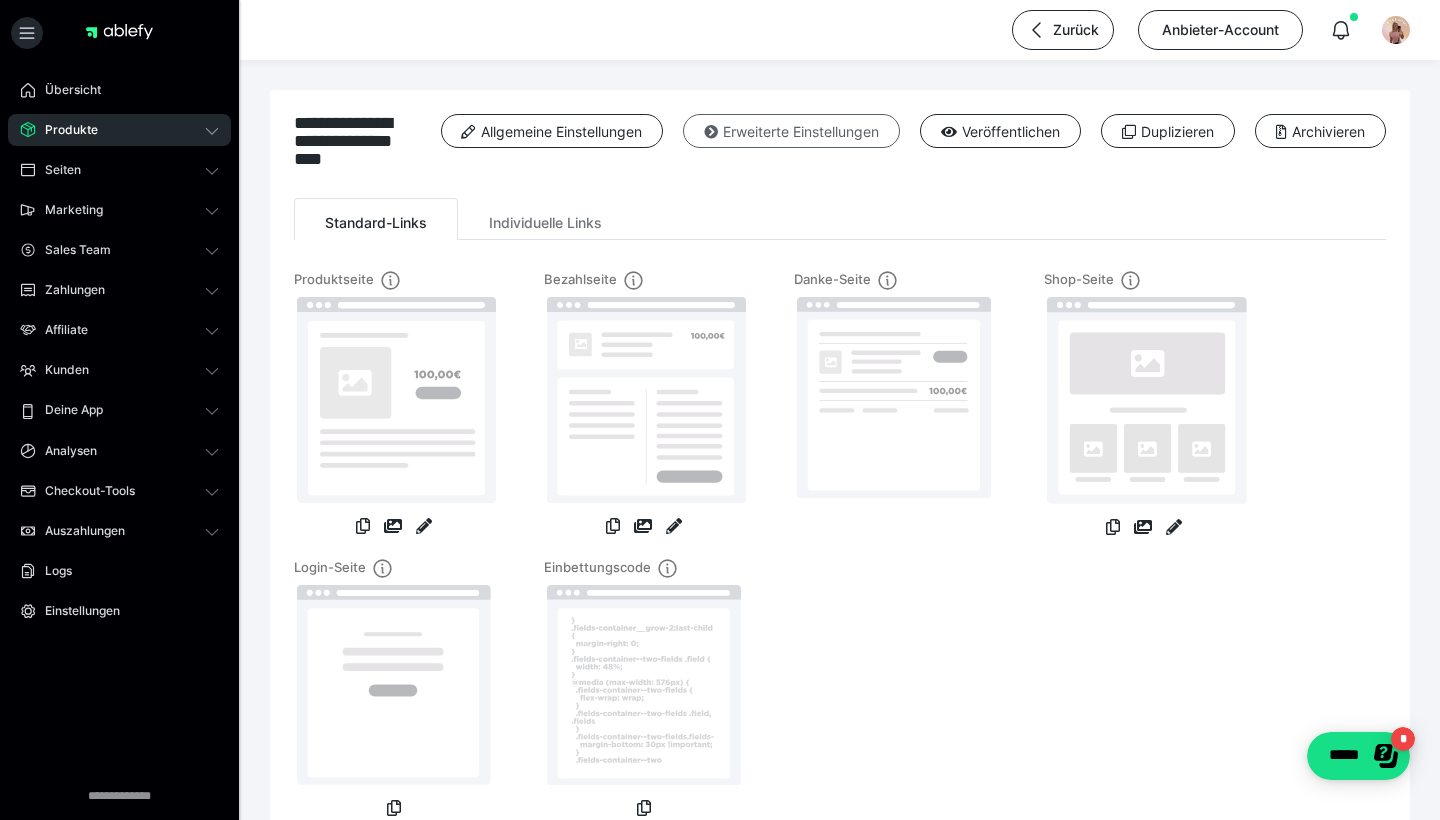 click on "Erweiterte Einstellungen" at bounding box center [791, 131] 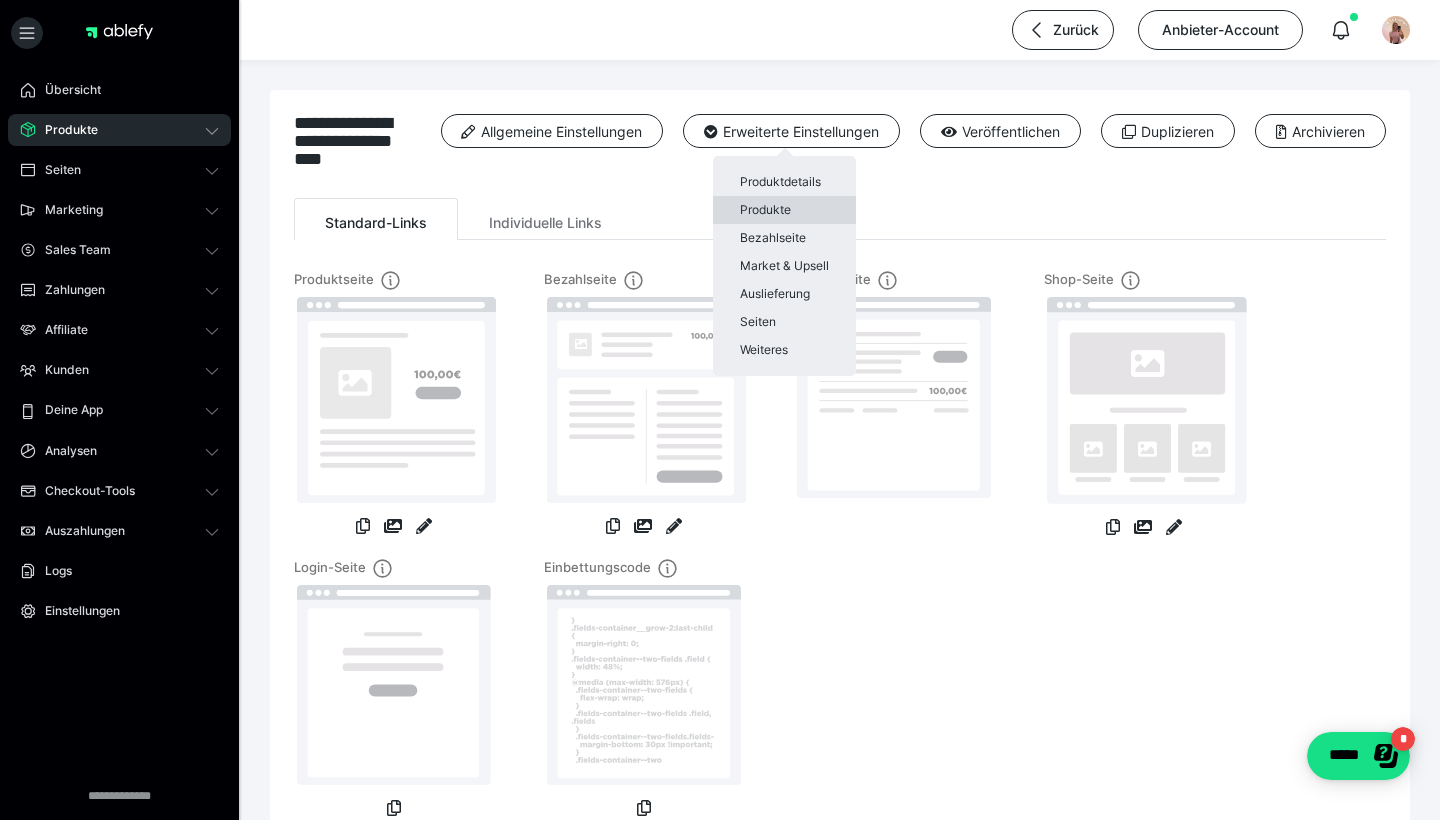 click on "Produkte" at bounding box center (784, 210) 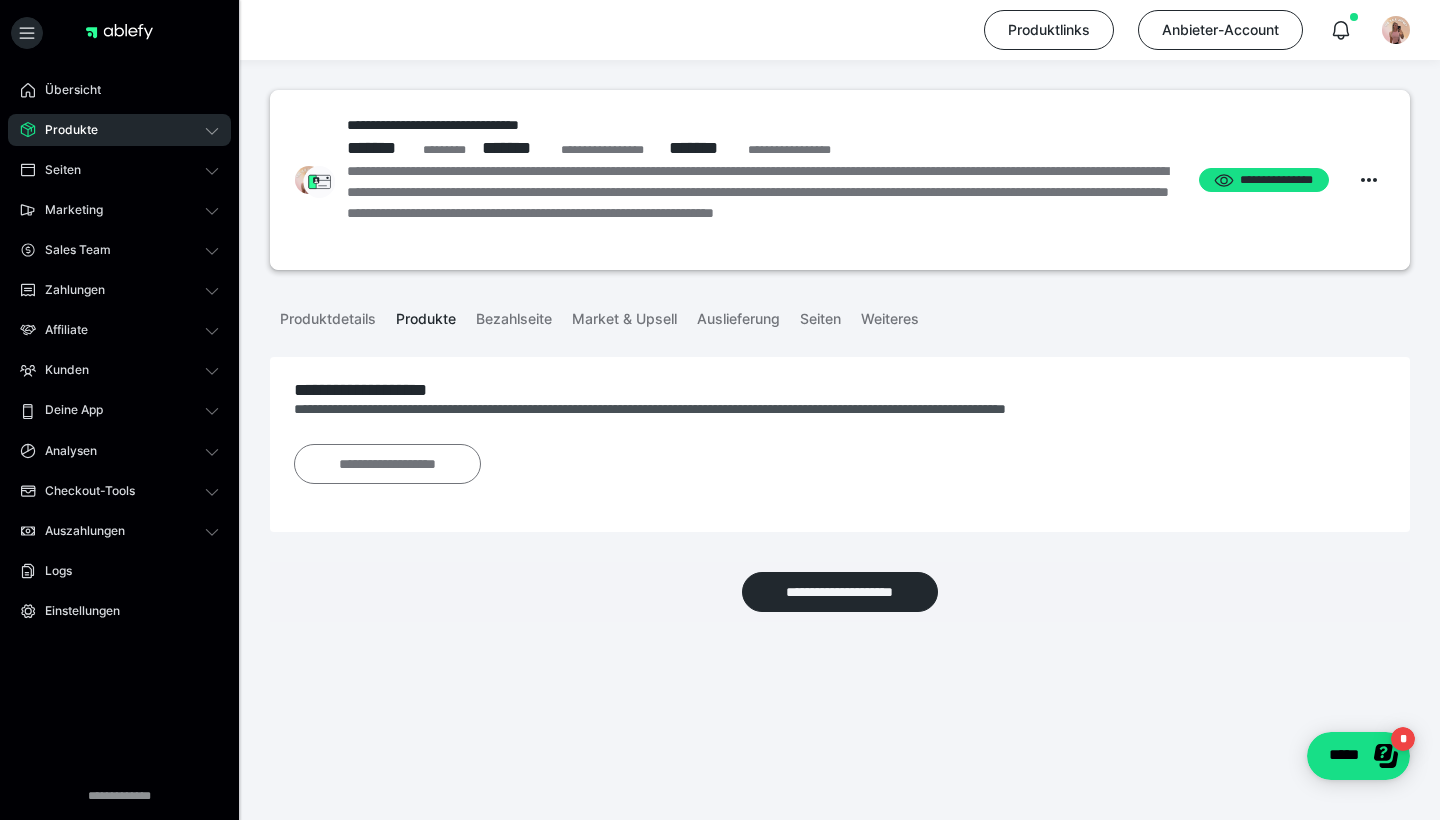click on "**********" at bounding box center (387, 464) 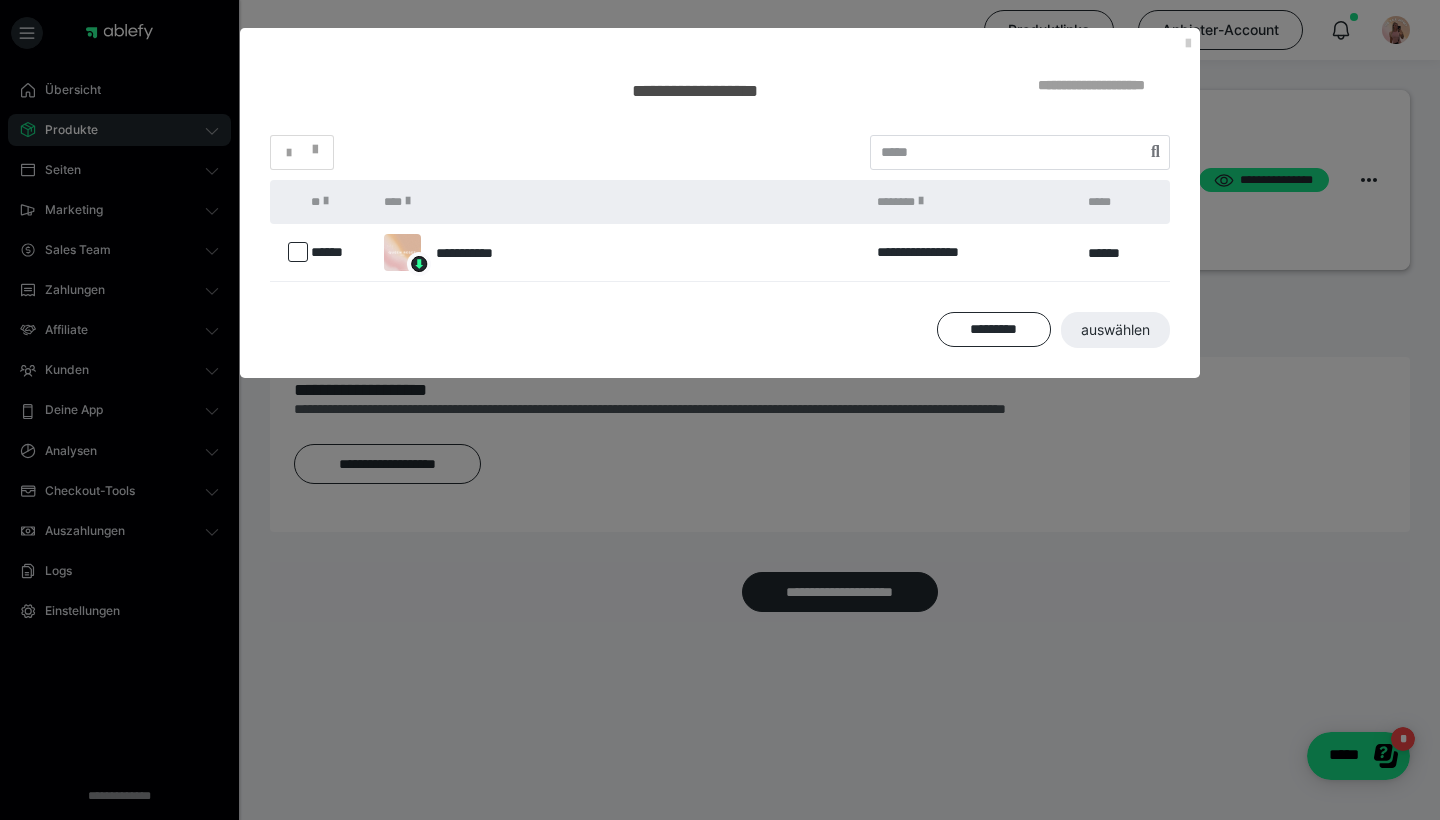 click on "**********" at bounding box center (972, 253) 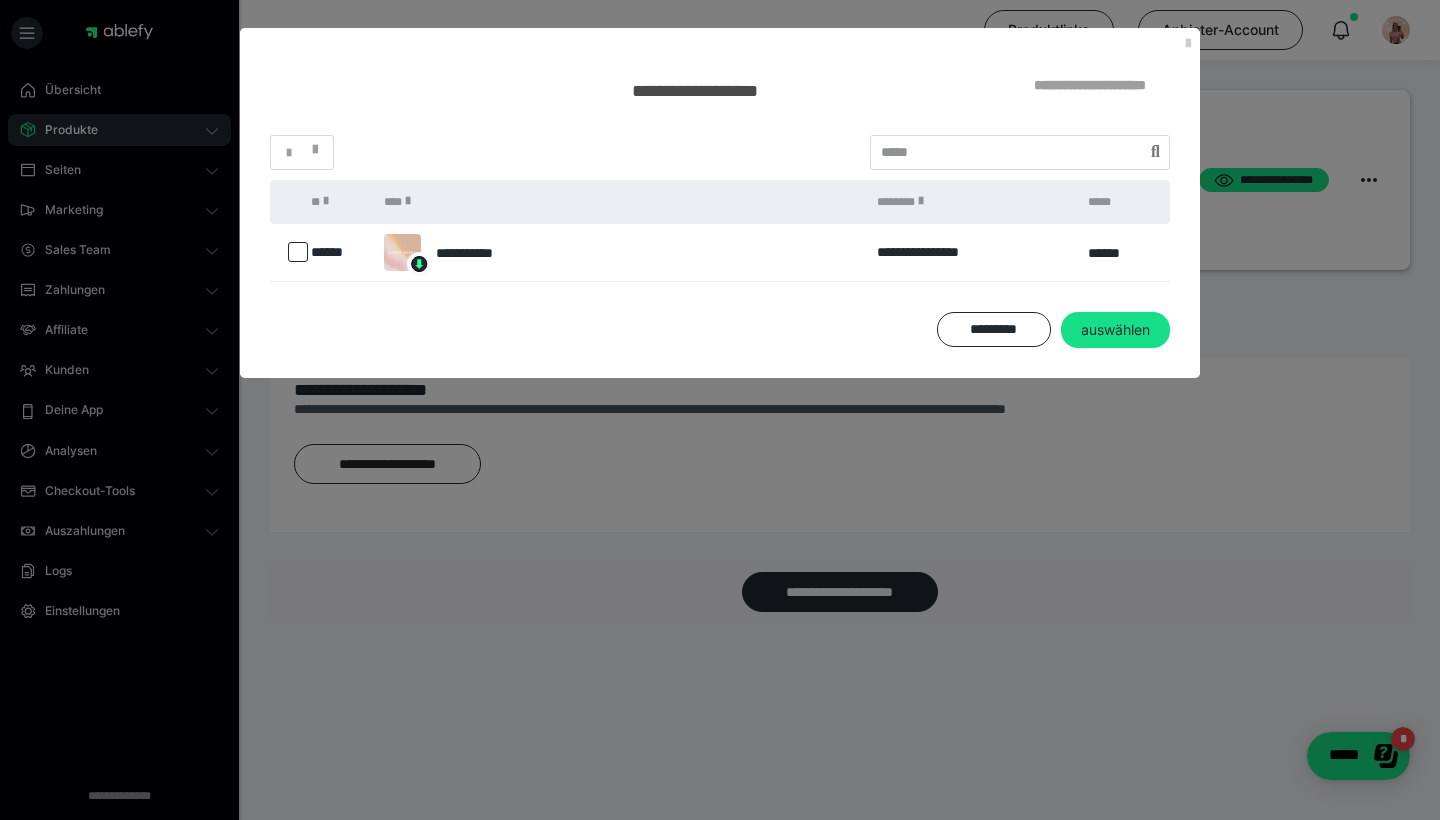 click at bounding box center (298, 252) 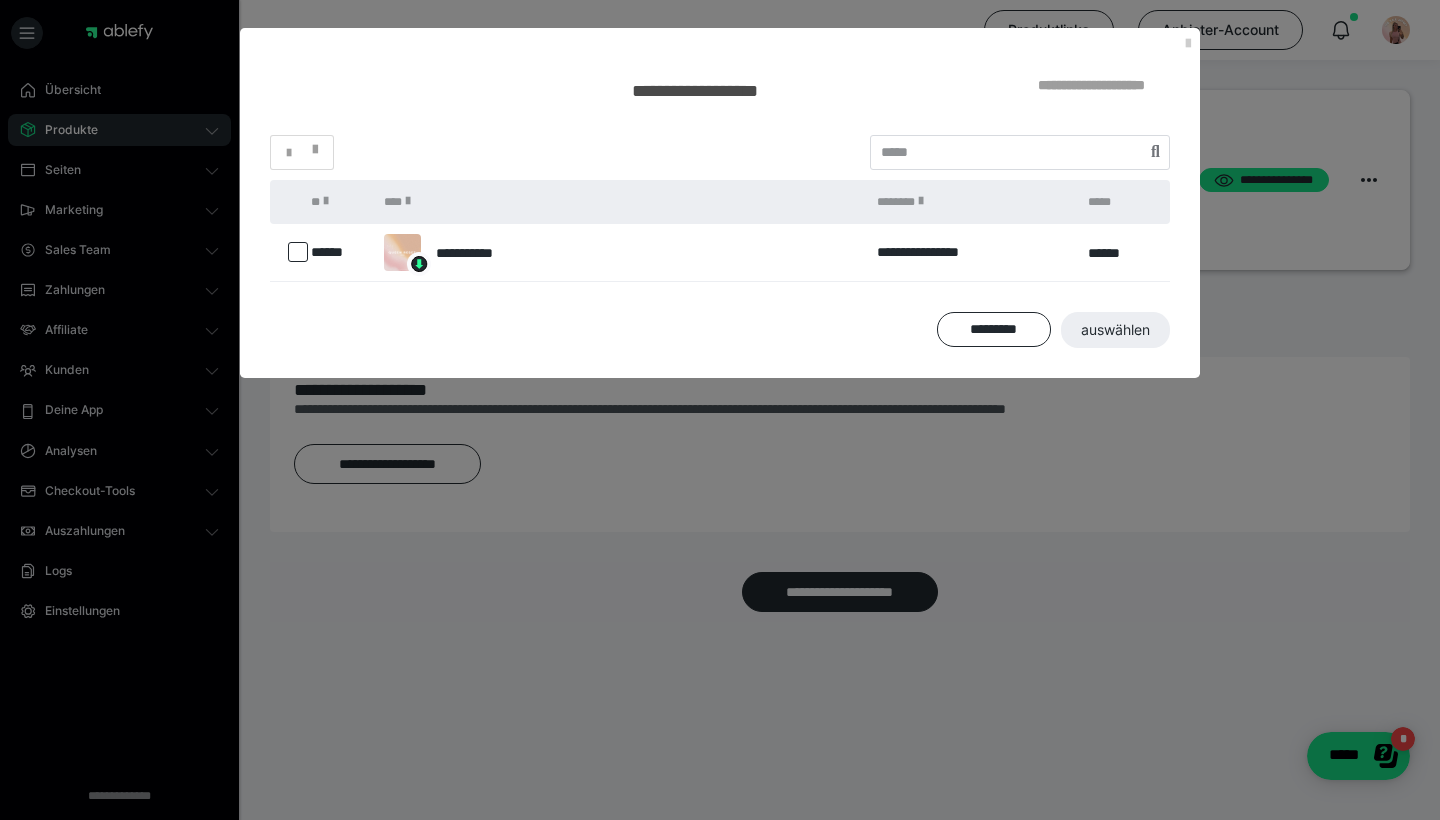 click on "*********" at bounding box center (994, 329) 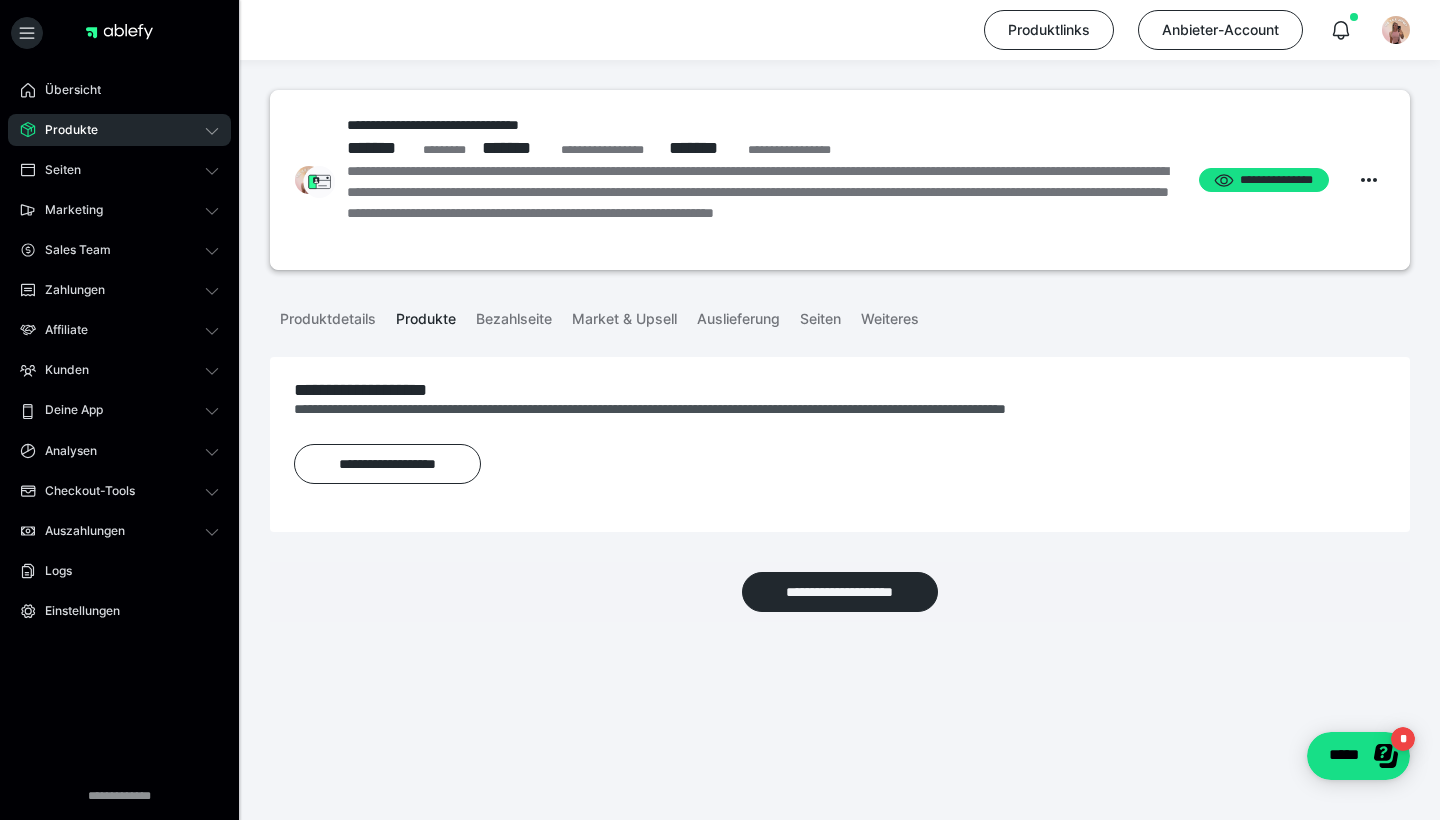 click on "Produkte" at bounding box center (64, 130) 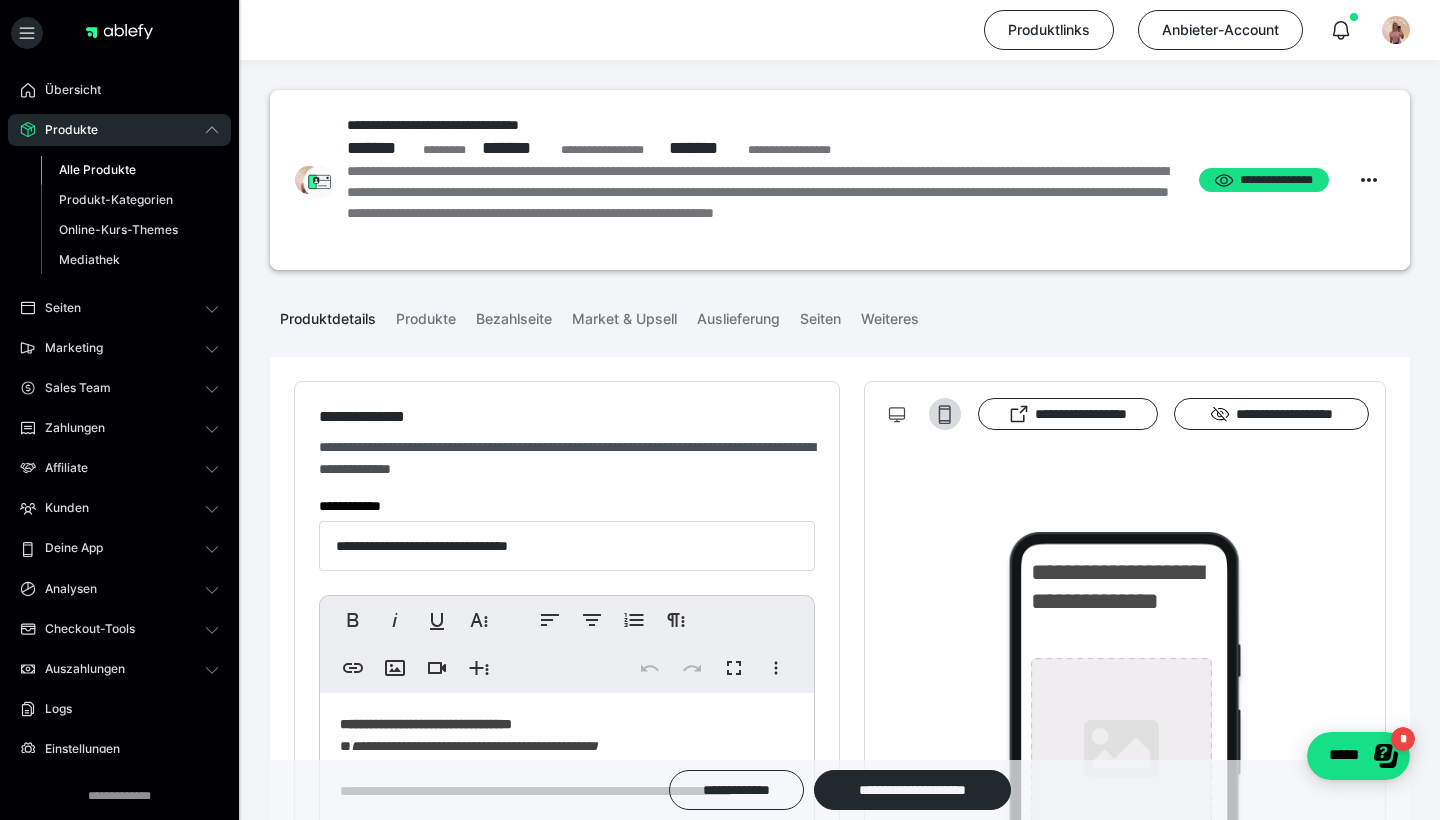 type on "**********" 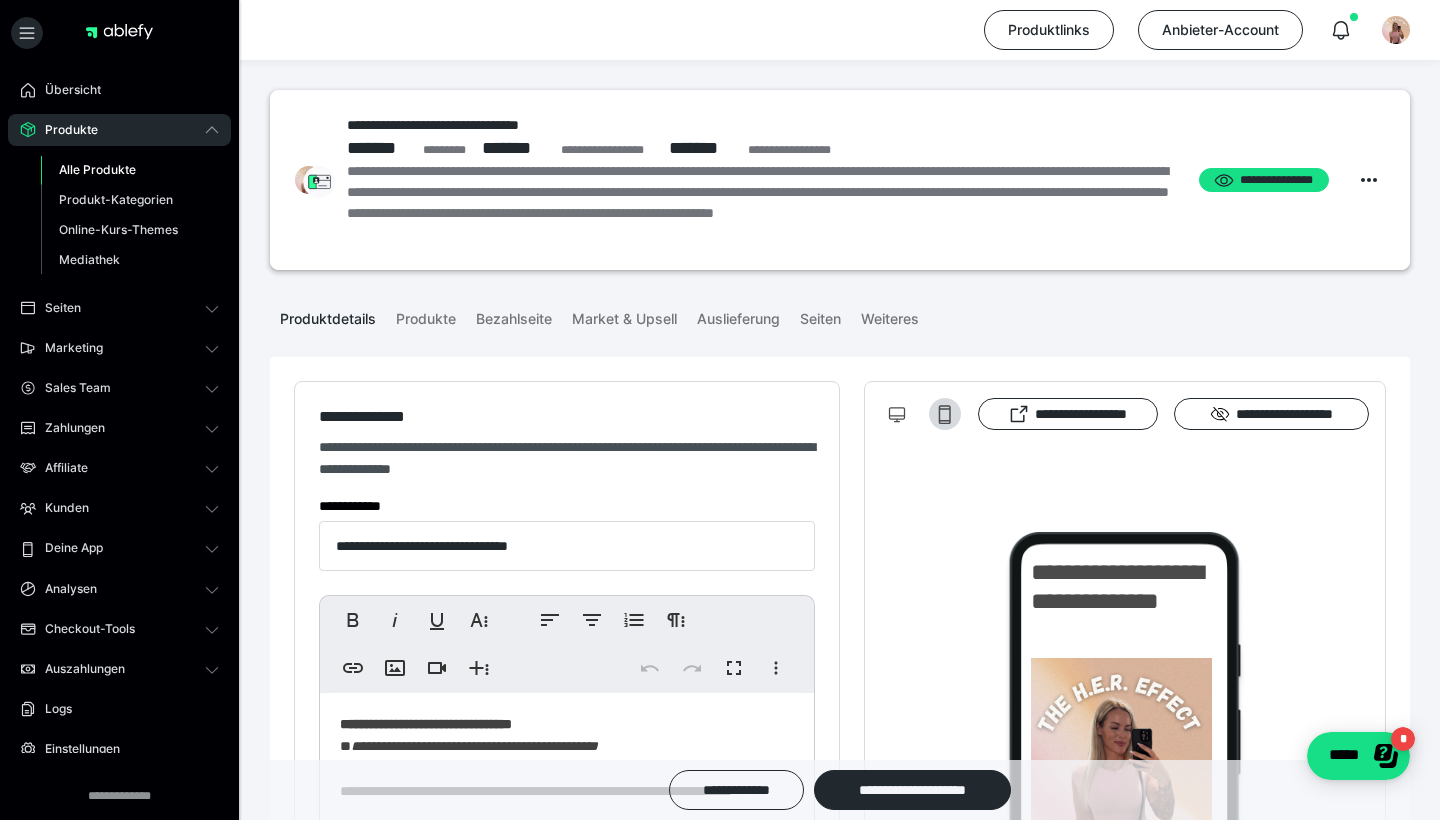 click on "Alle Produkte" at bounding box center [97, 169] 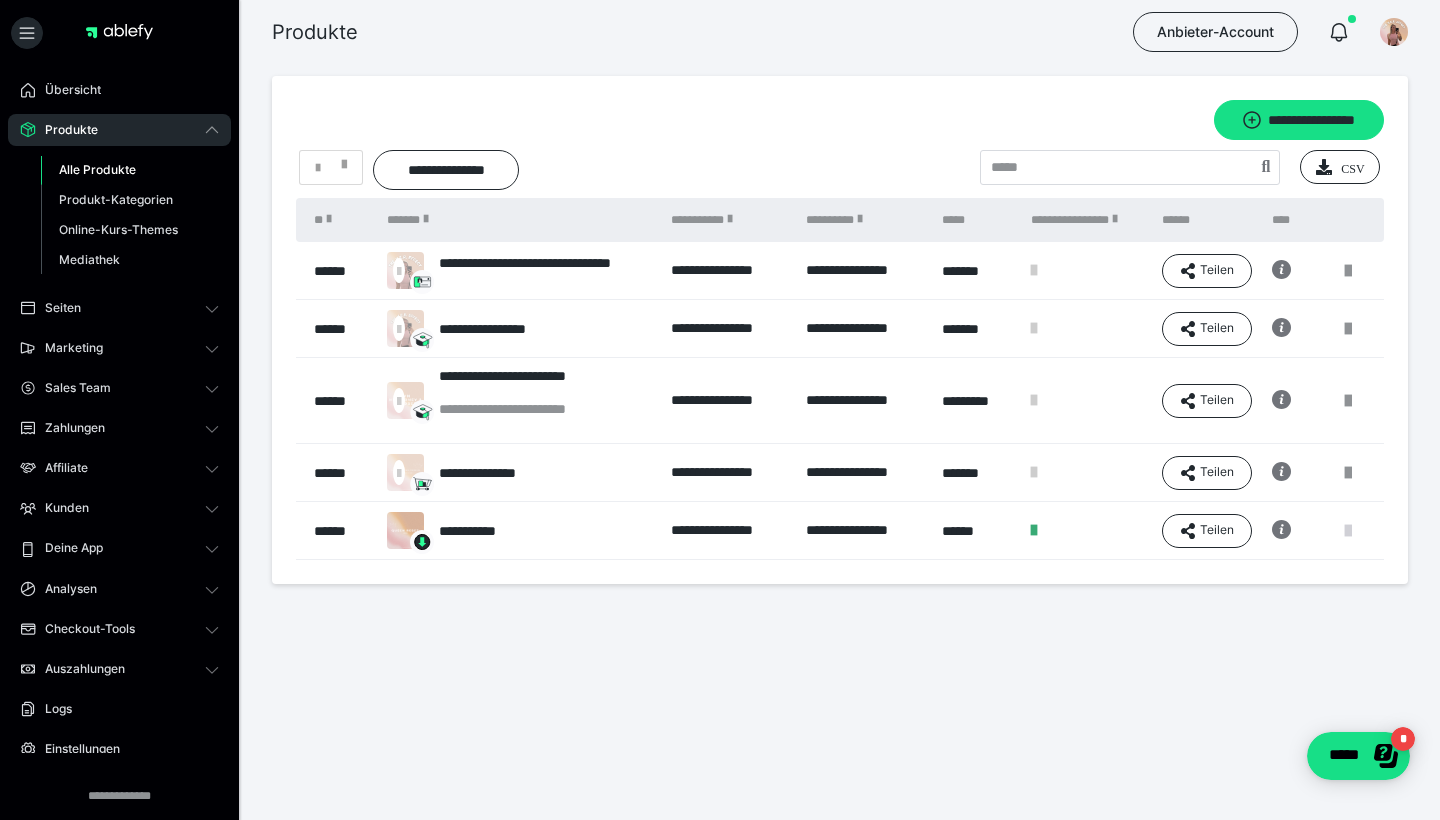 click at bounding box center [1348, 531] 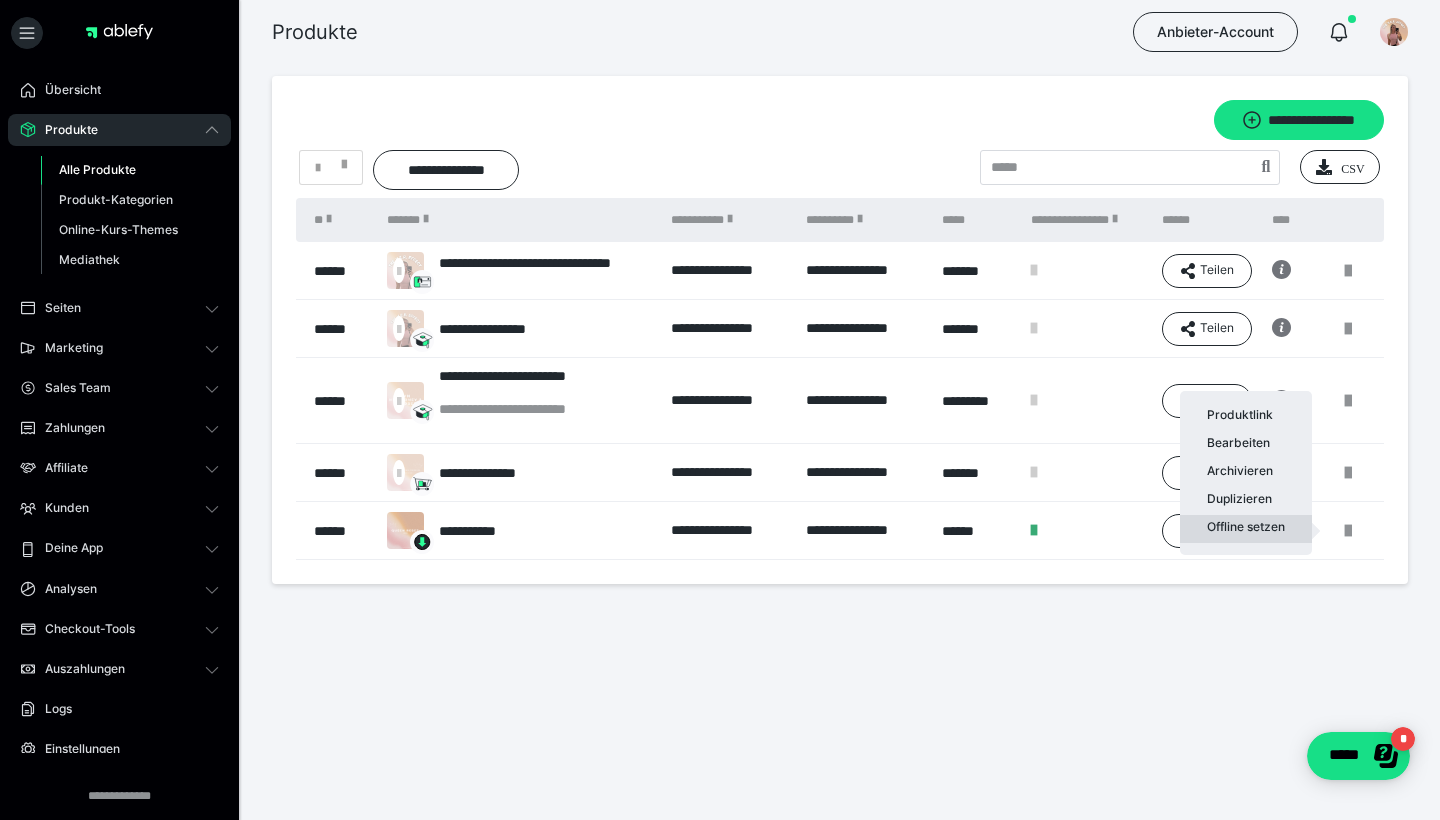 click on "Offline setzen" at bounding box center (1246, 529) 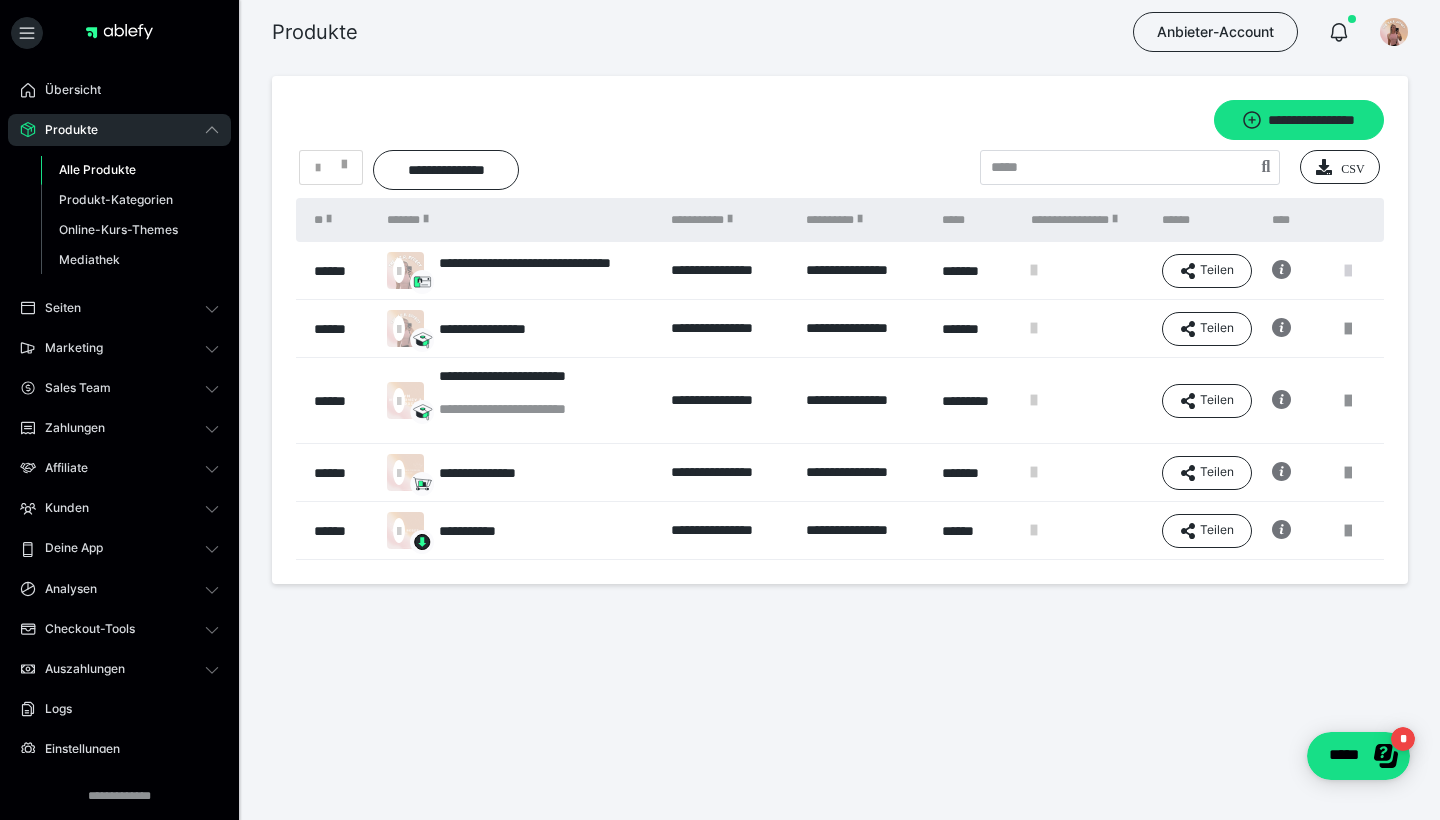click at bounding box center (1348, 271) 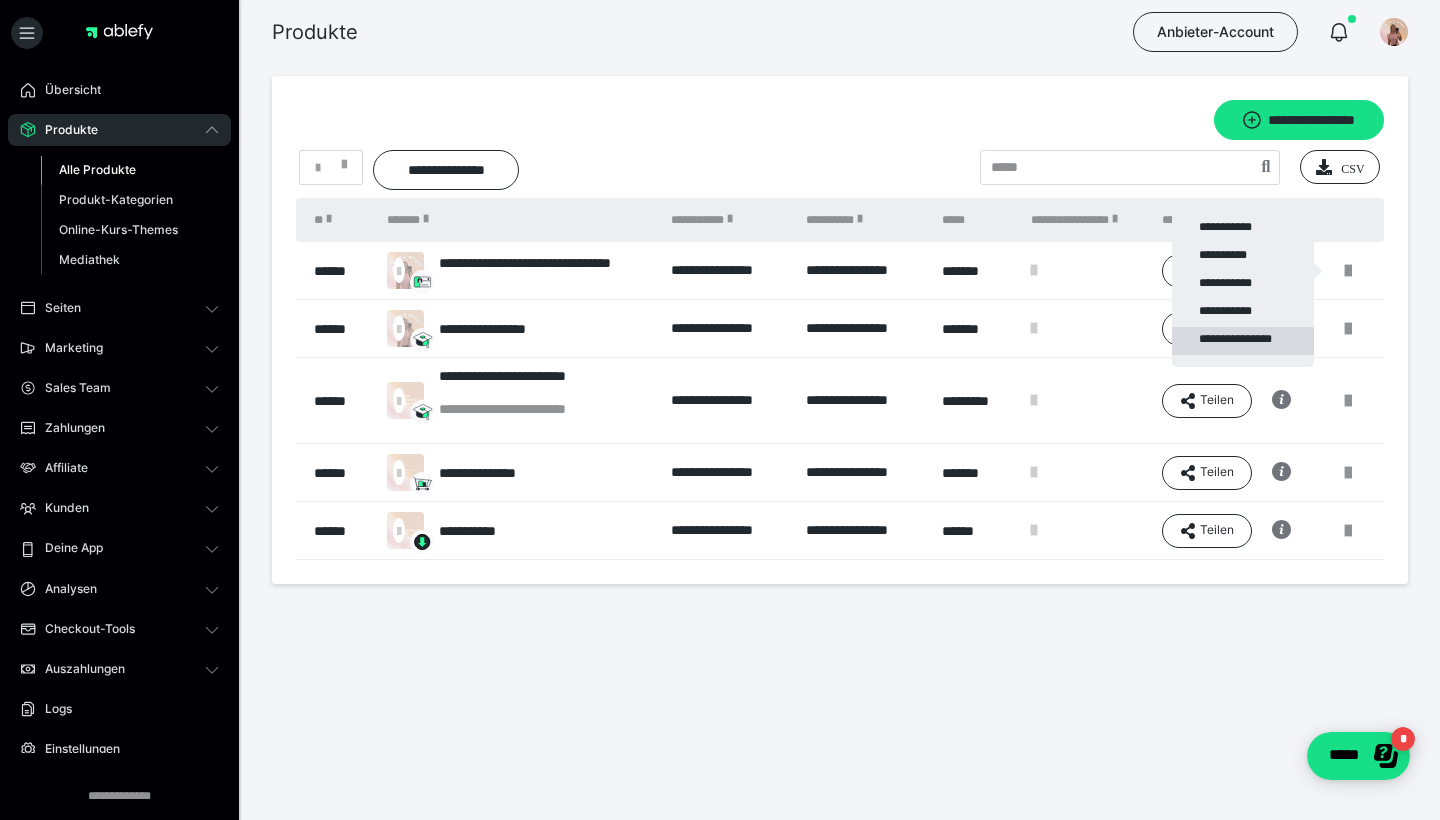 click on "**********" at bounding box center (1243, 341) 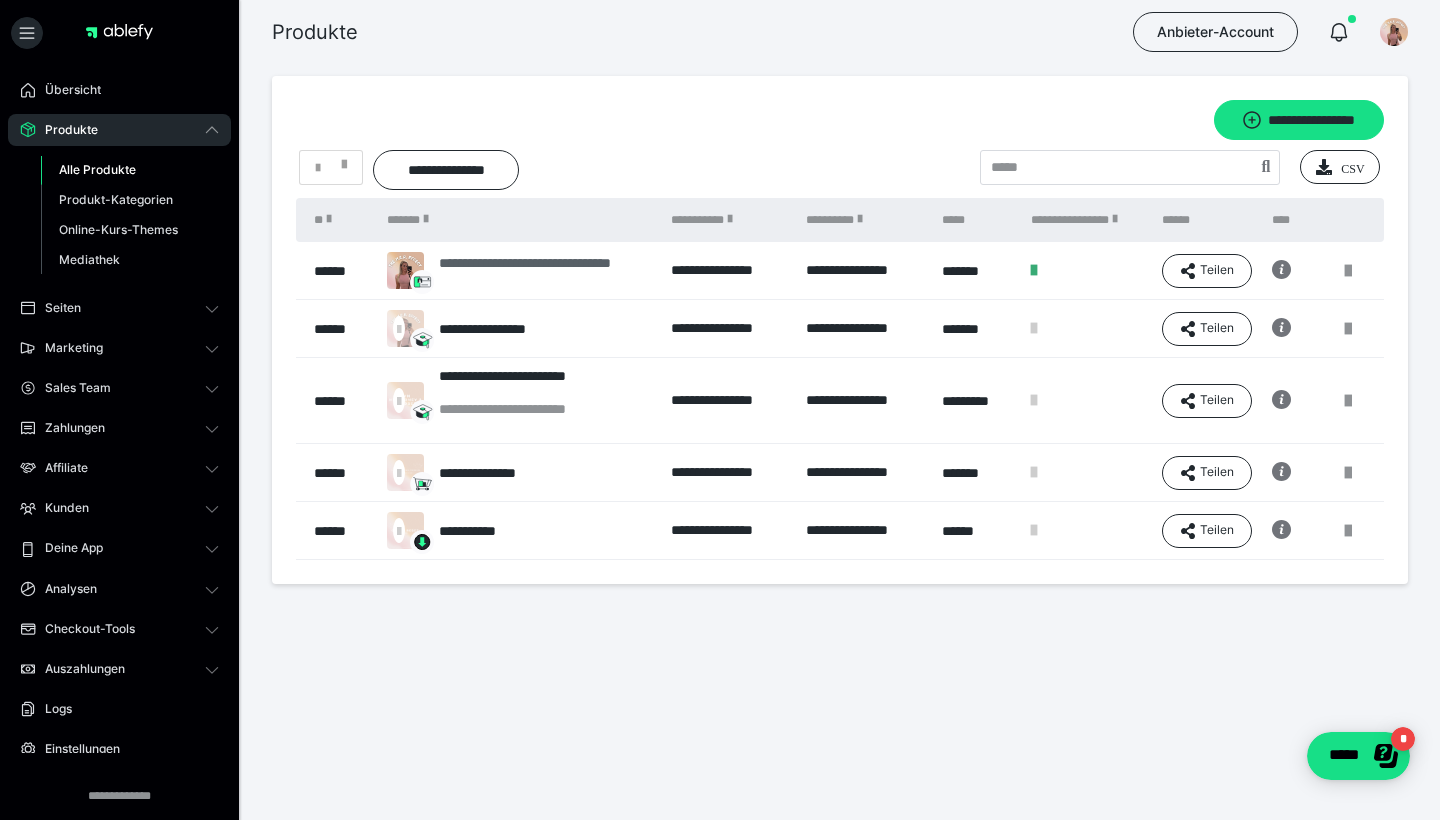 click on "**********" at bounding box center [544, 271] 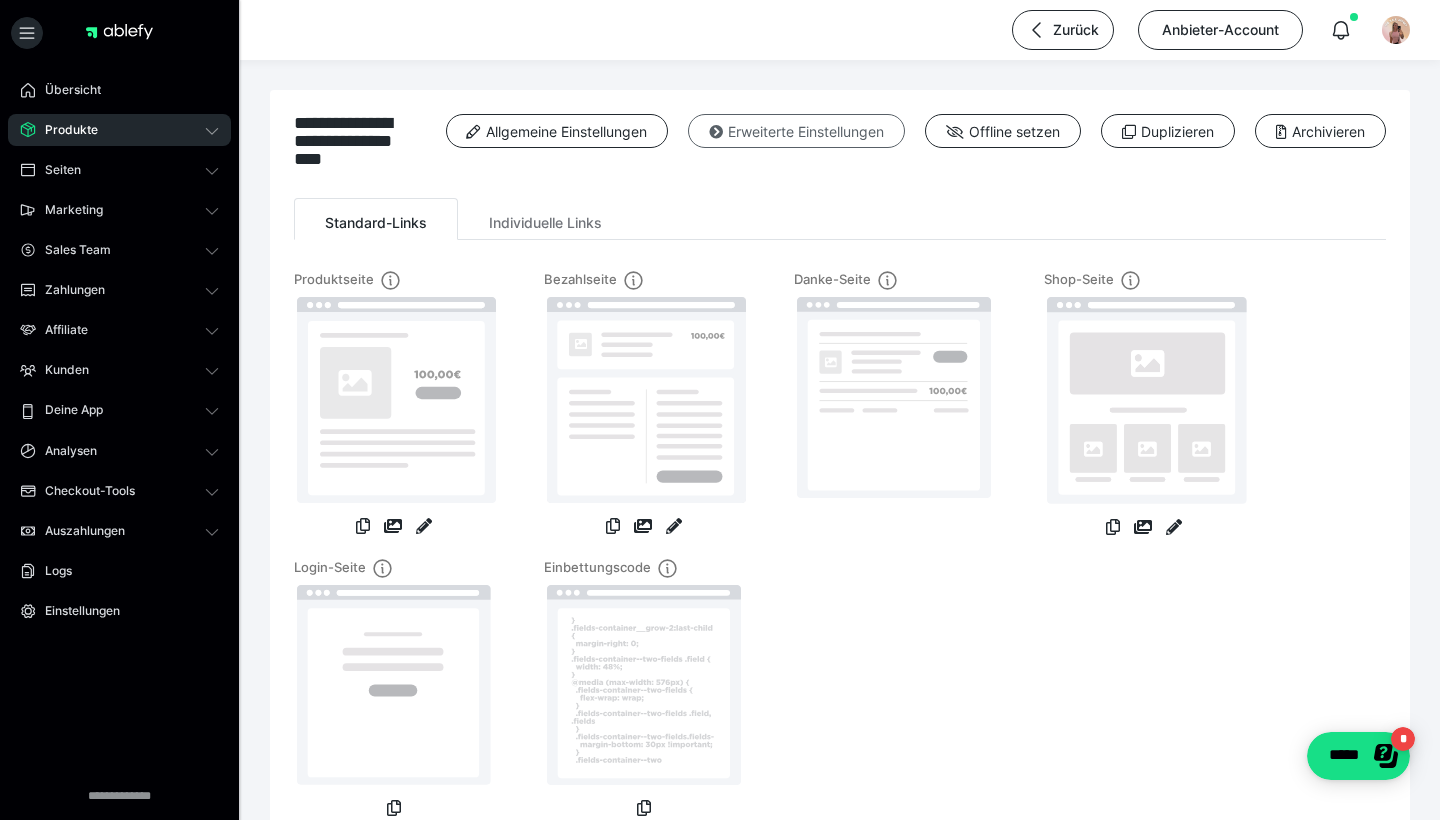 click on "Erweiterte Einstellungen" at bounding box center (796, 131) 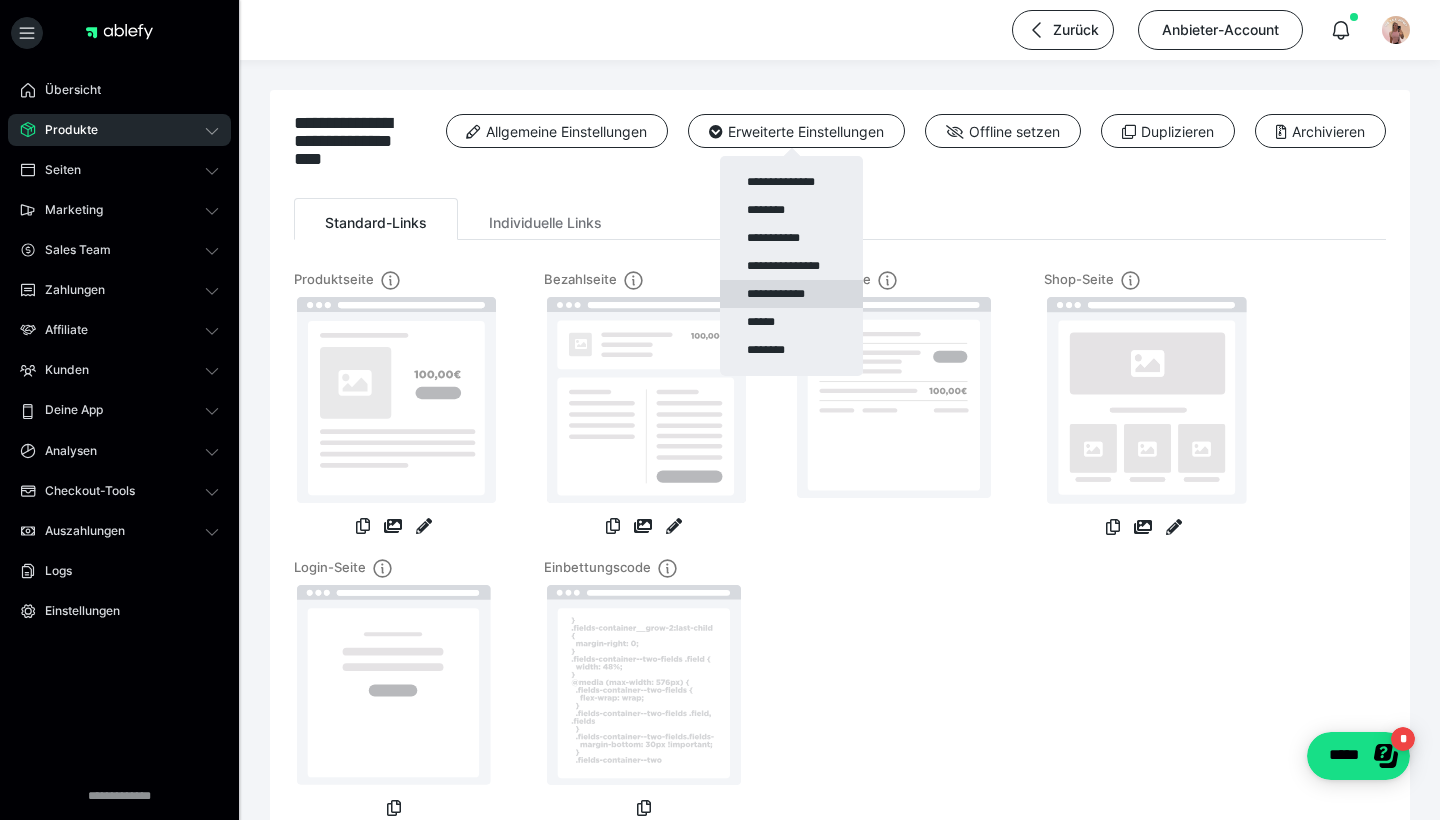 click on "**********" at bounding box center [791, 294] 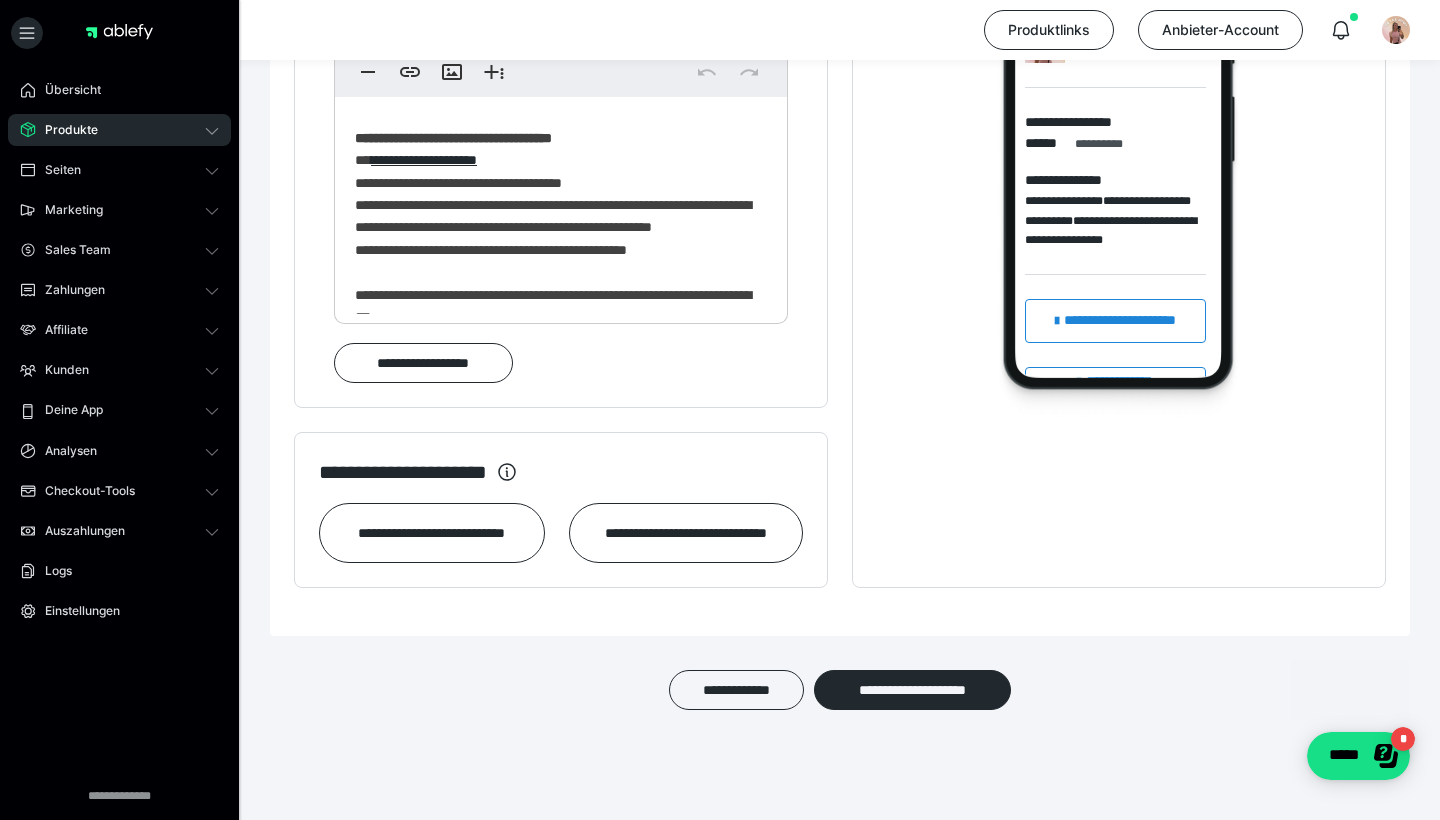 scroll, scrollTop: 1533, scrollLeft: 0, axis: vertical 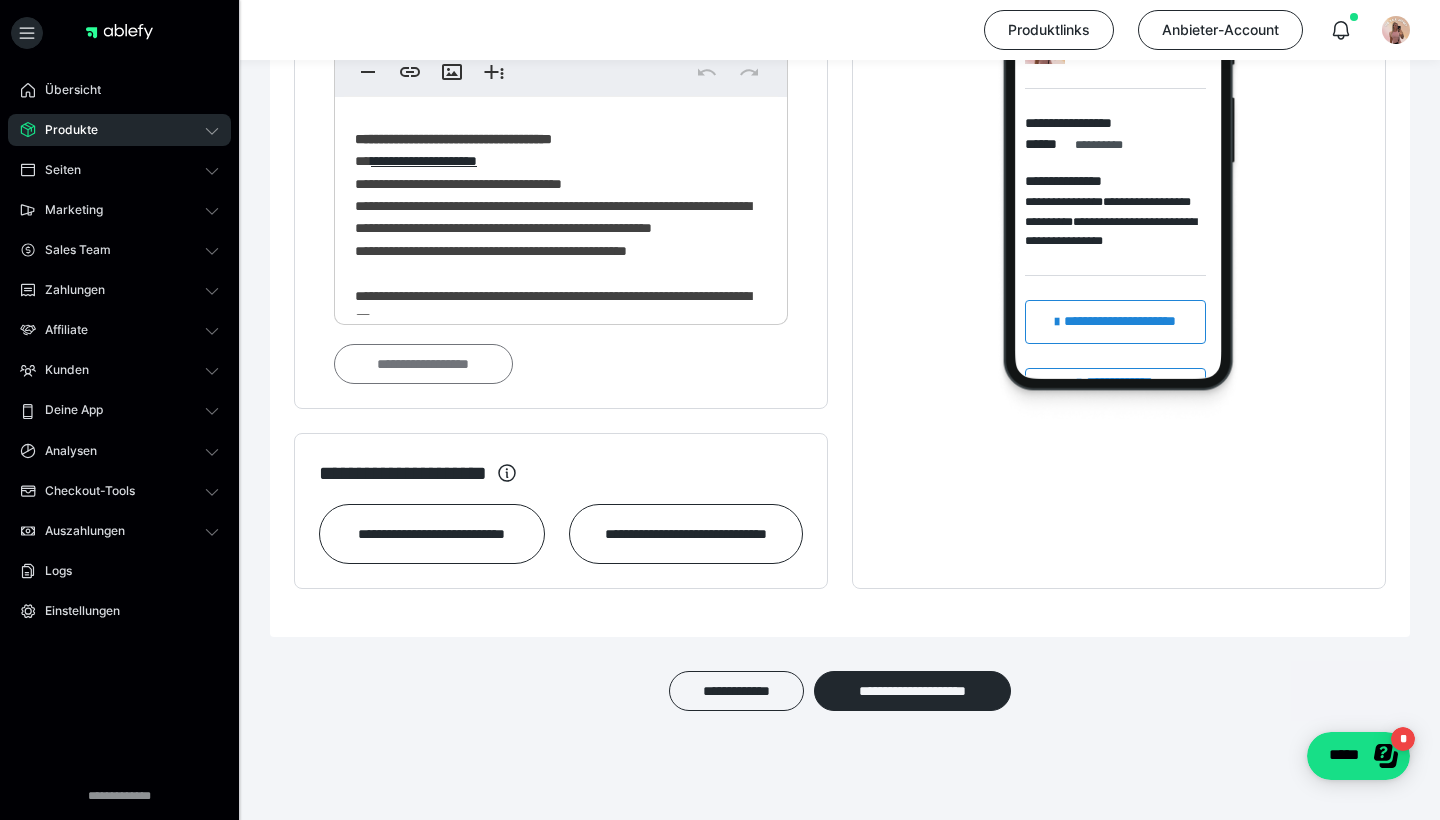 click on "**********" at bounding box center (423, 364) 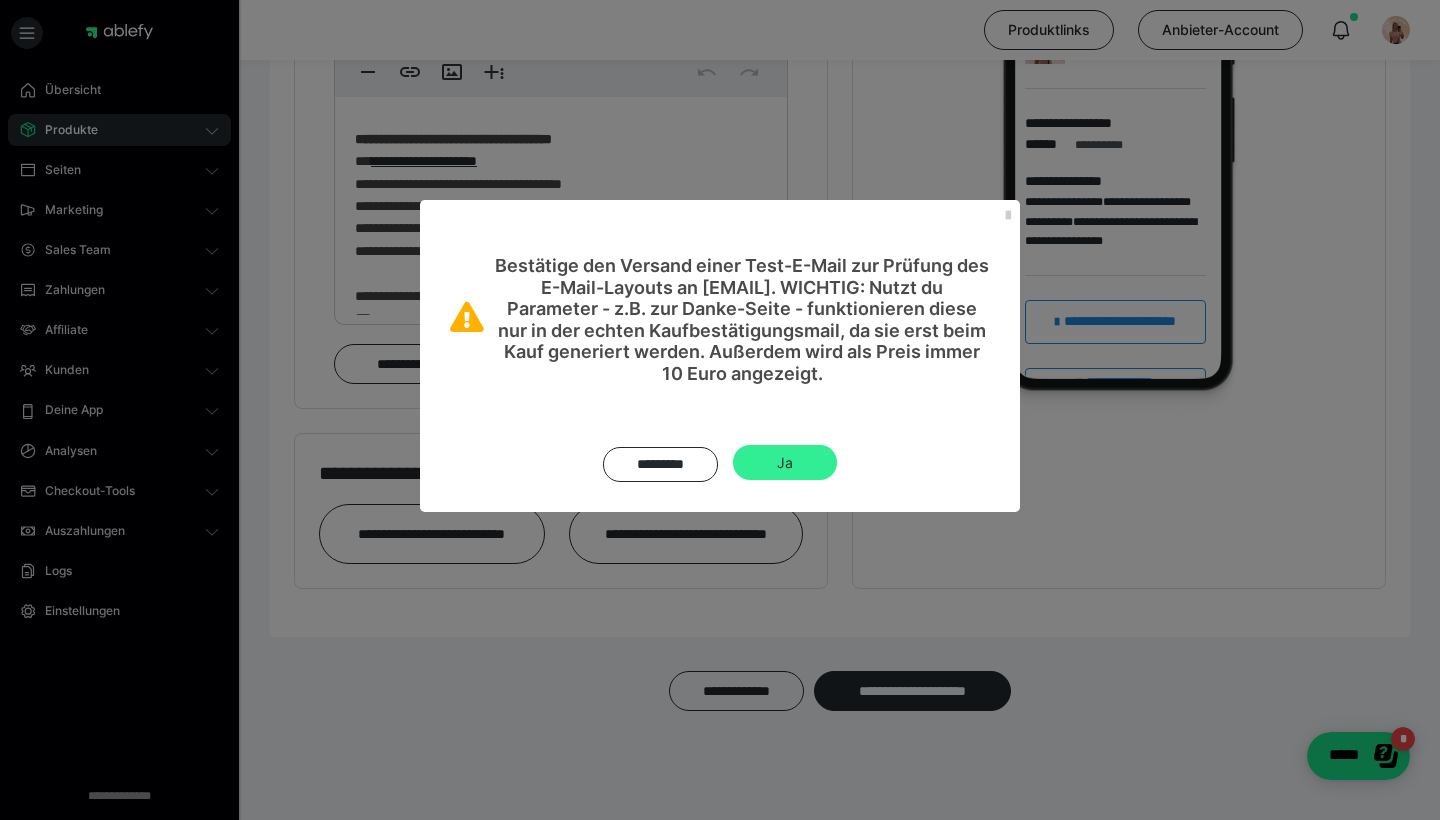 click on "Ja" at bounding box center [785, 463] 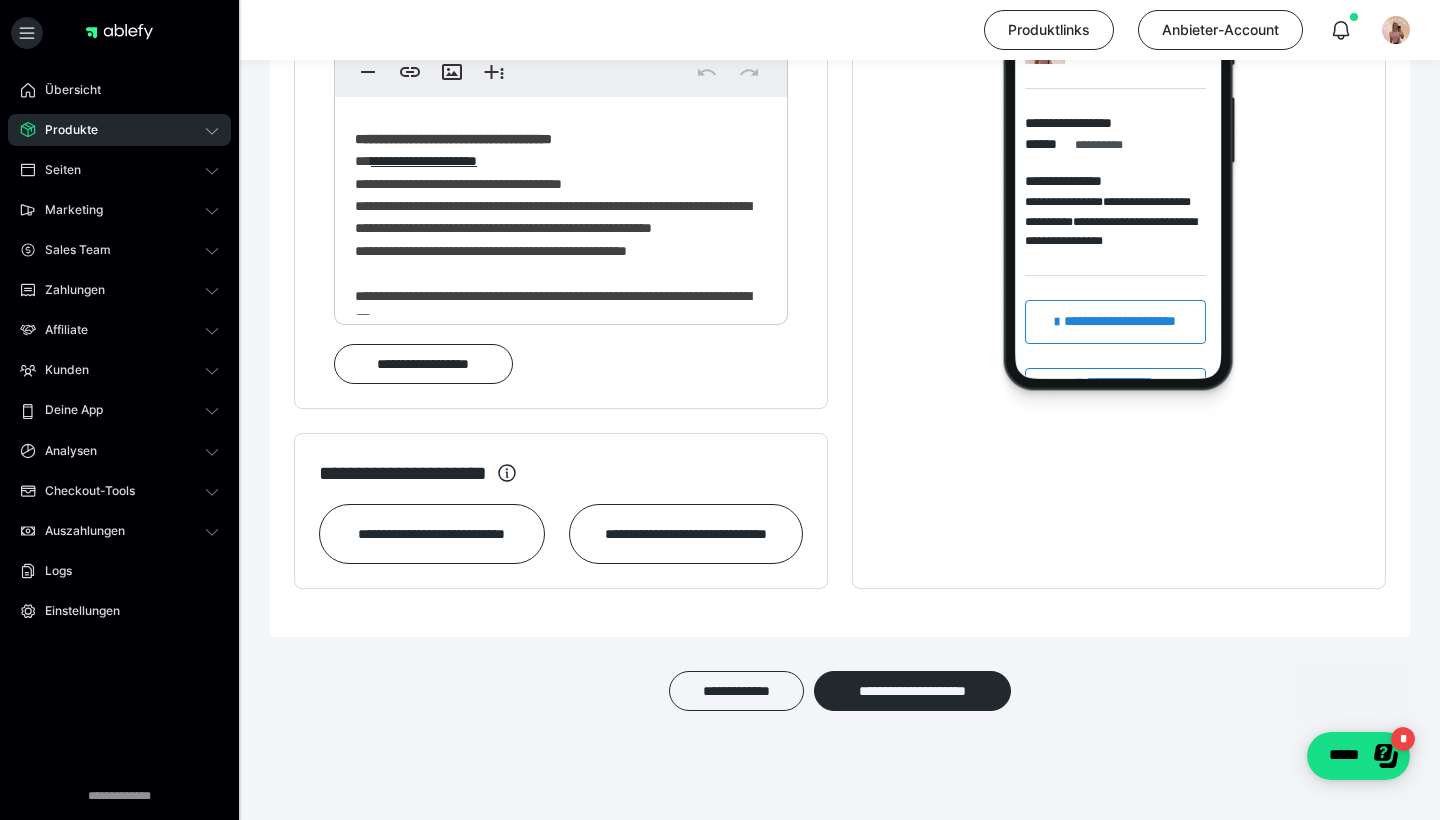 click on "Produkte" at bounding box center [64, 130] 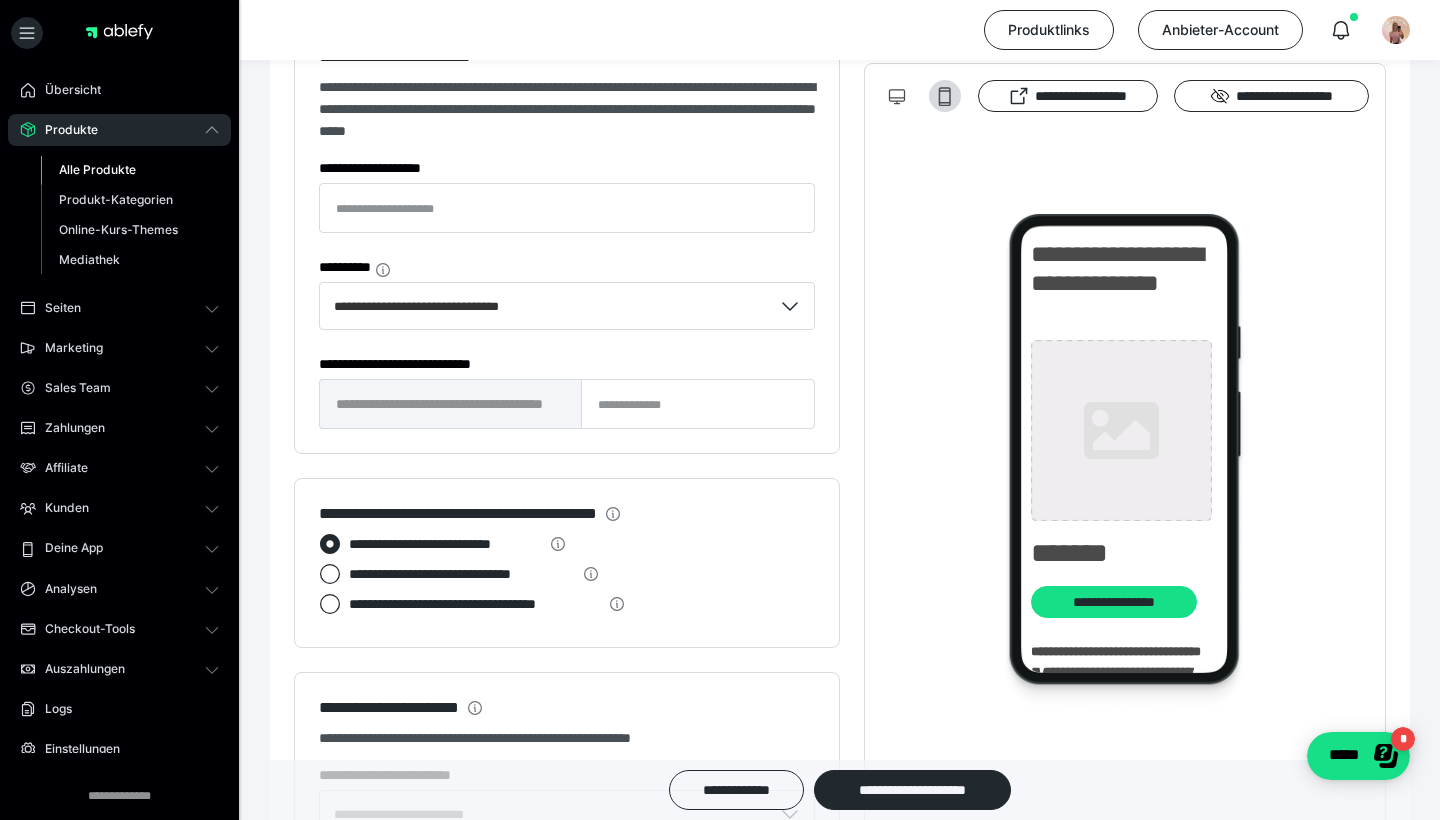 type on "**********" 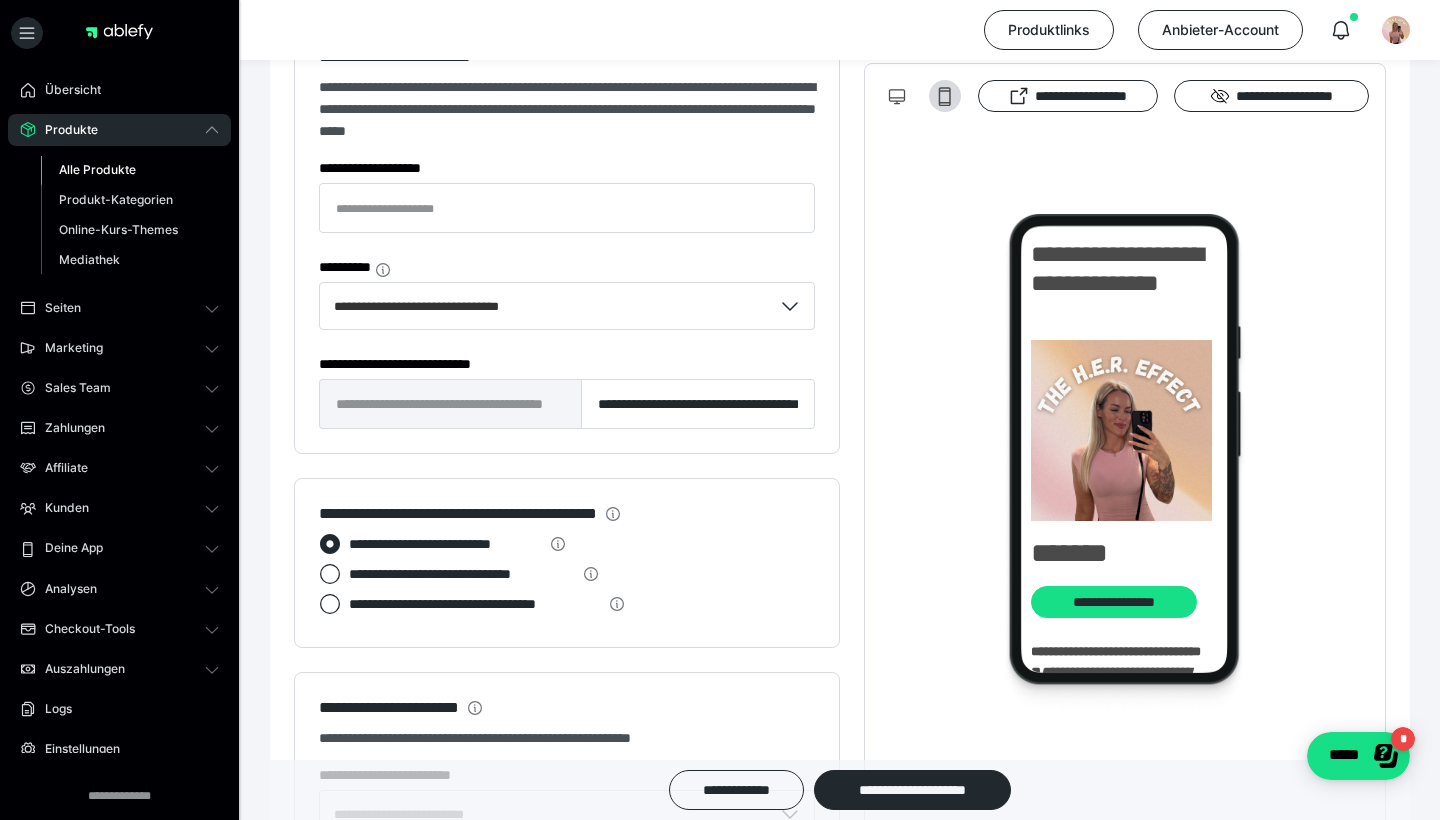 click on "Alle Produkte" at bounding box center [97, 169] 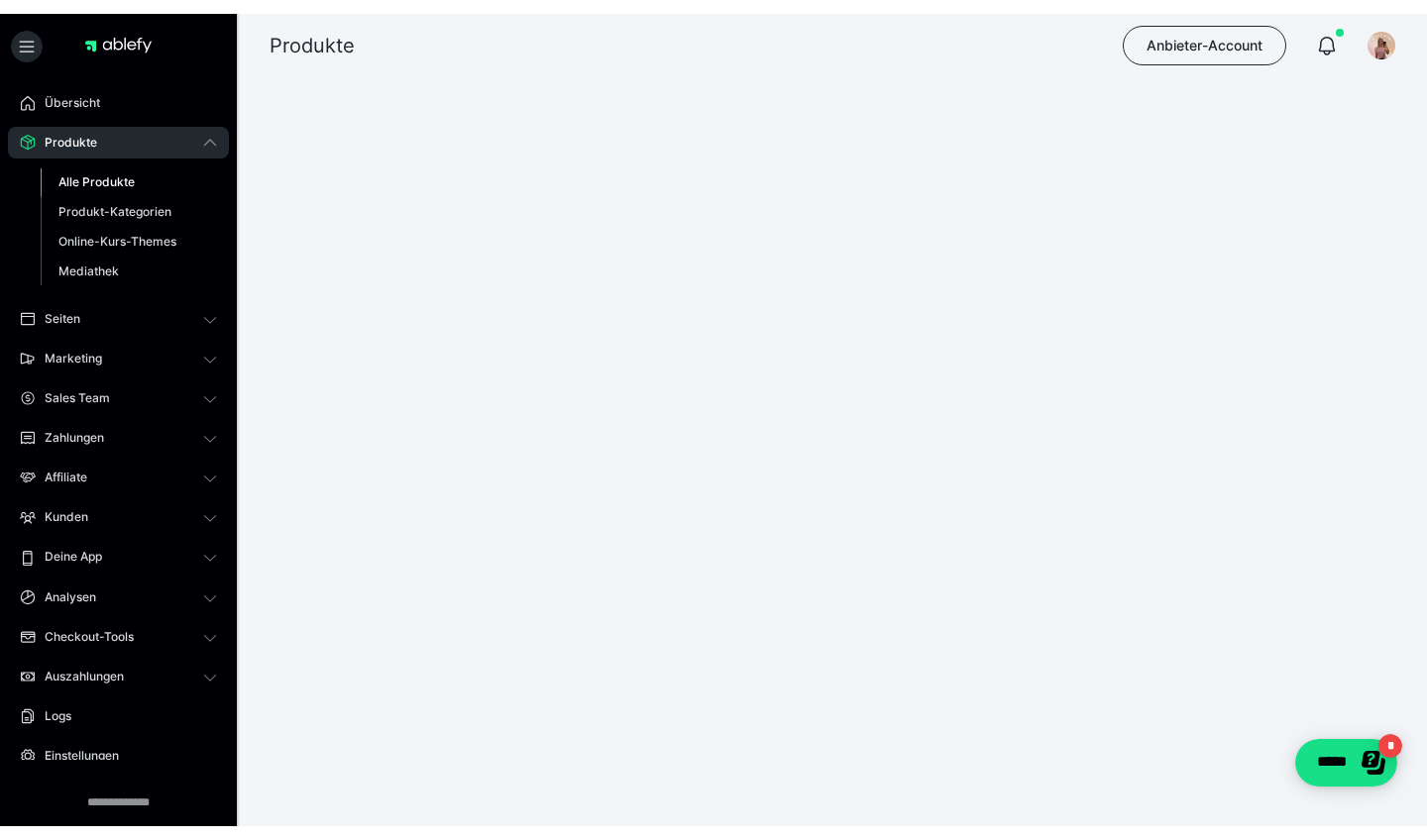 scroll, scrollTop: 0, scrollLeft: 0, axis: both 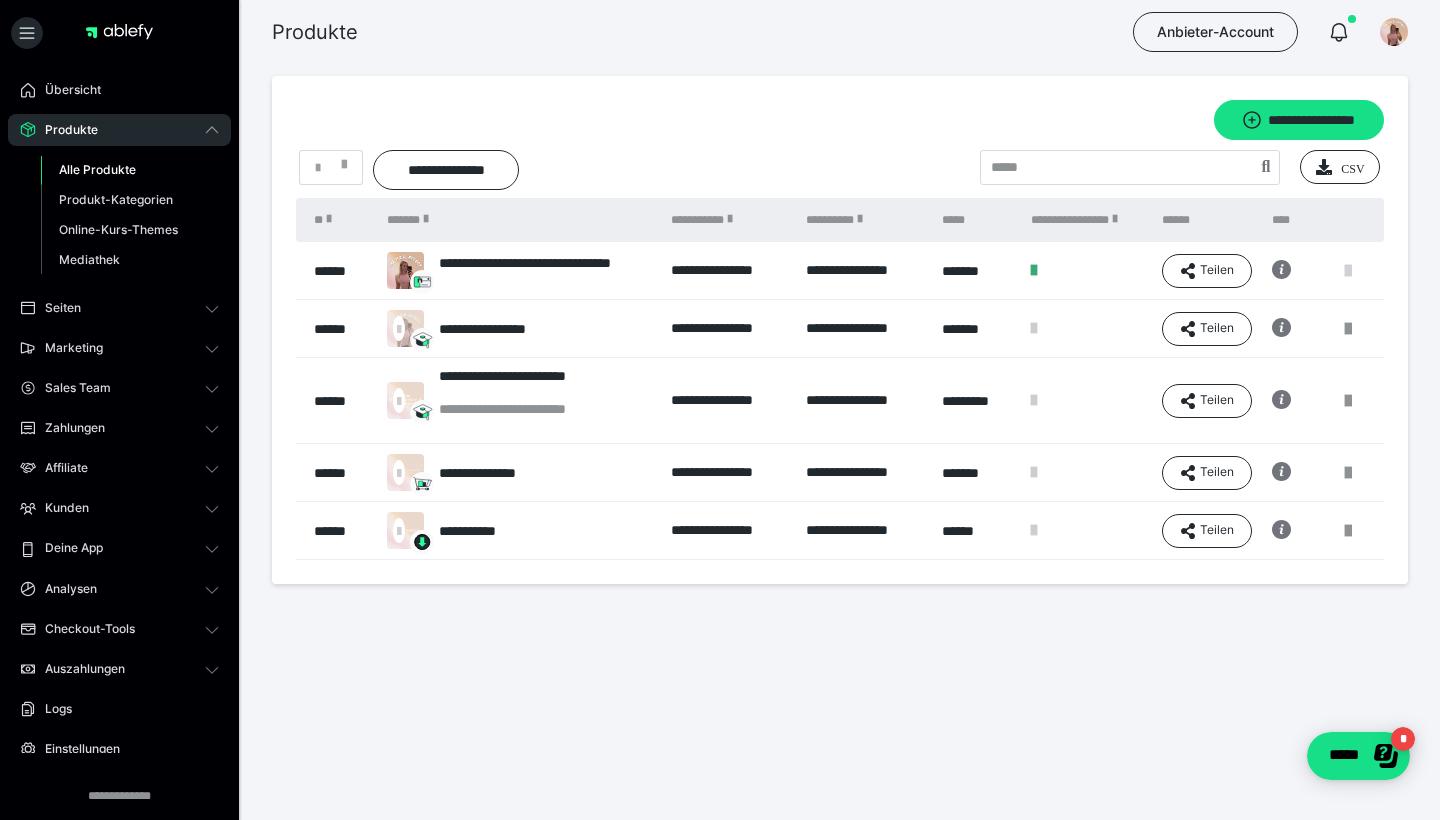 click at bounding box center (1348, 271) 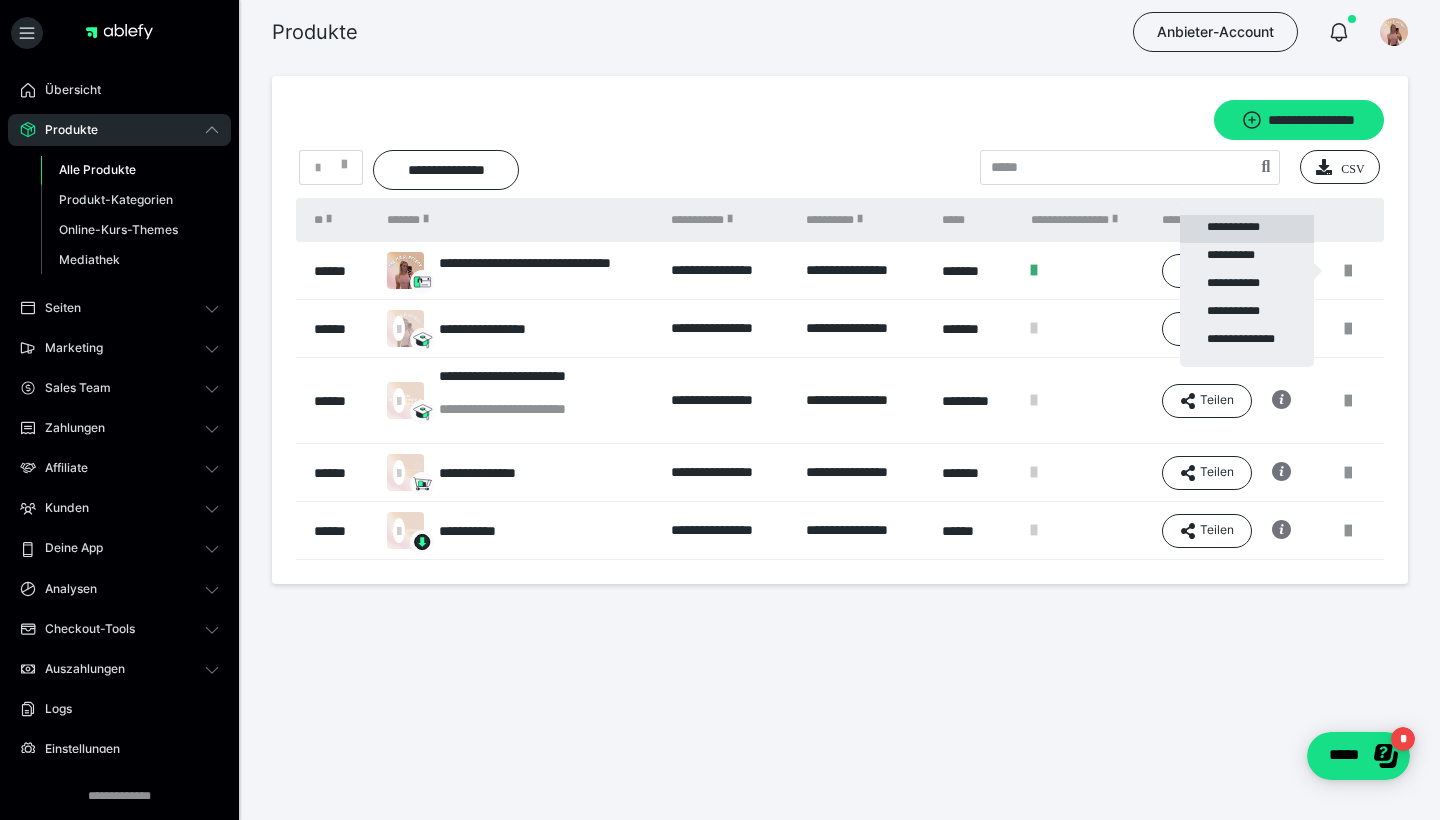 click on "**********" at bounding box center [1247, 229] 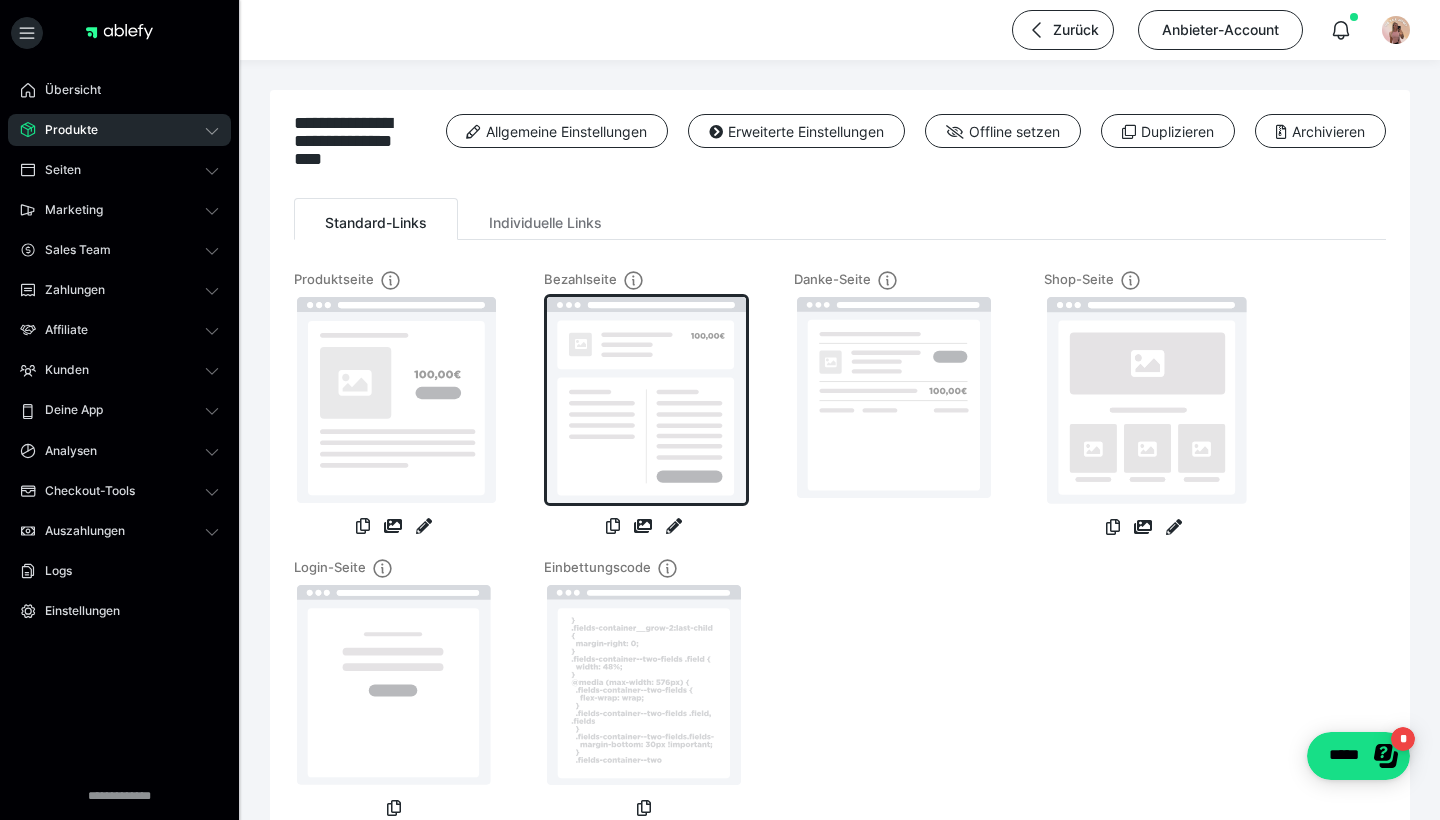 click at bounding box center (646, 400) 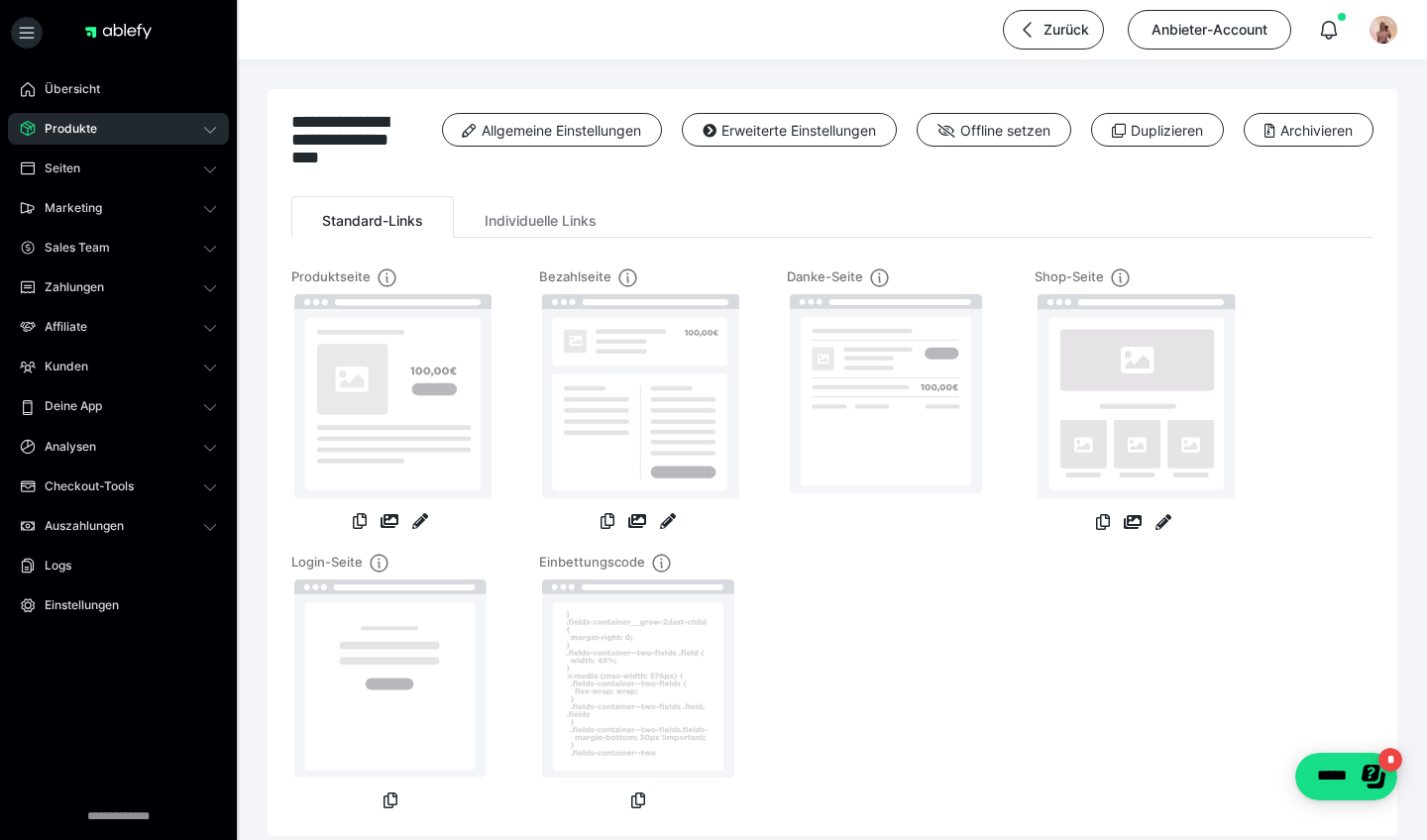 click on "Produkte" at bounding box center [118, 129] 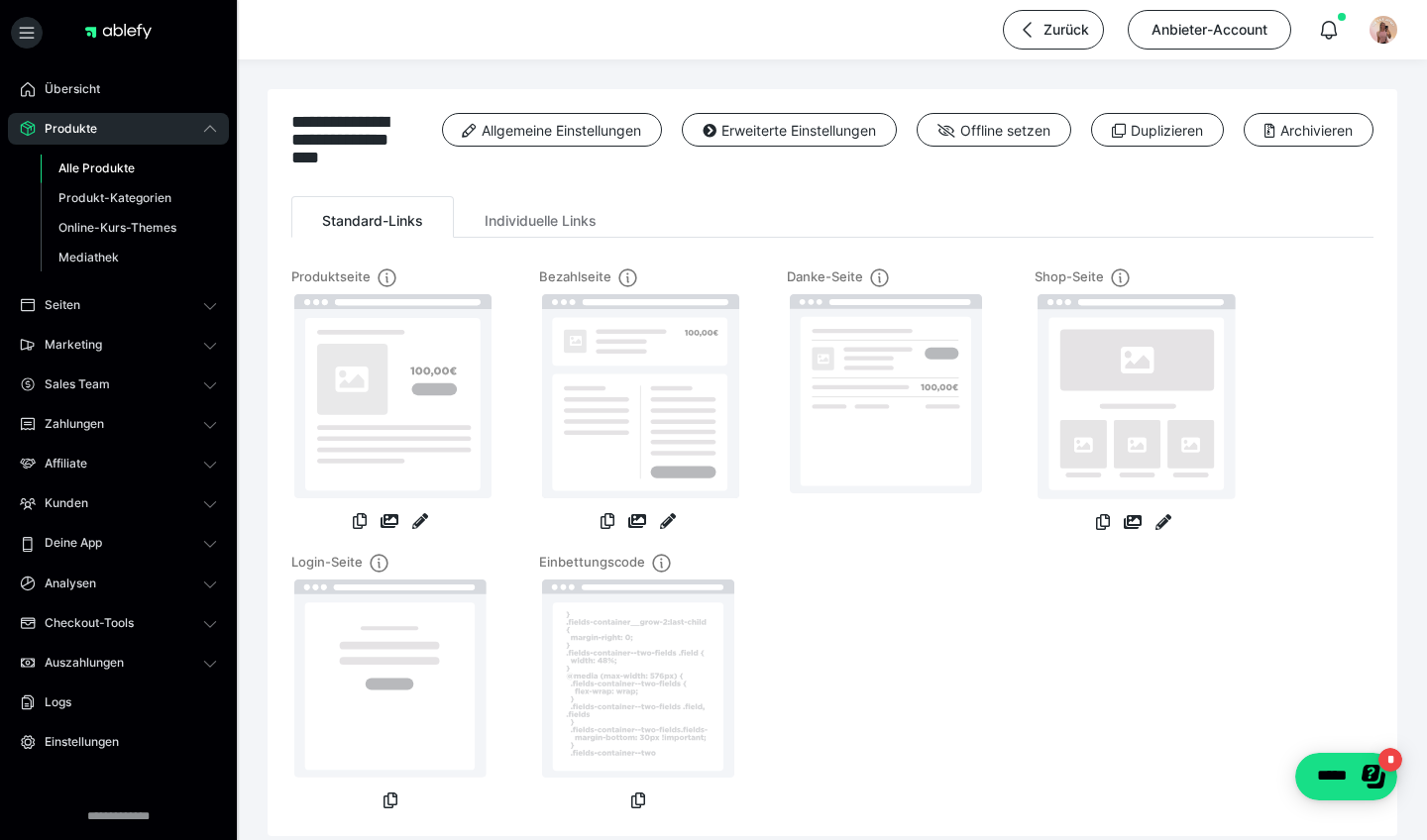 click on "Alle Produkte" at bounding box center (129, 168) 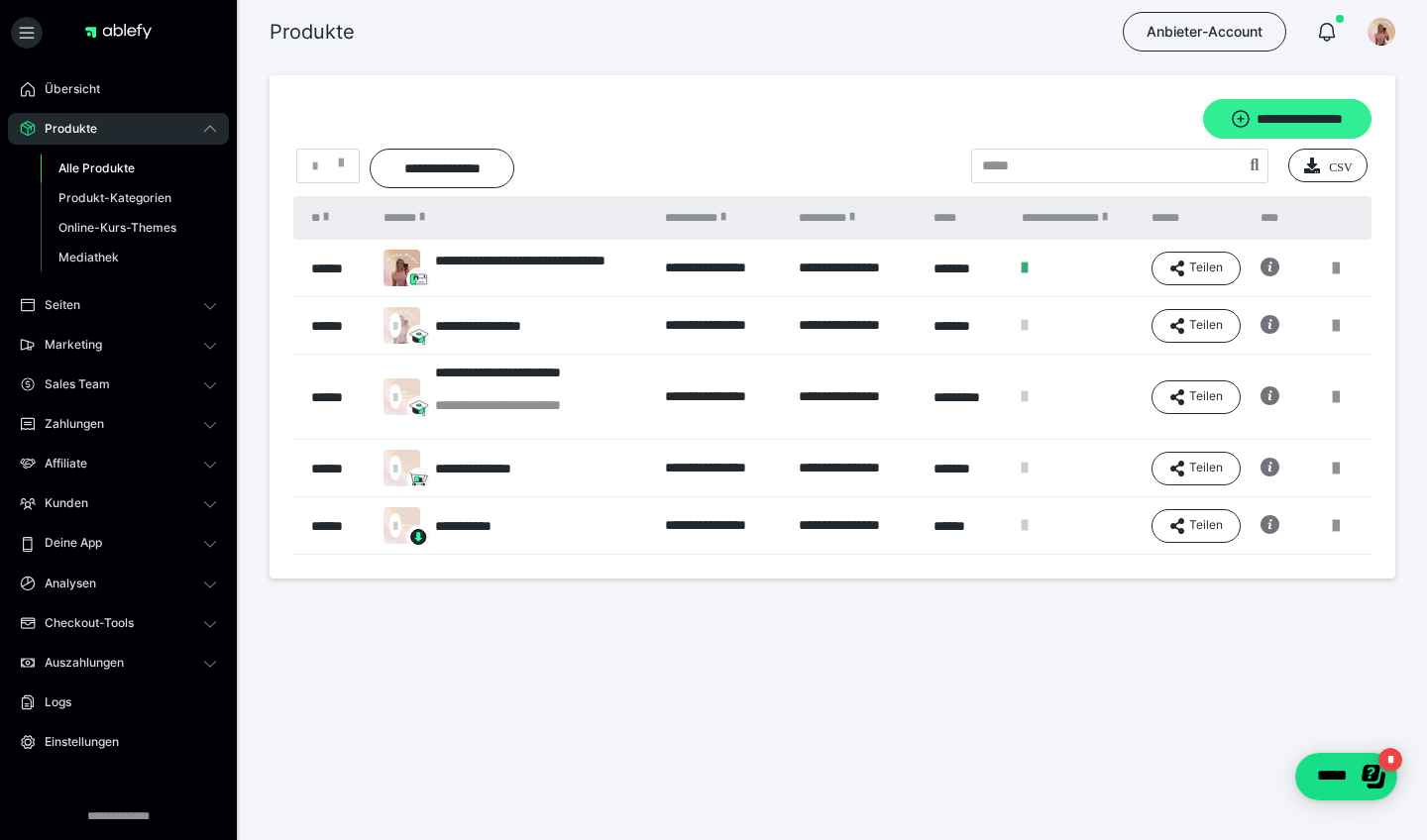 click on "**********" at bounding box center [1287, 119] 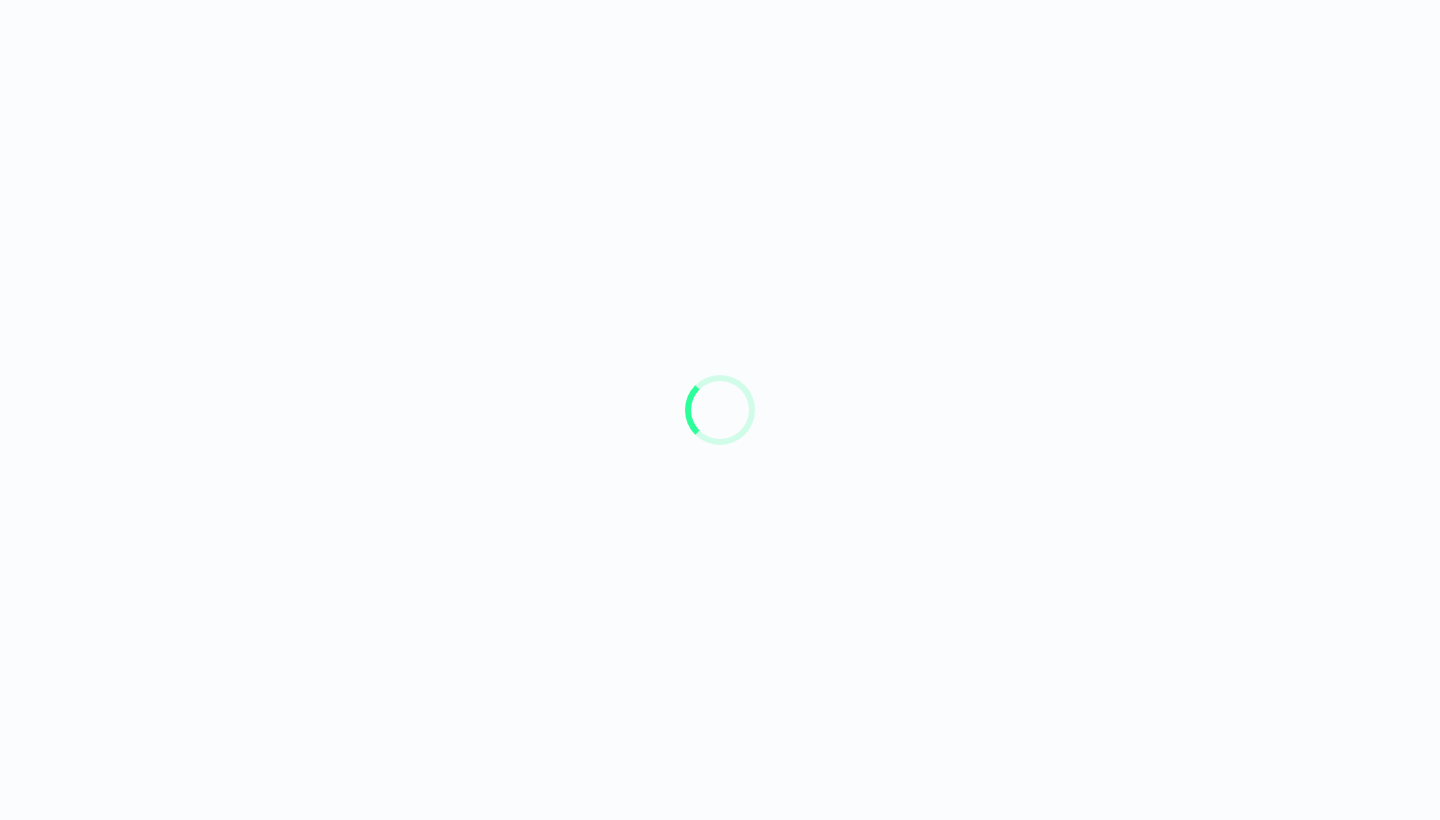 scroll, scrollTop: 0, scrollLeft: 0, axis: both 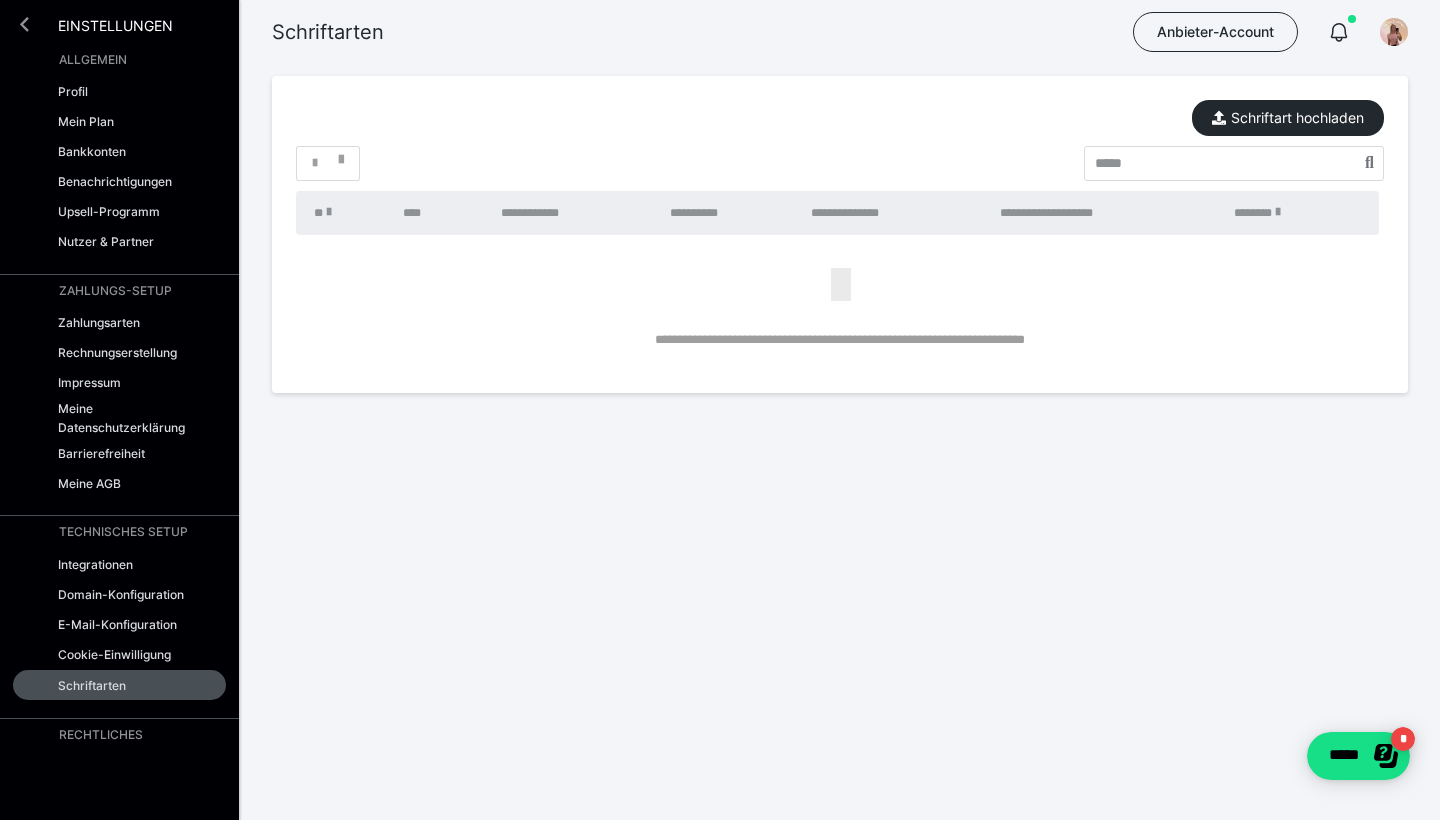 click at bounding box center [24, 24] 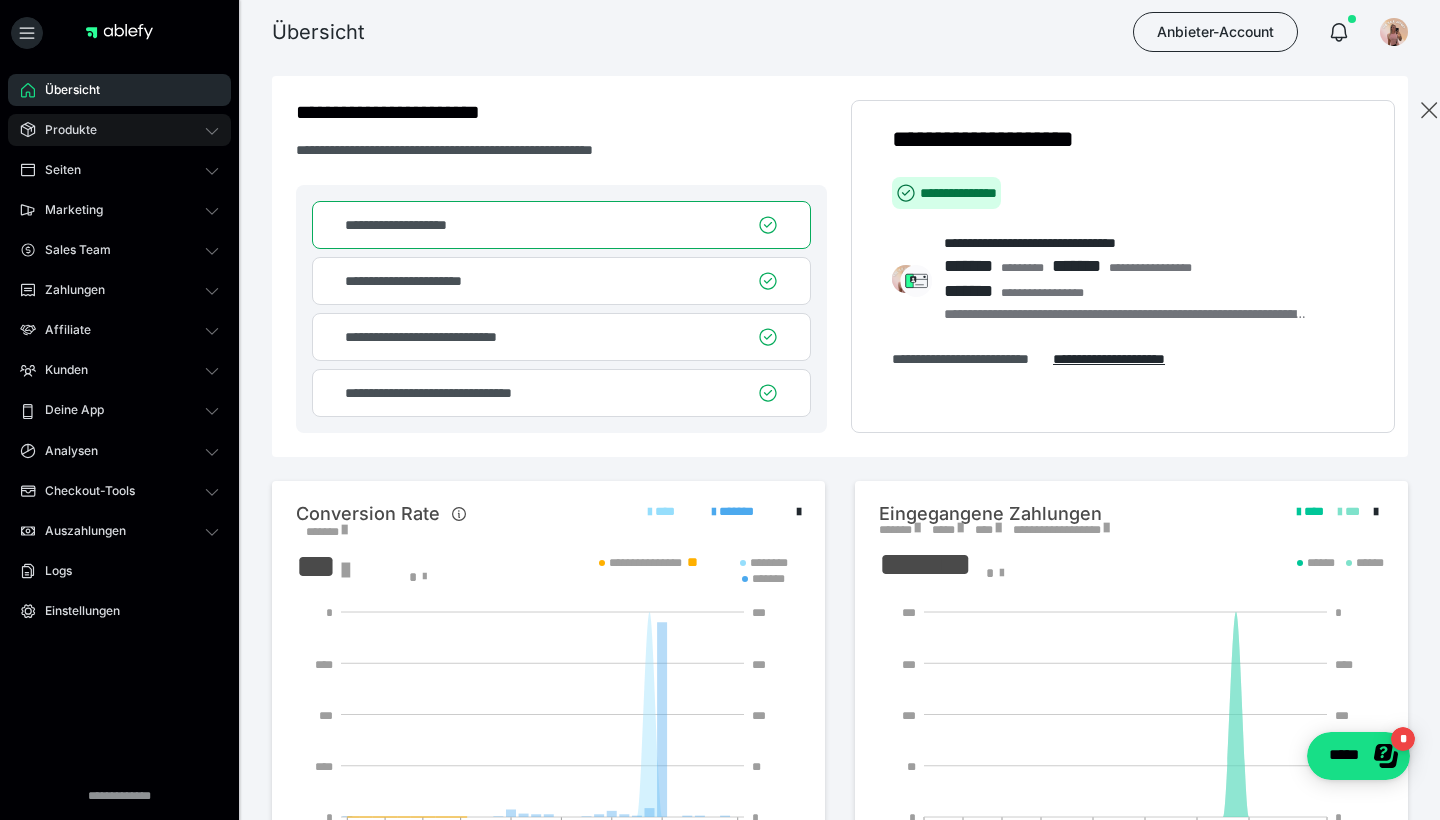 click on "Produkte" at bounding box center [119, 130] 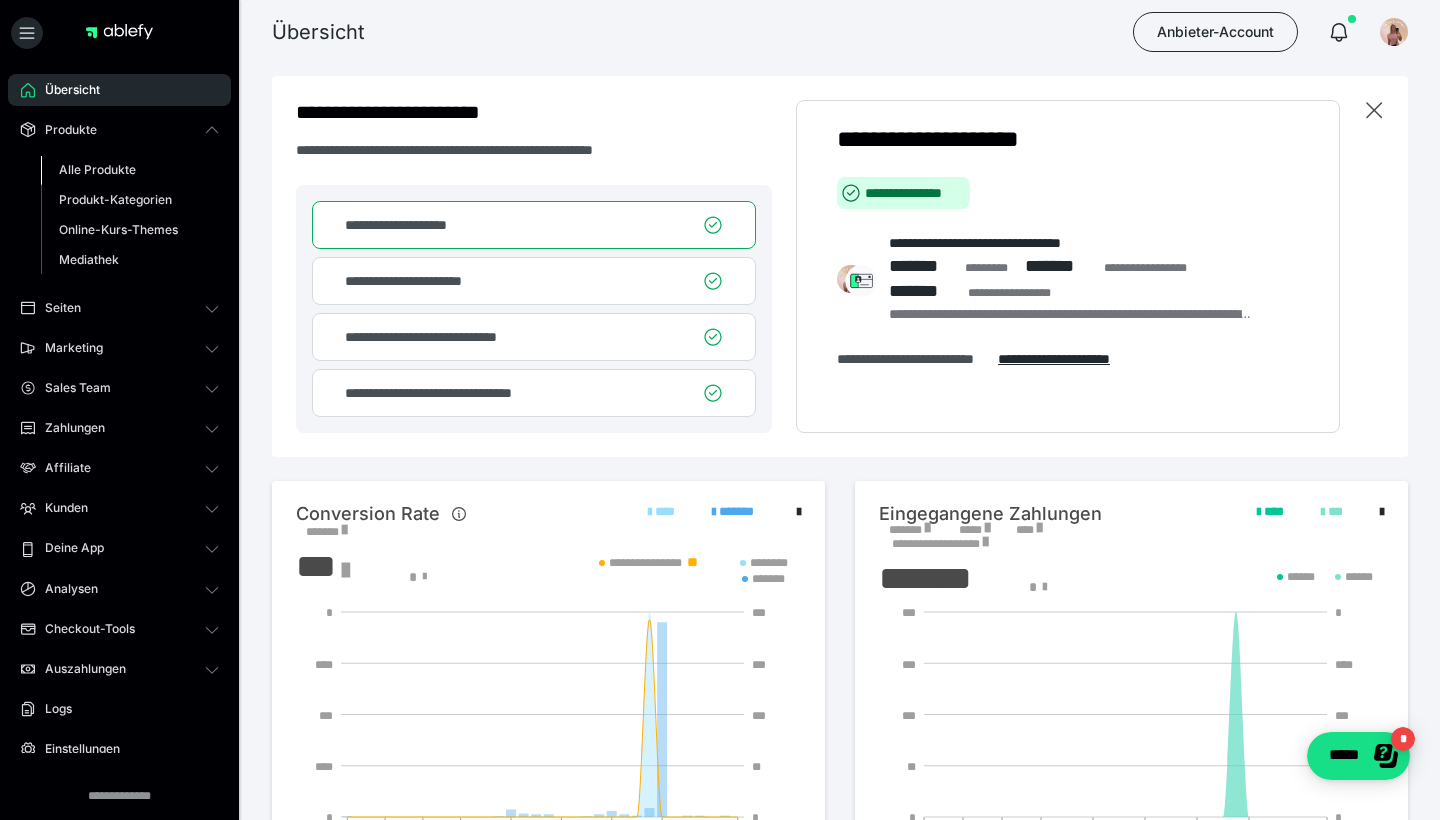 click on "Alle Produkte" at bounding box center (97, 169) 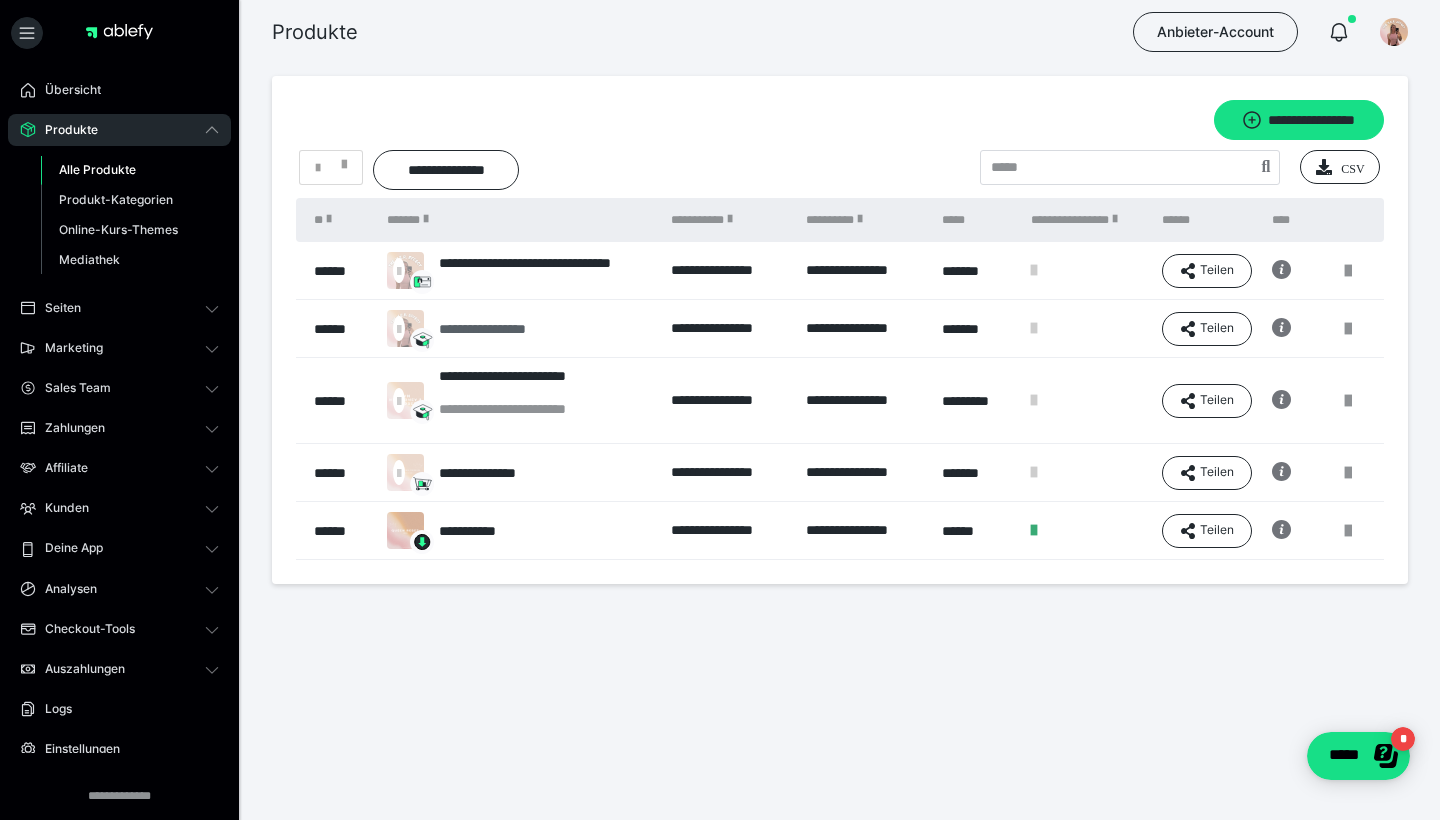 click on "**********" at bounding box center (503, 329) 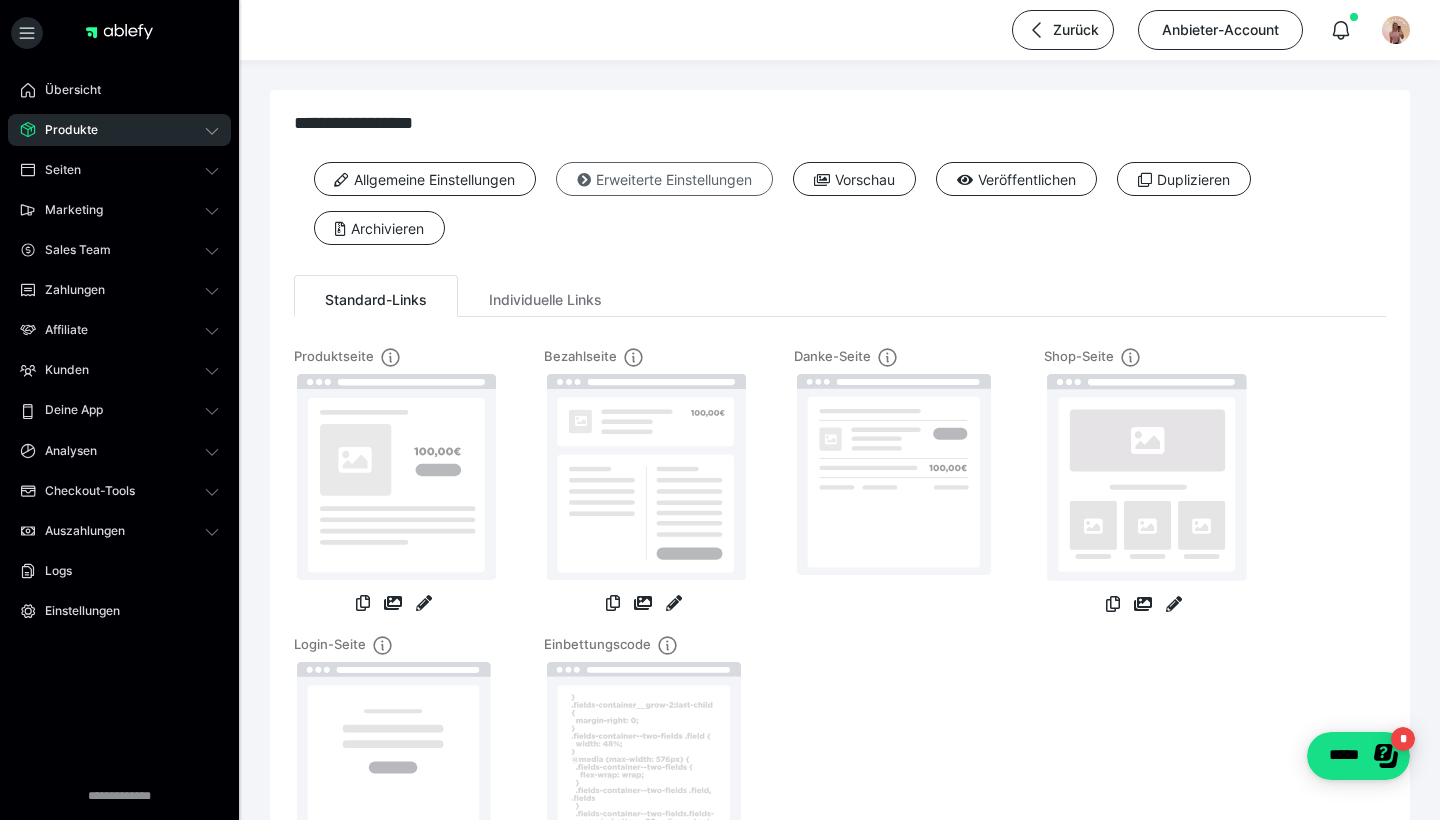 click on "Erweiterte Einstellungen" at bounding box center (664, 179) 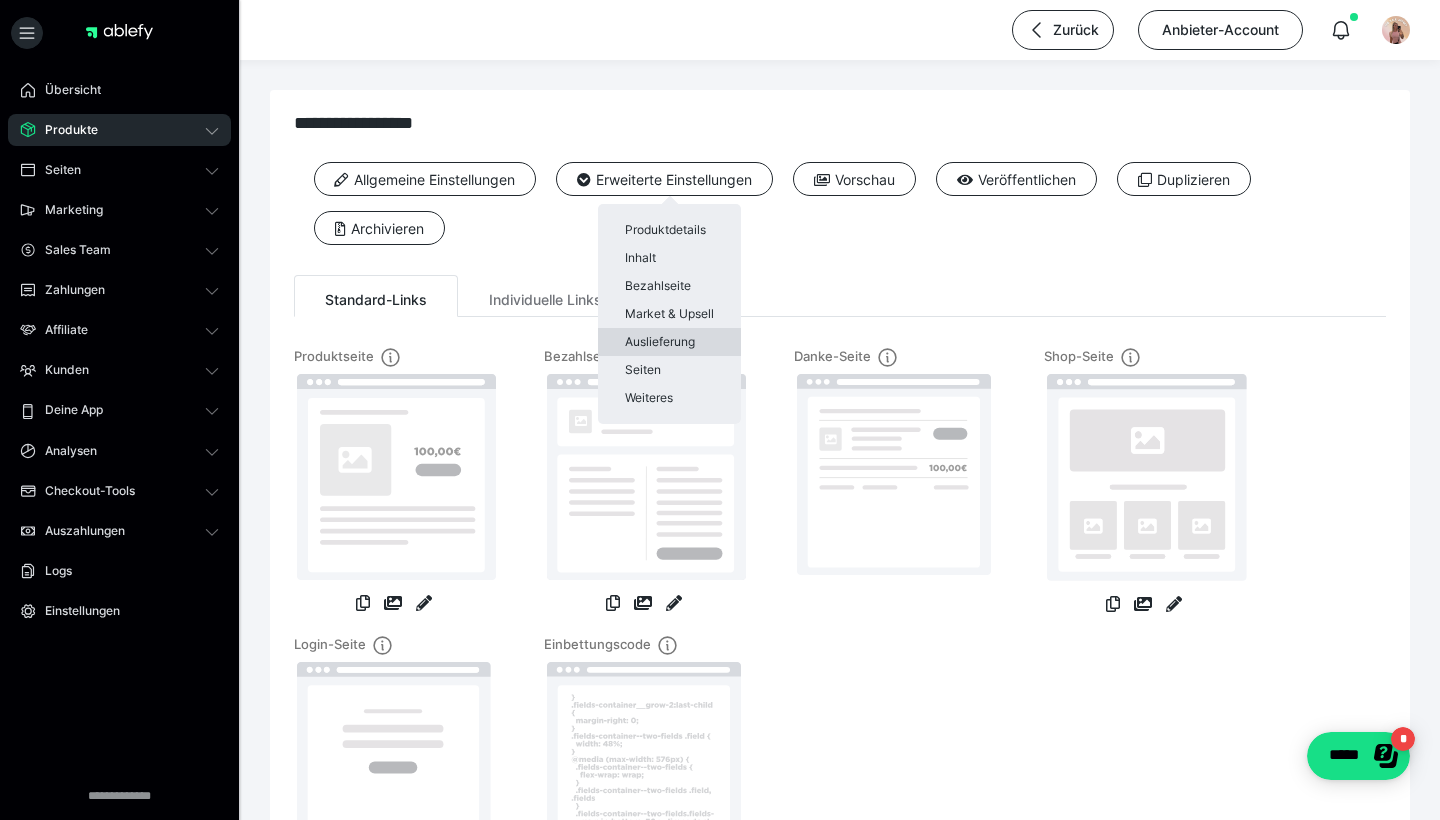 click on "Auslieferung" at bounding box center (669, 342) 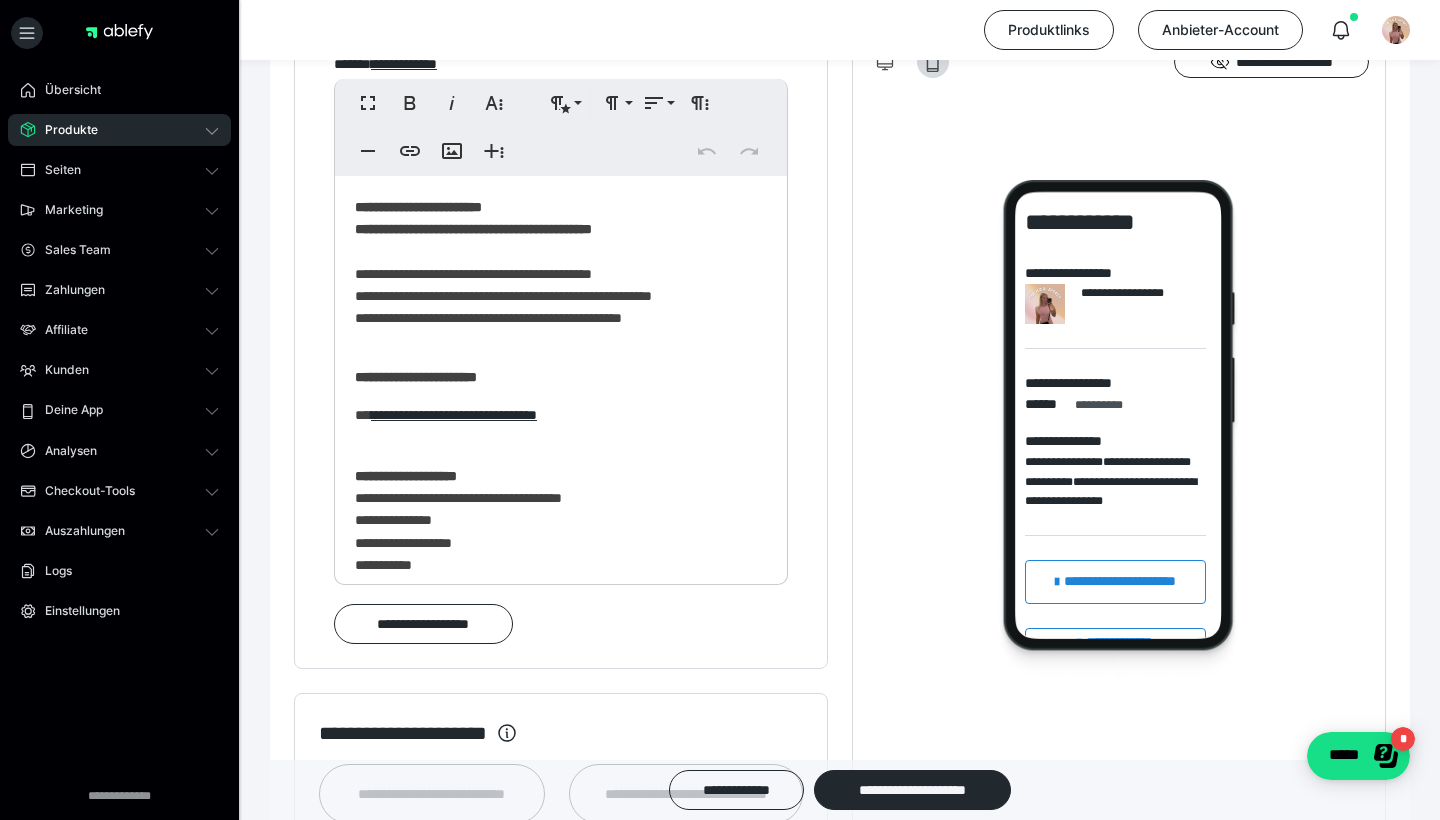 scroll, scrollTop: 1284, scrollLeft: 0, axis: vertical 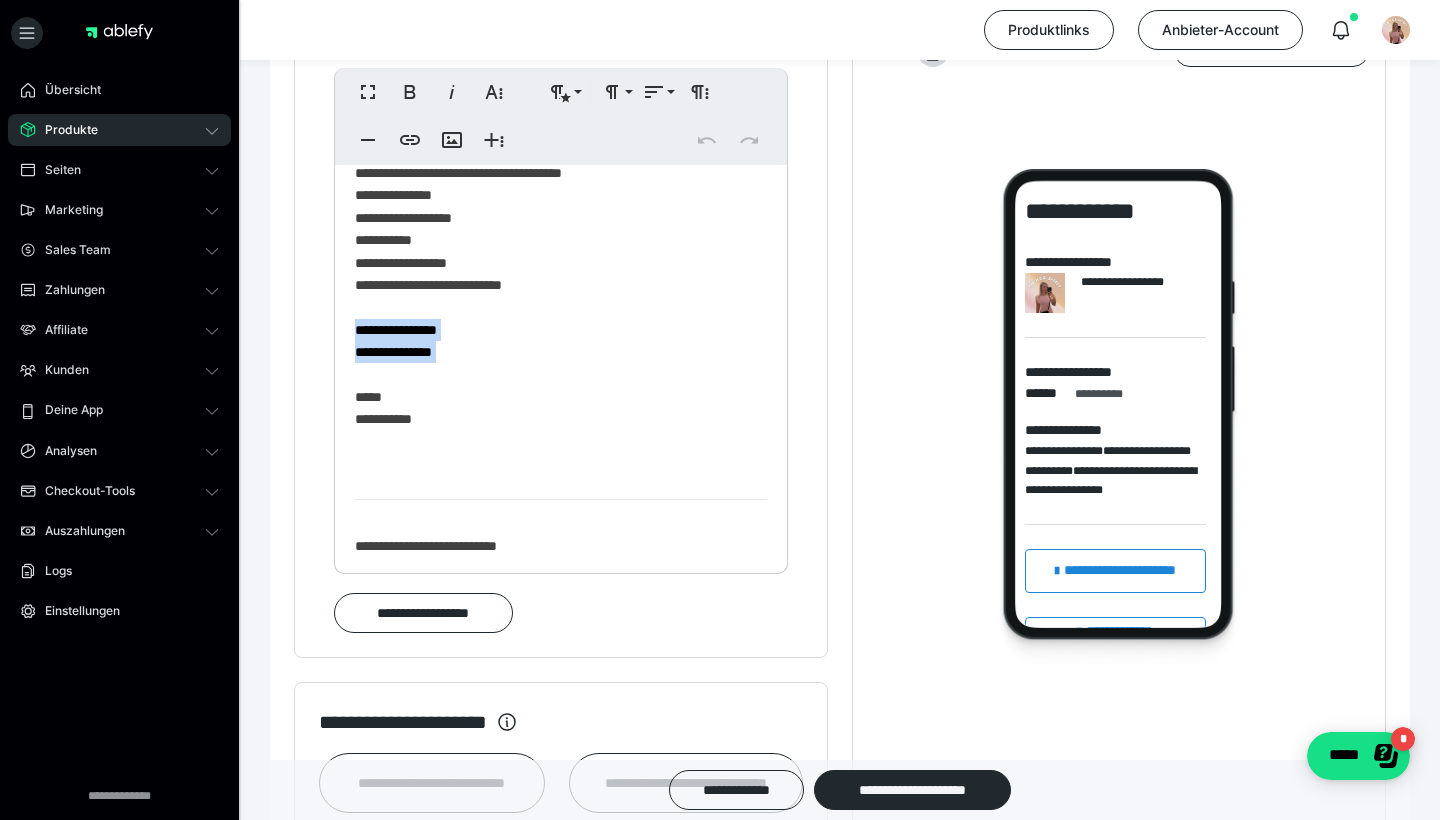 drag, startPoint x: 494, startPoint y: 358, endPoint x: 338, endPoint y: 320, distance: 160.56151 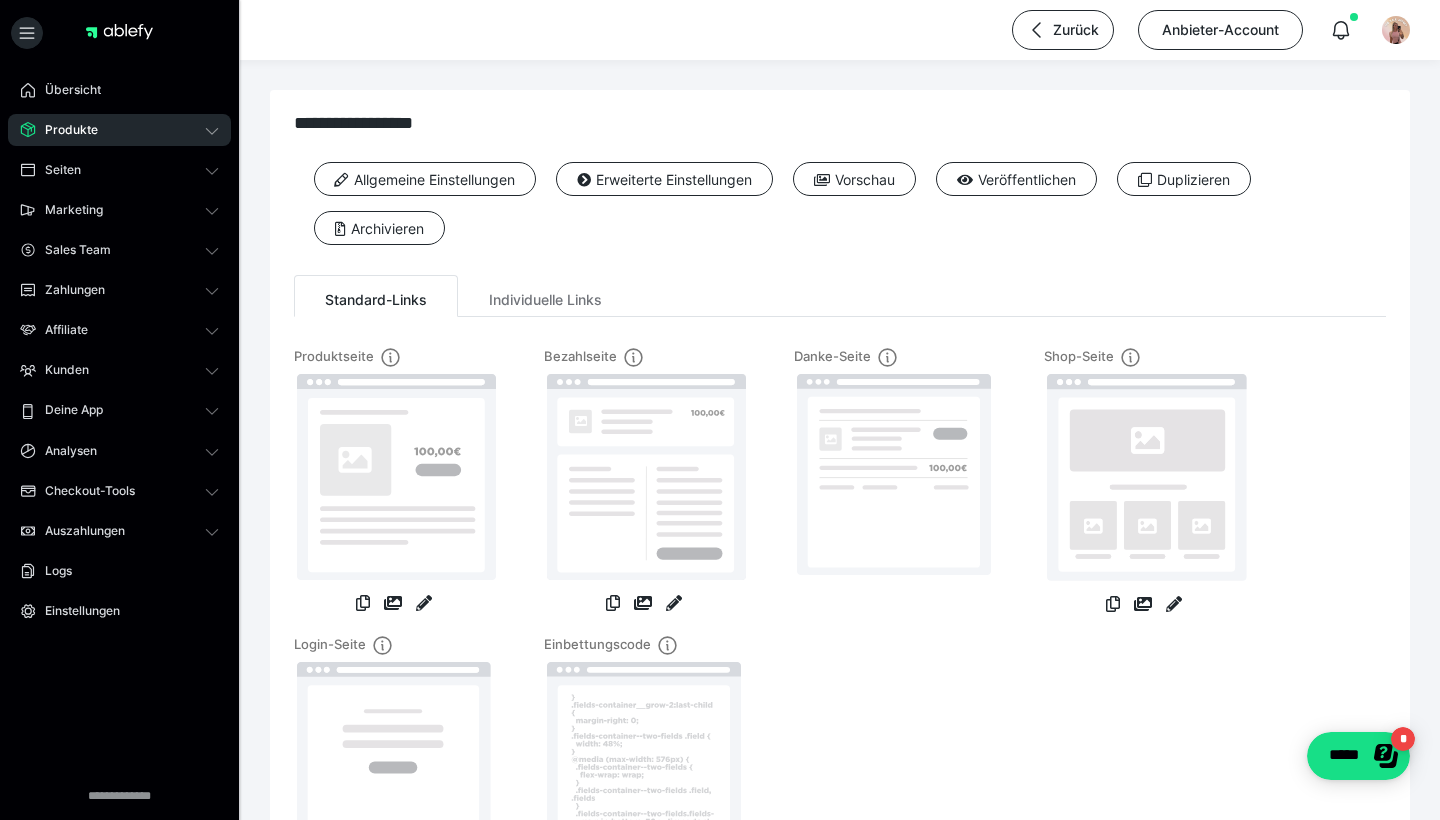 click on "Produkte" at bounding box center (119, 130) 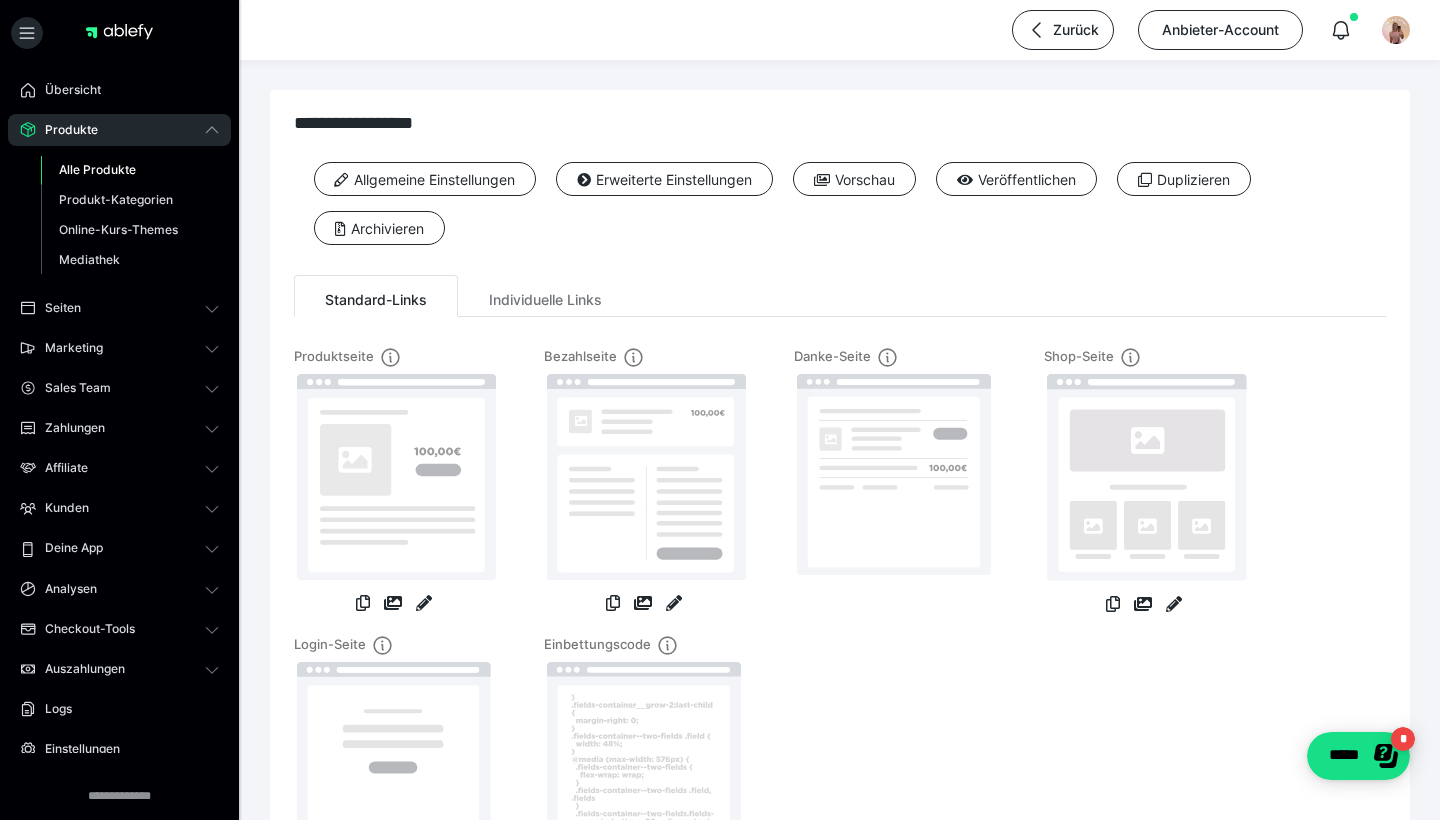 click on "Alle Produkte" at bounding box center (130, 170) 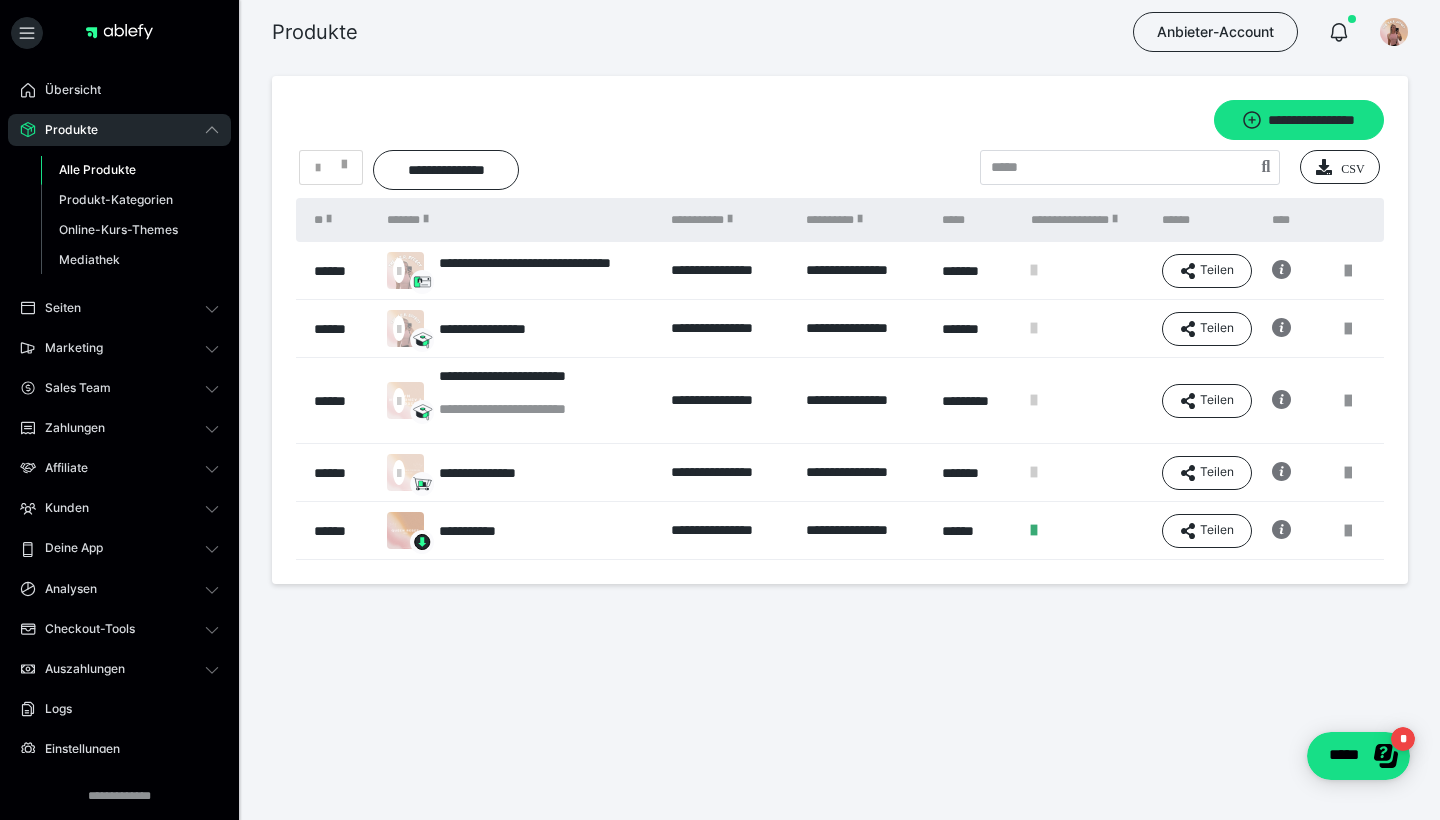 click on "**********" at bounding box center (491, 473) 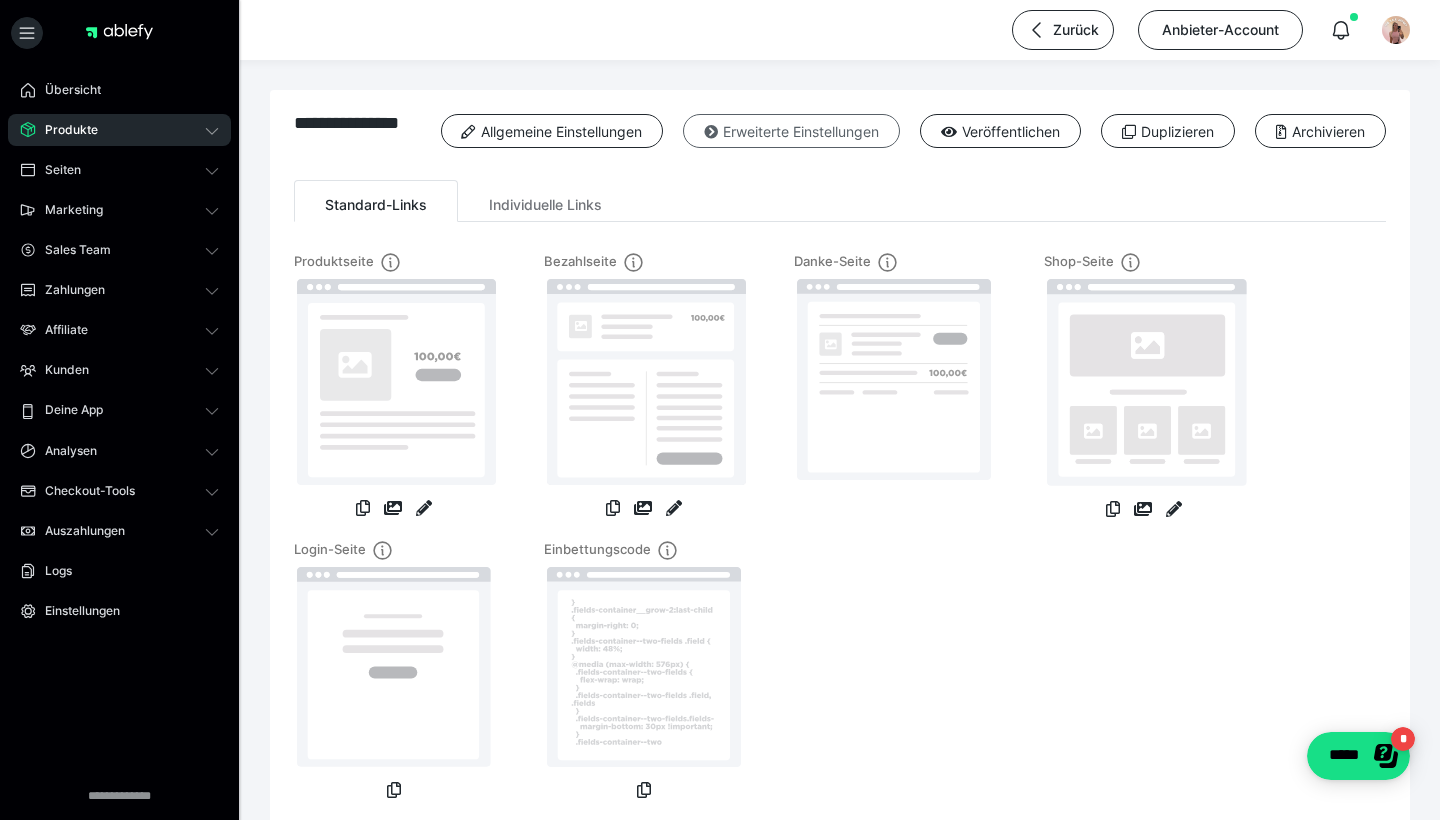 click on "Erweiterte Einstellungen" at bounding box center (791, 131) 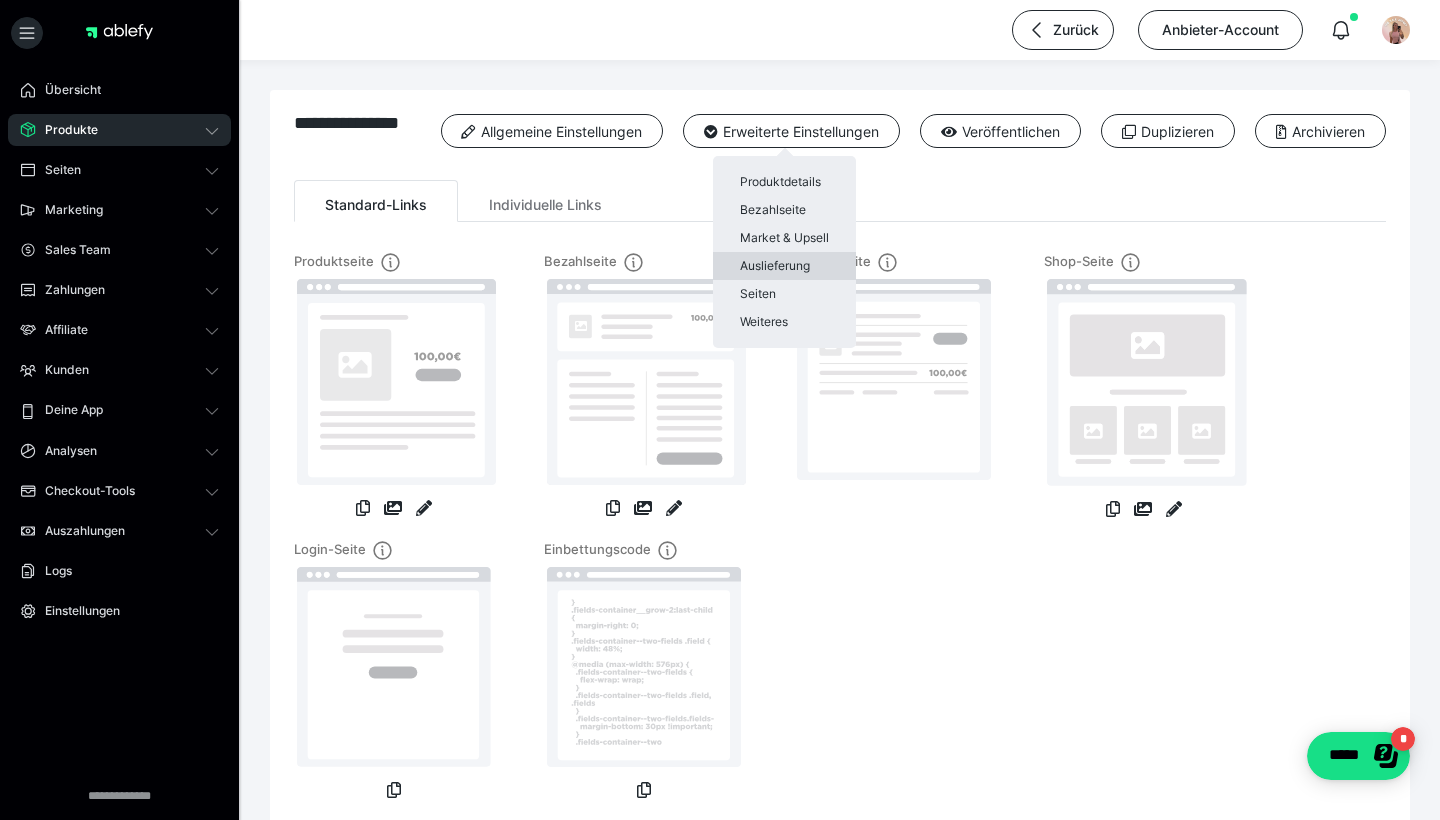 click on "Auslieferung" at bounding box center (784, 266) 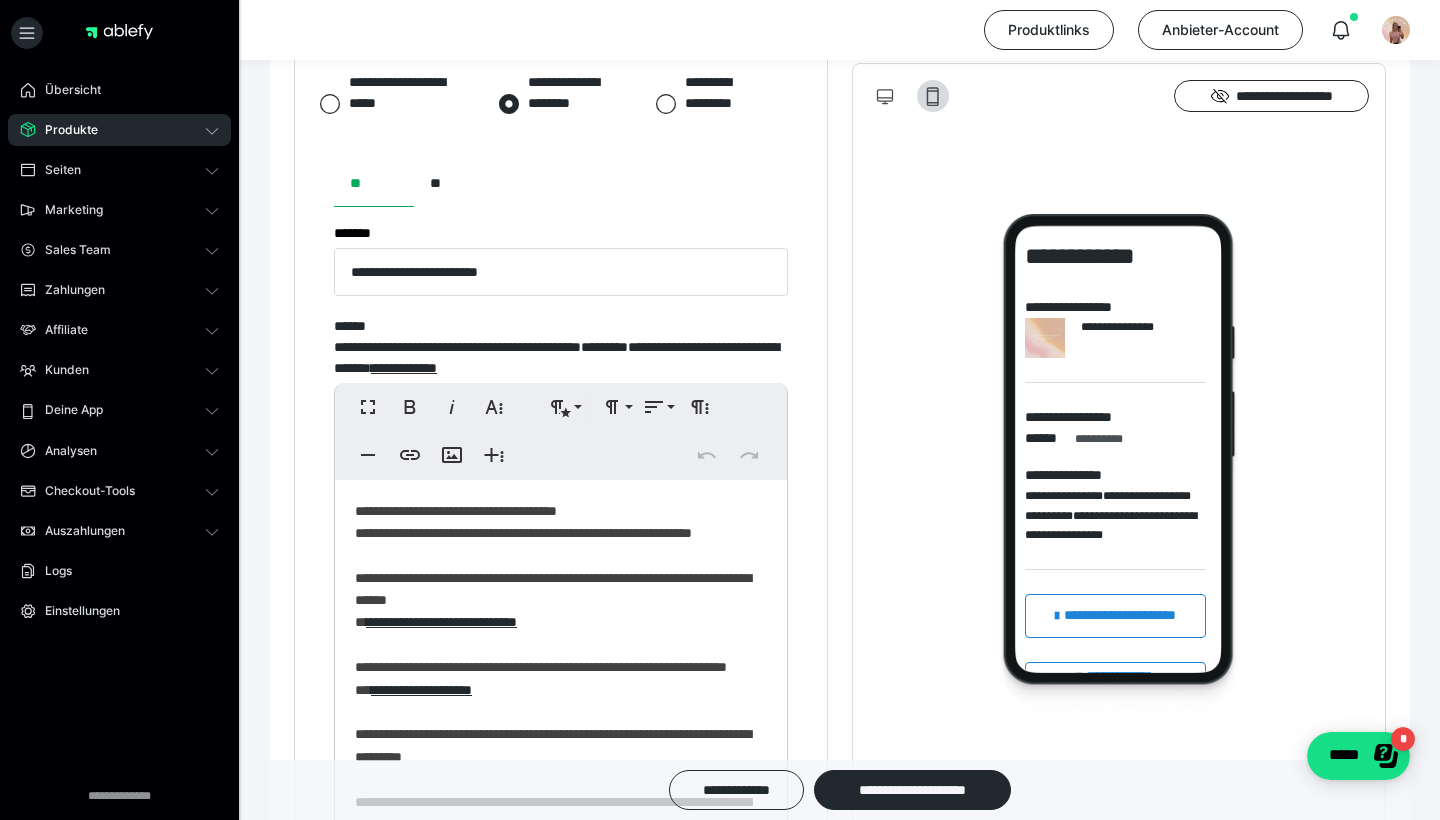 scroll, scrollTop: 981, scrollLeft: 0, axis: vertical 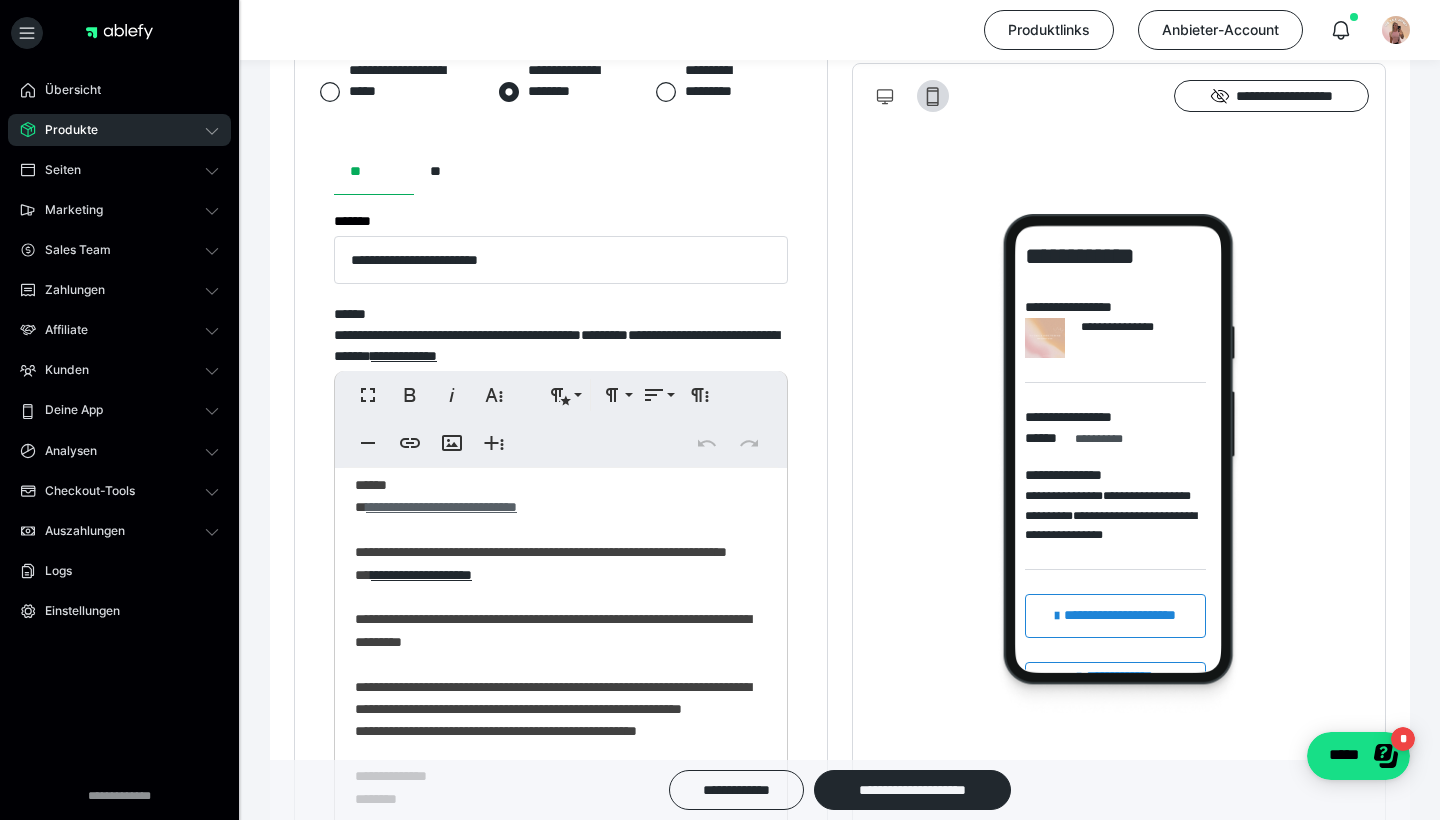 click on "**********" at bounding box center (441, 507) 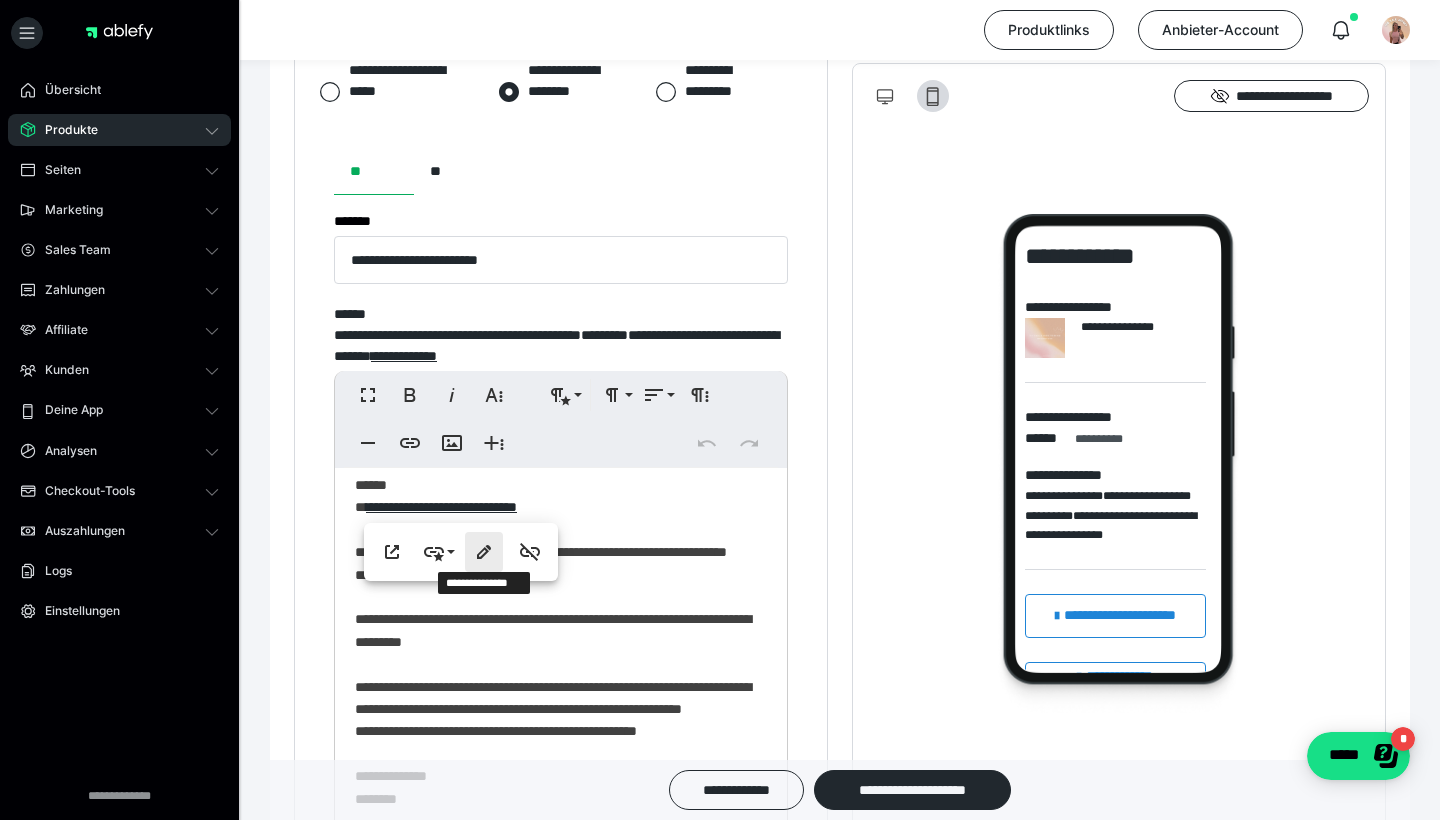 click 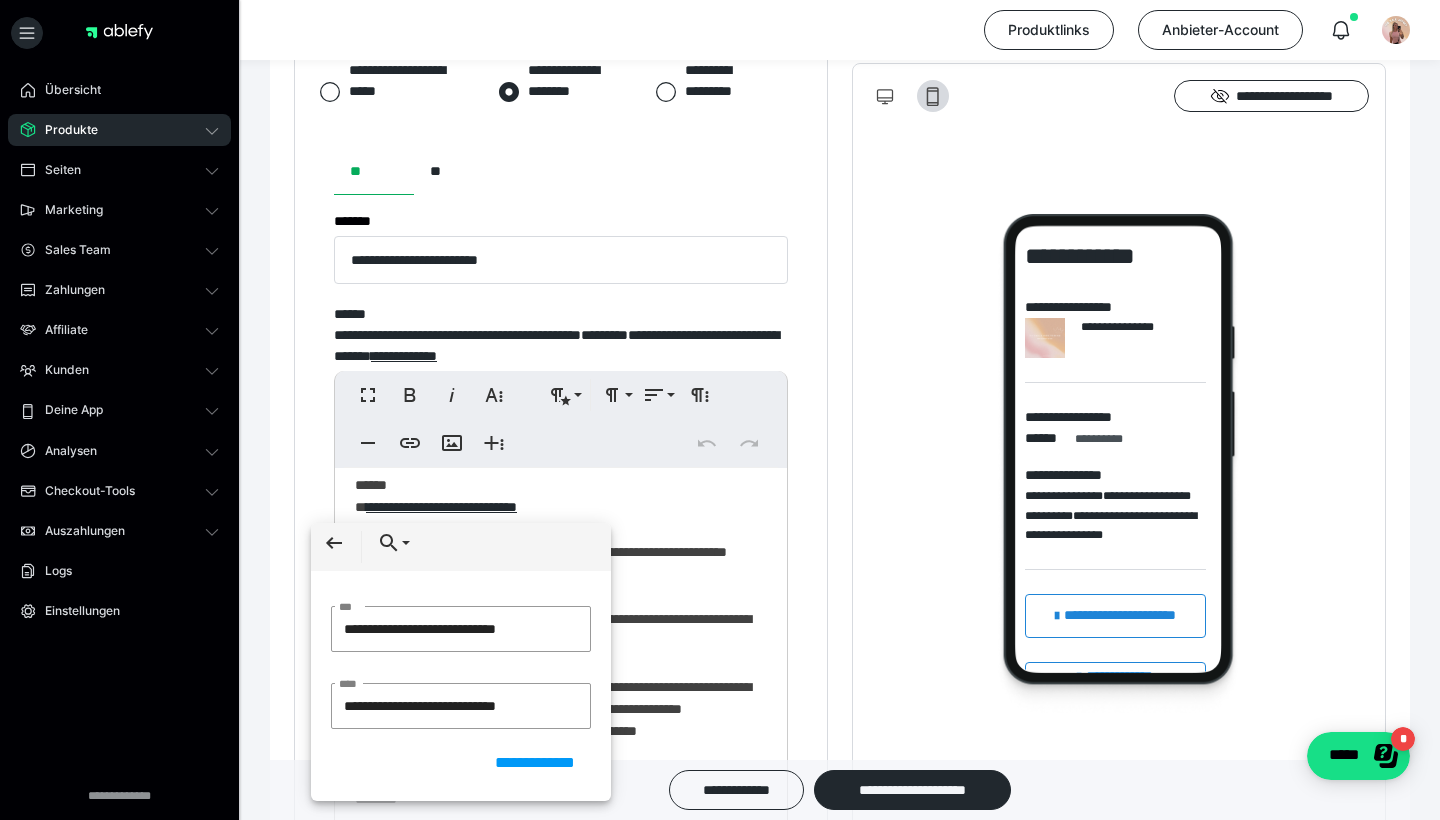 drag, startPoint x: 558, startPoint y: 628, endPoint x: 272, endPoint y: 630, distance: 286.007 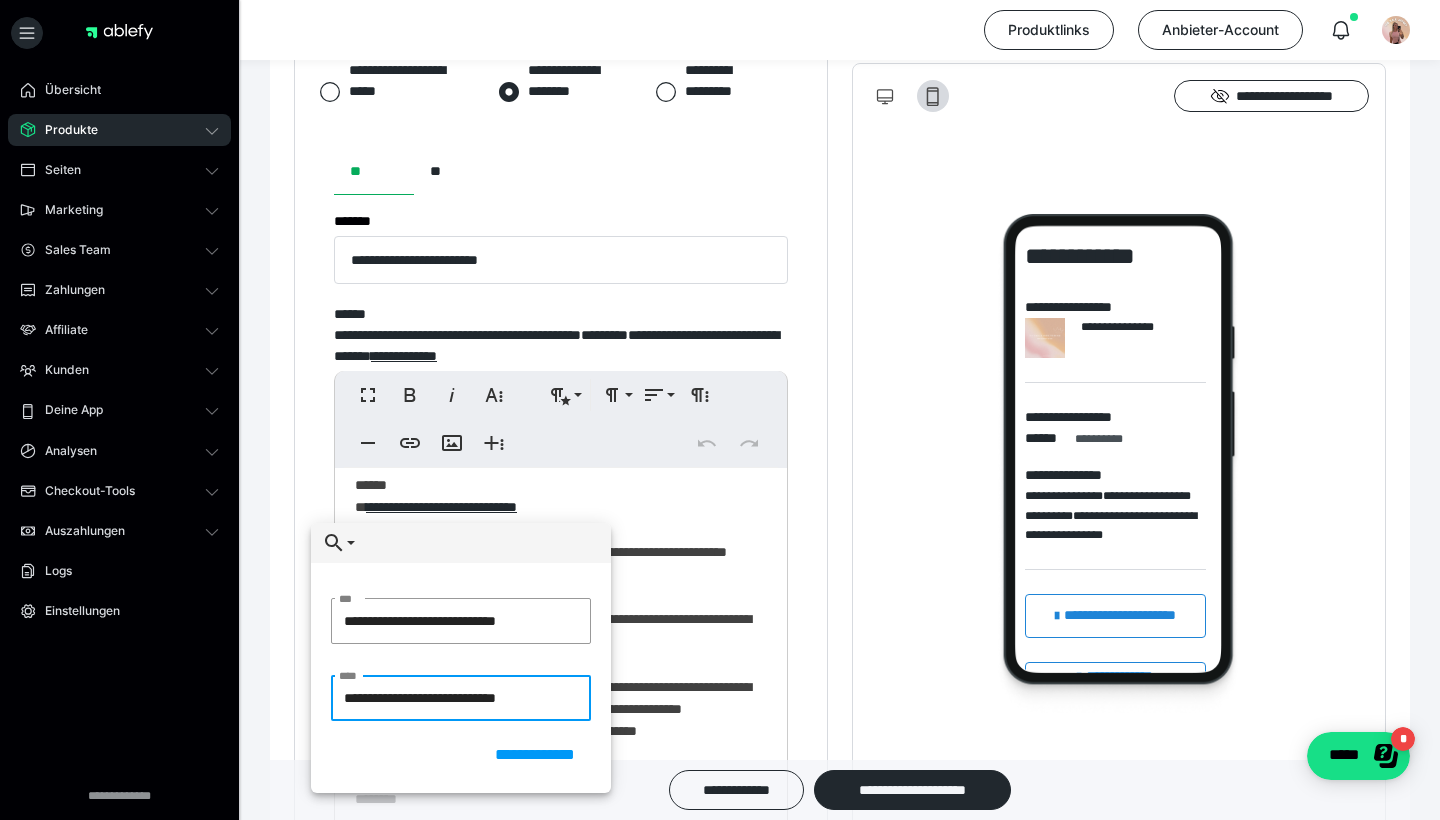 drag, startPoint x: 566, startPoint y: 695, endPoint x: 281, endPoint y: 695, distance: 285 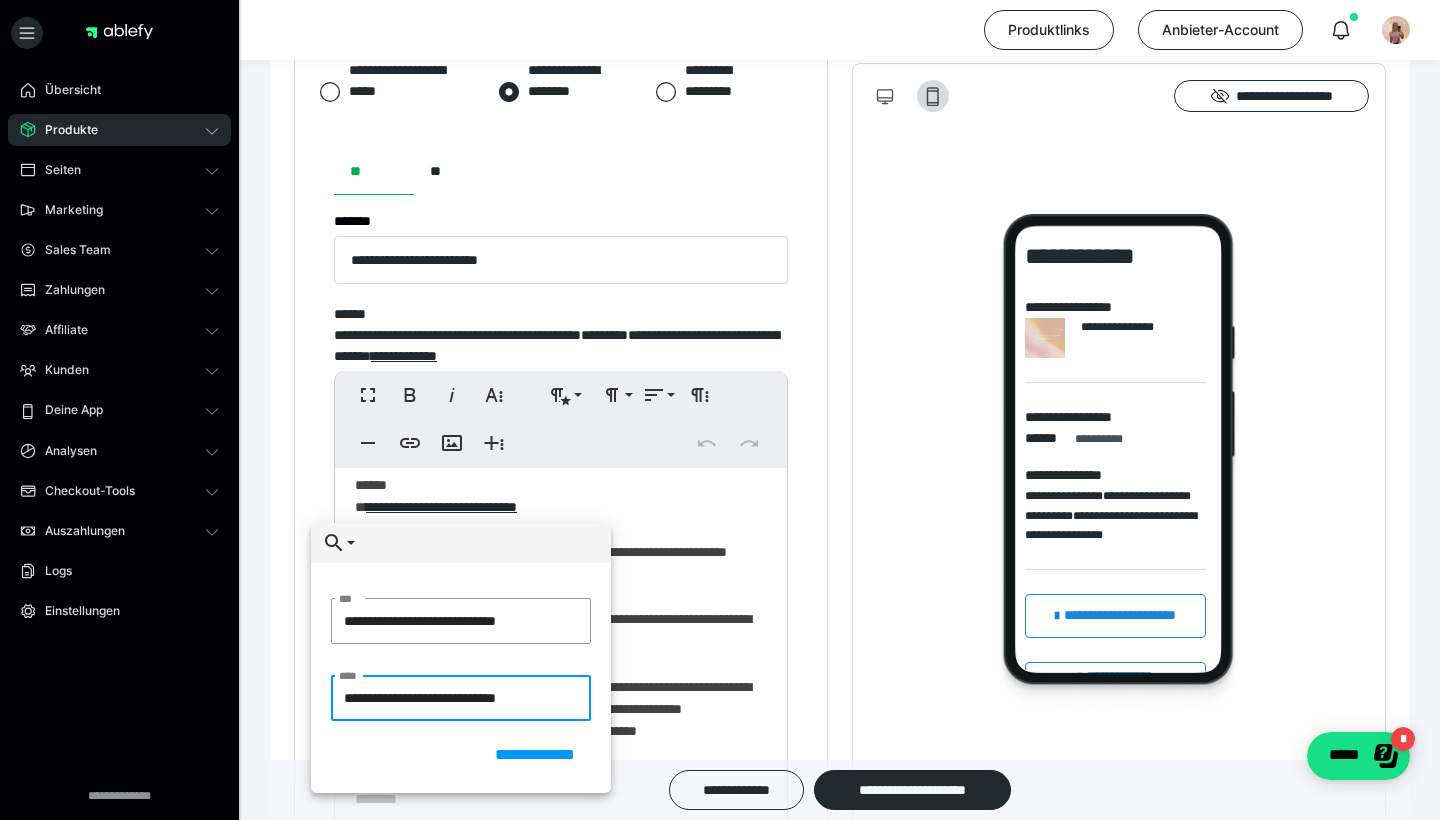 paste 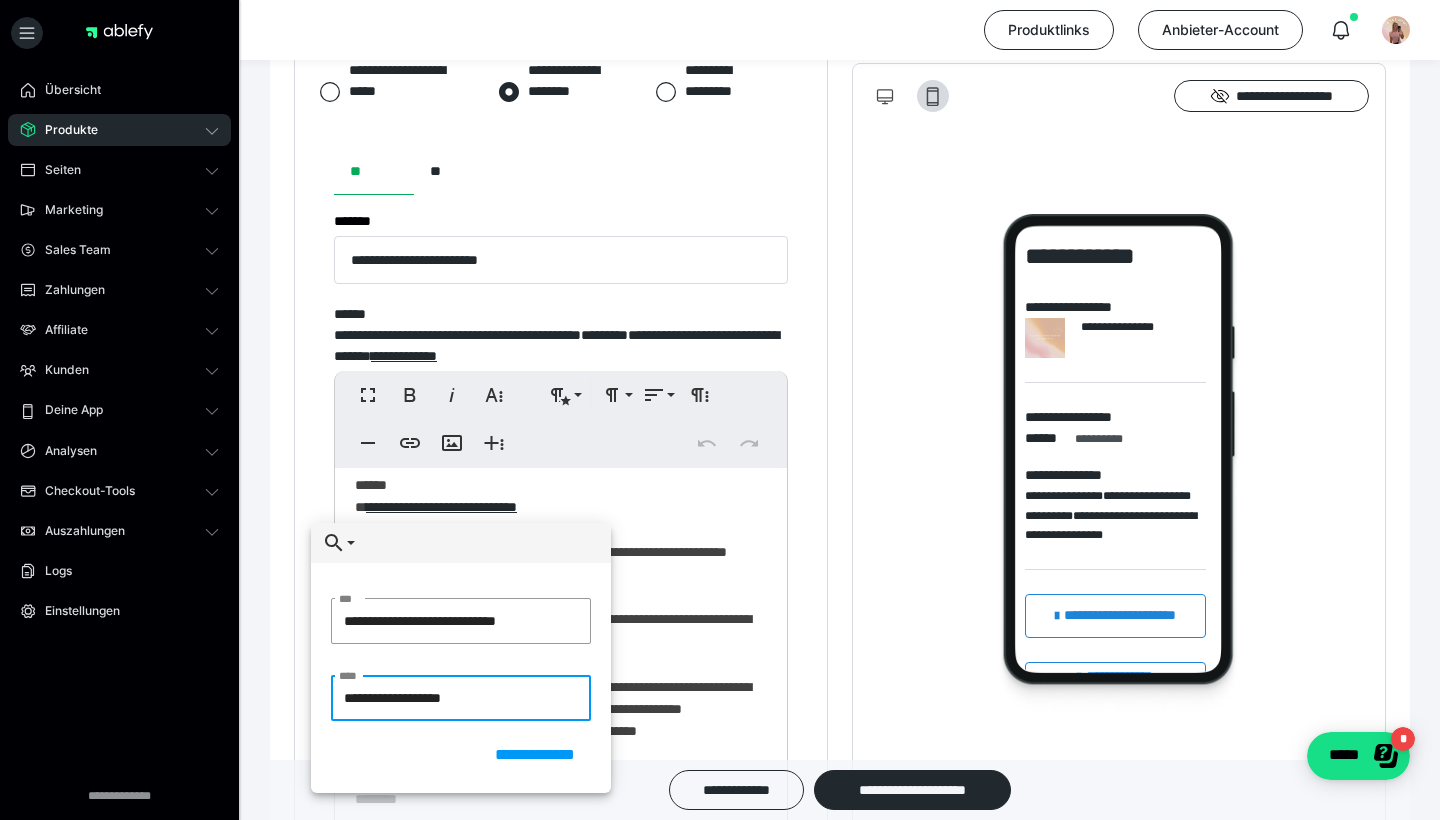 click on "**********" at bounding box center (461, 698) 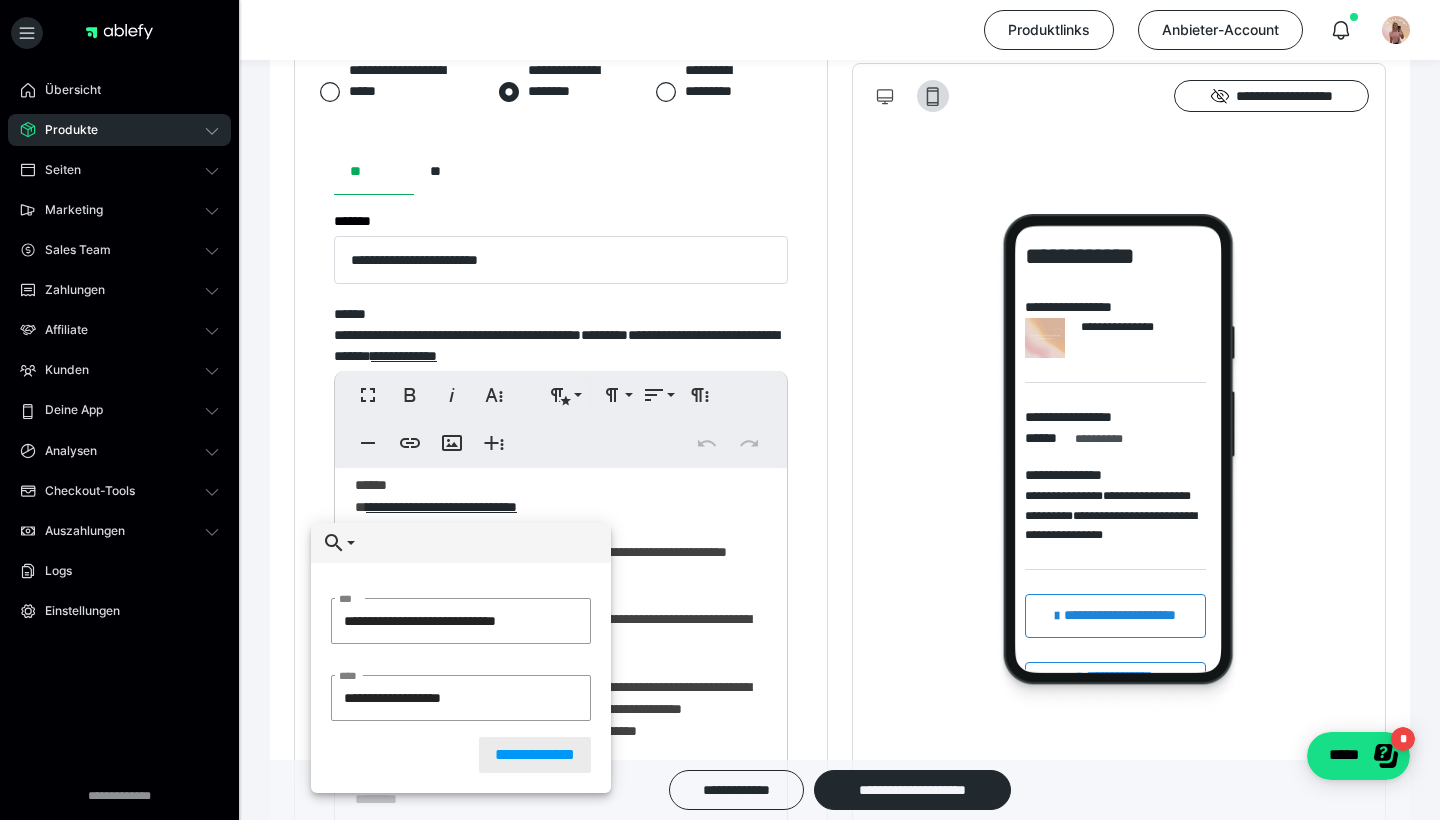 click on "**********" at bounding box center (535, 755) 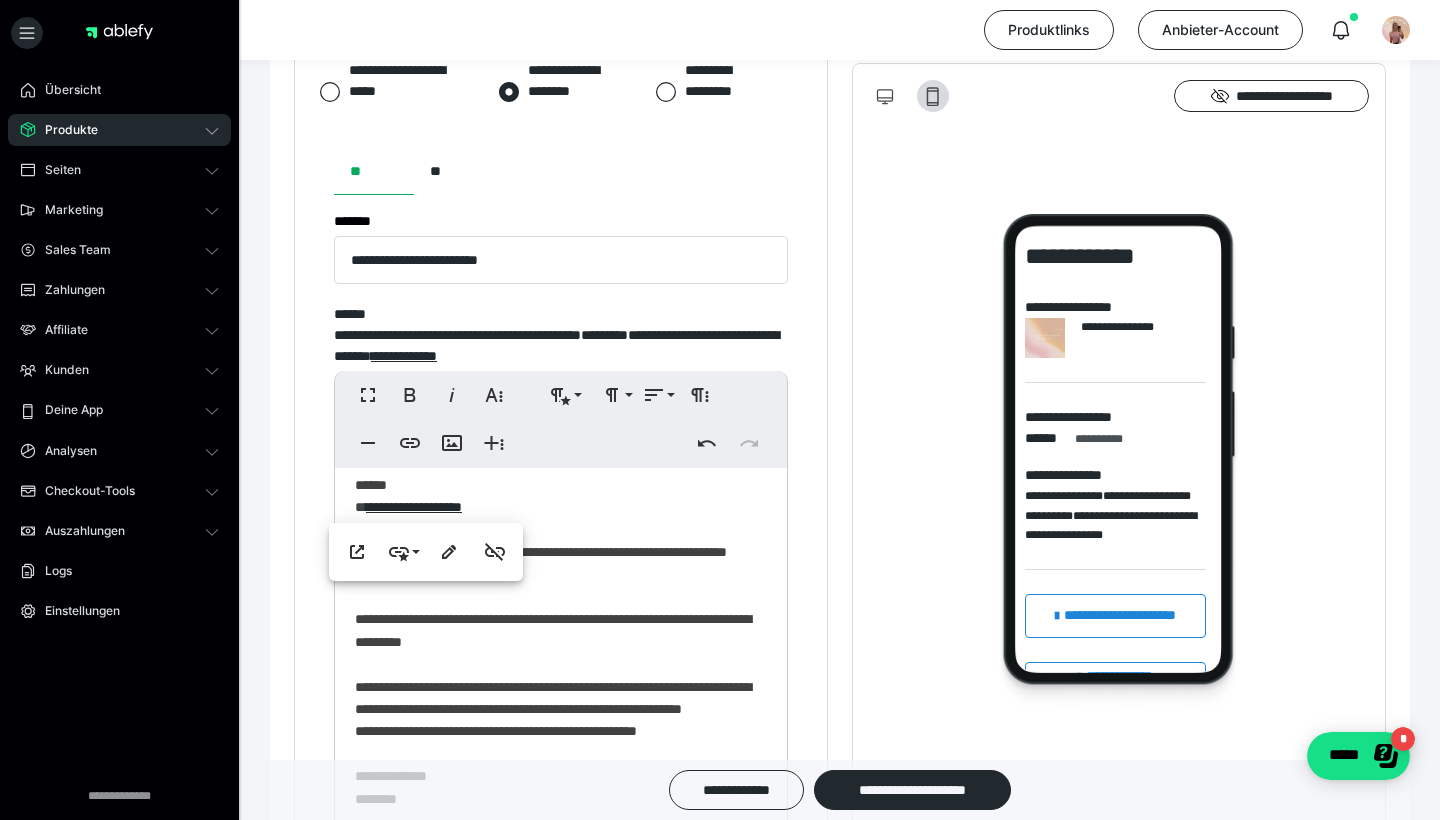 click on "**********" at bounding box center (561, 616) 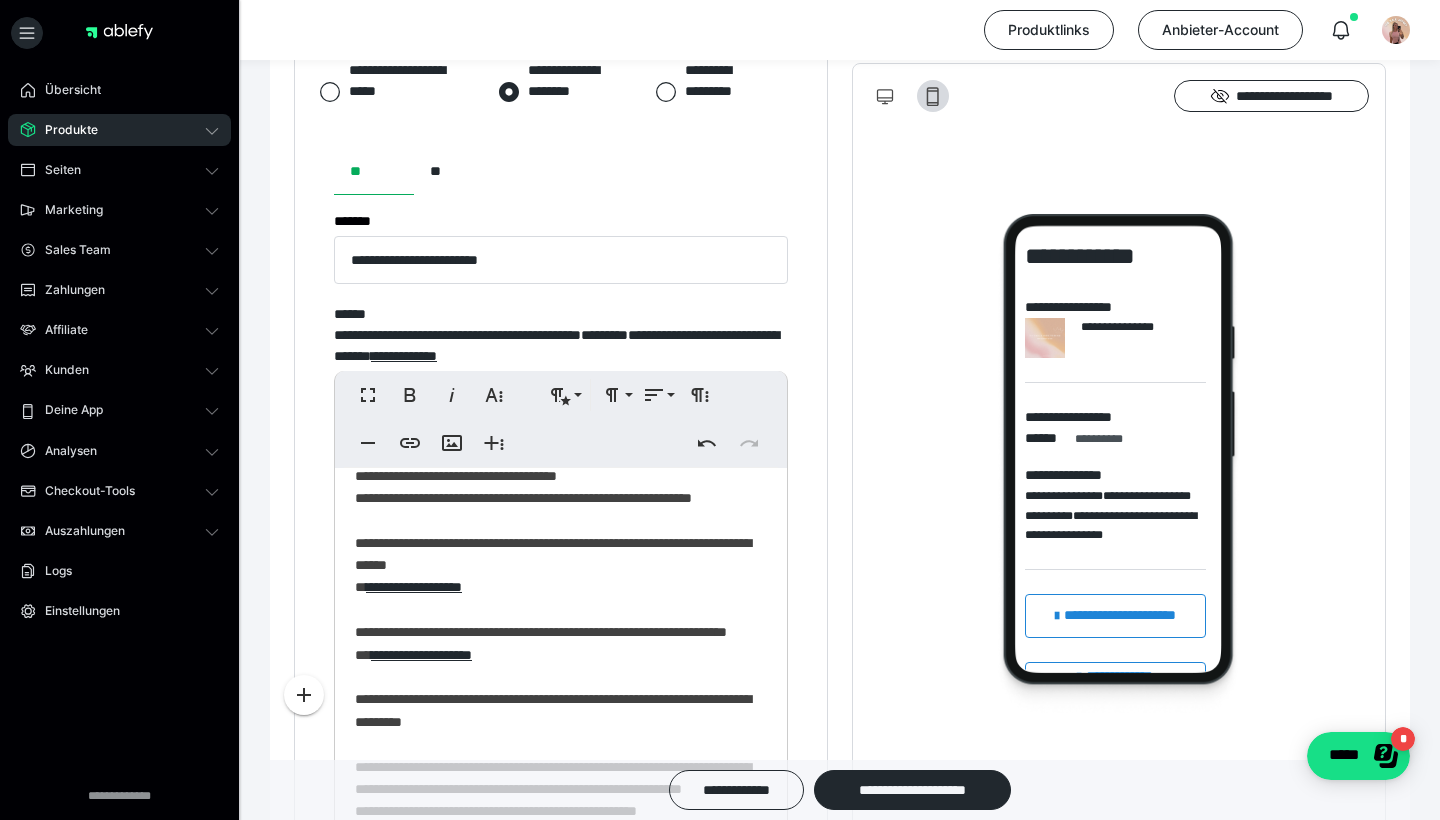 scroll, scrollTop: 24, scrollLeft: 0, axis: vertical 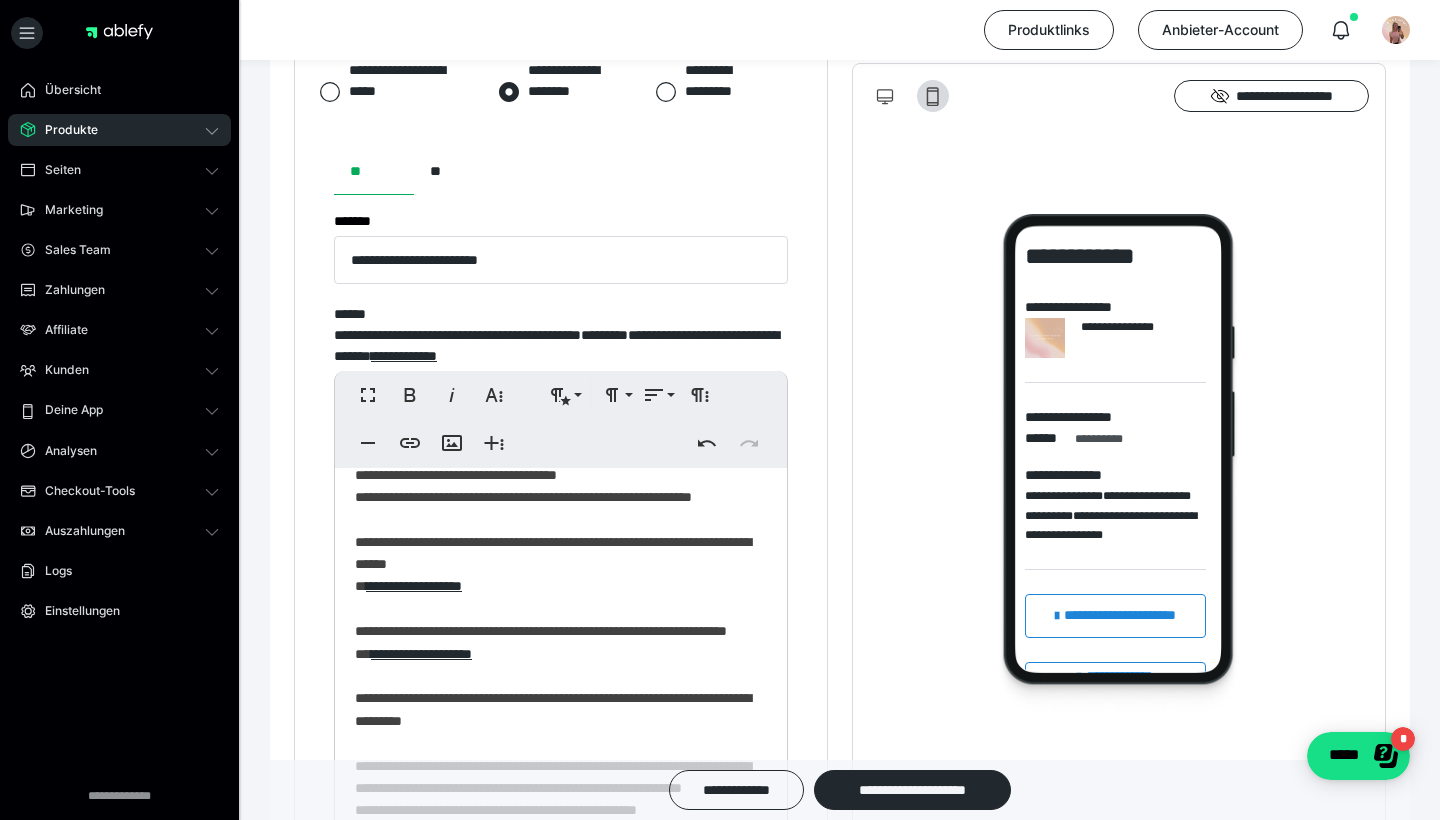 click on "**********" at bounding box center [561, 695] 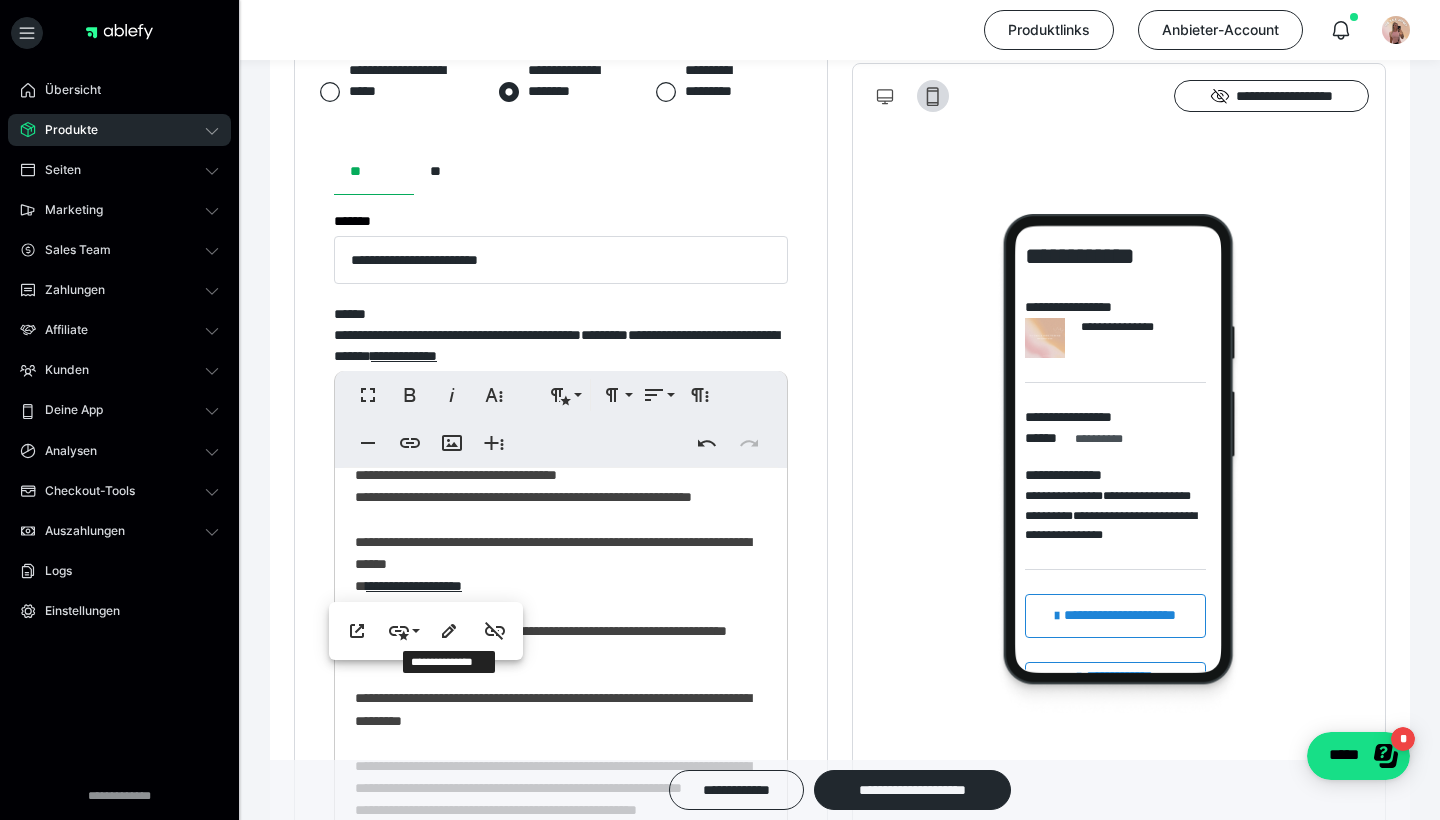 click 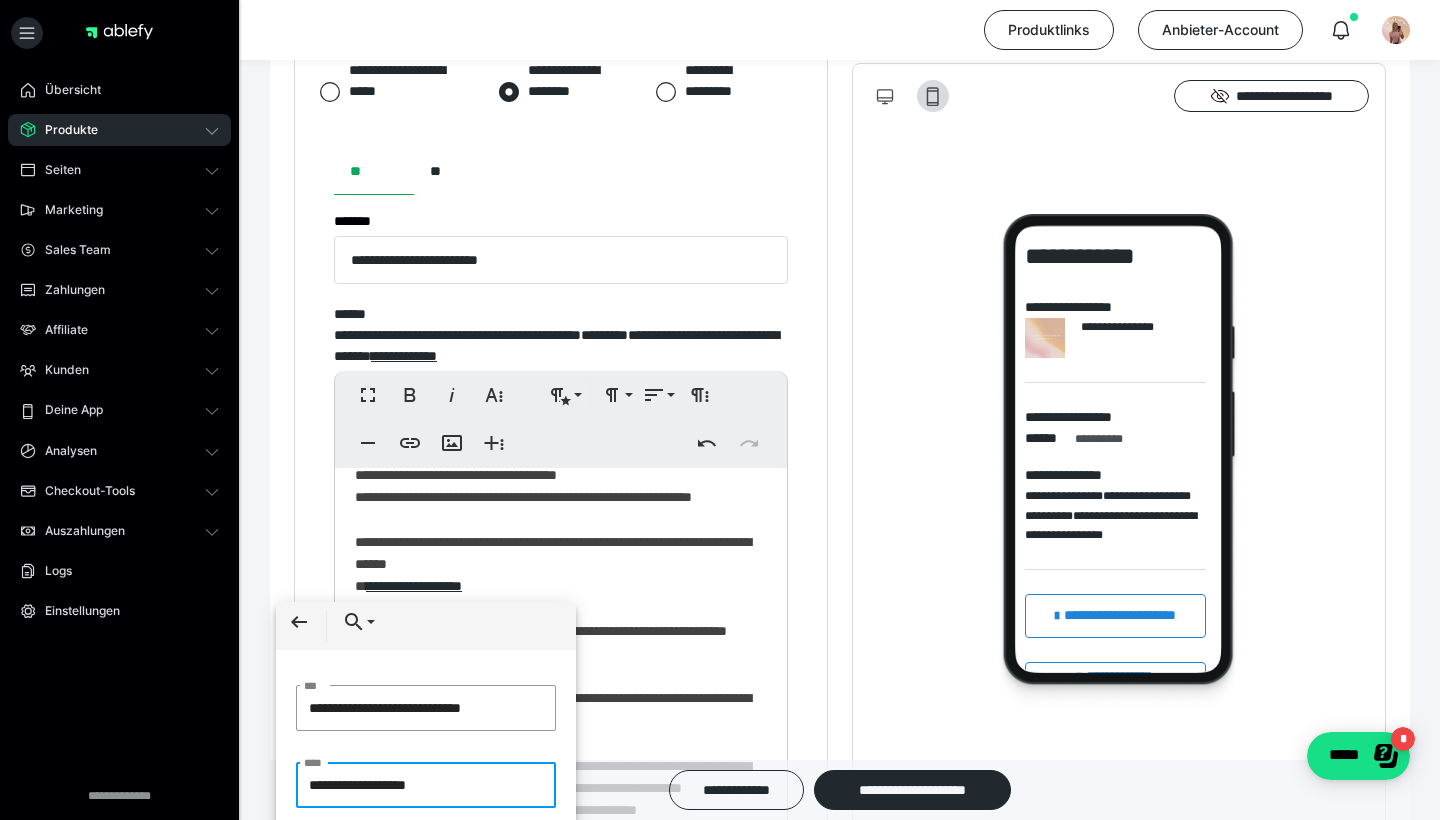 click on "**********" at bounding box center (426, 785) 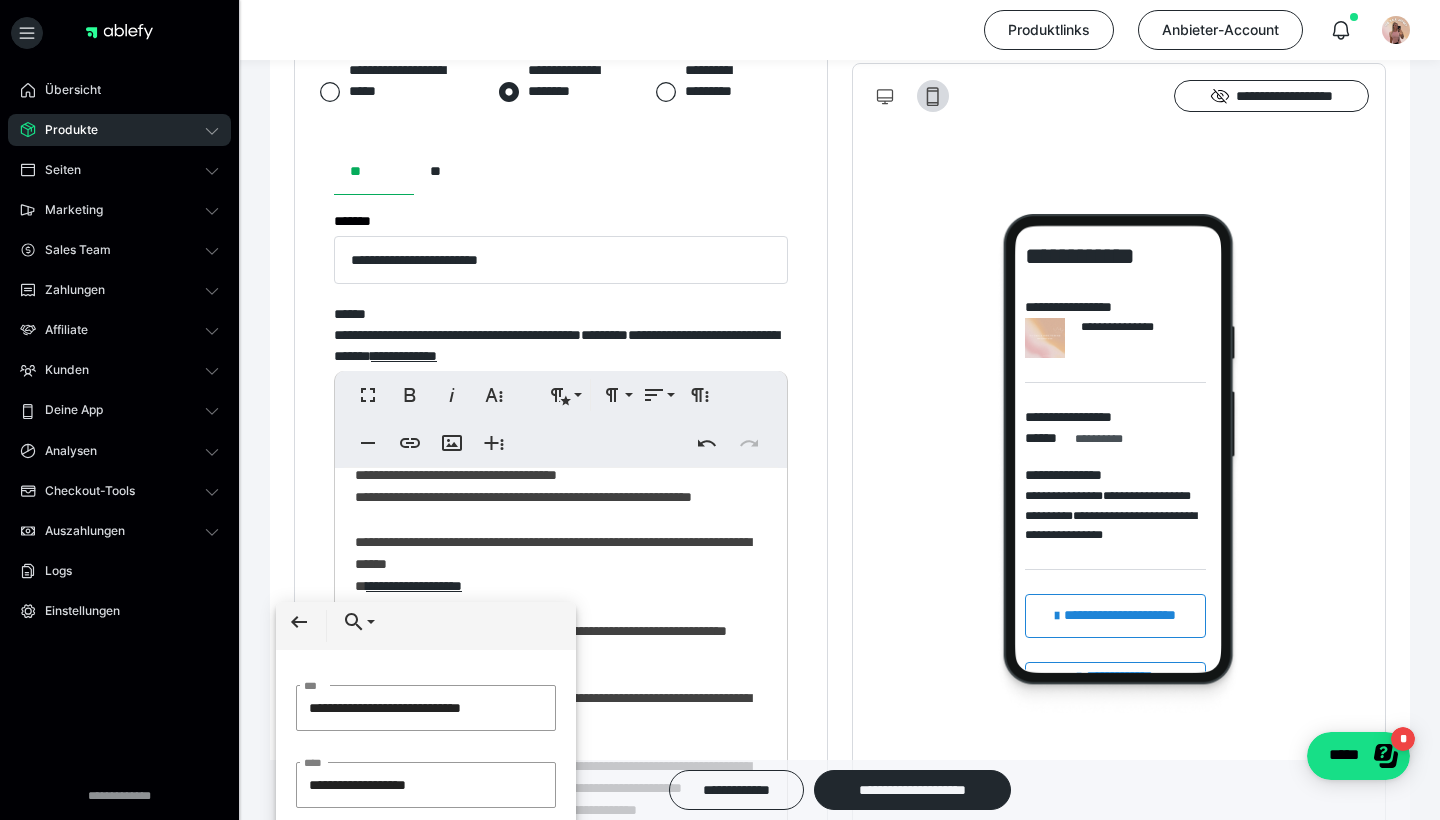 click on "**********" at bounding box center [561, 695] 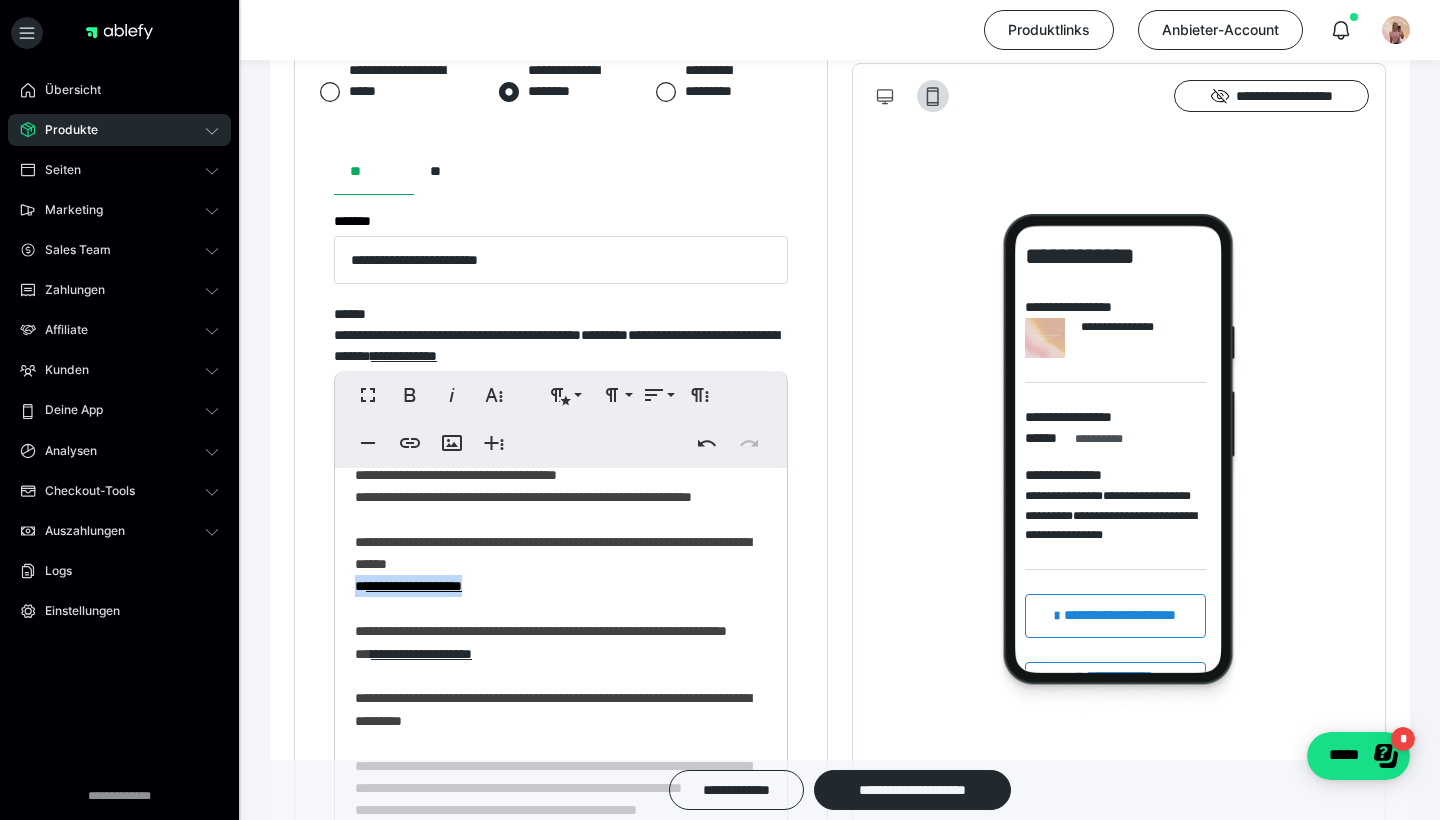 drag, startPoint x: 502, startPoint y: 584, endPoint x: 346, endPoint y: 581, distance: 156.02884 